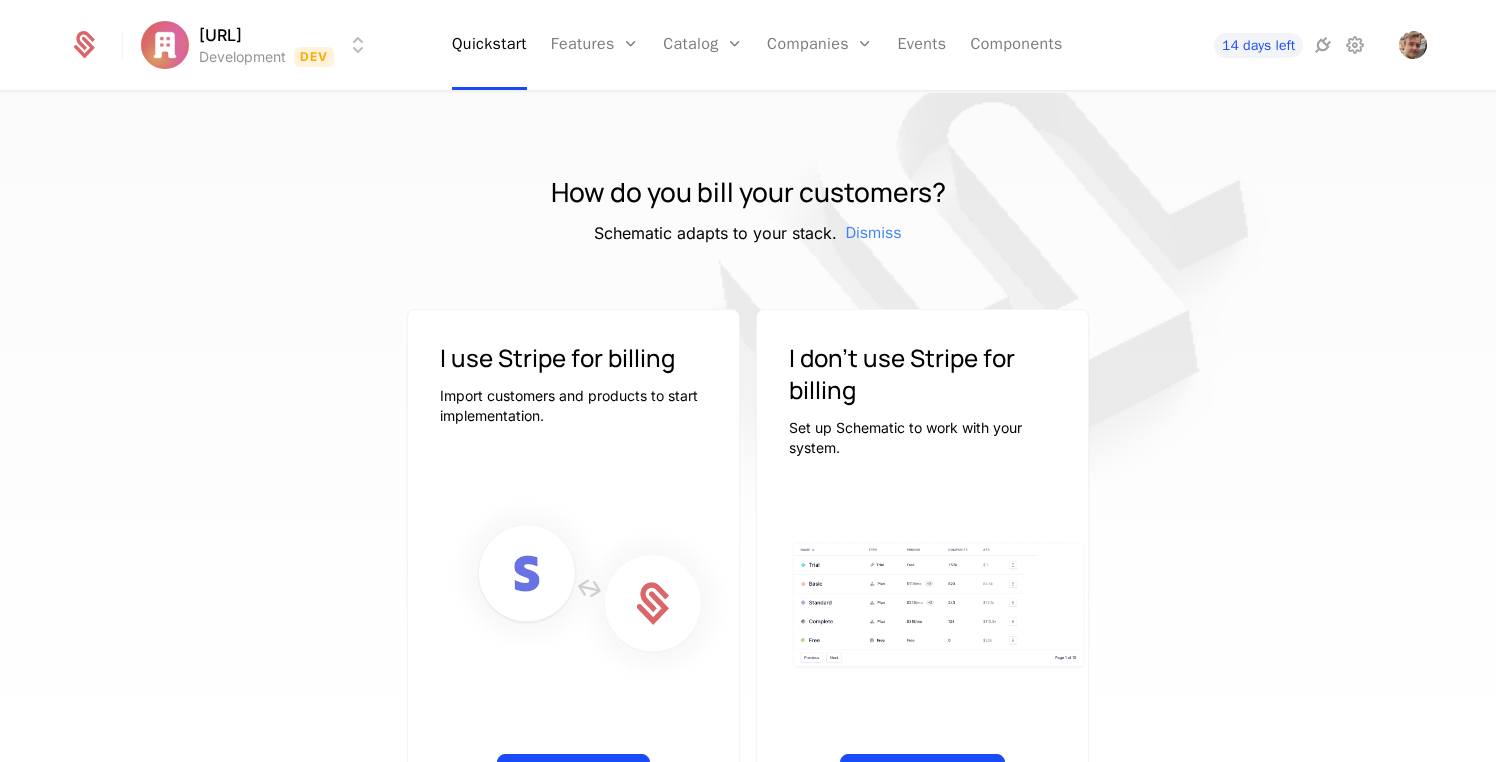 scroll, scrollTop: 0, scrollLeft: 0, axis: both 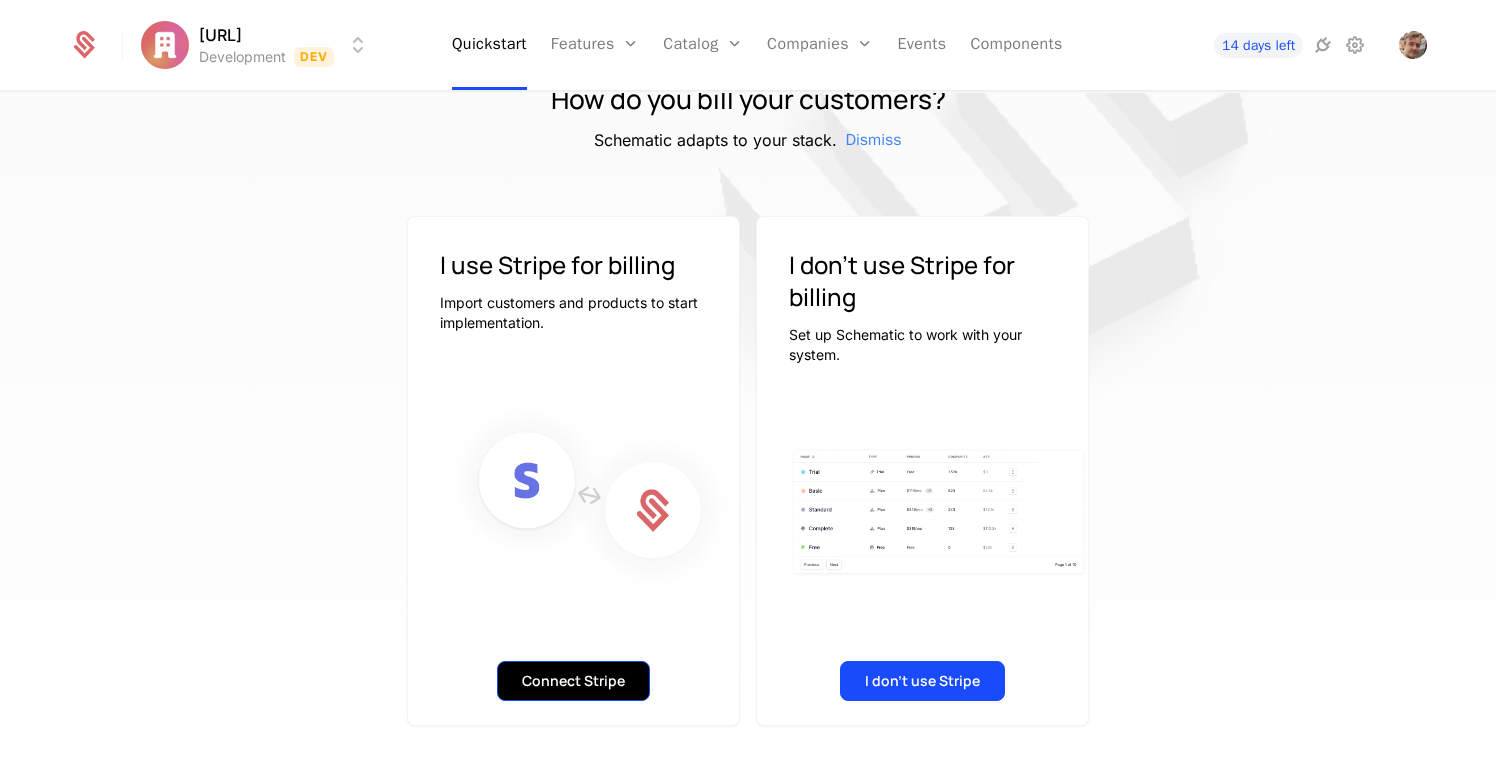 click on "Connect Stripe" at bounding box center (573, 681) 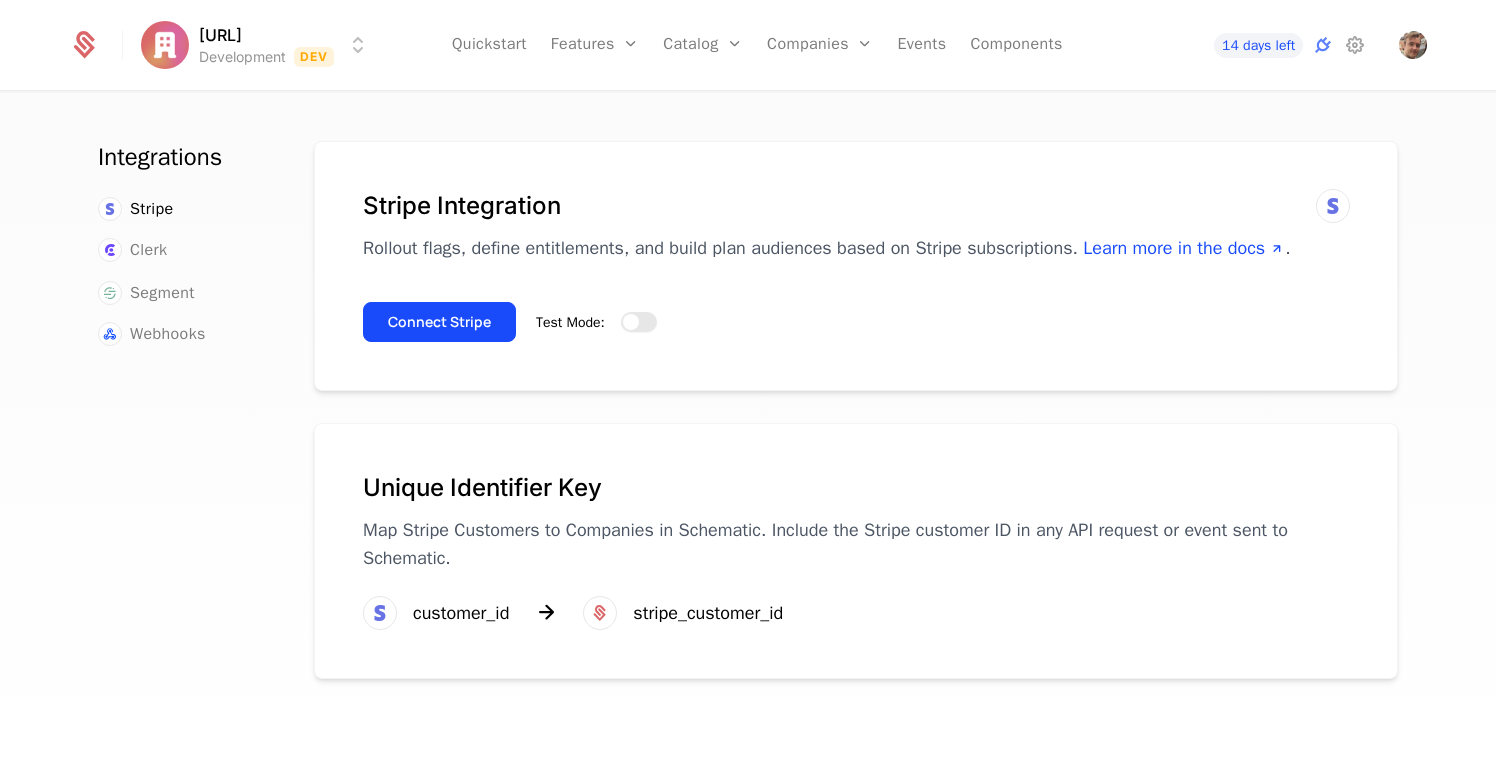 click at bounding box center [631, 322] 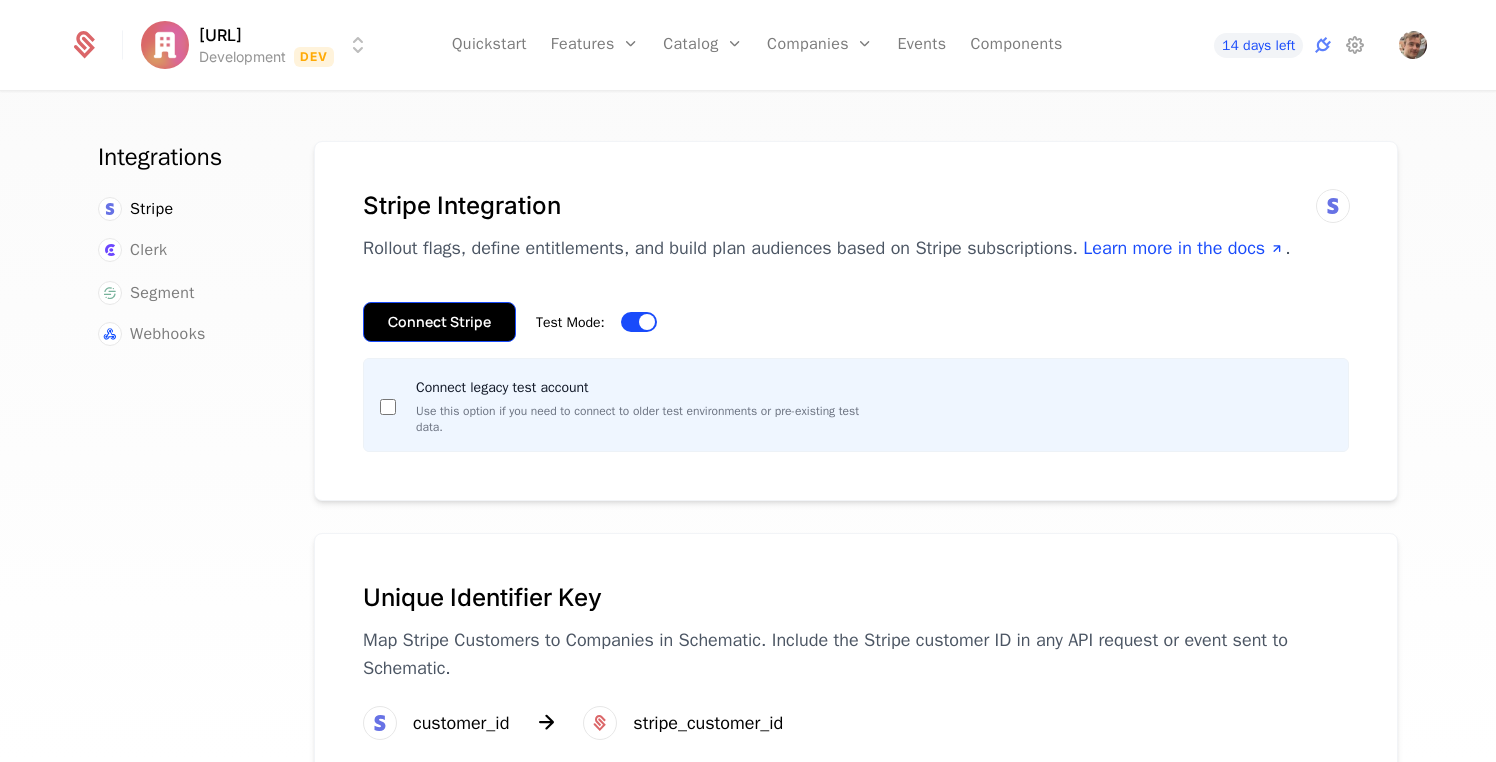 click on "Connect Stripe" at bounding box center [439, 322] 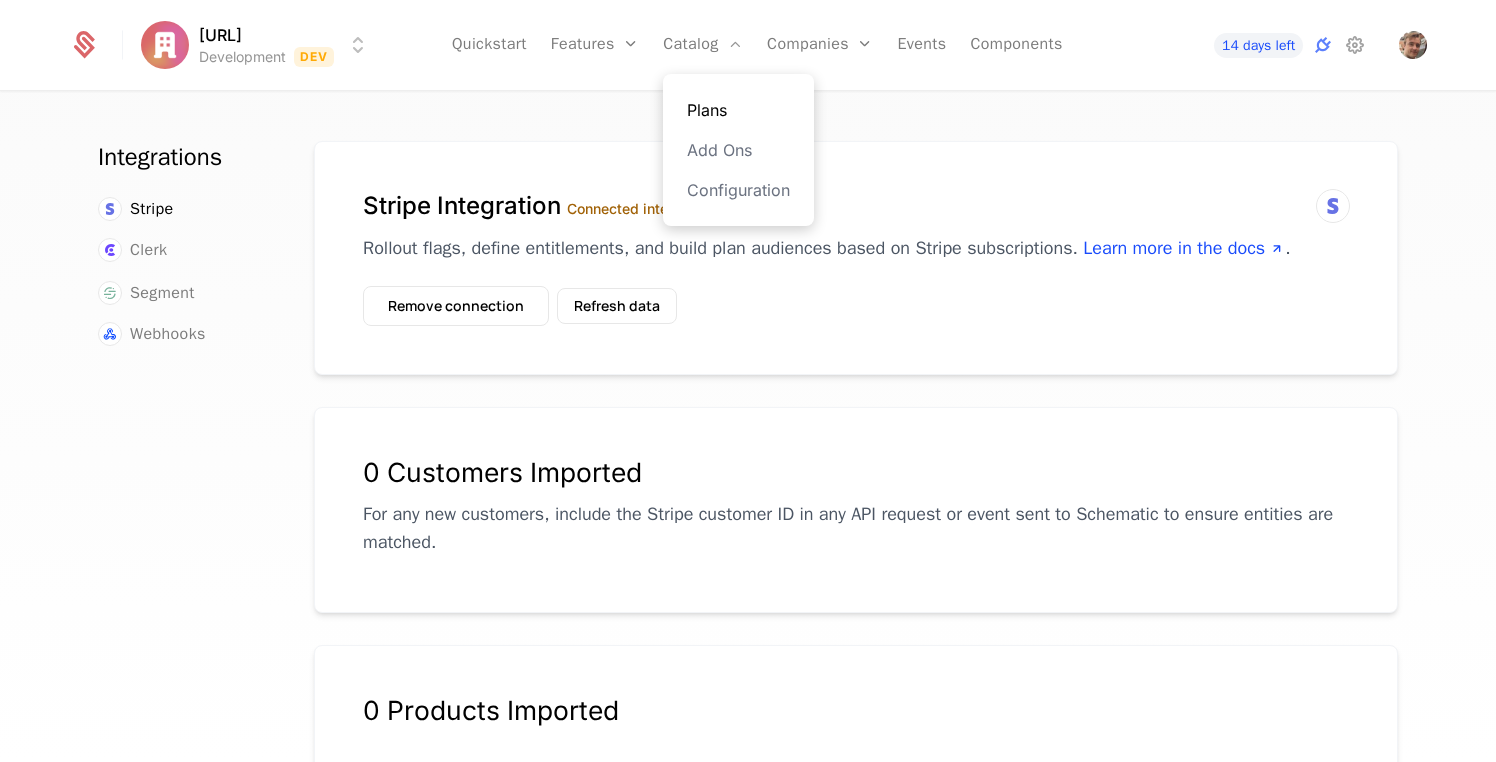 click on "Plans" at bounding box center (738, 110) 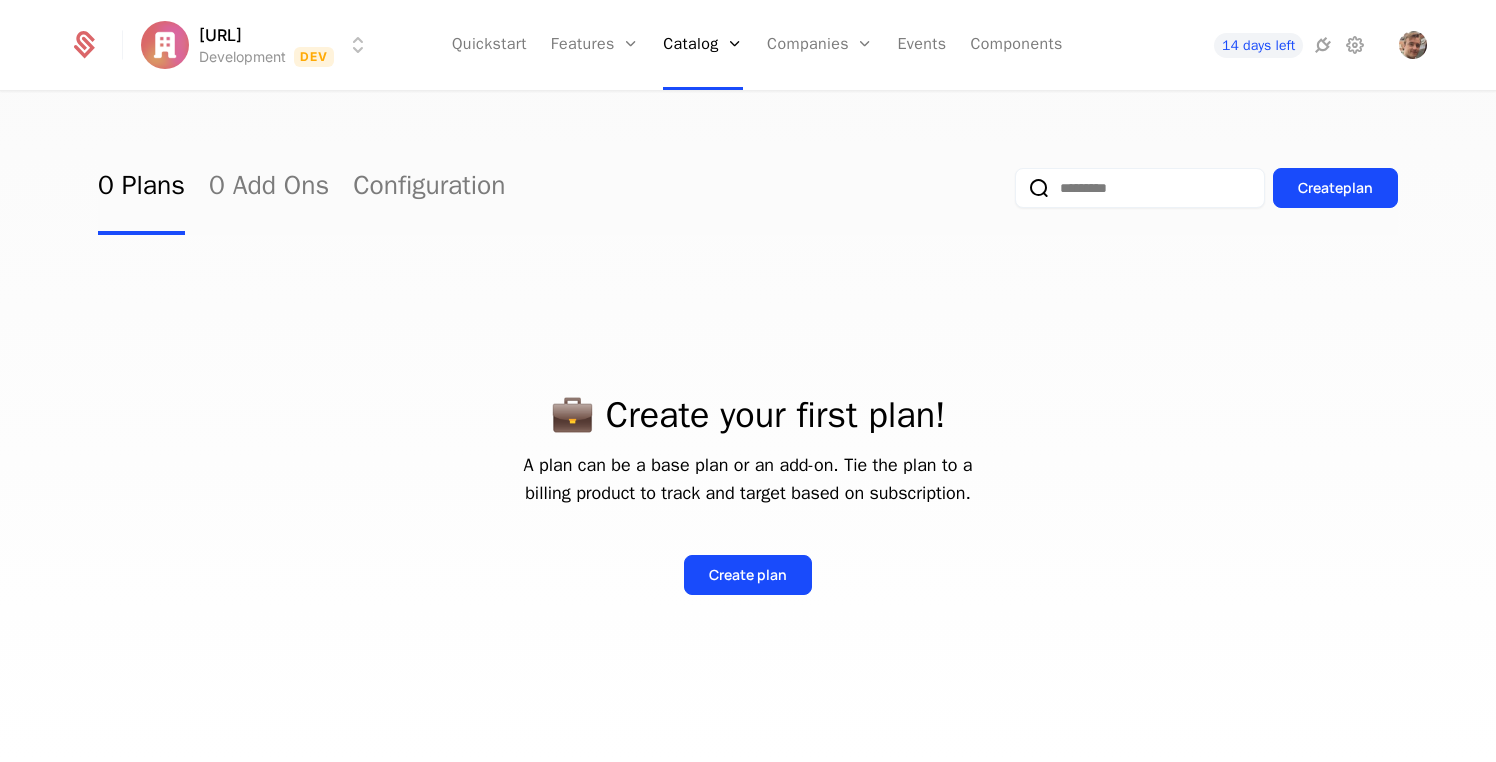 click on "0 Plans 0 Add Ons Configuration Create  plan 💼 Create your first plan! A plan can be a base plan or an add-on. Tie the plan to a billing product to track and target based on subscription. Create plan" at bounding box center (748, 433) 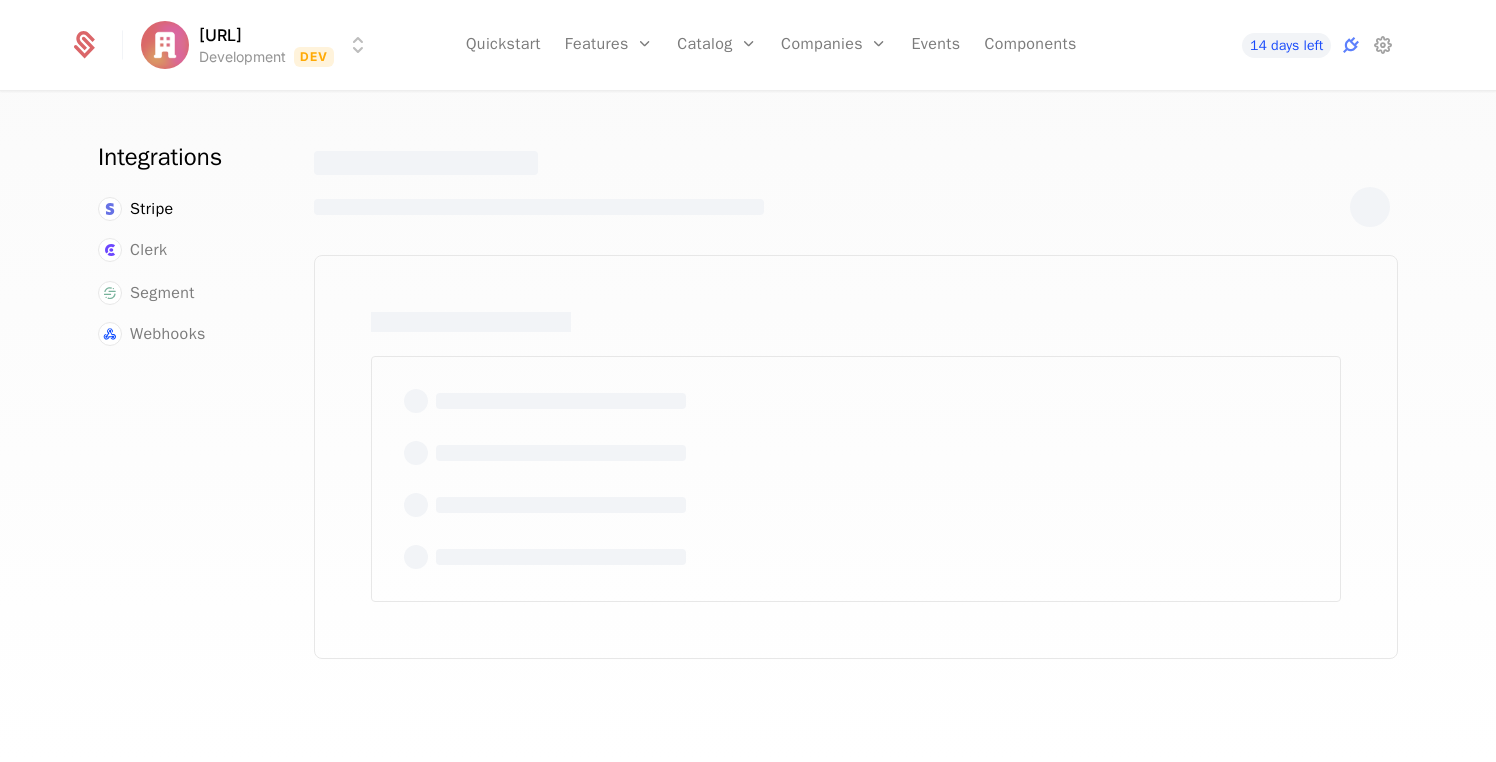 scroll, scrollTop: 0, scrollLeft: 0, axis: both 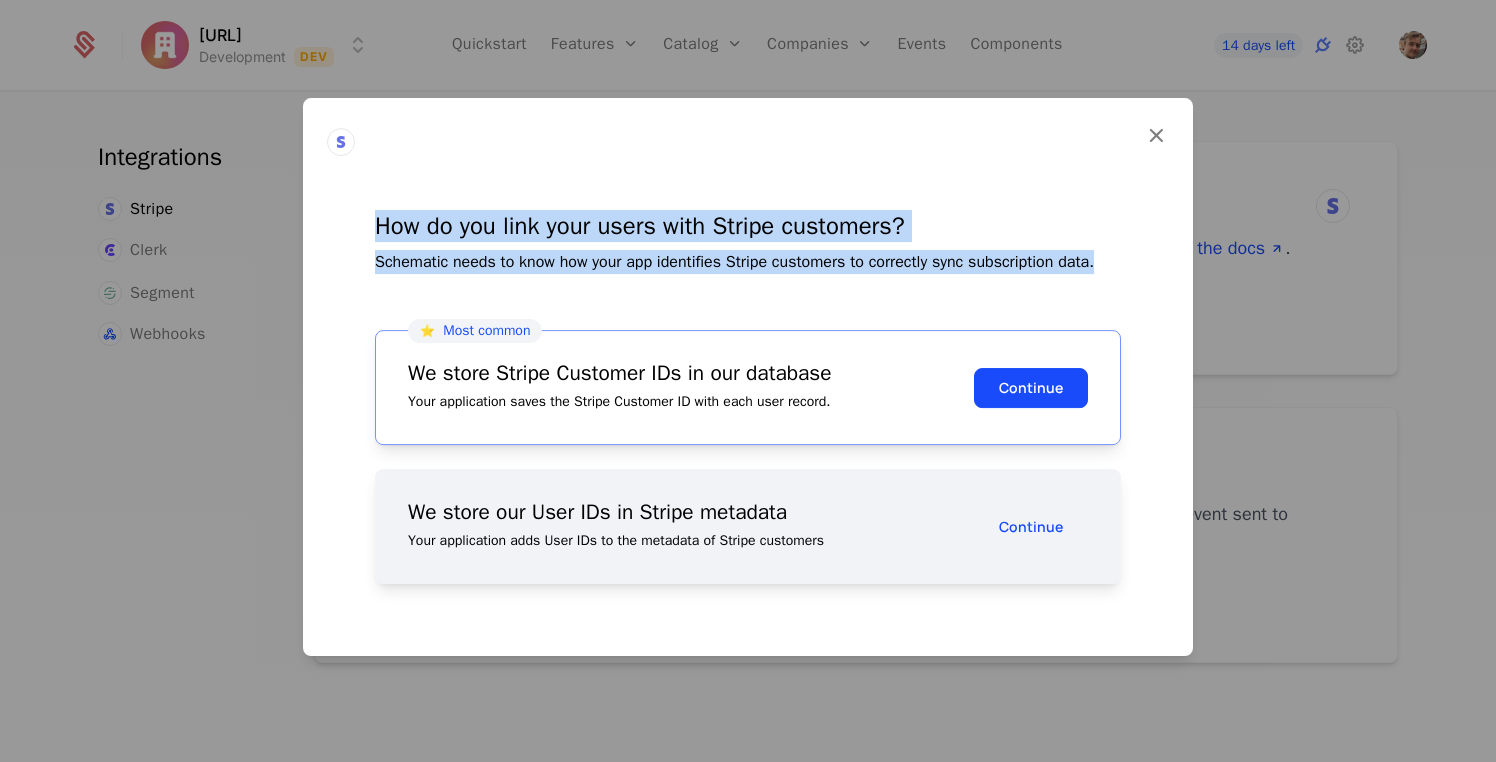 drag, startPoint x: 1071, startPoint y: 117, endPoint x: 1067, endPoint y: 263, distance: 146.05478 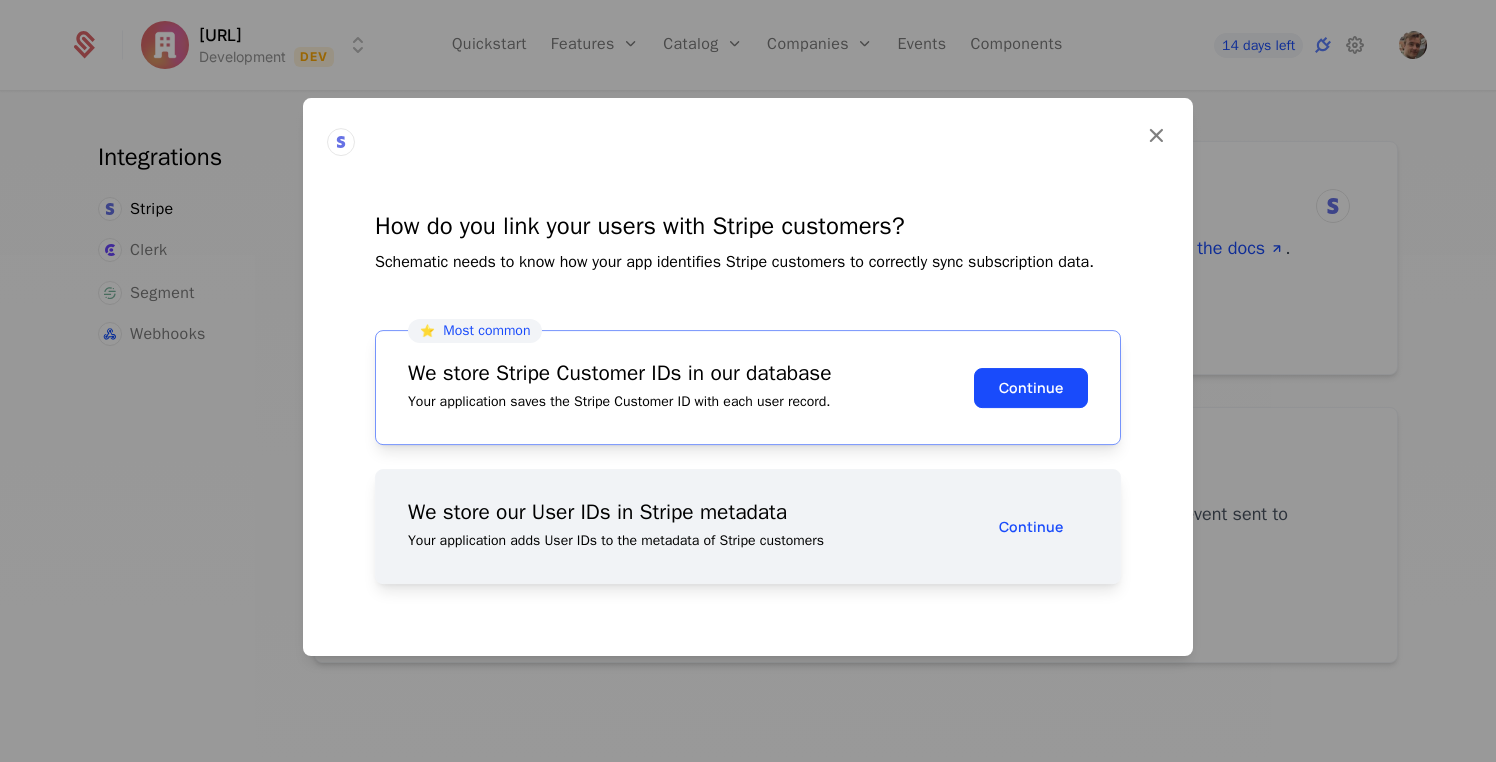 click on "How do you link your users with Stripe customers? Schematic needs to know how your app identifies Stripe customers to correctly sync subscription data. ⭐️   Most common We store Stripe Customer IDs in our database Your application saves the Stripe Customer ID with each user record. Continue We store our User IDs in Stripe metadata Your application adds User IDs to the metadata of Stripe customers Continue" at bounding box center (748, 377) 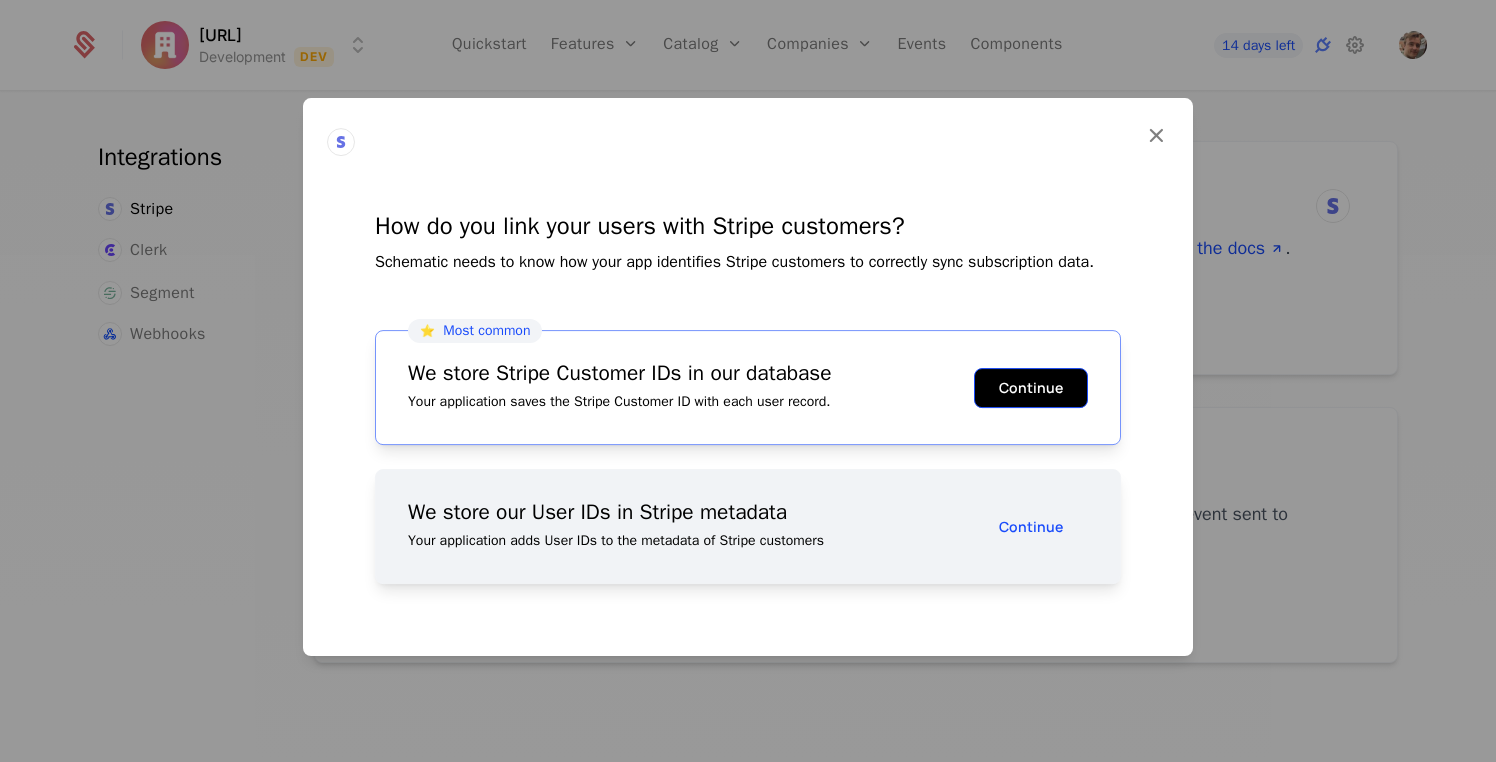click on "Continue" at bounding box center (1031, 388) 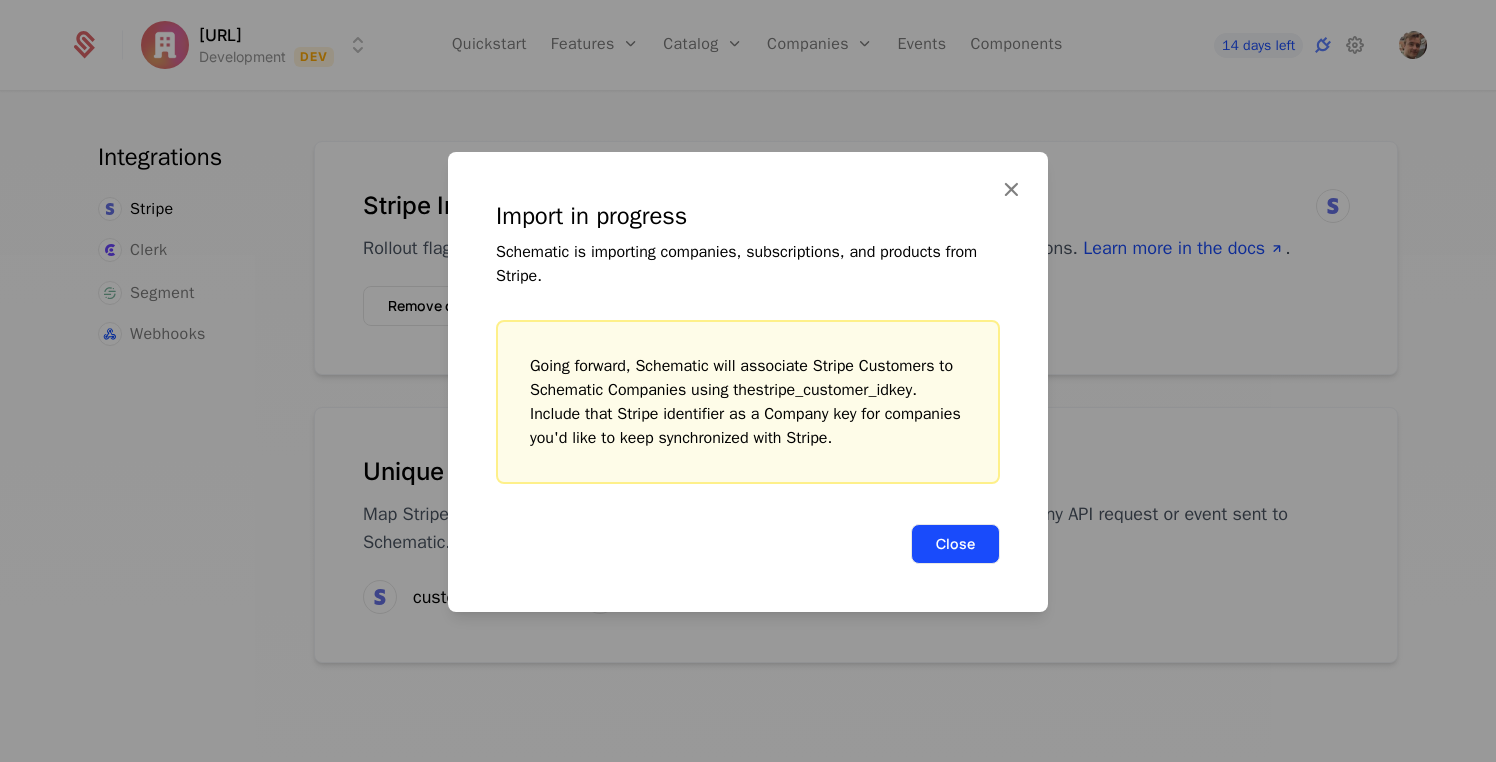 click on "Close" at bounding box center [955, 544] 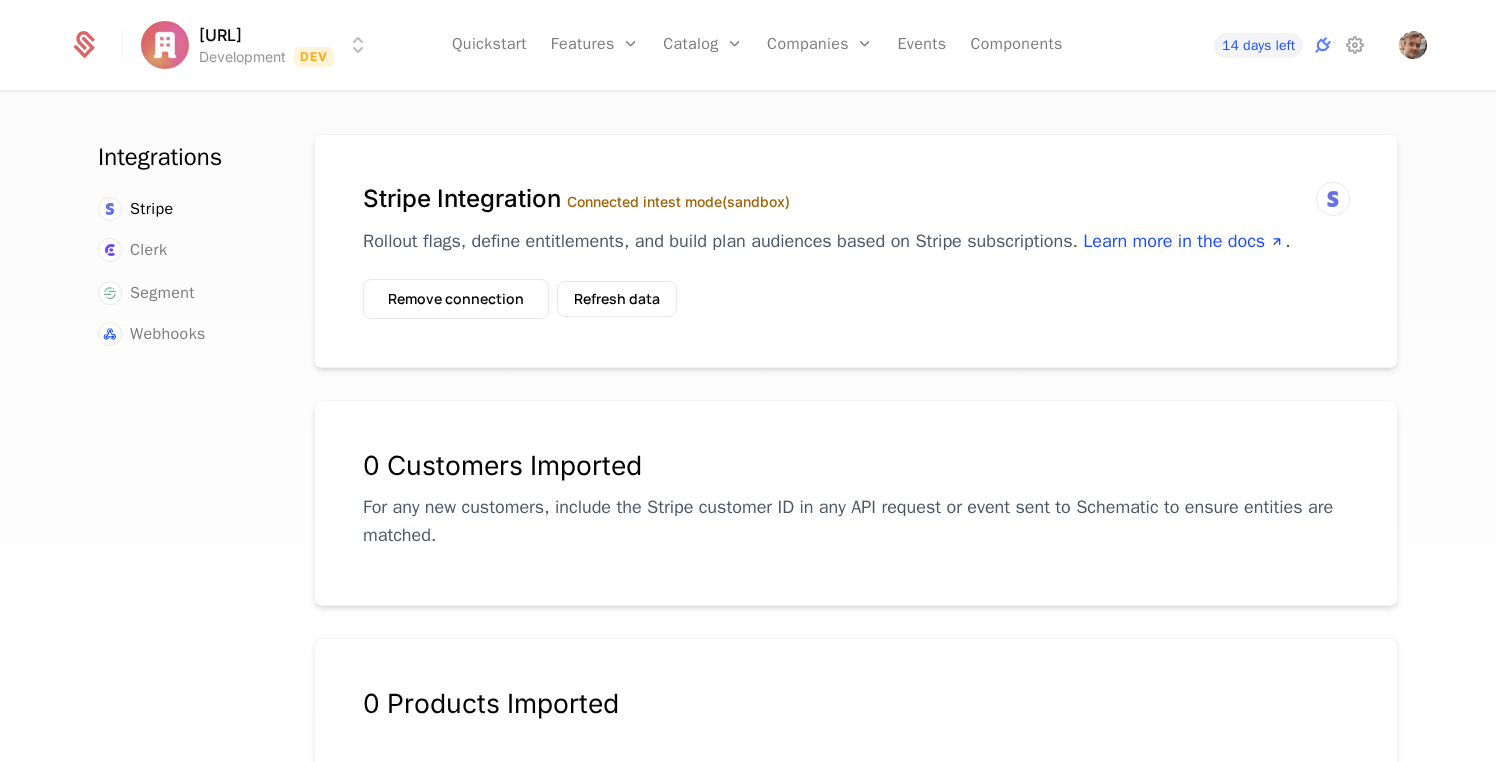 scroll, scrollTop: 0, scrollLeft: 0, axis: both 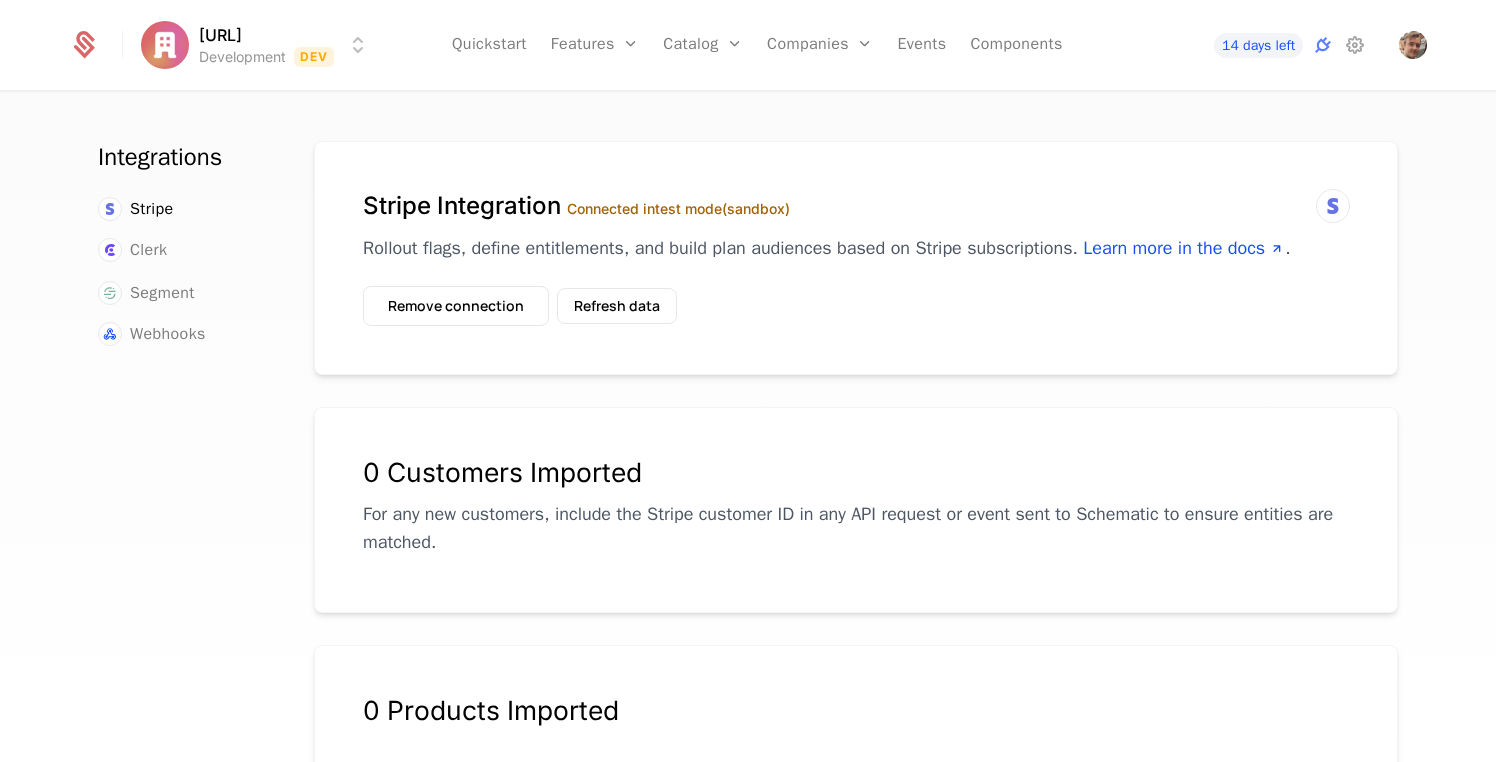 click at bounding box center (1333, 206) 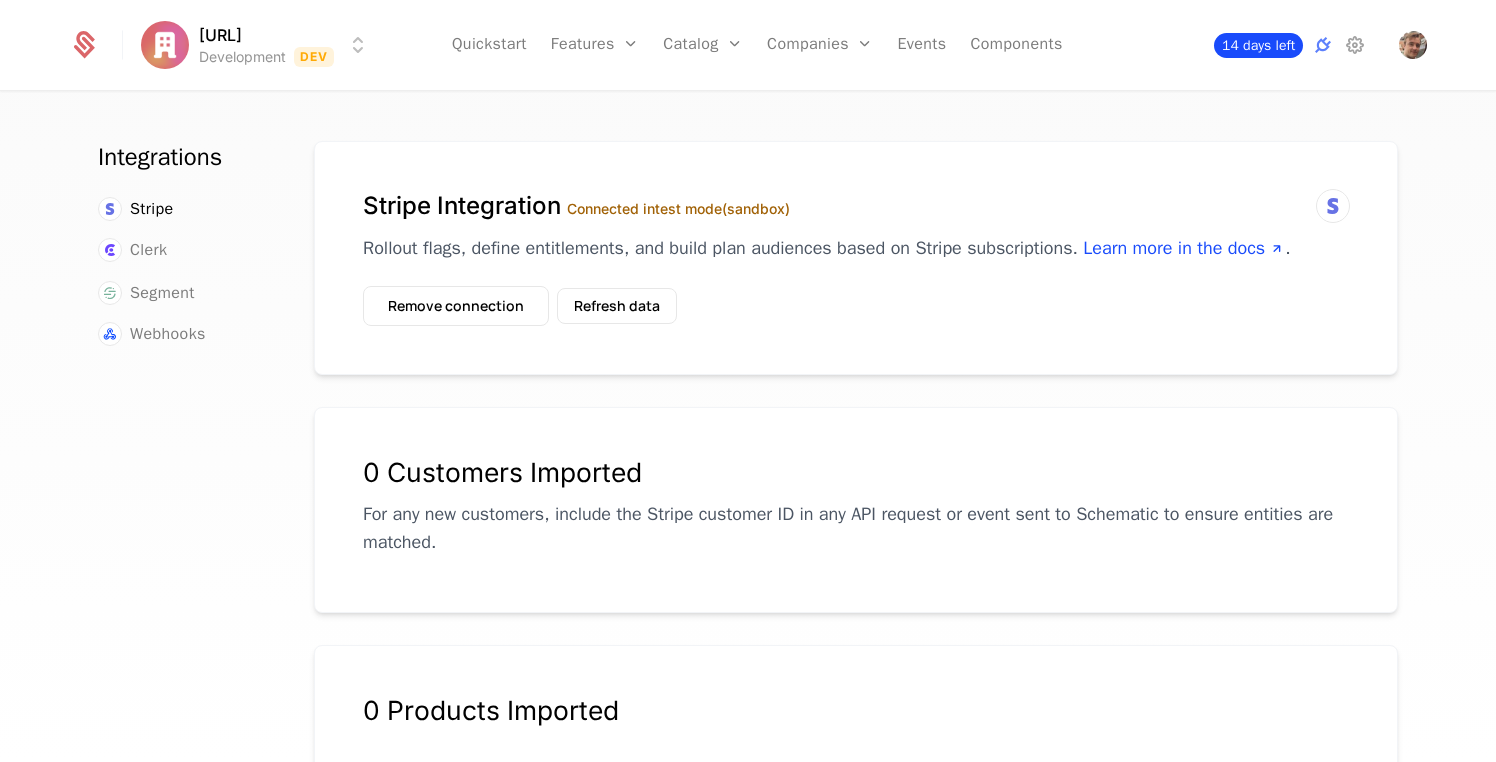 click on "14 days left" at bounding box center (1258, 45) 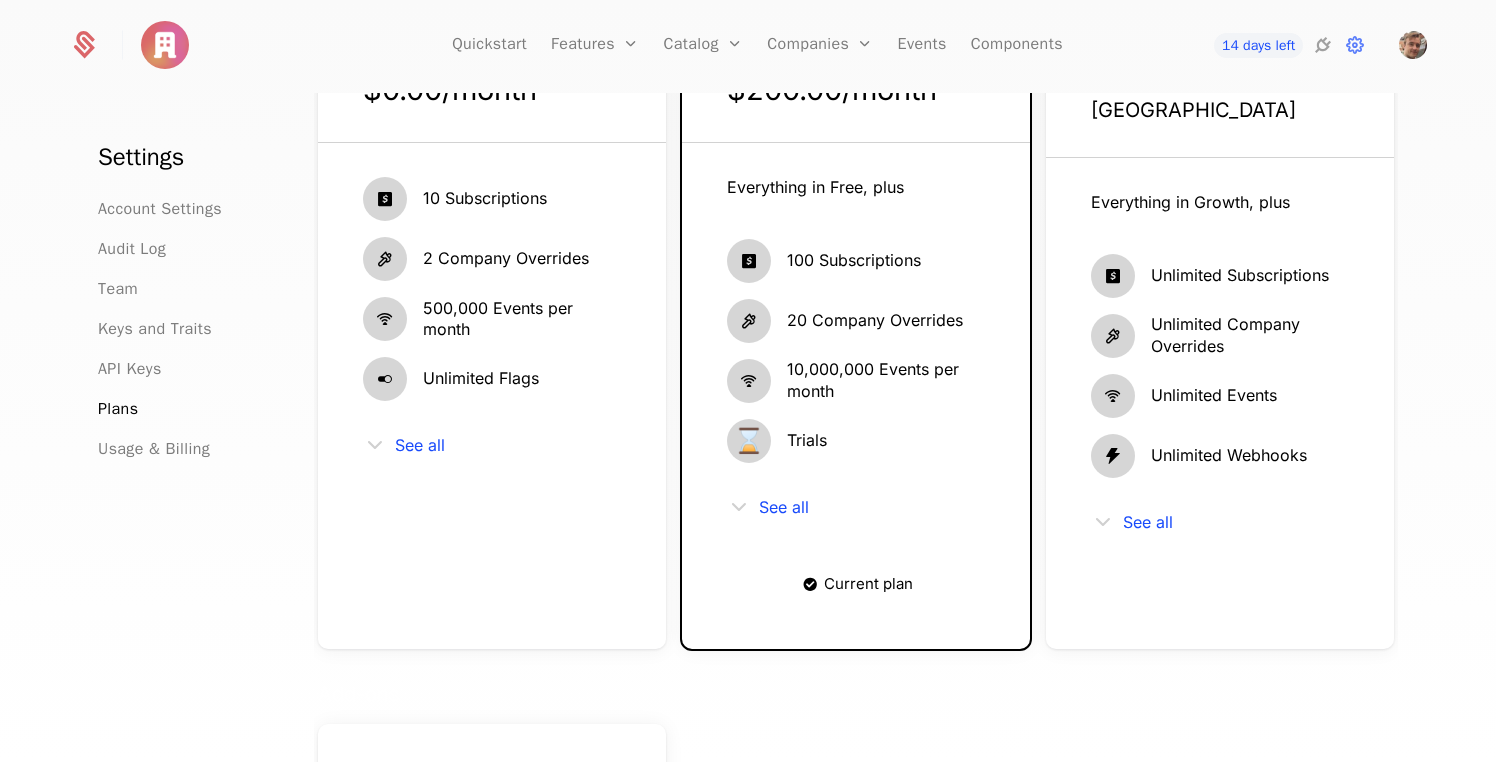 scroll, scrollTop: 355, scrollLeft: 0, axis: vertical 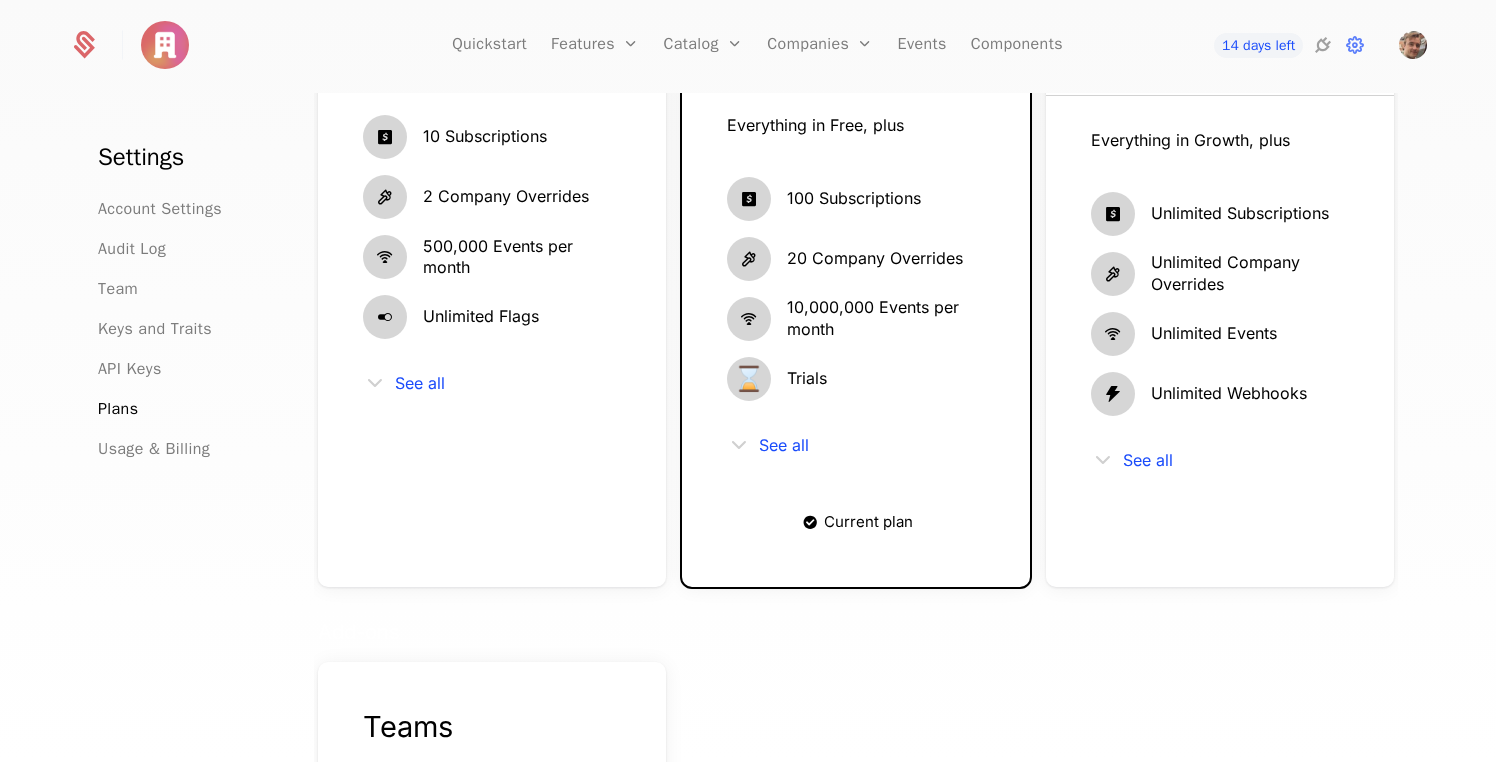 click on "Free Drop in billing with a few lines of code $0.00 / month 10   Subscriptions 2   Company Overrides 500,000   Events   per   month Unlimited Flags See all" at bounding box center [492, 217] 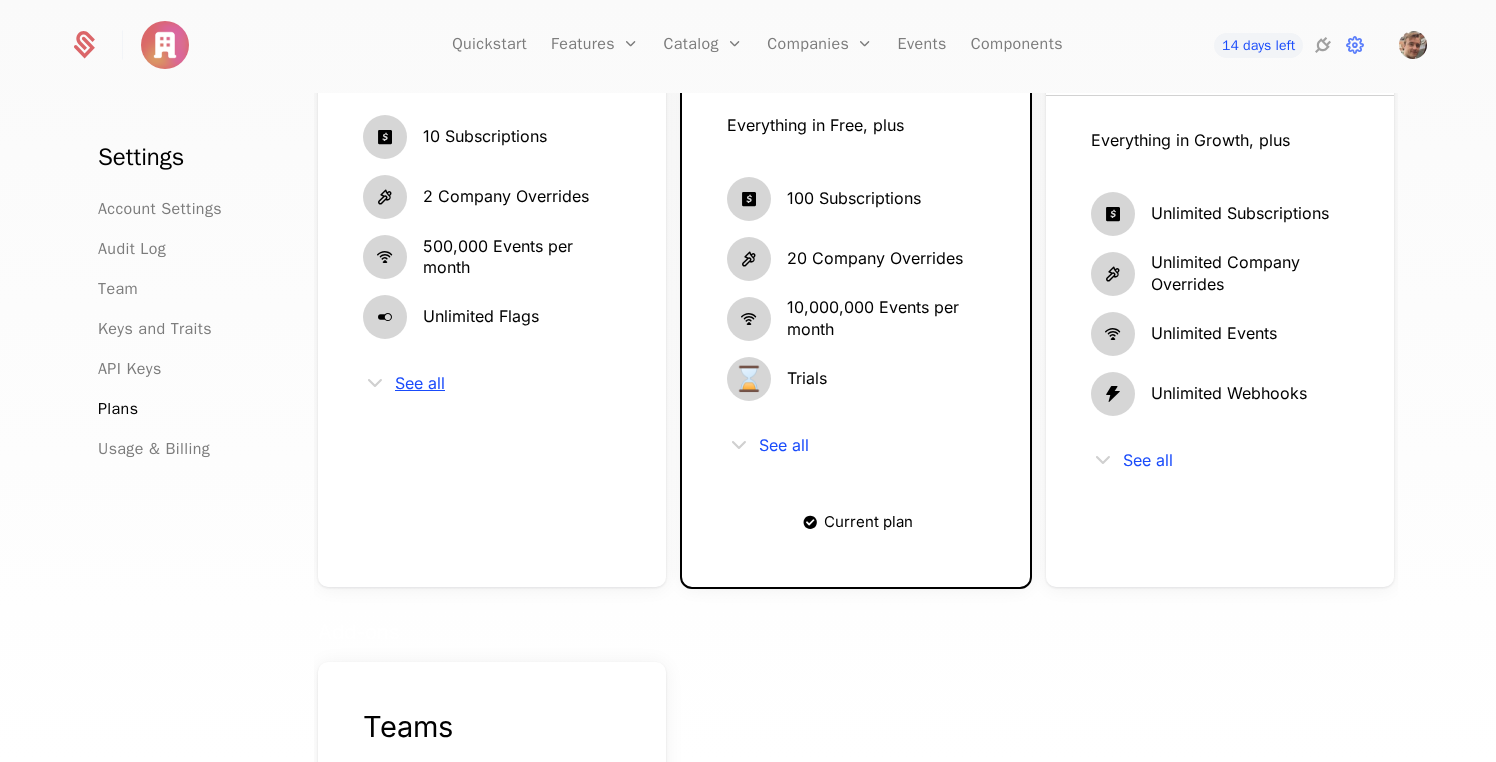 click on "See all" at bounding box center (420, 383) 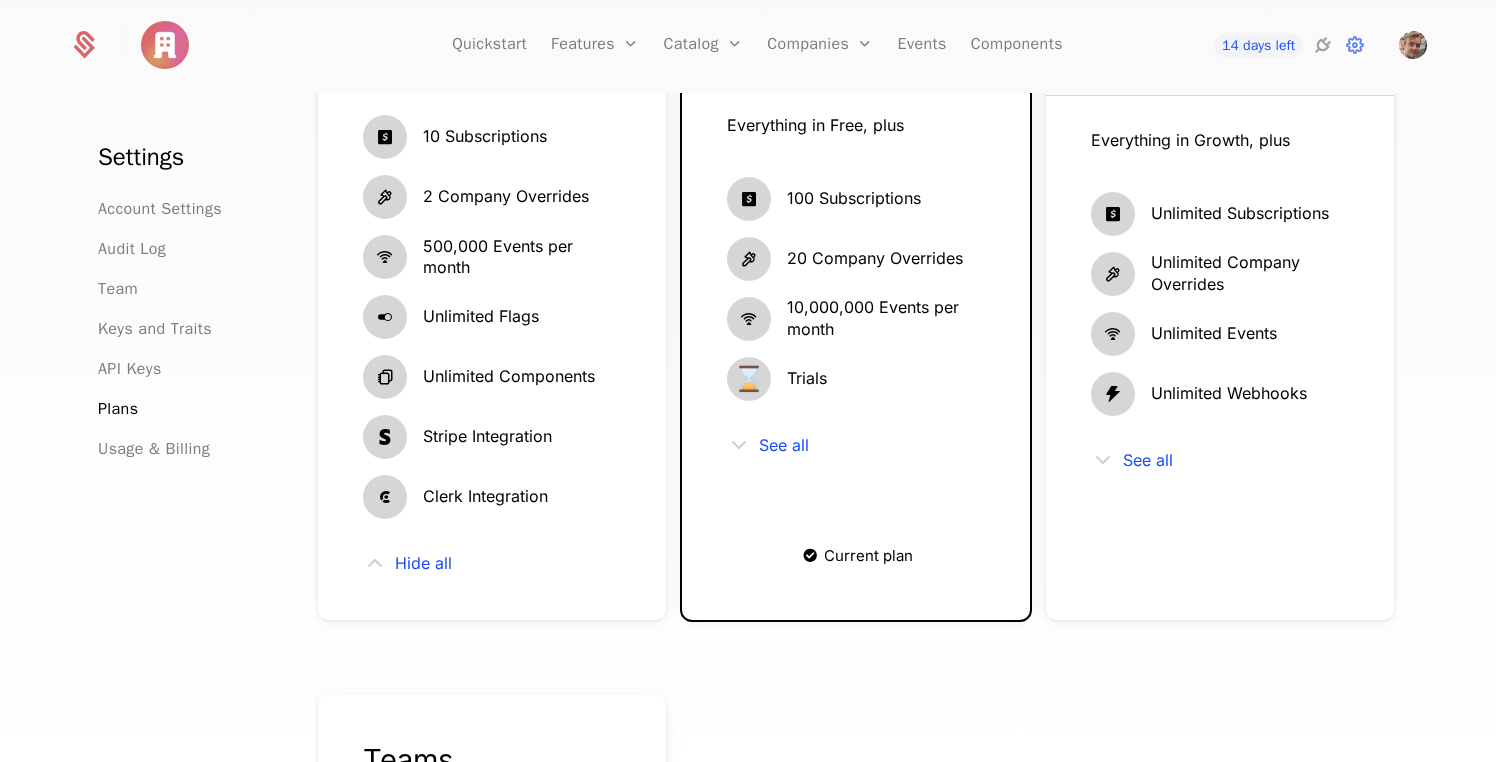 click on "10   Subscriptions 2   Company Overrides 500,000   Events   per   month Unlimited Flags Unlimited Components Stripe Integration Clerk Integration Hide all" at bounding box center [492, 345] 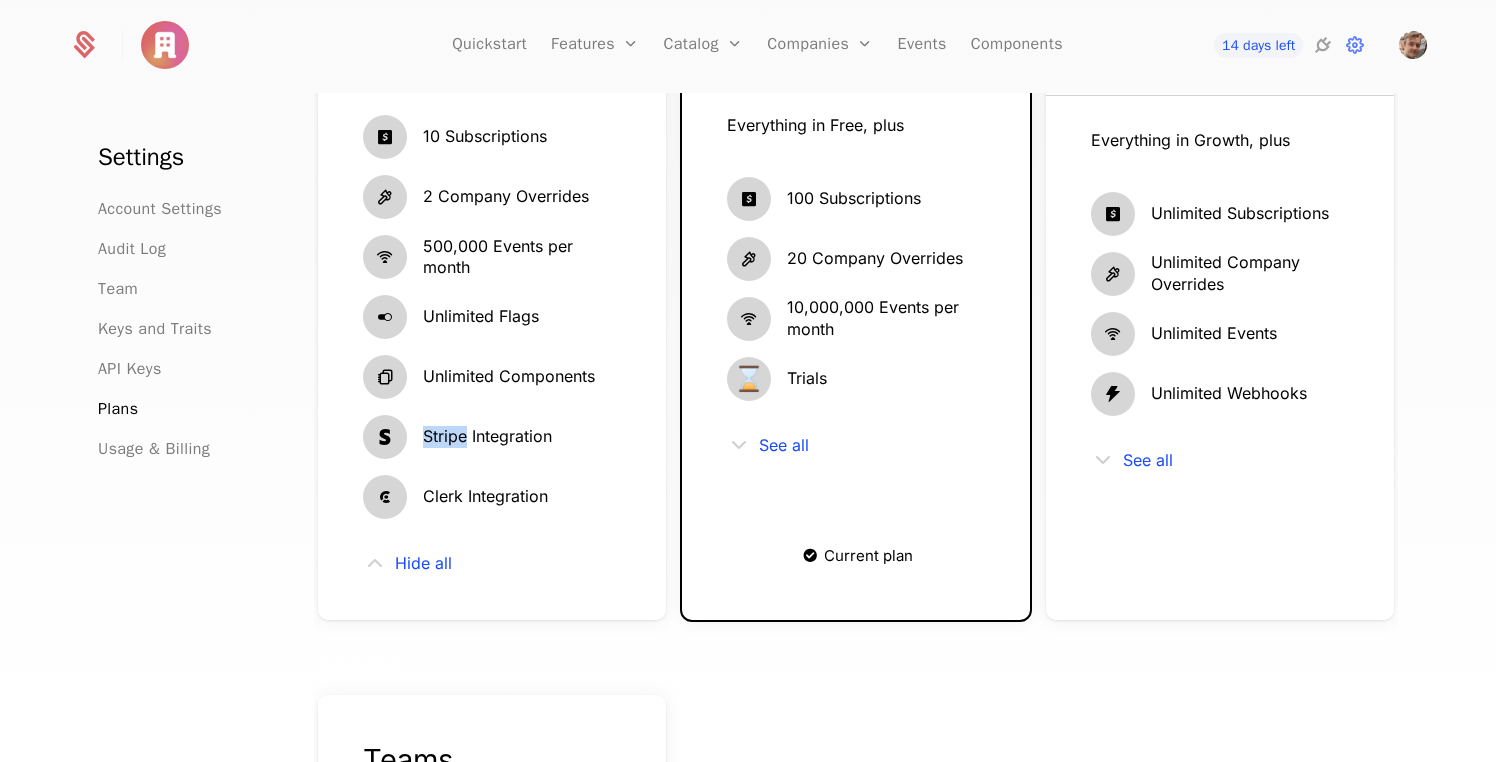 click on "10   Subscriptions 2   Company Overrides 500,000   Events   per   month Unlimited Flags Unlimited Components Stripe Integration Clerk Integration Hide all" at bounding box center (492, 345) 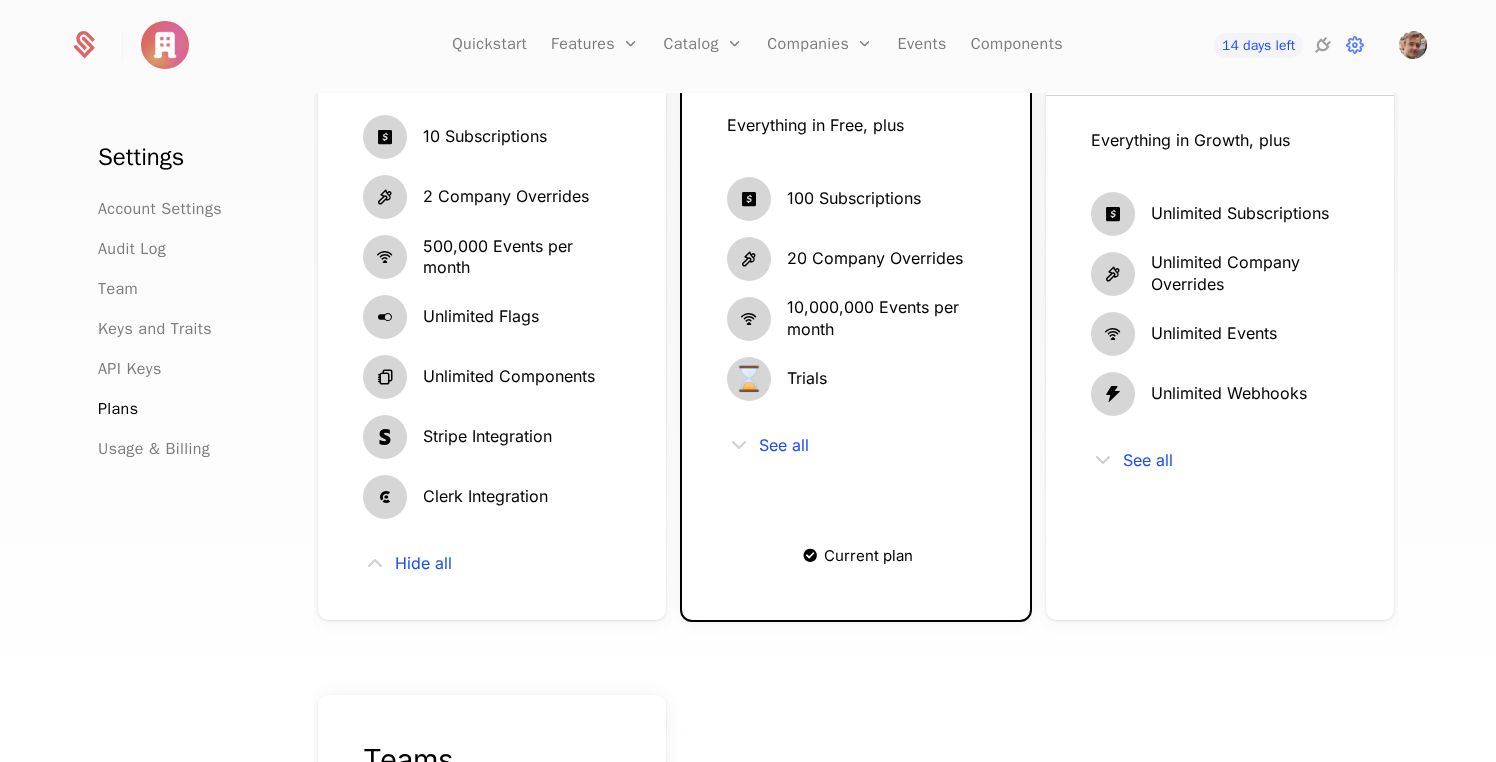 click on "10   Subscriptions 2   Company Overrides 500,000   Events   per   month Unlimited Flags Unlimited Components Stripe Integration Clerk Integration Hide all" at bounding box center [492, 345] 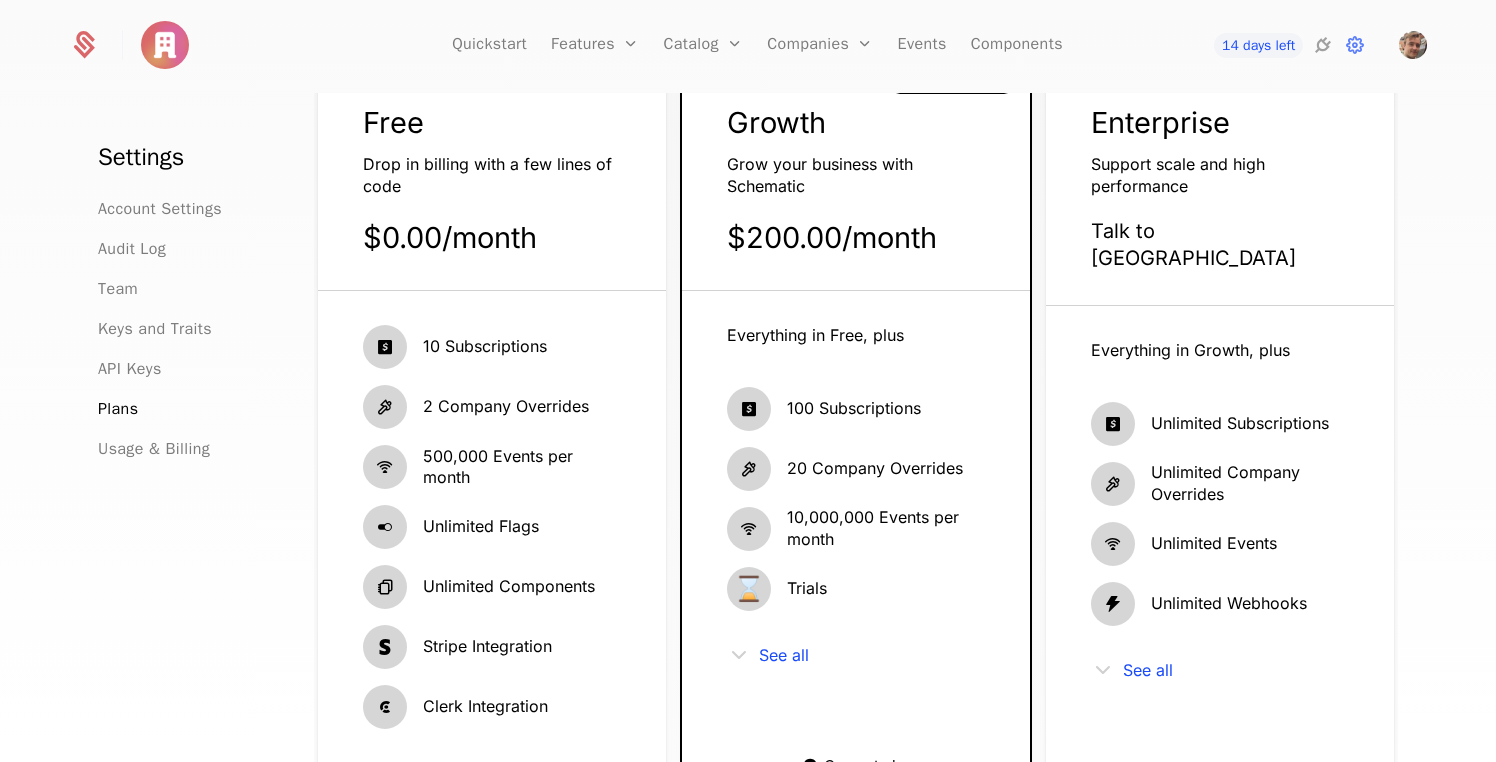 scroll, scrollTop: 0, scrollLeft: 0, axis: both 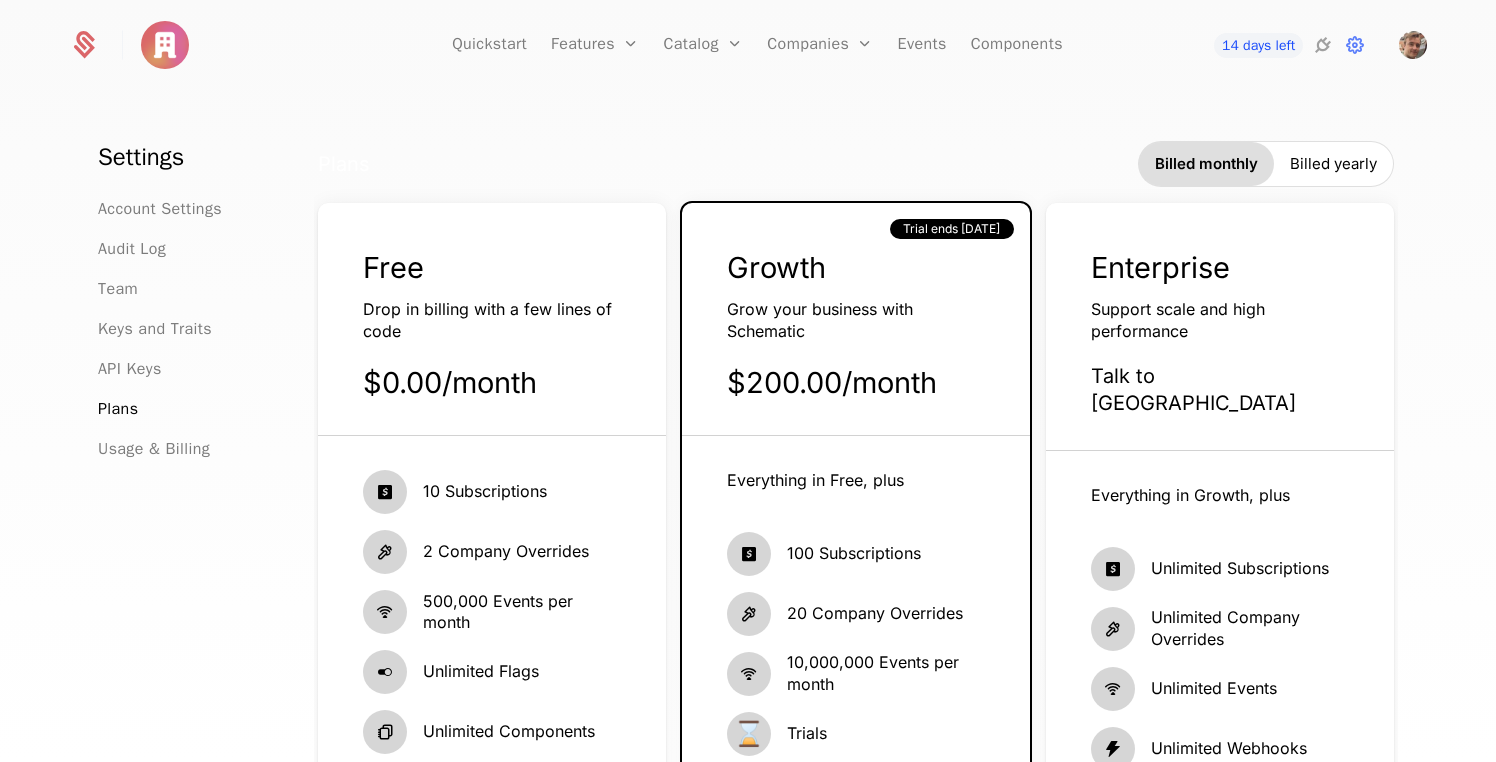 click on "Drop in billing with a few lines of code" at bounding box center [487, 320] 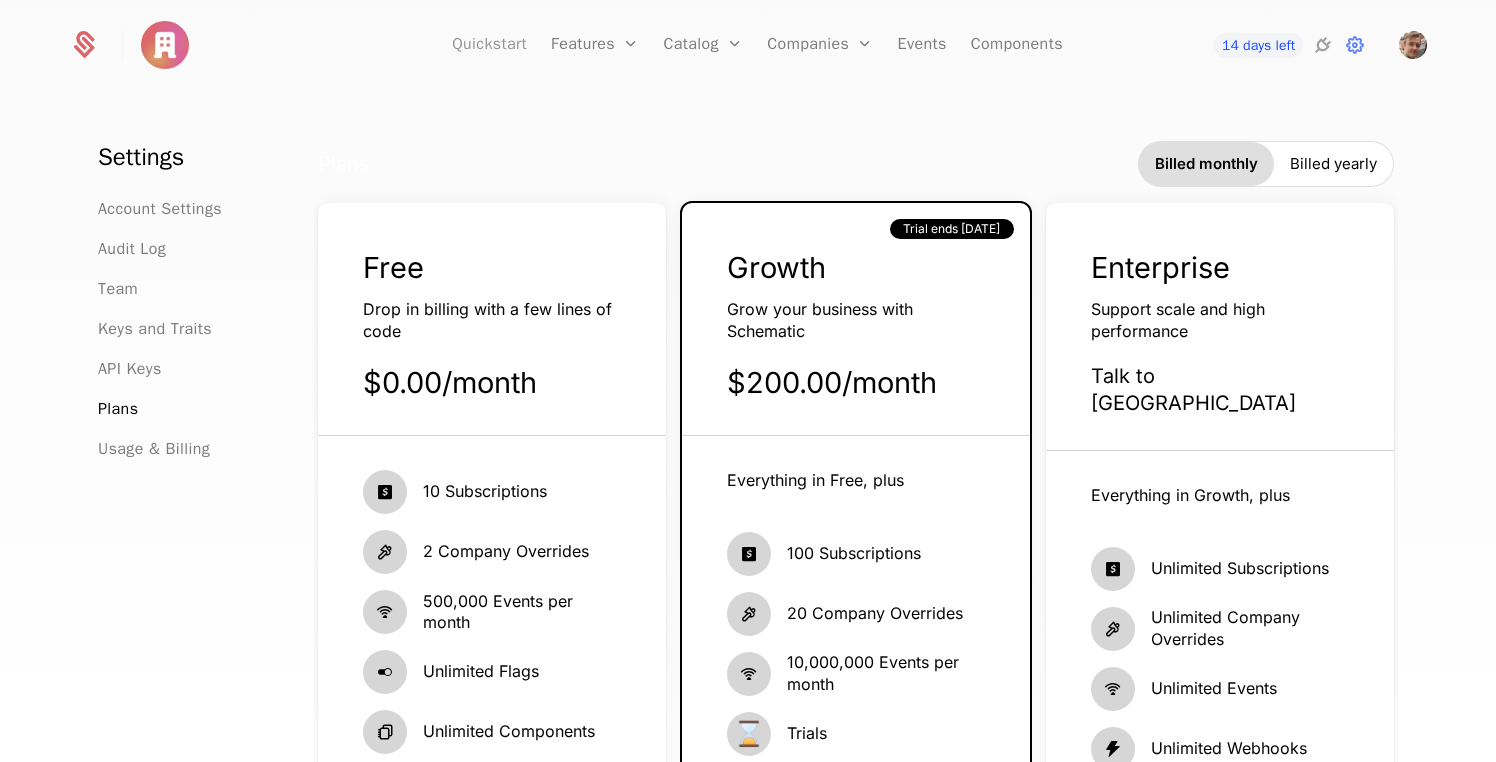 click on "Quickstart" at bounding box center (489, 45) 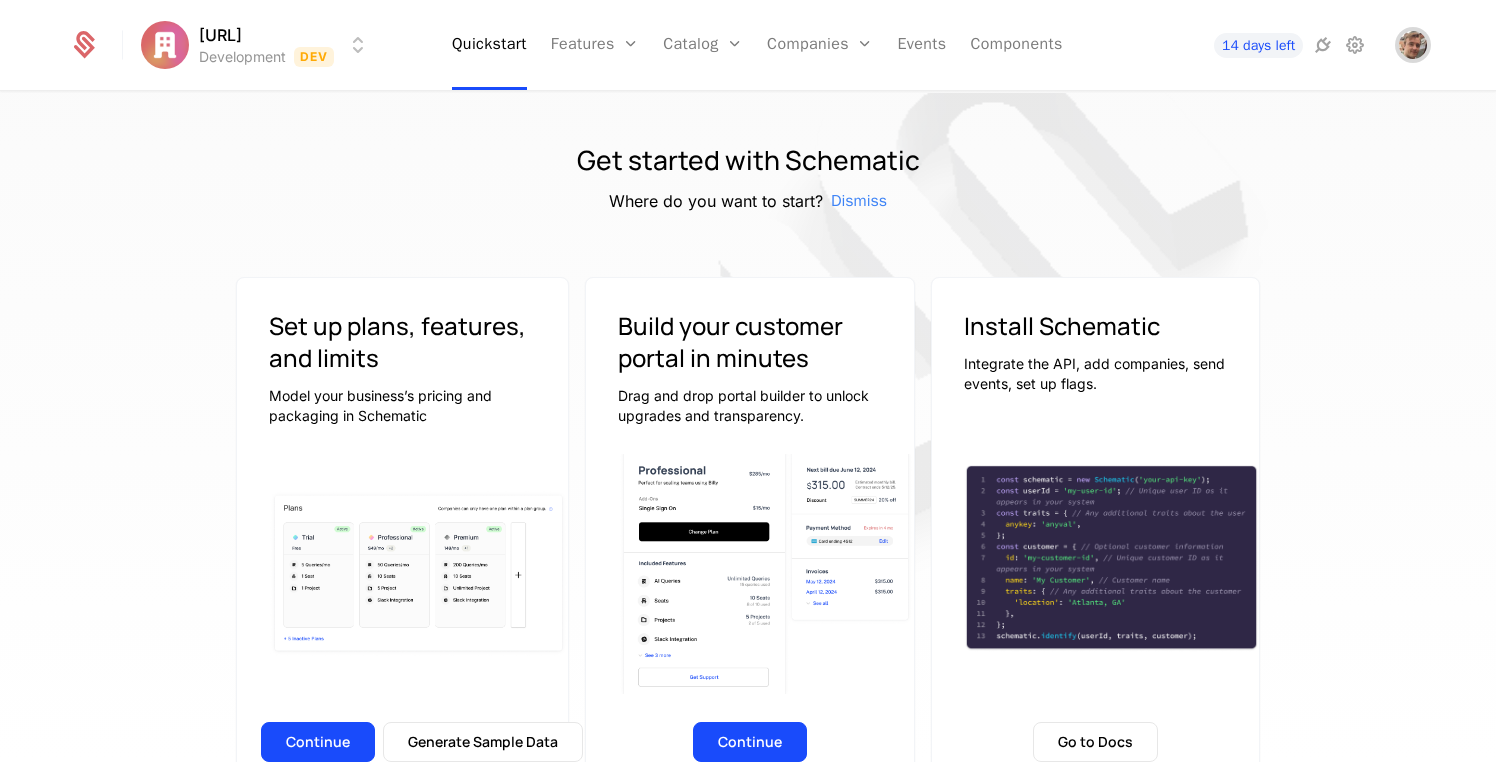 click at bounding box center (1413, 45) 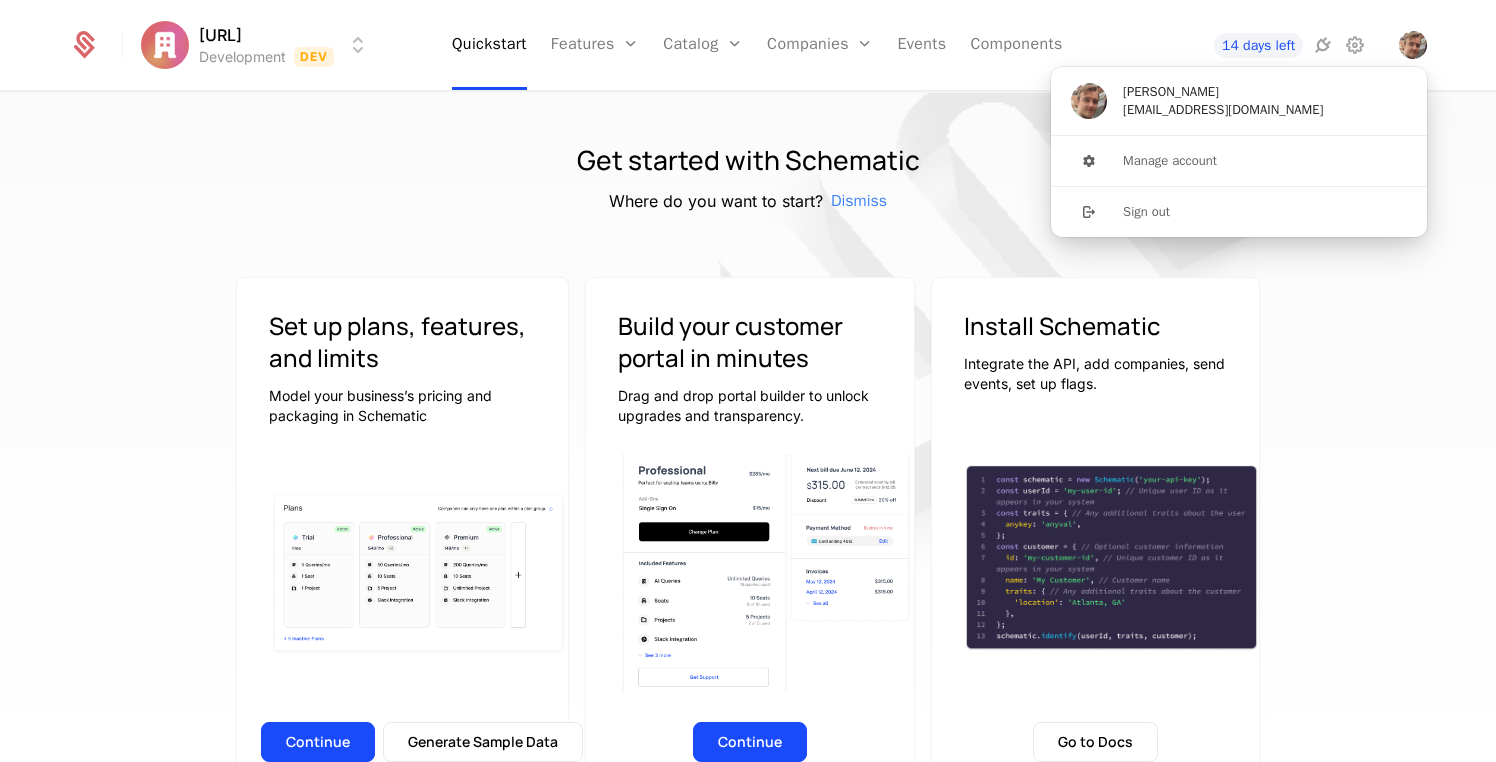 click on "14 days left" at bounding box center (1285, 45) 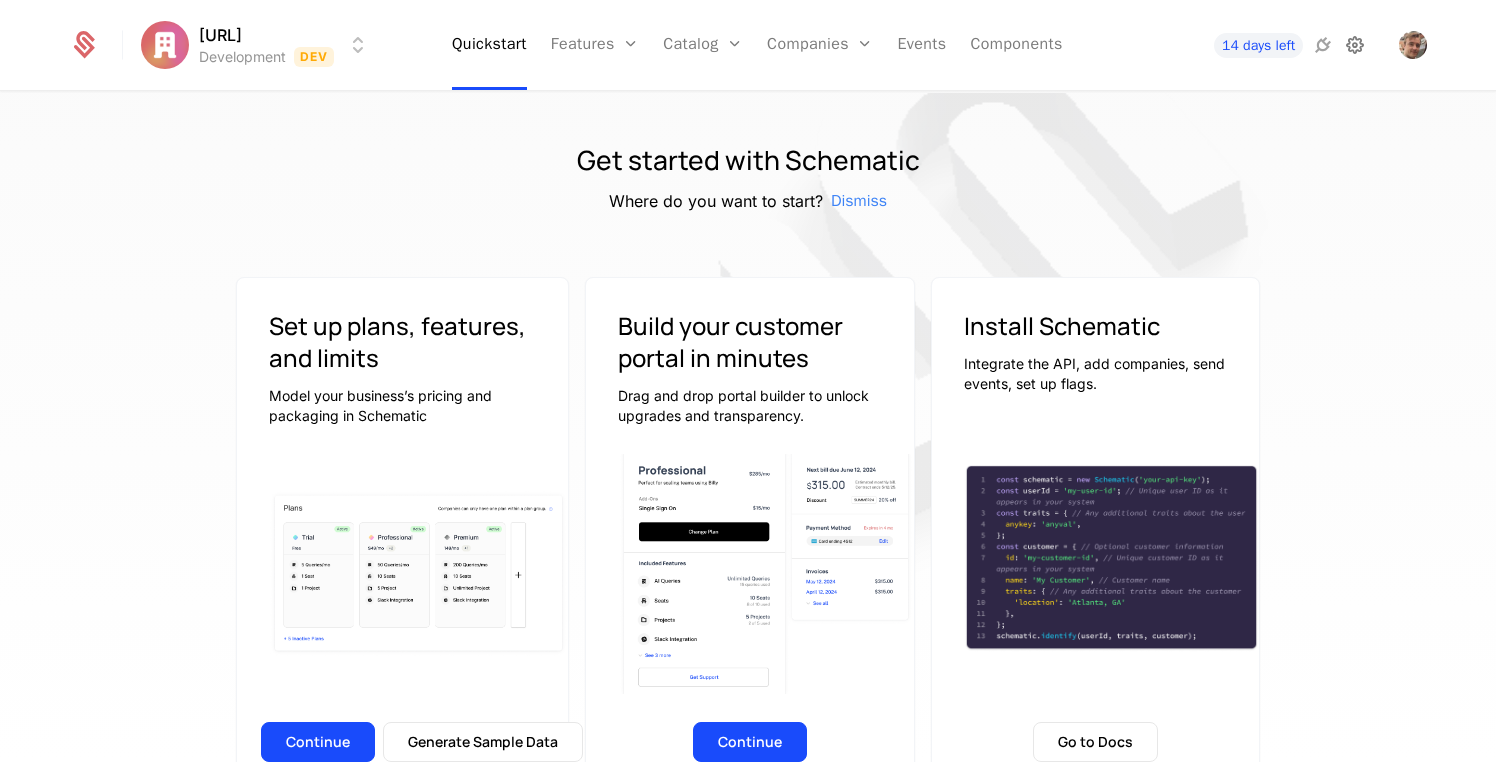 click at bounding box center (1355, 45) 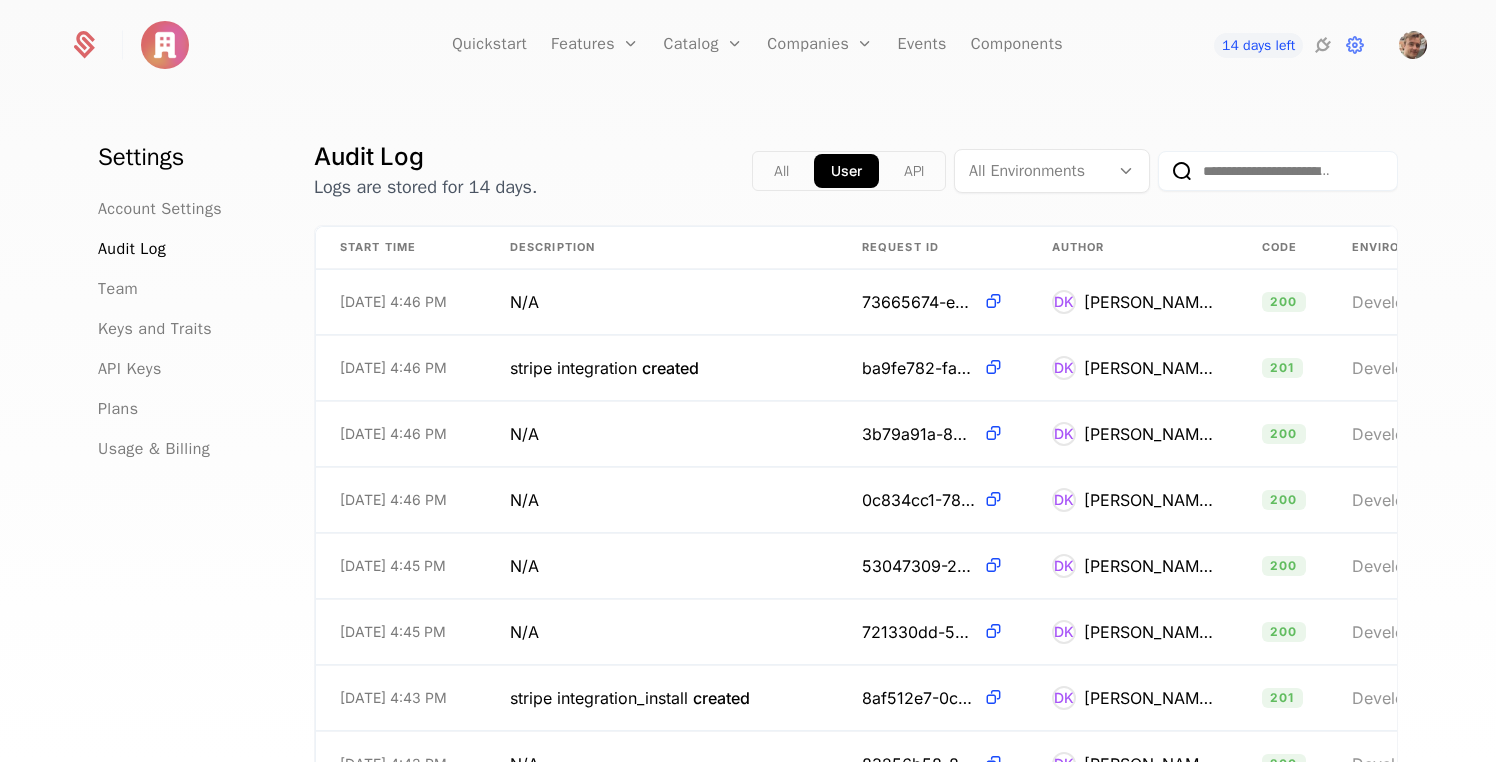 click 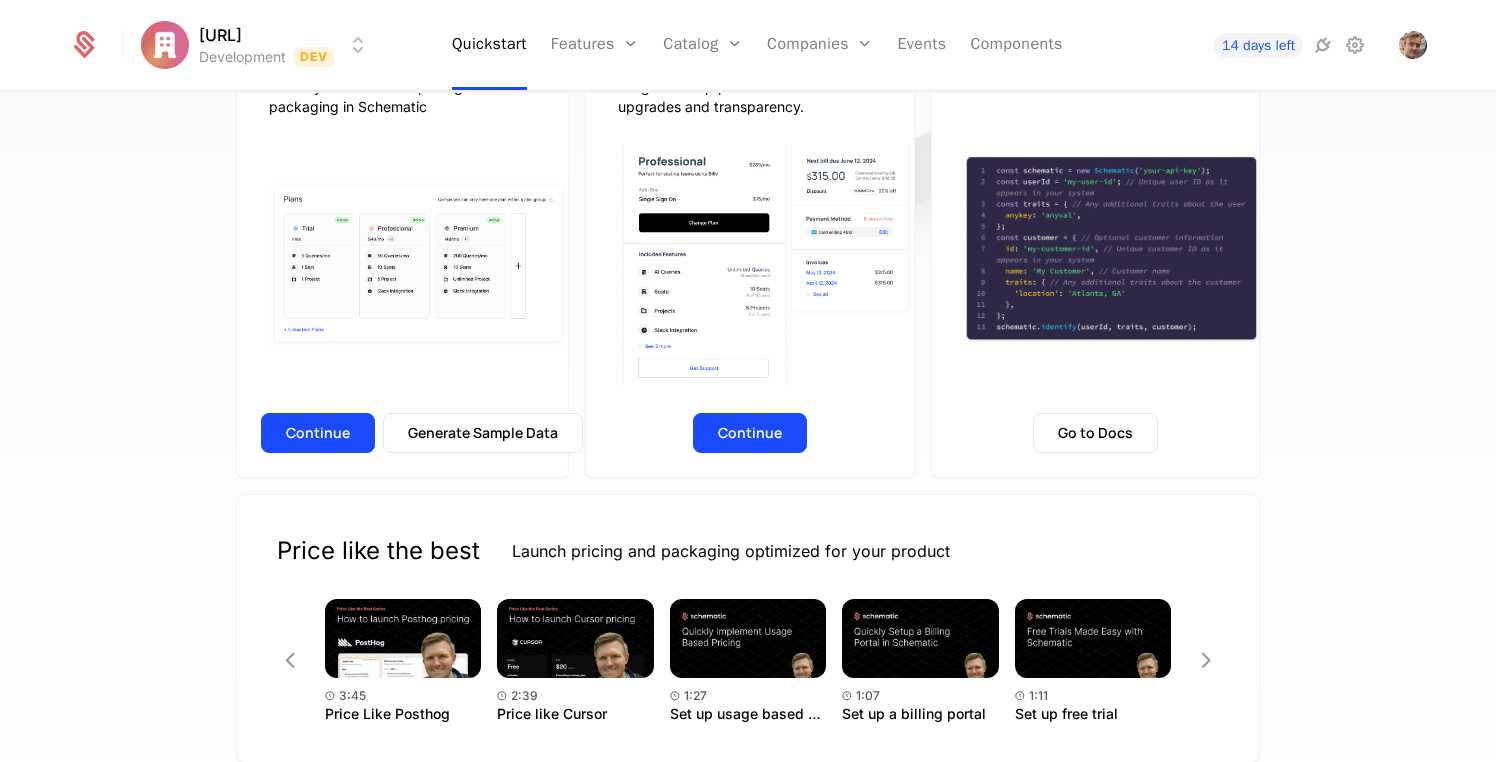 scroll, scrollTop: 395, scrollLeft: 0, axis: vertical 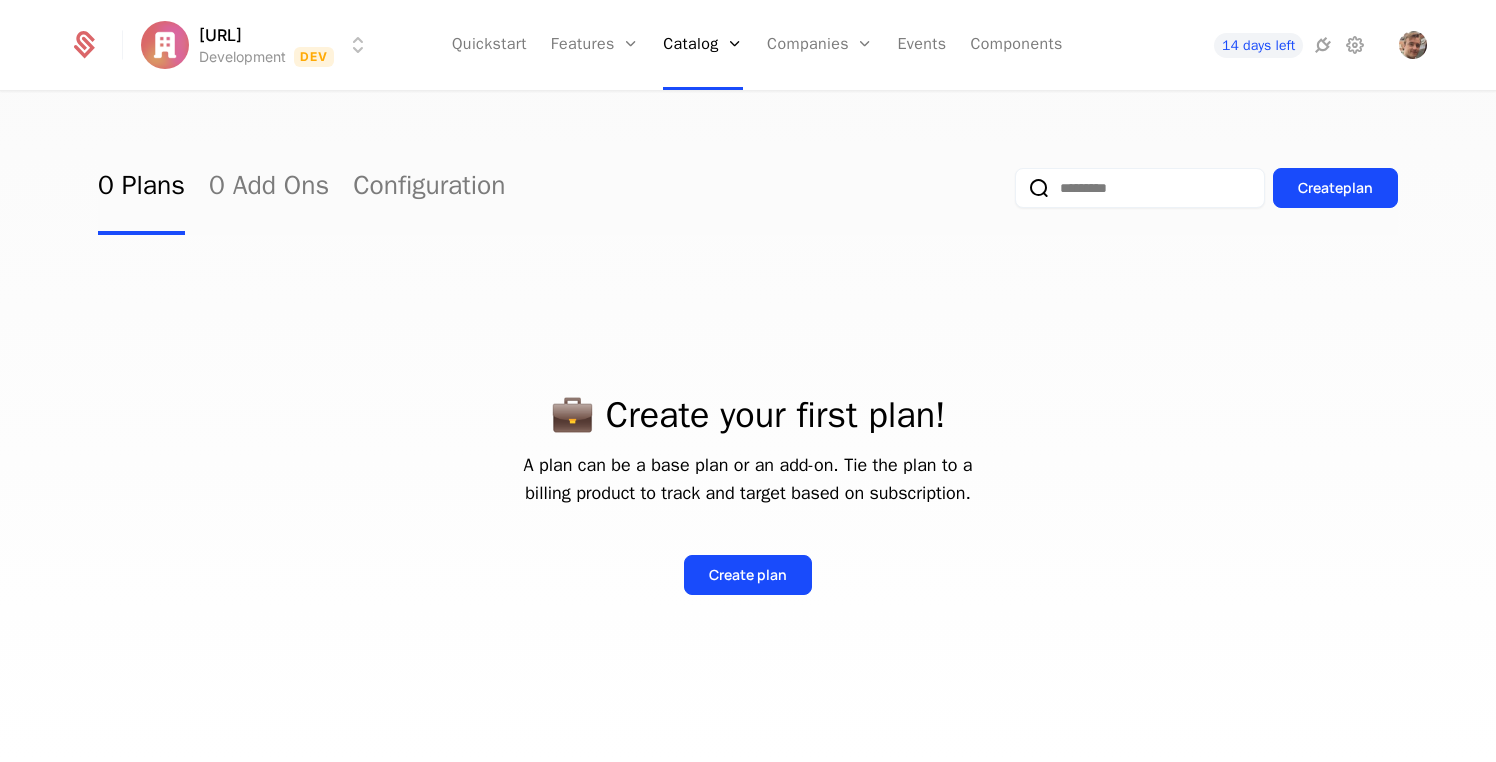 click on "dancake.ai Development Dev Quickstart Features Features Flags Catalog Plans Add Ons Configuration Companies Companies Users Events Components 14 days left 0 Plans 0 Add Ons Configuration Create  plan 💼 Create your first plan! A plan can be a base plan or an add-on. Tie the plan to a billing product to track and target based on subscription. Create plan
Best Viewed on Desktop You're currently viewing this on a  mobile device . For the best experience,   we recommend using a desktop or larger screens , as the application isn't fully optimized for smaller resolutions just yet. Got it" at bounding box center (748, 381) 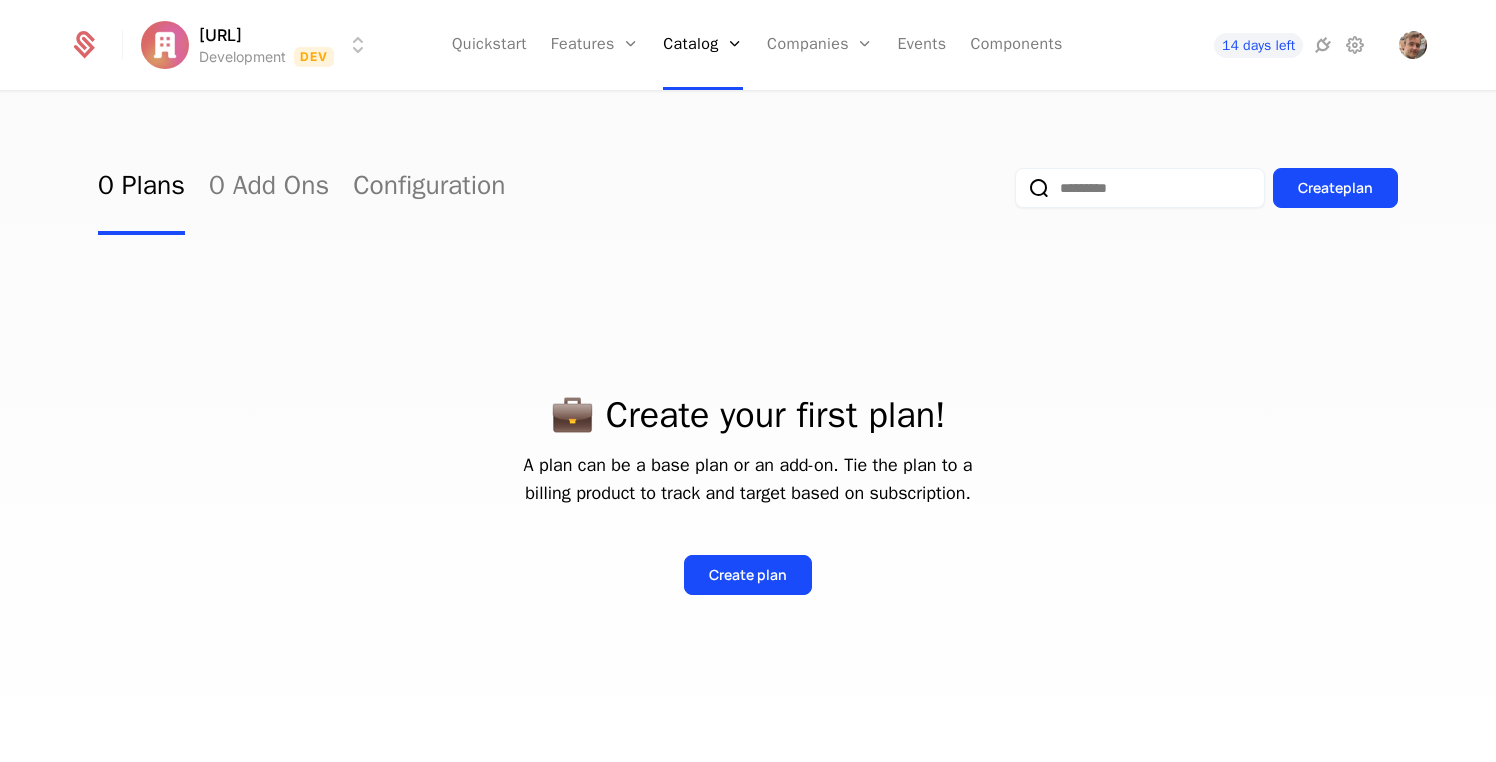 click on "dancake.ai Development Dev Quickstart Features Features Flags Catalog Plans Add Ons Configuration Companies Companies Users Events Components 14 days left 0 Plans 0 Add Ons Configuration Create  plan 💼 Create your first plan! A plan can be a base plan or an add-on. Tie the plan to a billing product to track and target based on subscription. Create plan
Best Viewed on Desktop You're currently viewing this on a  mobile device . For the best experience,   we recommend using a desktop or larger screens , as the application isn't fully optimized for smaller resolutions just yet. Got it" at bounding box center (748, 381) 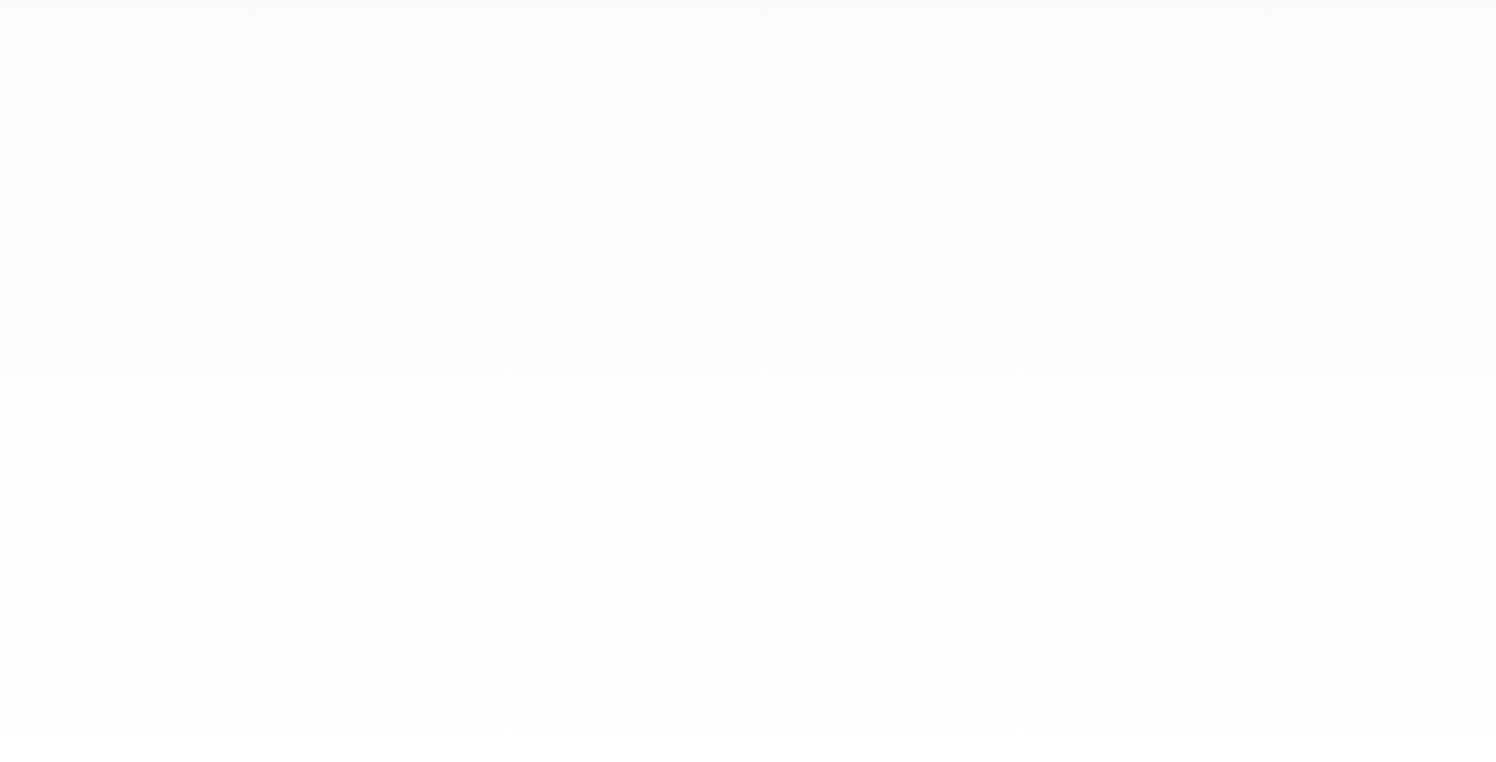 scroll, scrollTop: 0, scrollLeft: 0, axis: both 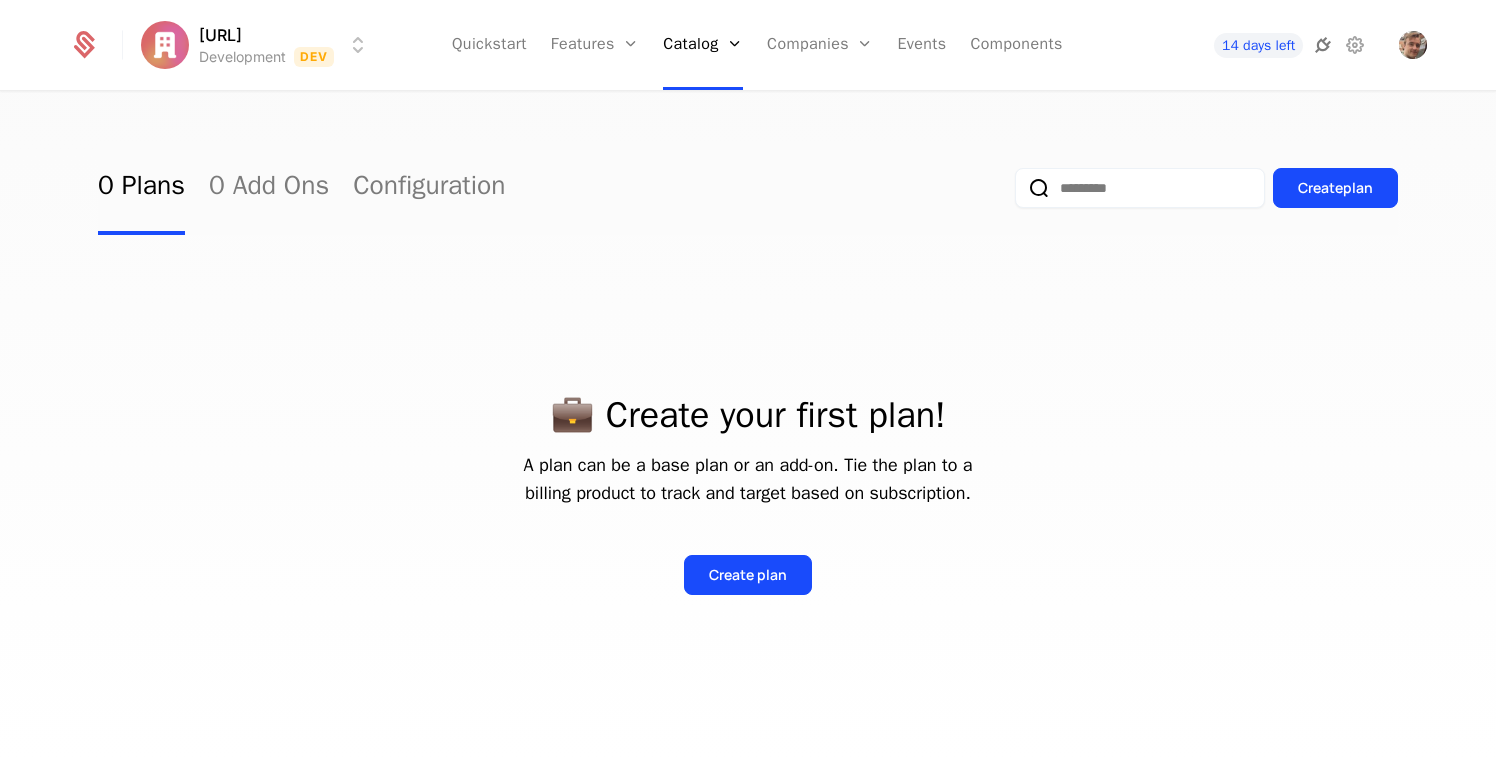 click at bounding box center (1323, 45) 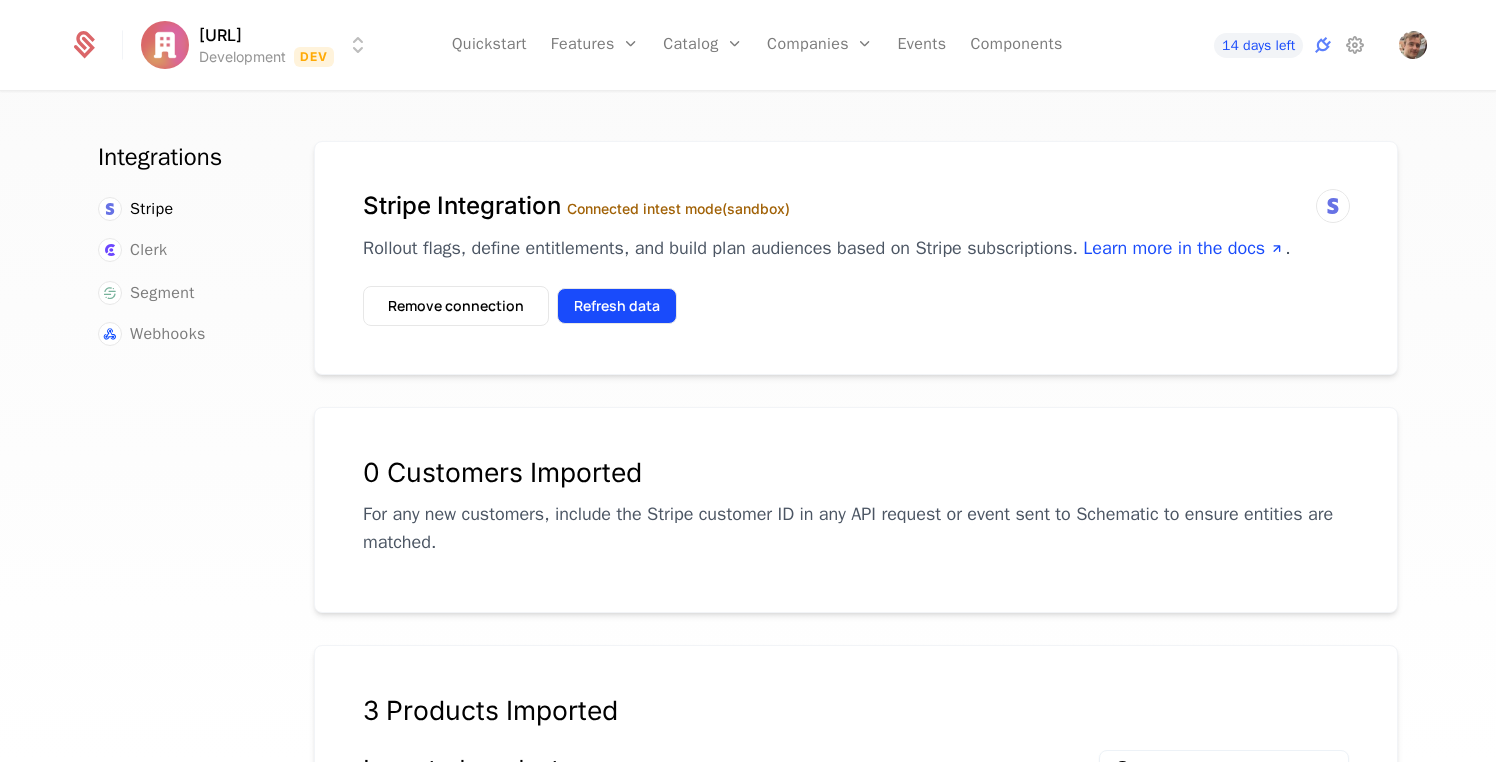 click on "Refresh data" at bounding box center (617, 306) 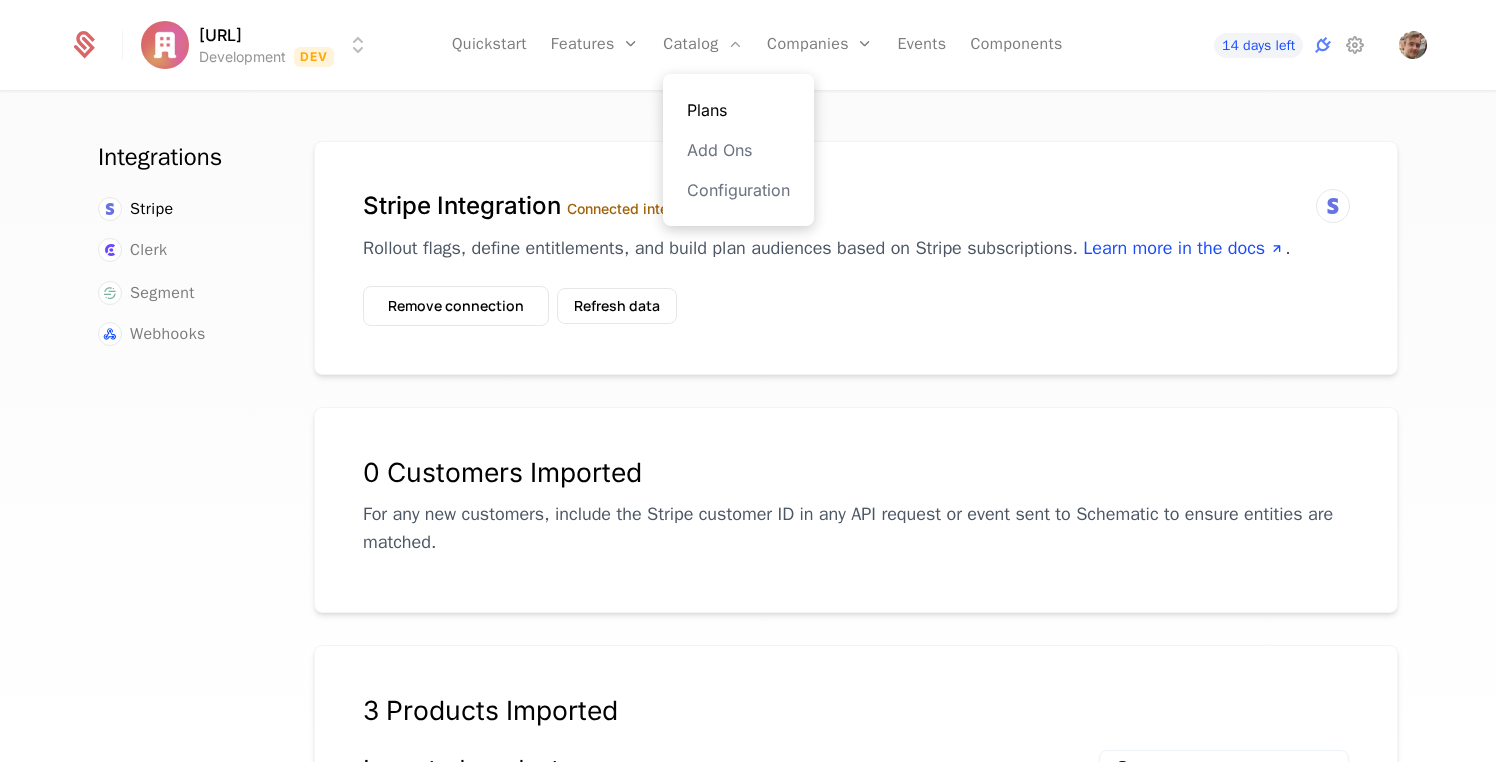 click on "Plans" at bounding box center [738, 110] 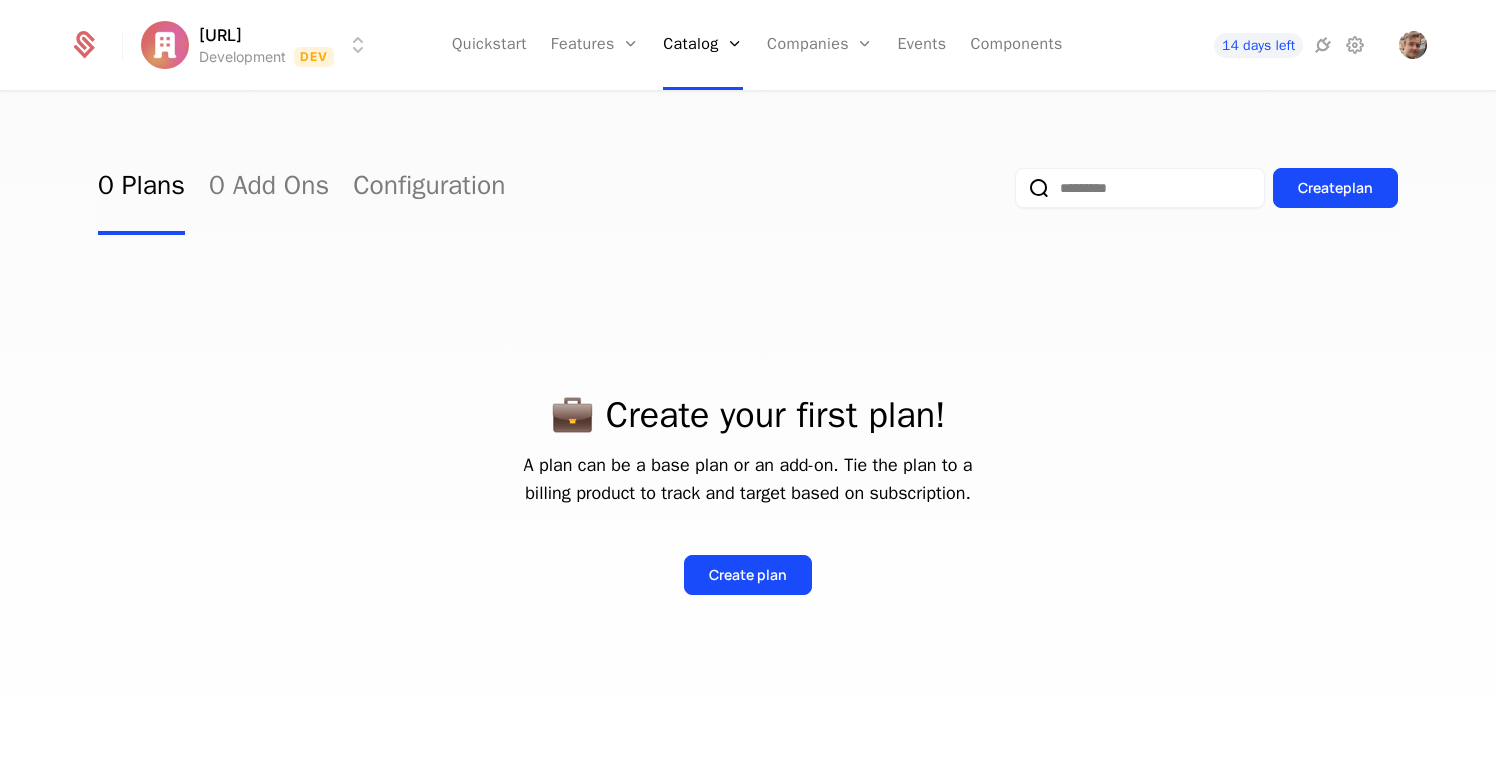 click on "💼 Create your first plan! A plan can be a base plan or an add-on. Tie the plan to a billing product to track and target based on subscription. Create plan" at bounding box center [748, 471] 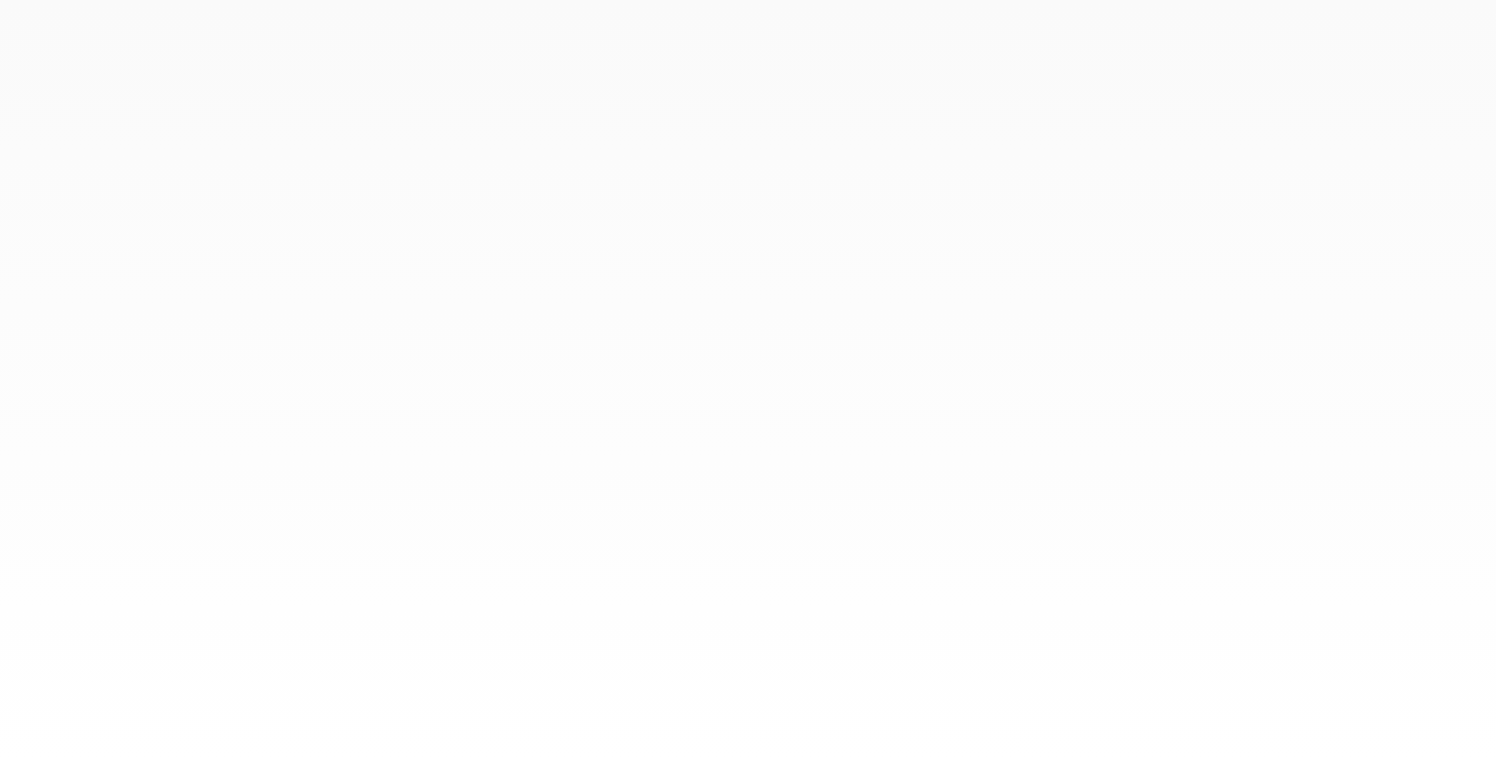 scroll, scrollTop: 0, scrollLeft: 0, axis: both 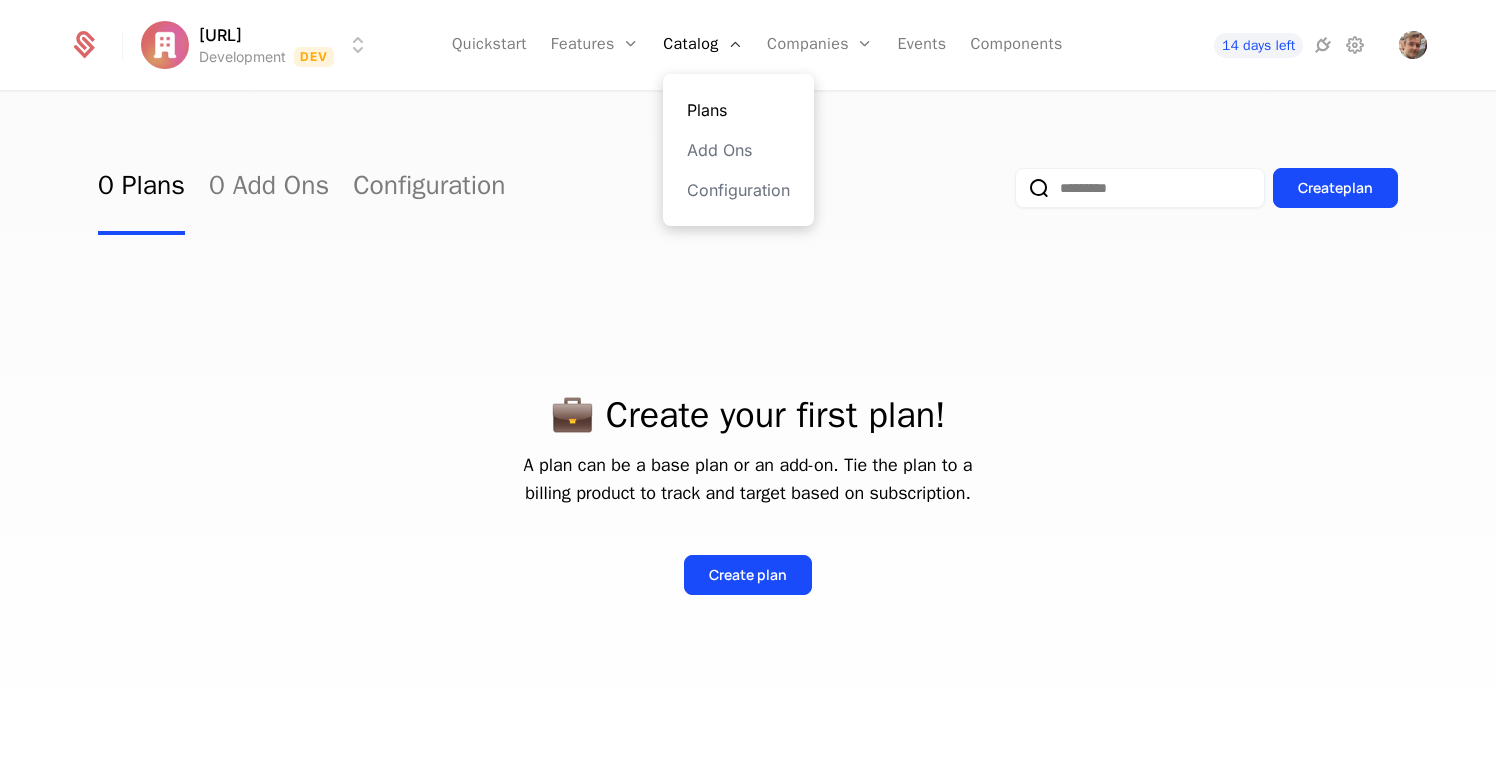 click on "Plans" at bounding box center [738, 110] 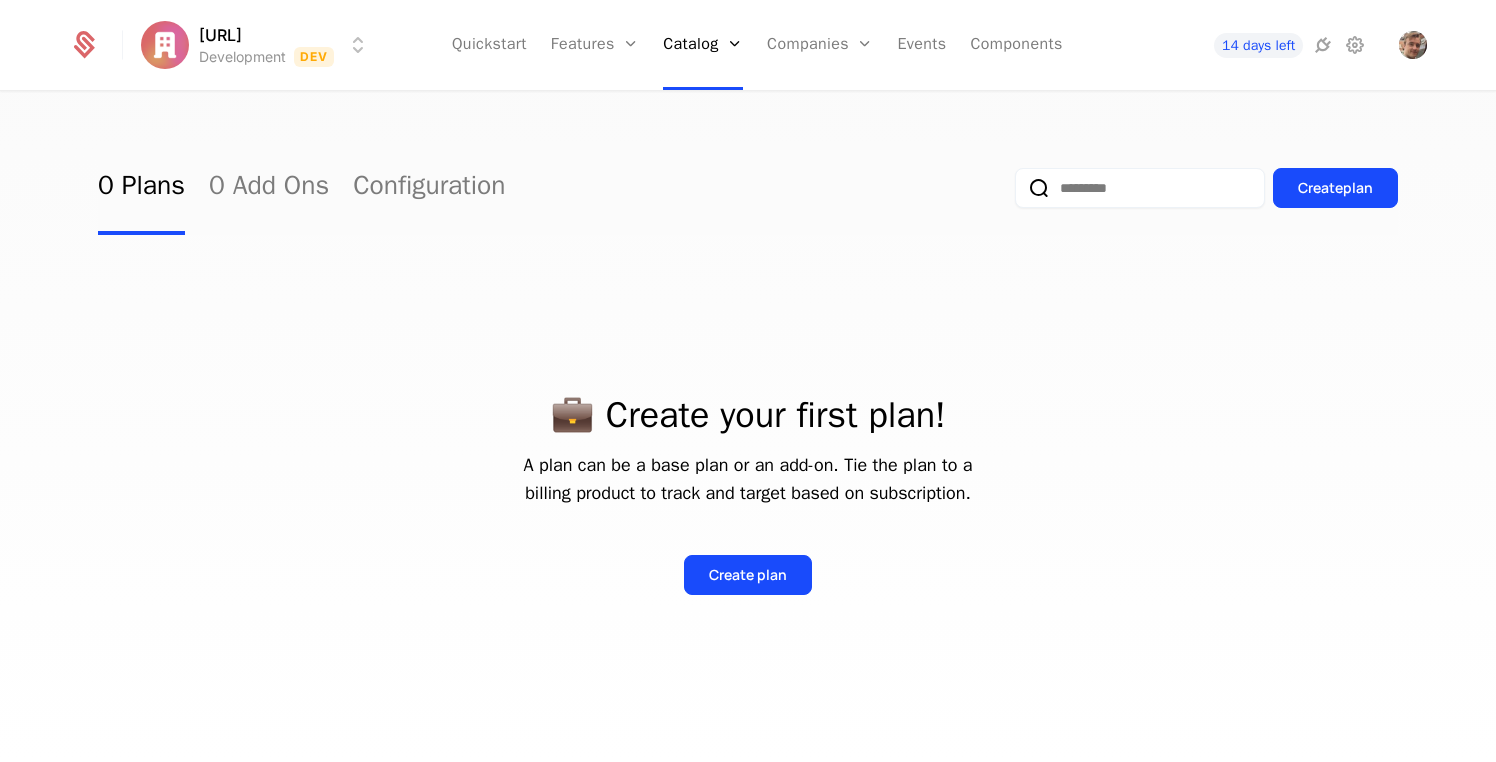 click on "0 Plans 0 Add Ons Configuration Create  plan 💼 Create your first plan! A plan can be a base plan or an add-on. Tie the plan to a billing product to track and target based on subscription. Create plan" at bounding box center [748, 433] 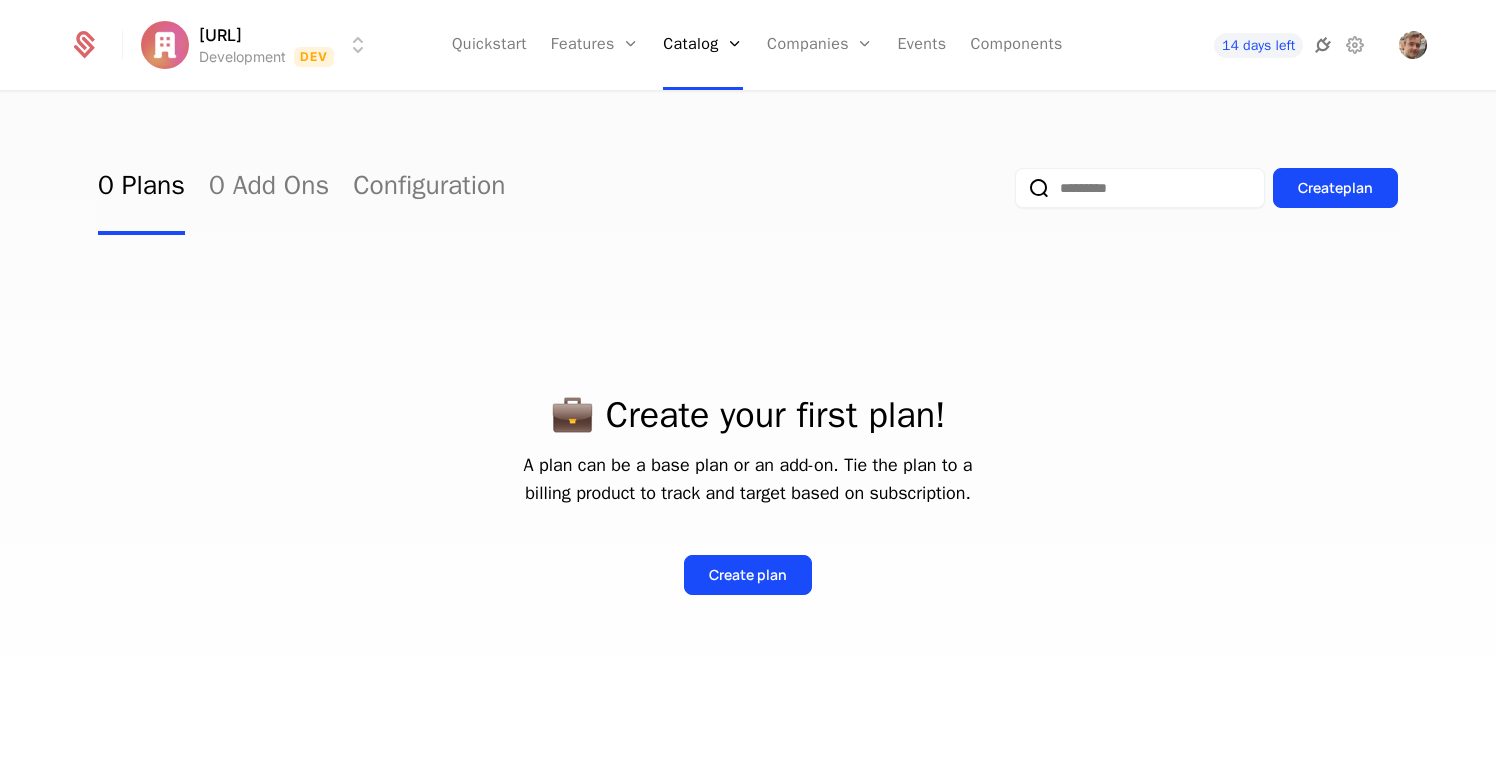 click at bounding box center (1323, 45) 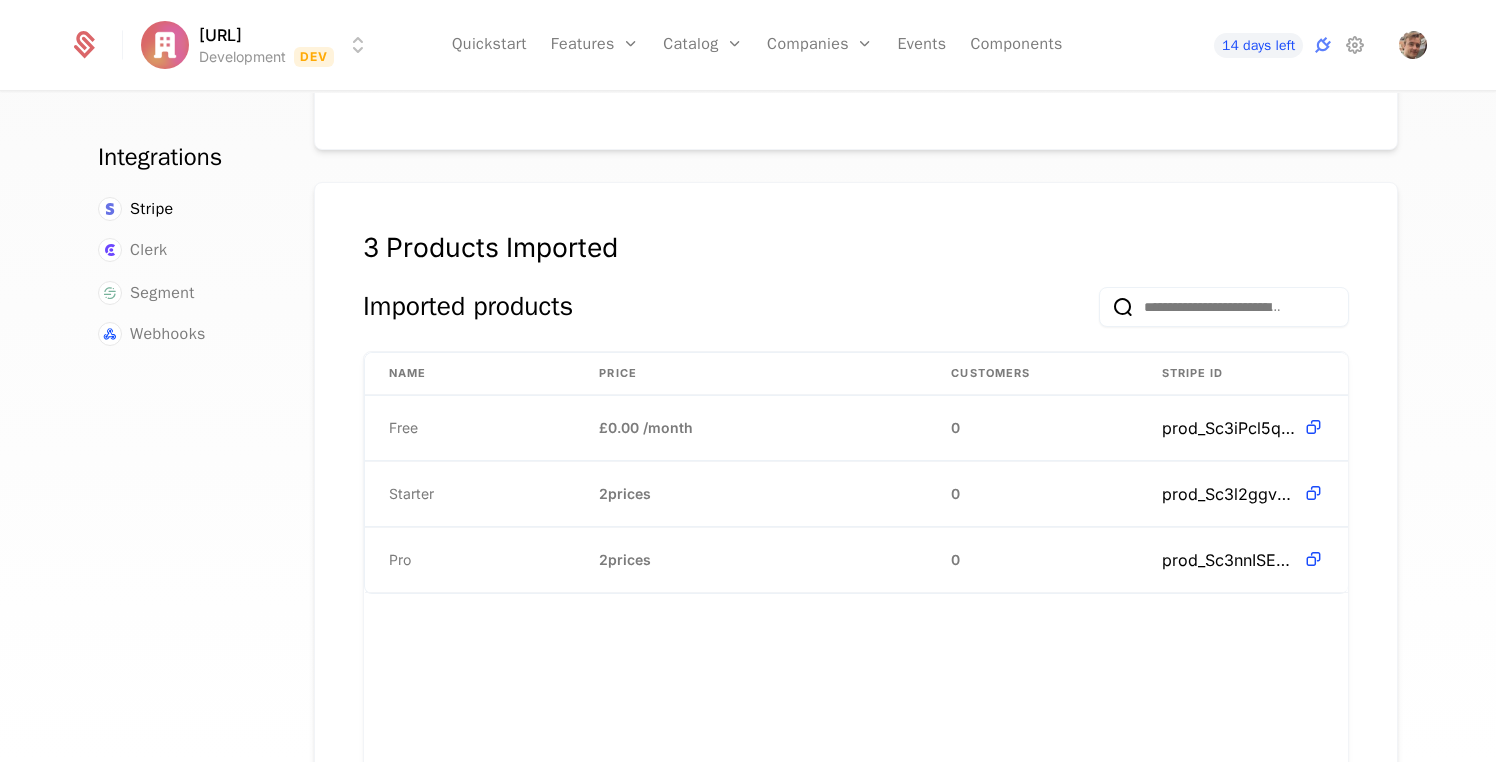 scroll, scrollTop: 460, scrollLeft: 0, axis: vertical 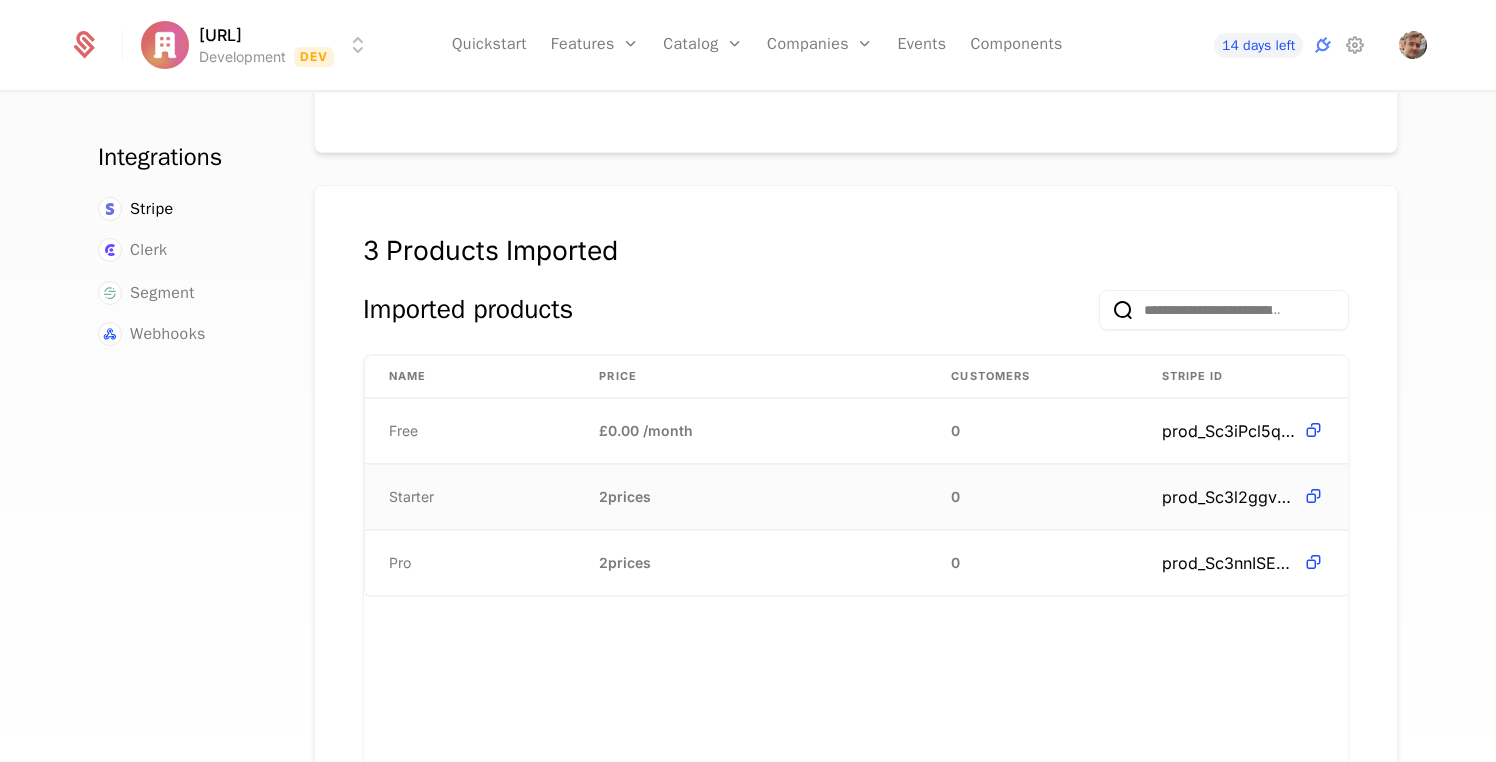 click on "2  prices" at bounding box center (751, 497) 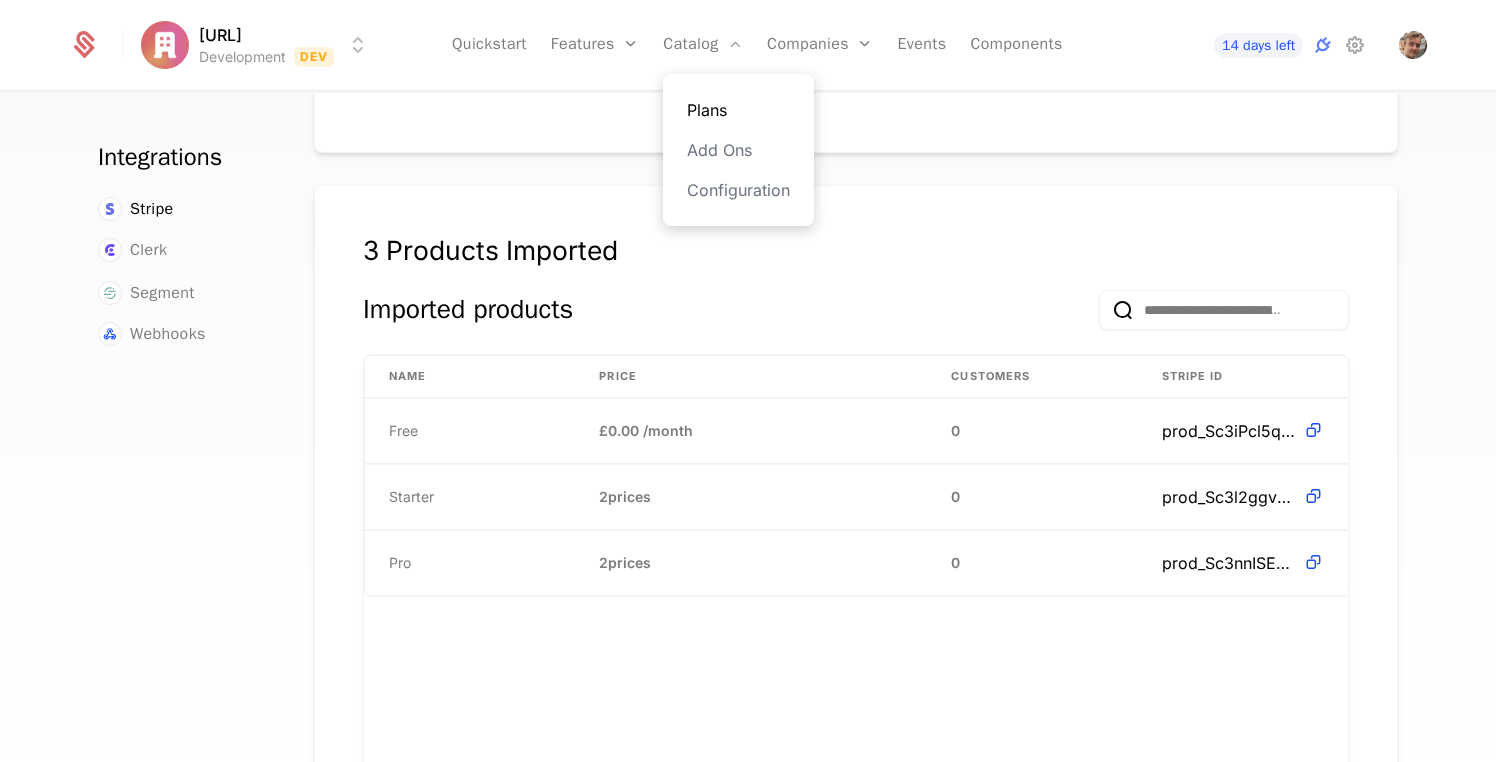 click on "Plans" at bounding box center (738, 110) 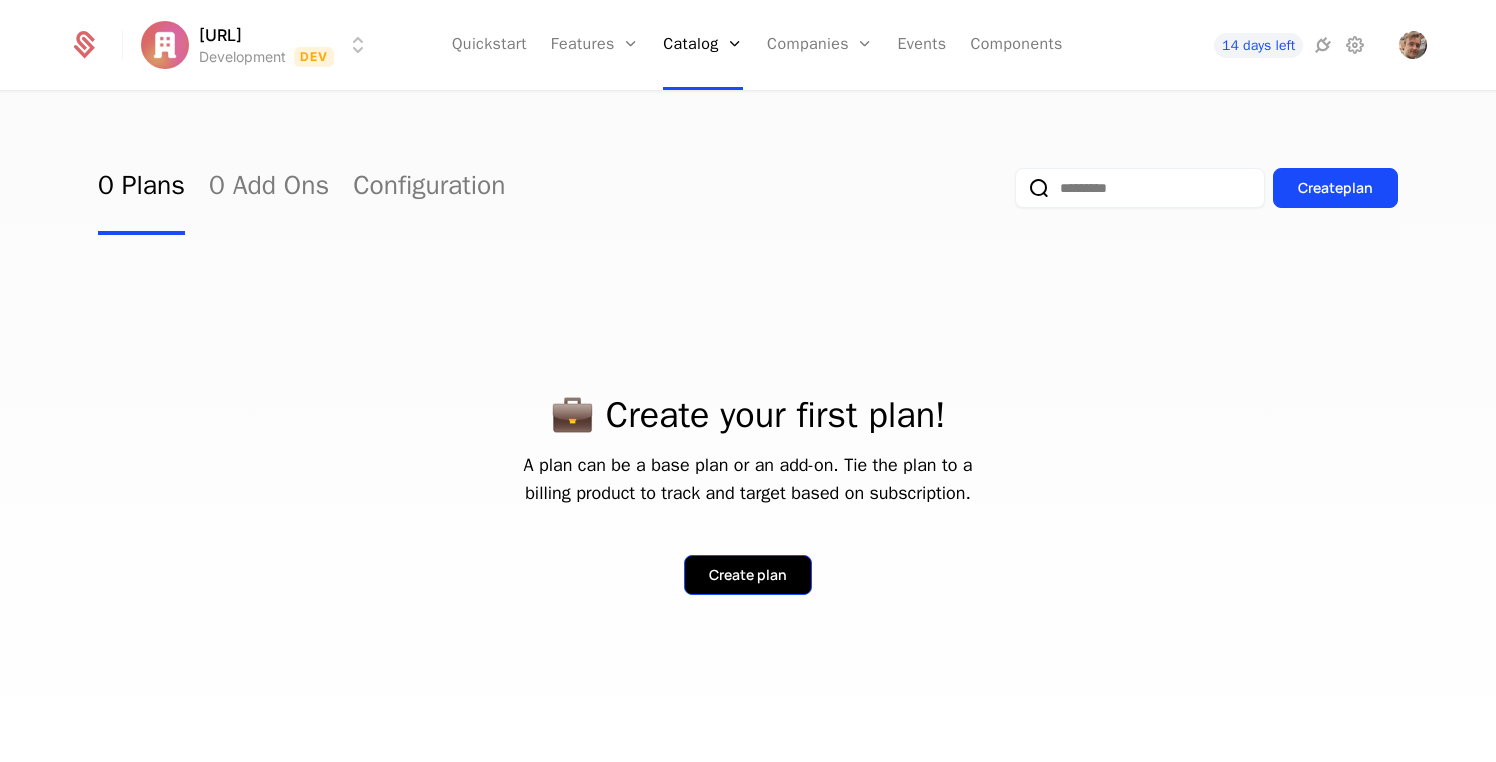 click on "Create plan" at bounding box center [748, 575] 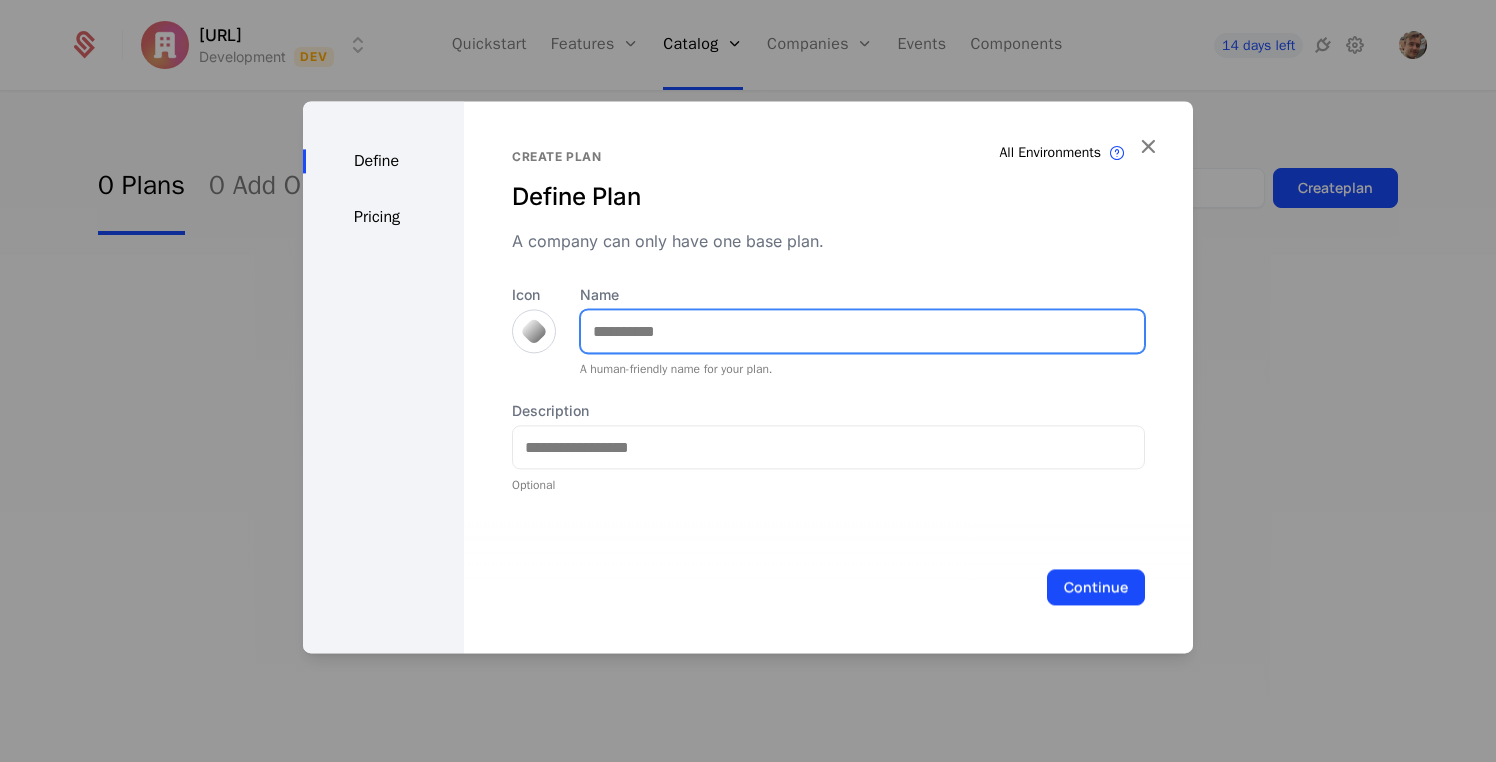 click on "Name" at bounding box center [862, 331] 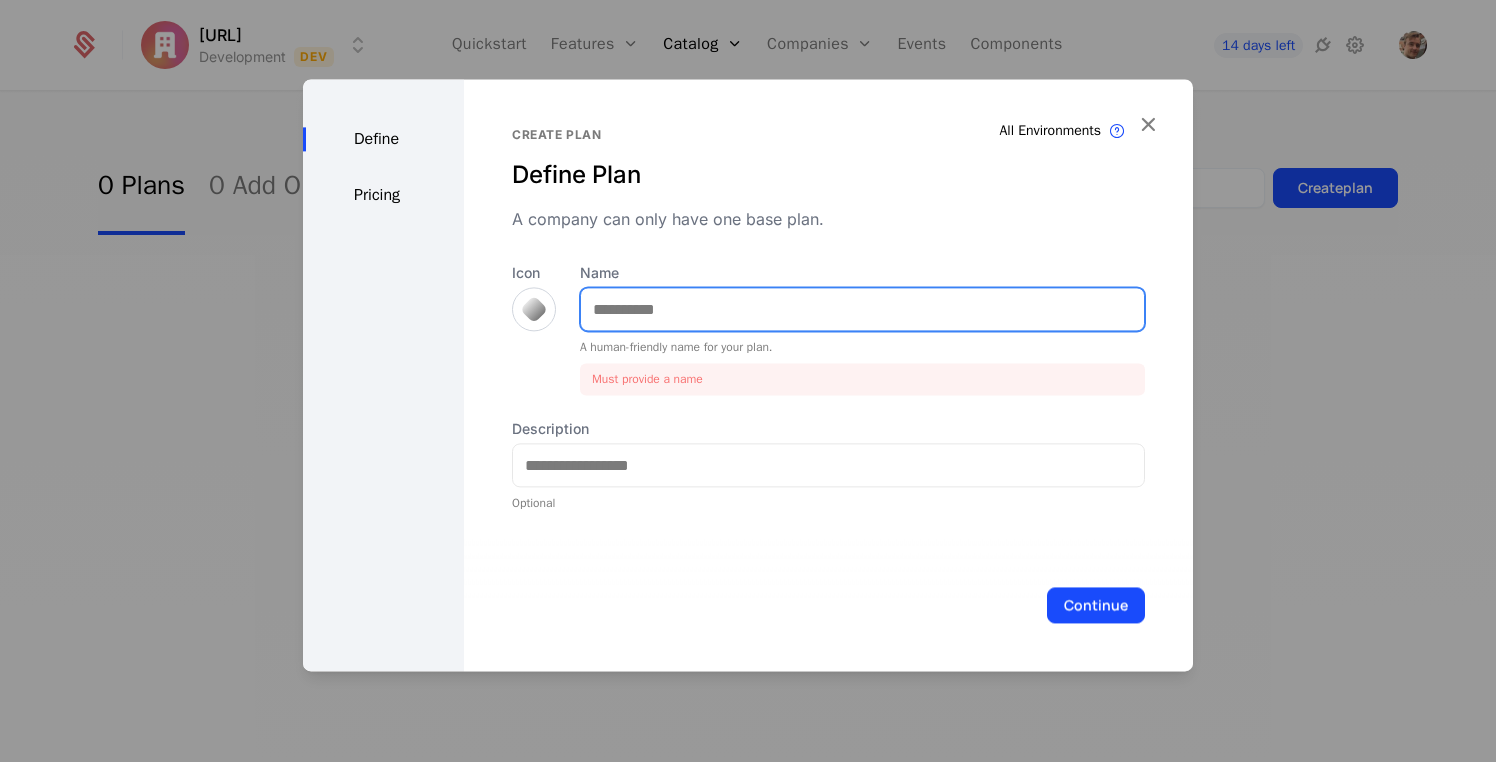 click on "Name" at bounding box center [862, 309] 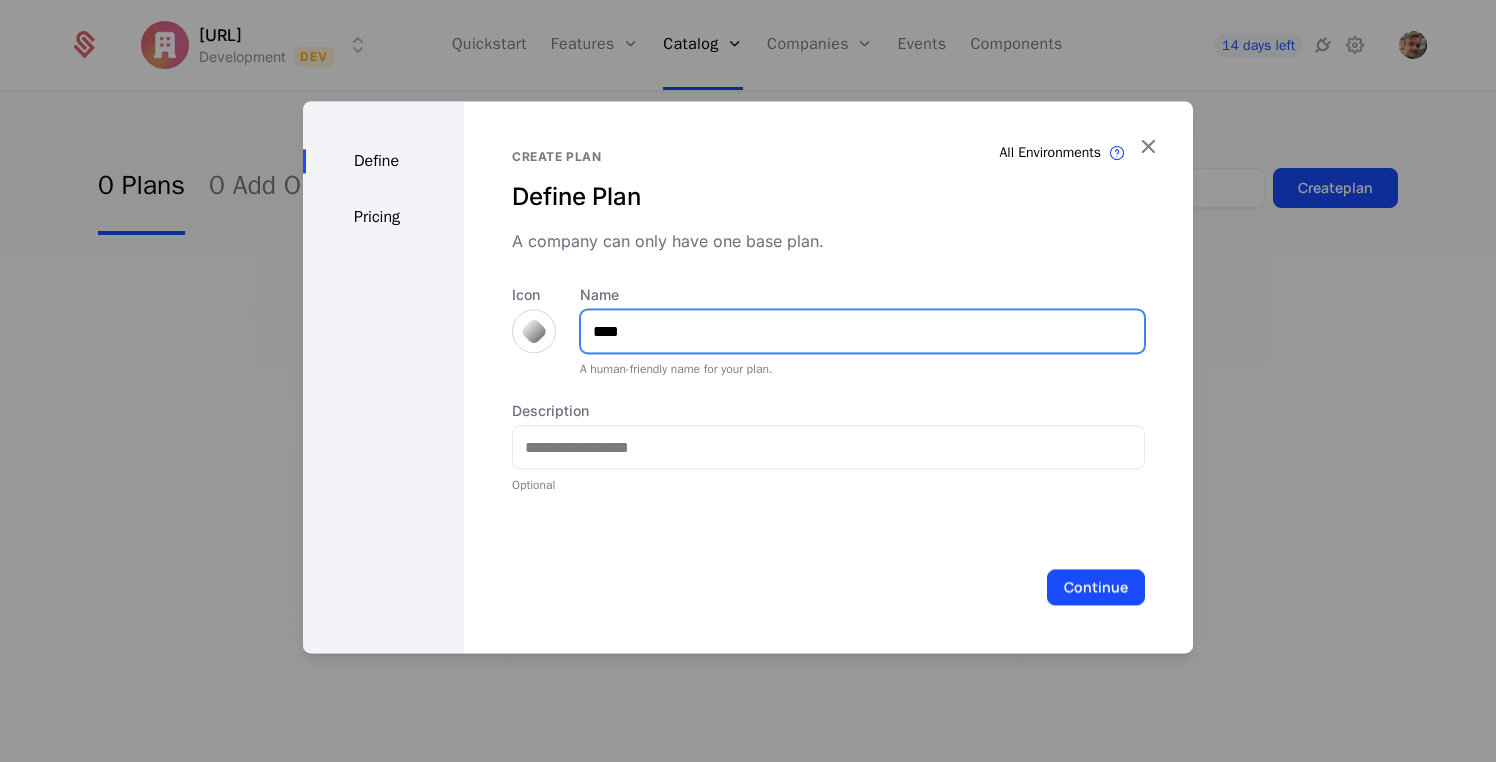 type on "****" 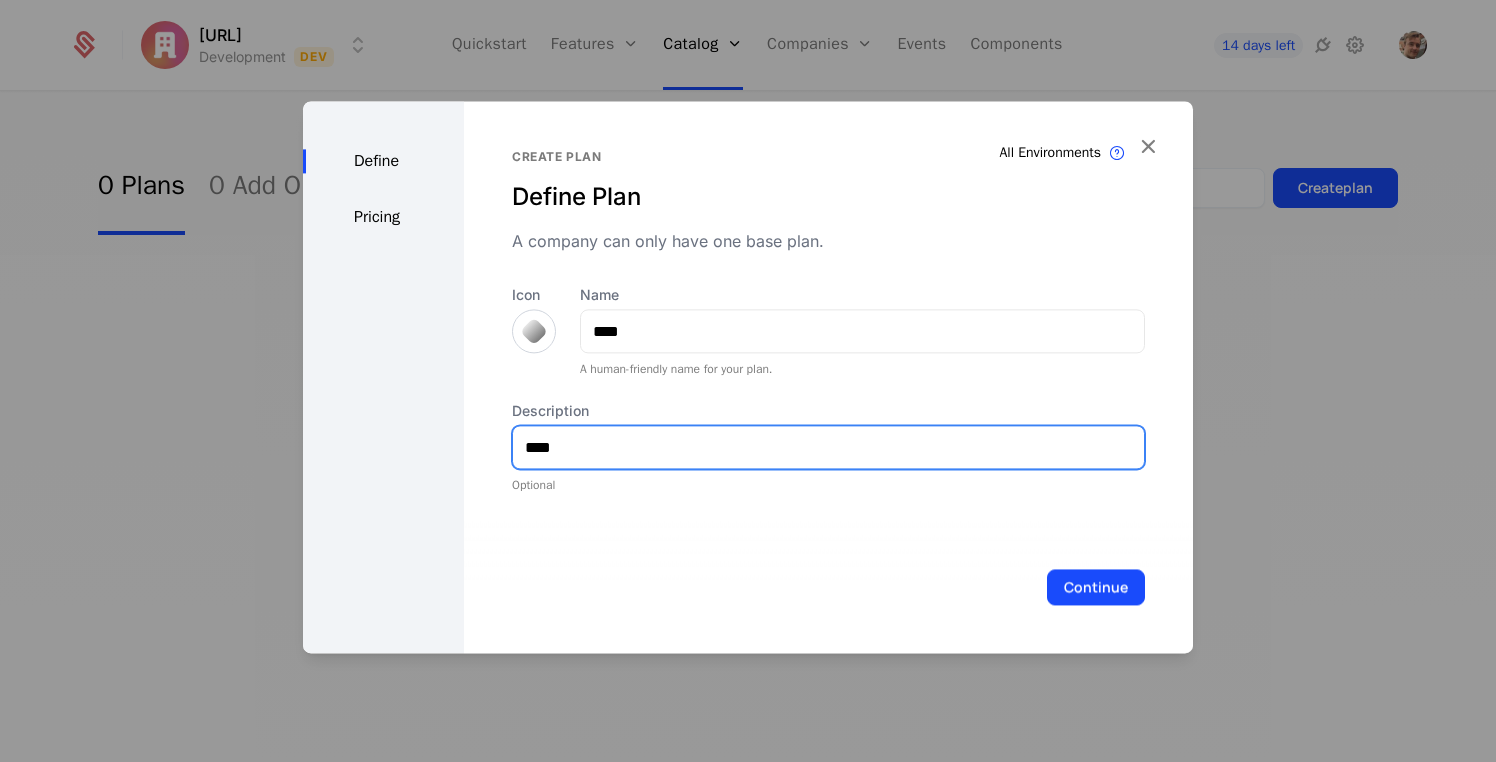 type on "****" 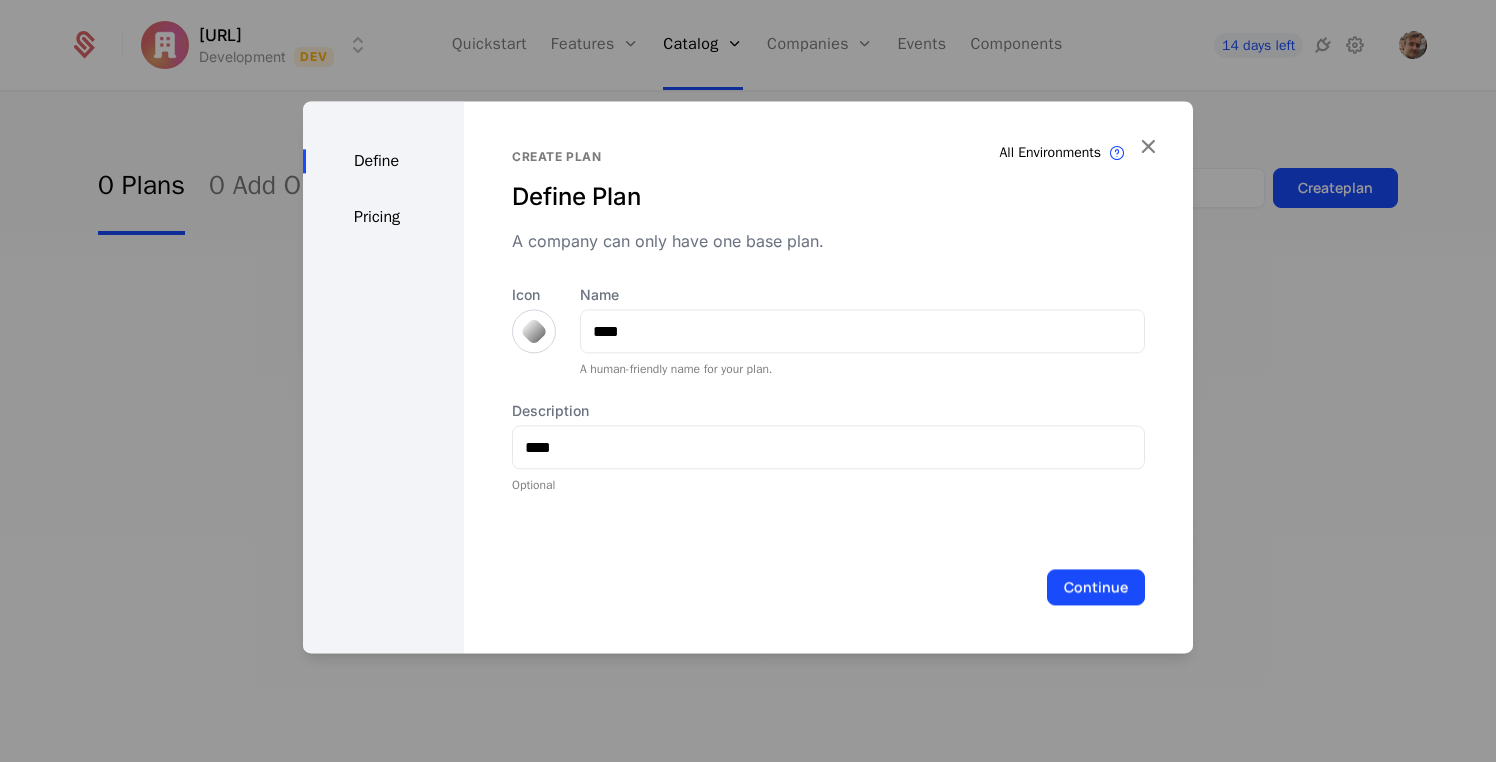 click at bounding box center [534, 331] 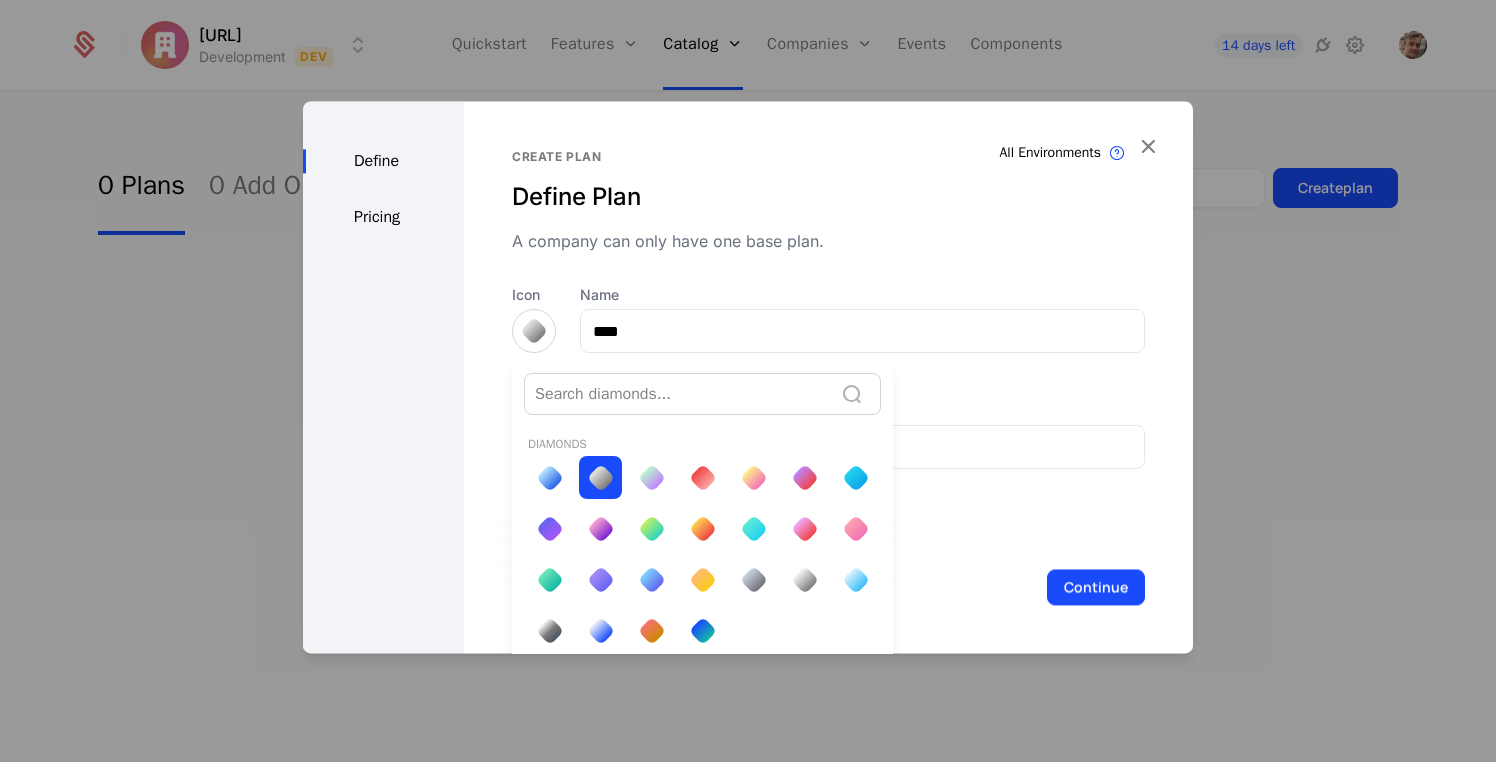 scroll, scrollTop: 7, scrollLeft: 0, axis: vertical 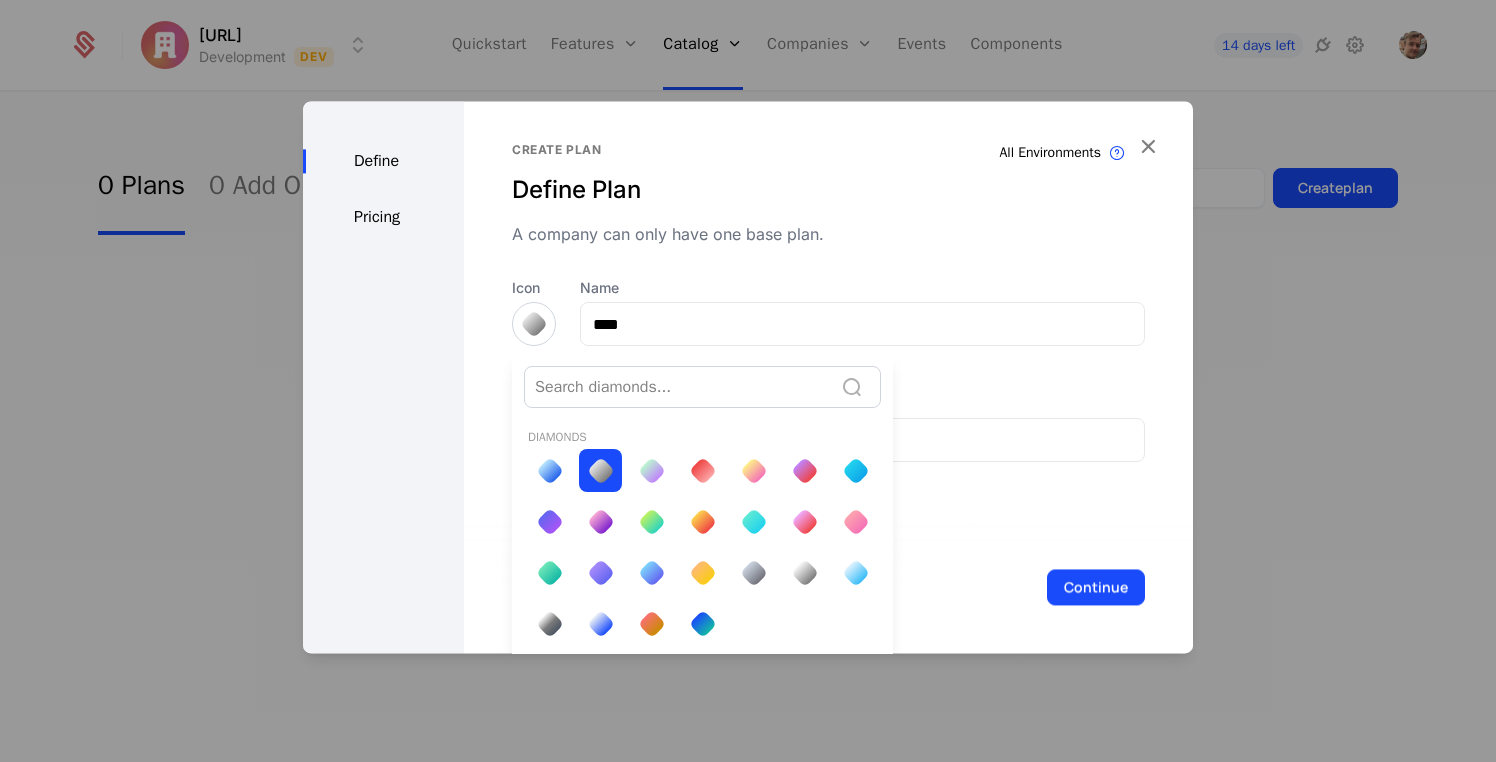 click at bounding box center (748, 377) 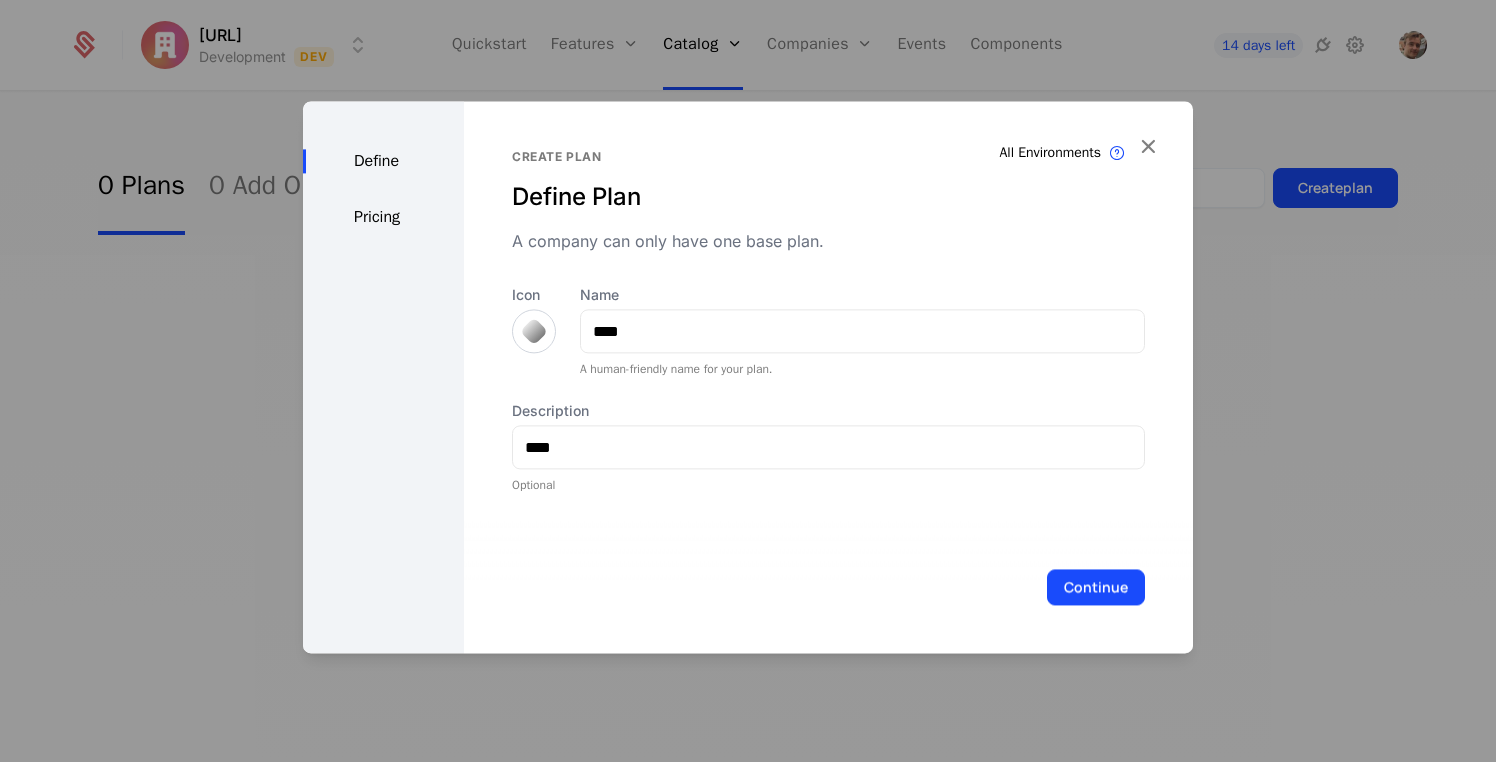 scroll, scrollTop: 0, scrollLeft: 0, axis: both 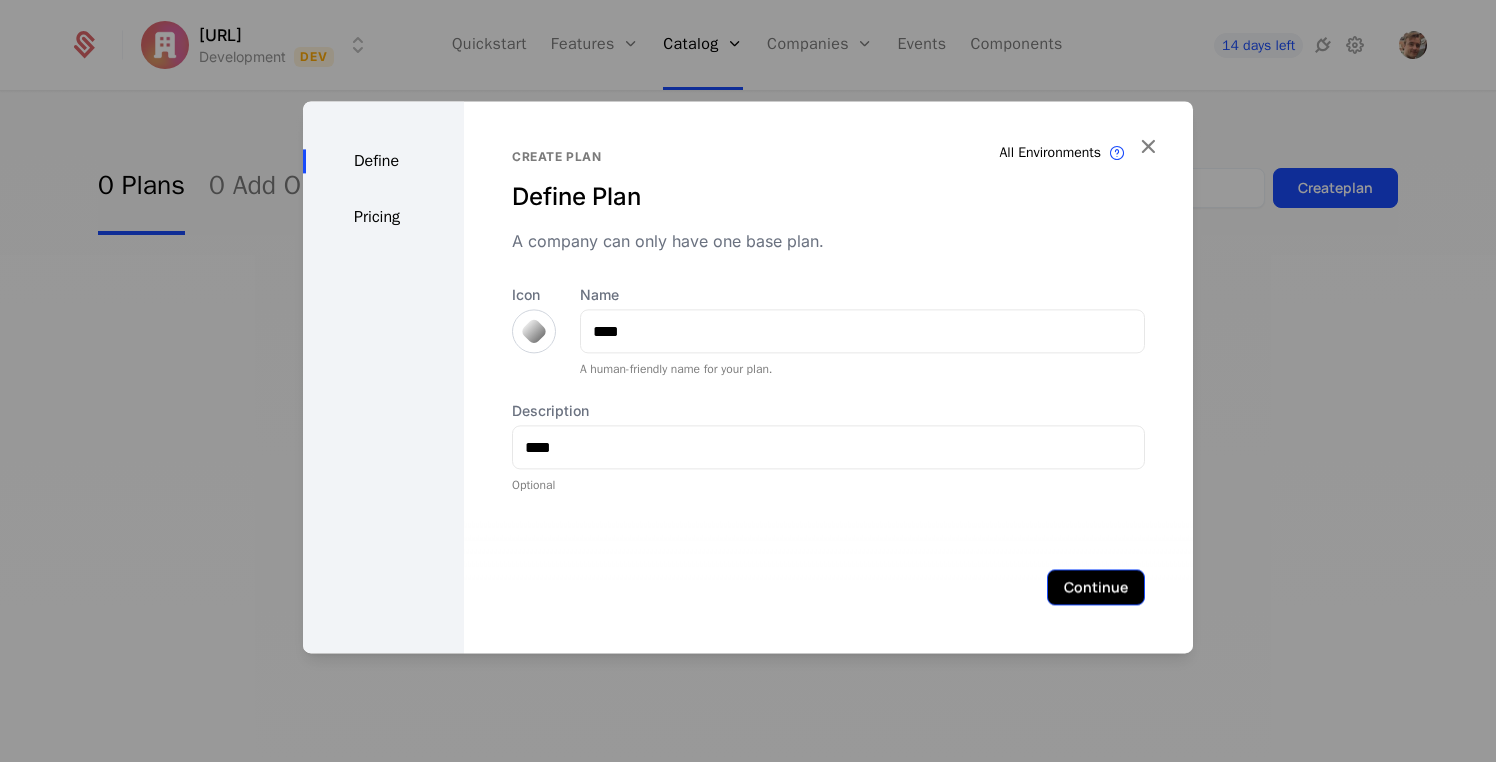 click on "Continue" at bounding box center [1096, 587] 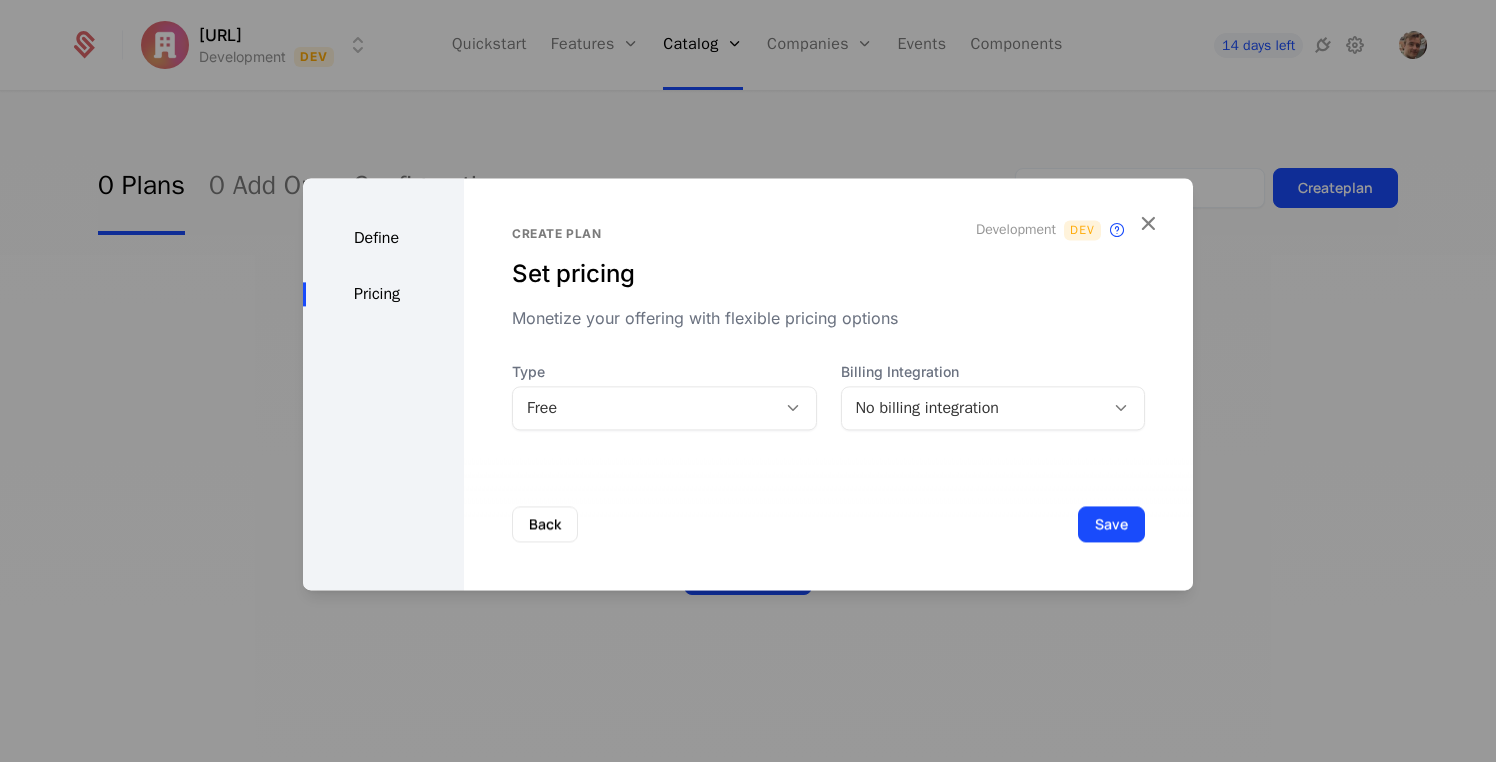 click on "No billing integration" at bounding box center (993, 408) 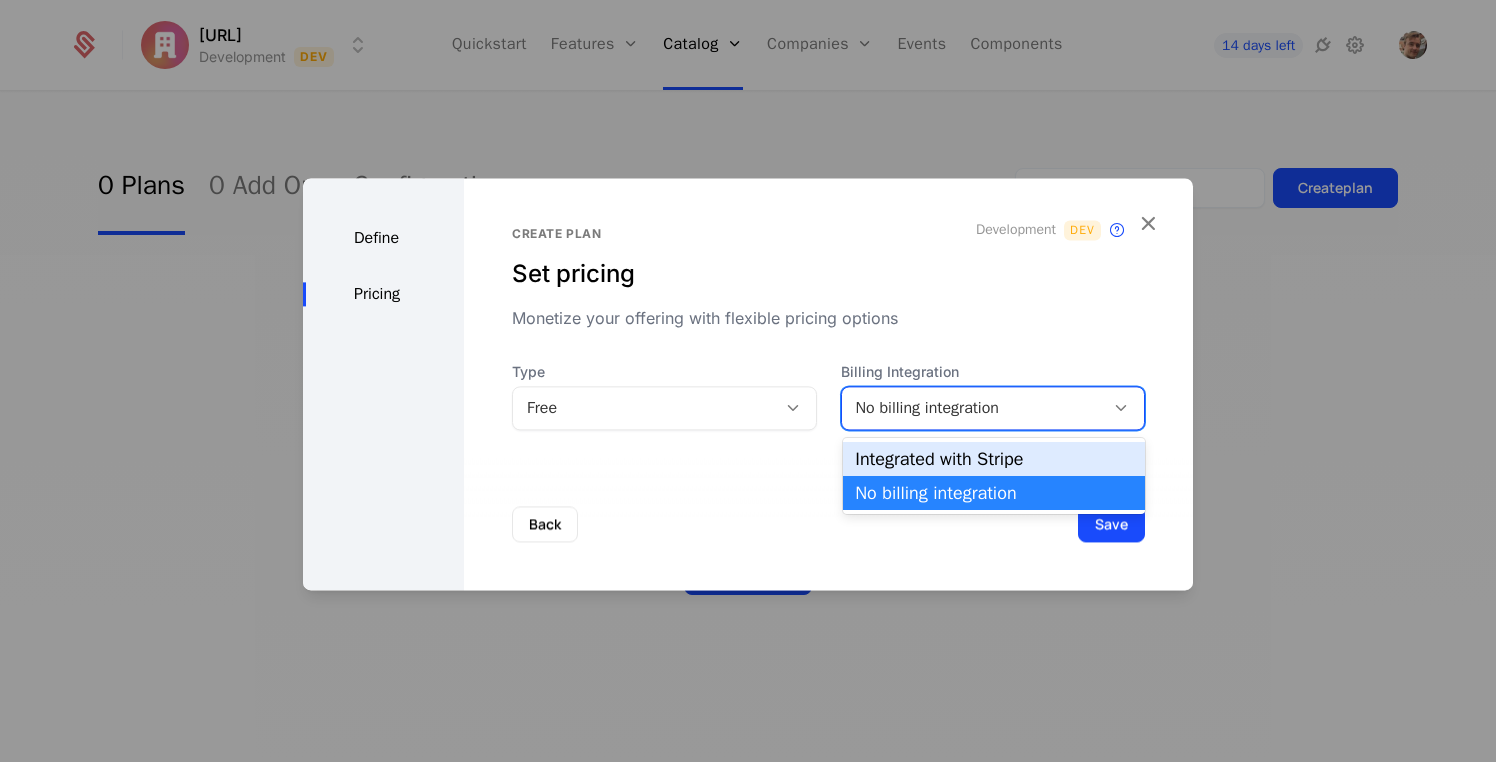 click on "Integrated with Stripe" at bounding box center (994, 459) 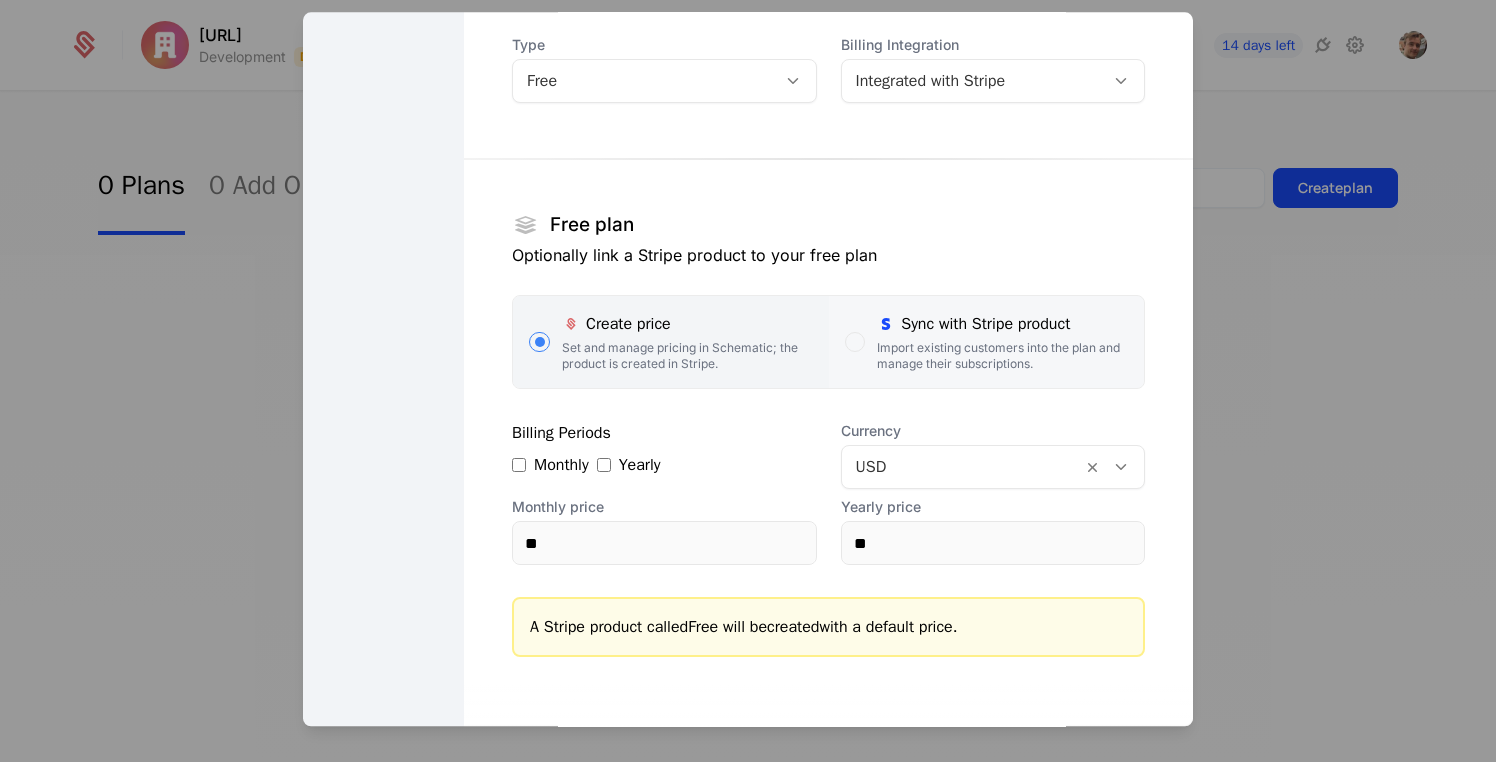 click on "Sync with Stripe product Import existing customers into the plan and manage their subscriptions." at bounding box center [986, 342] 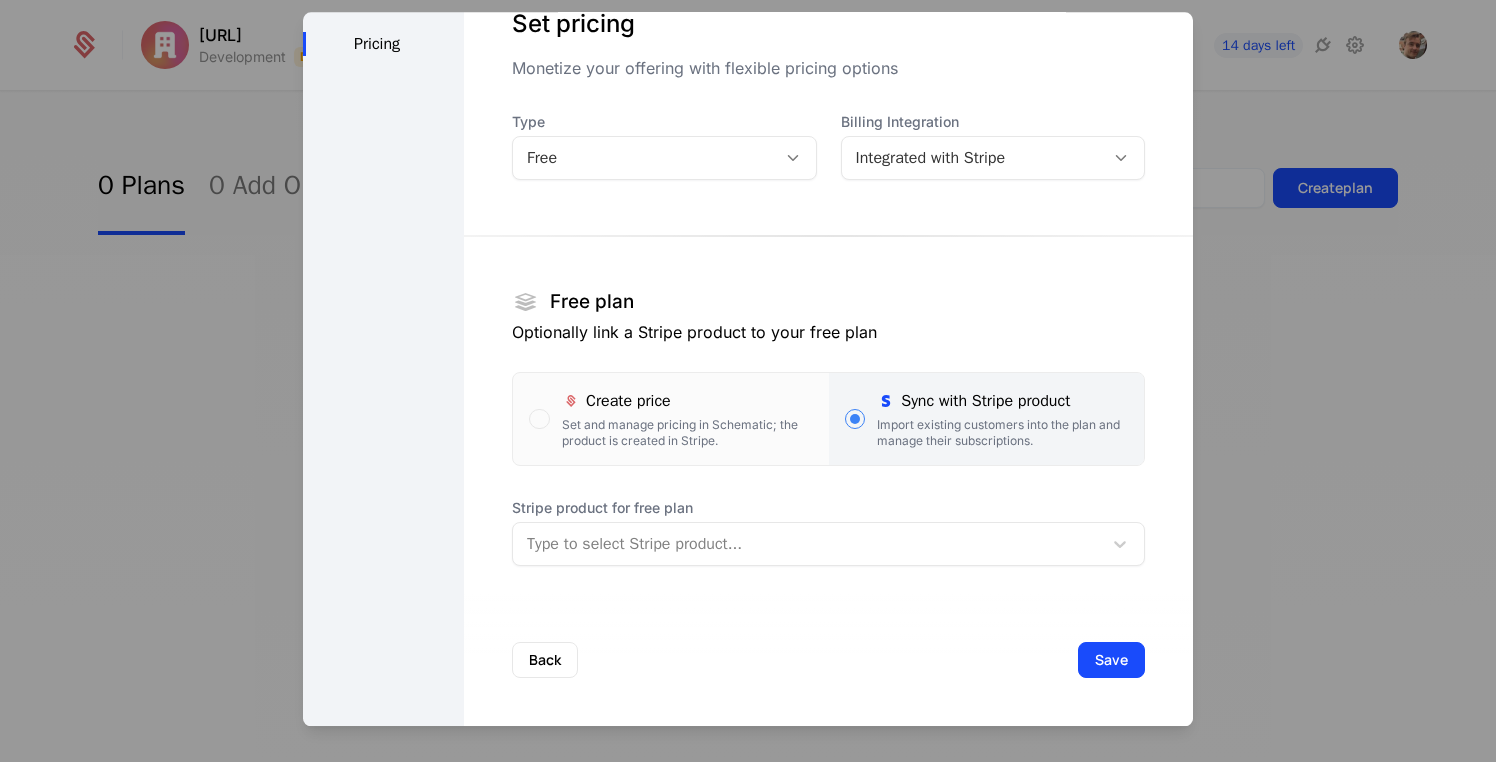 click at bounding box center (807, 544) 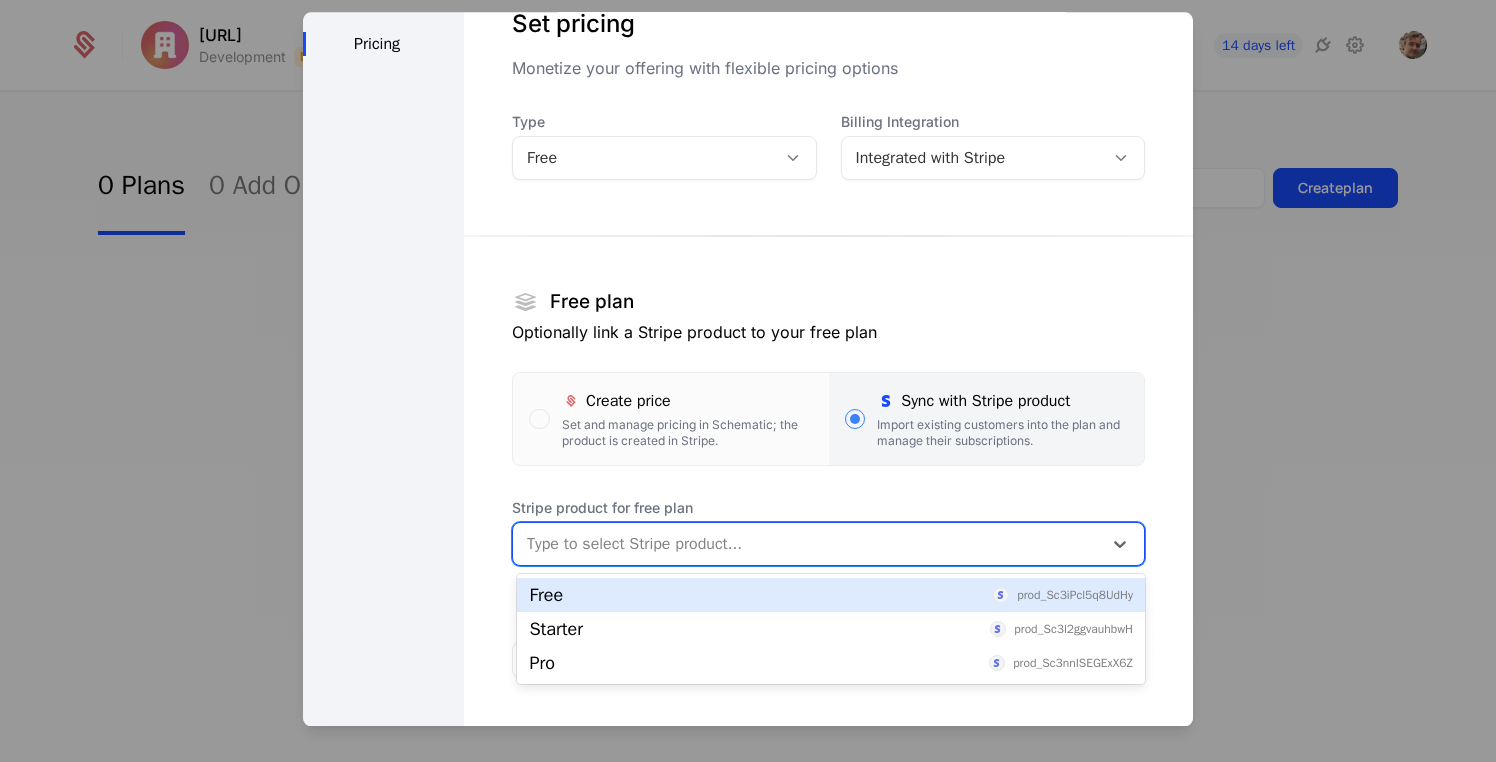 click on "Free prod_Sc3iPcl5q8UdHy" at bounding box center [831, 595] 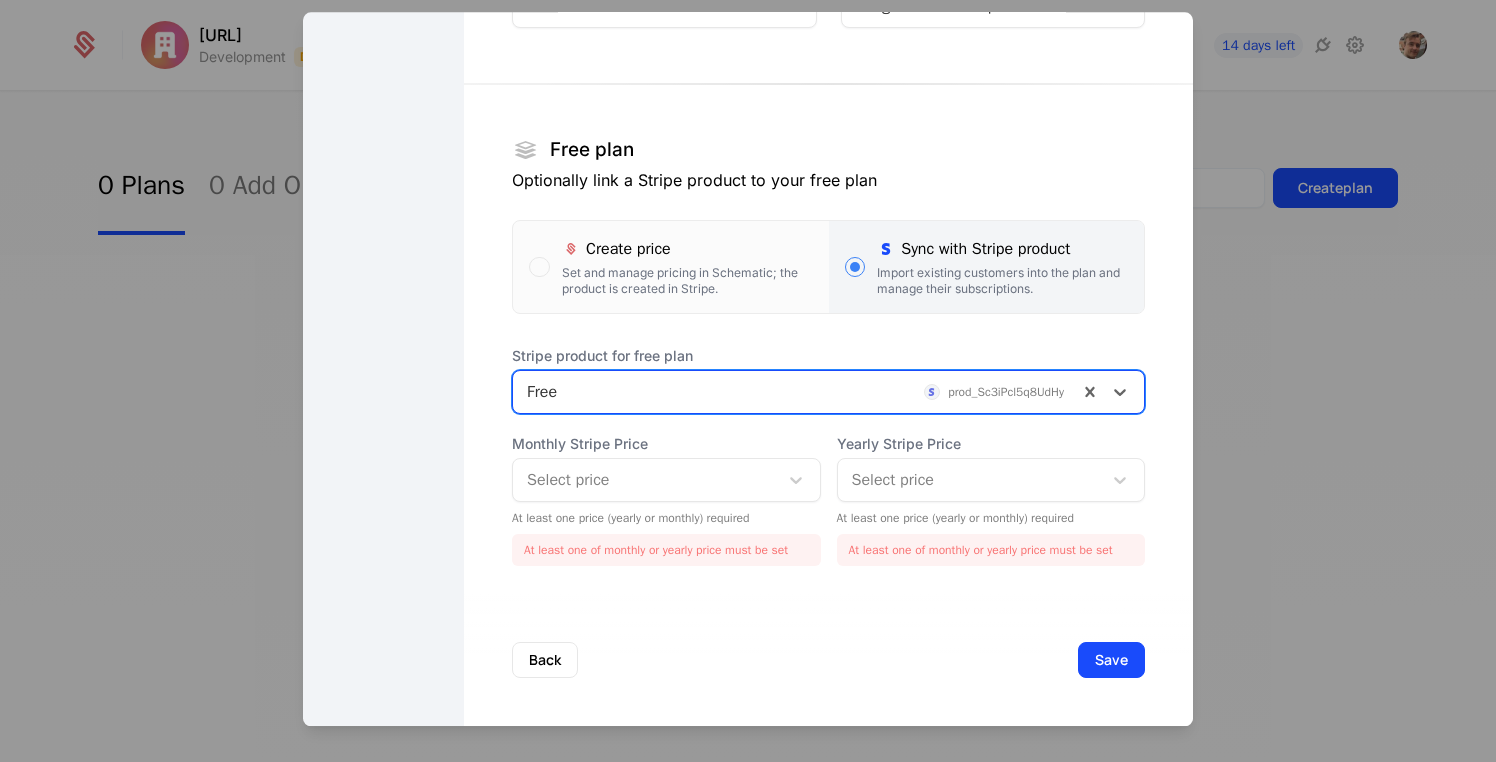 scroll, scrollTop: 253, scrollLeft: 0, axis: vertical 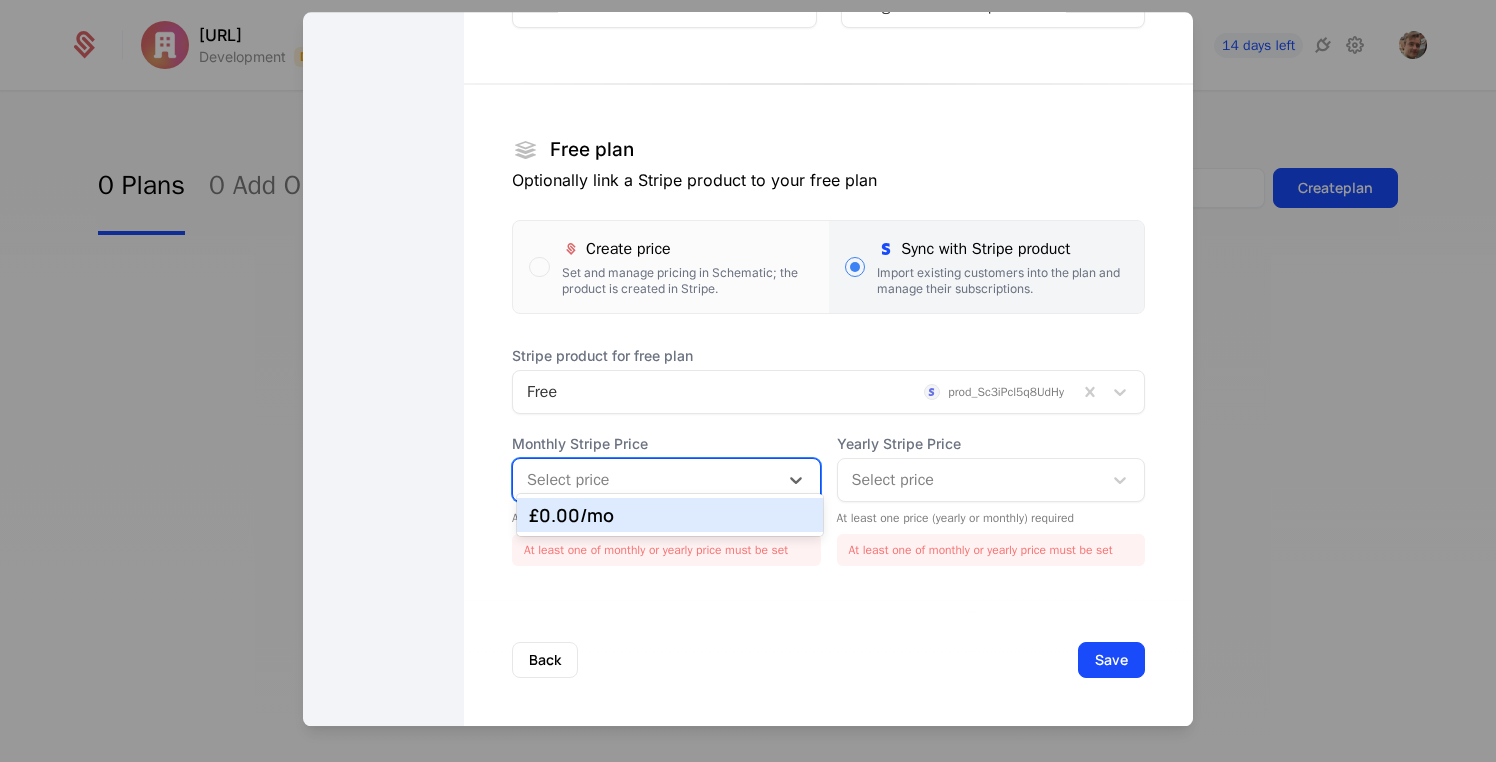 click on "£0.00 /mo" at bounding box center (670, 515) 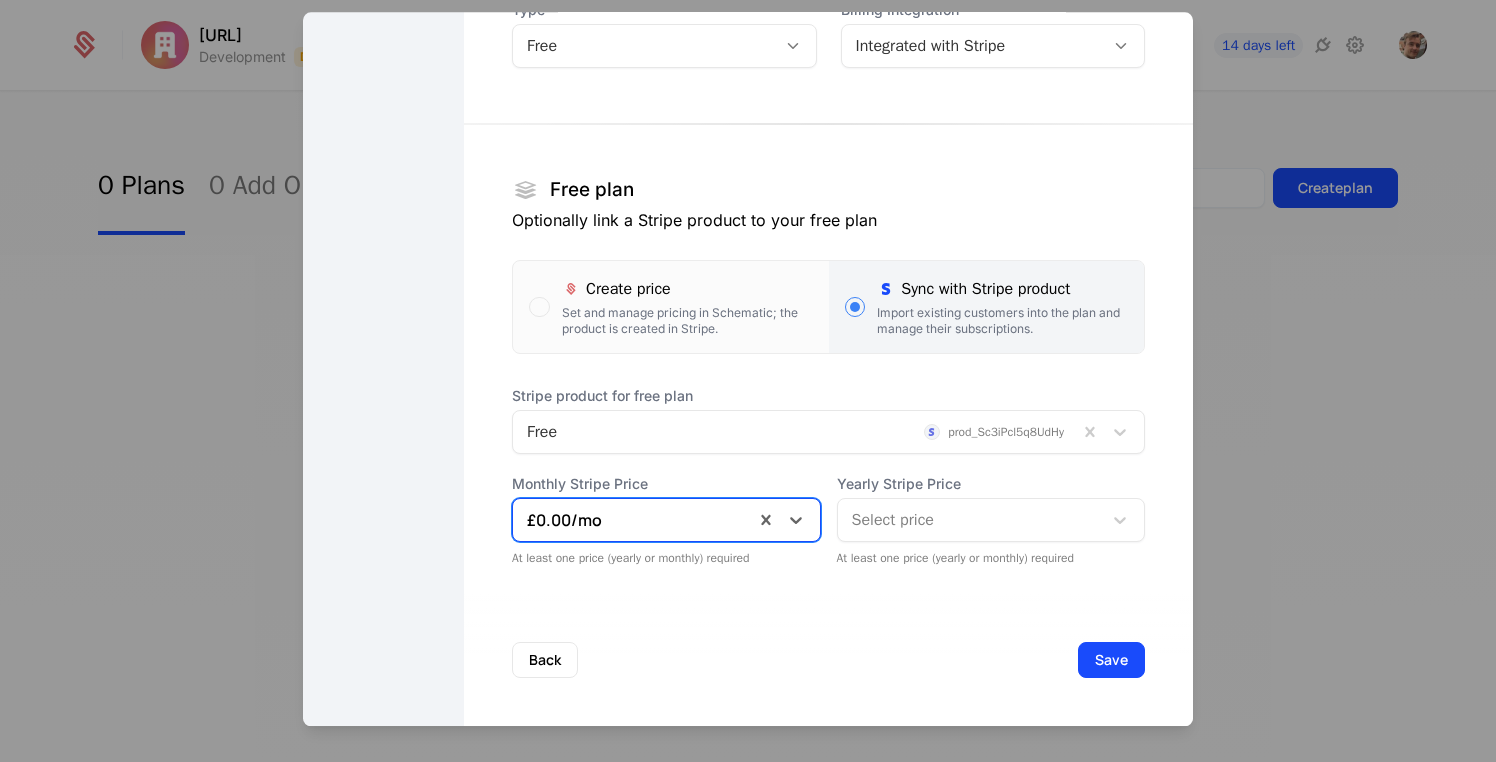 scroll, scrollTop: 197, scrollLeft: 0, axis: vertical 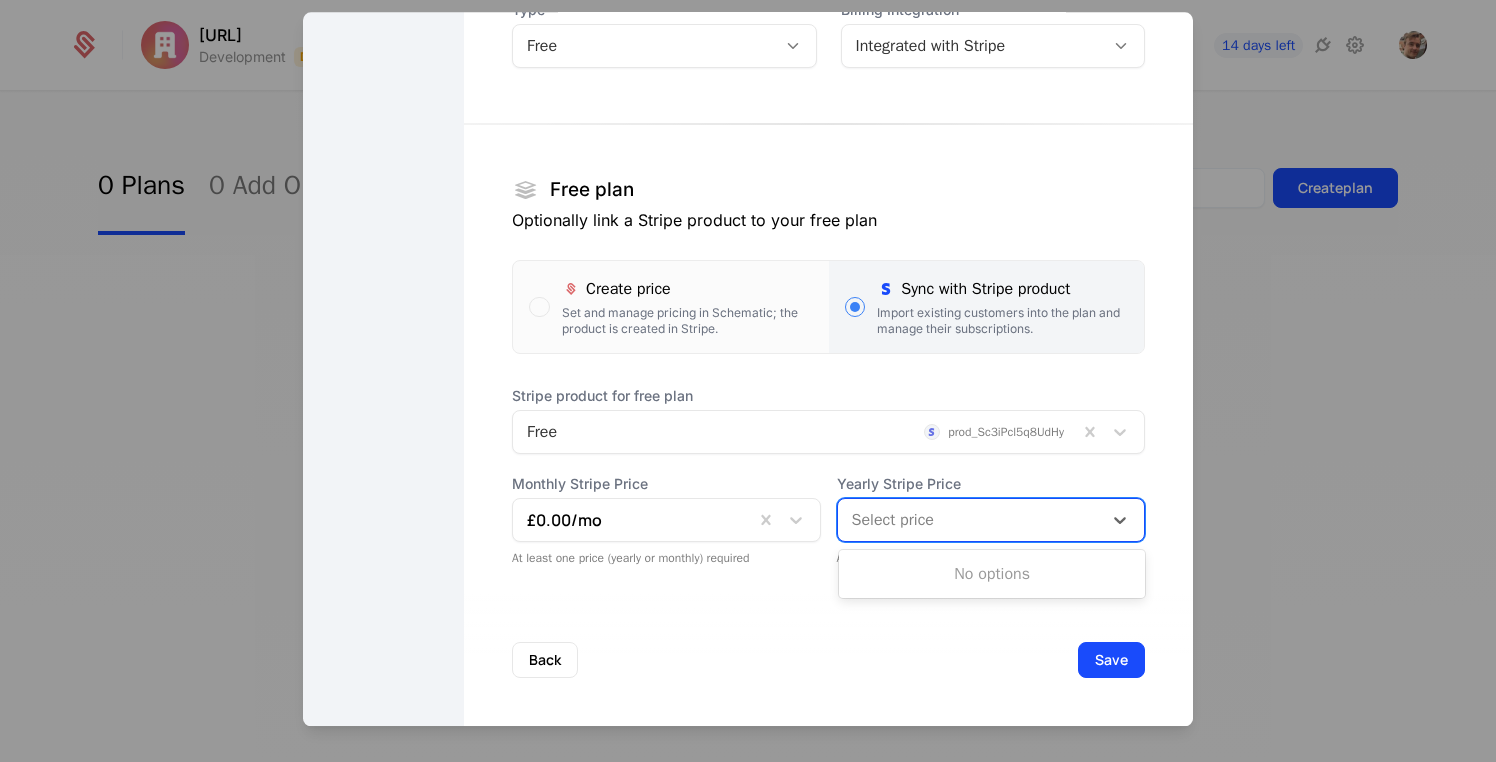click on "No options" at bounding box center (992, 574) 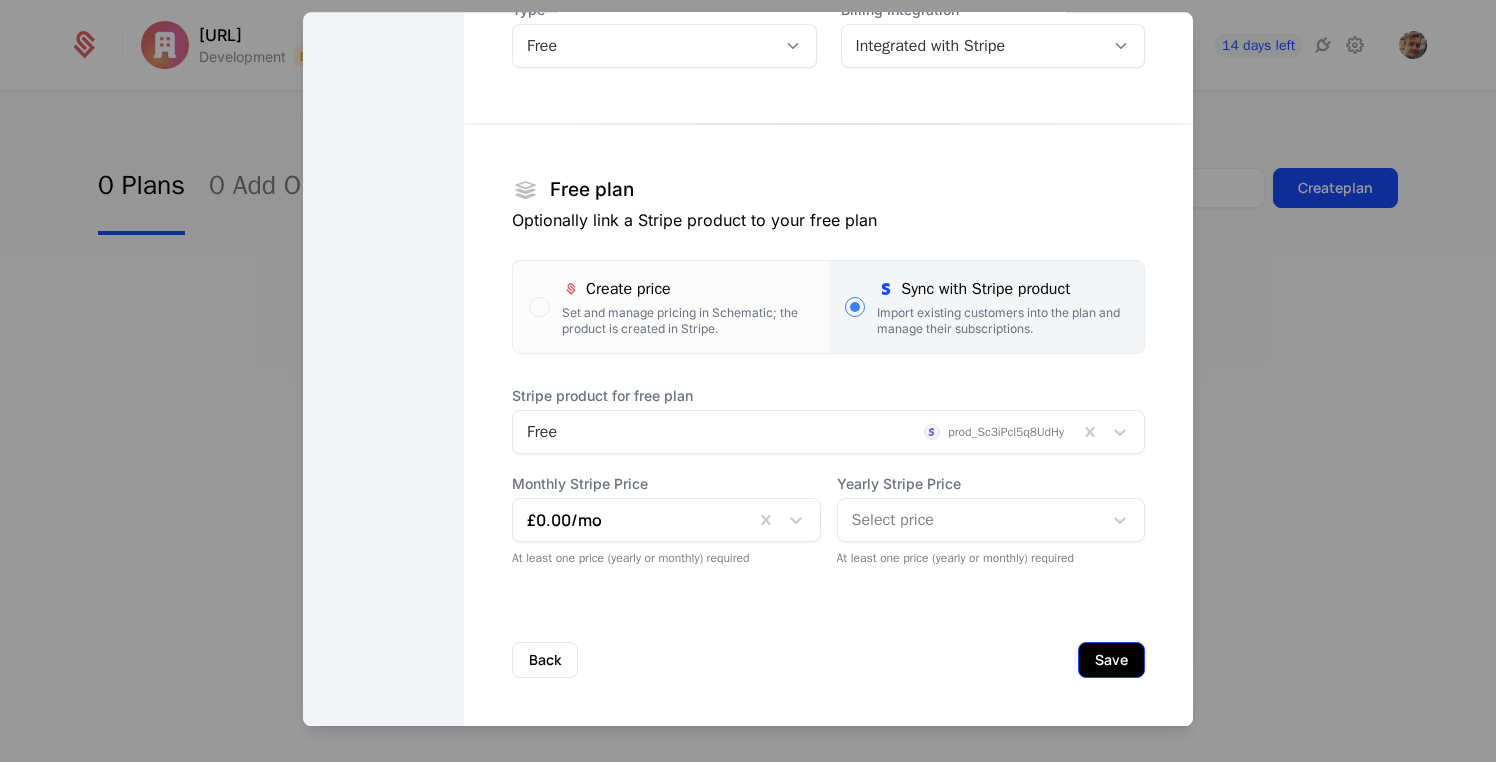 click on "Save" at bounding box center (1111, 660) 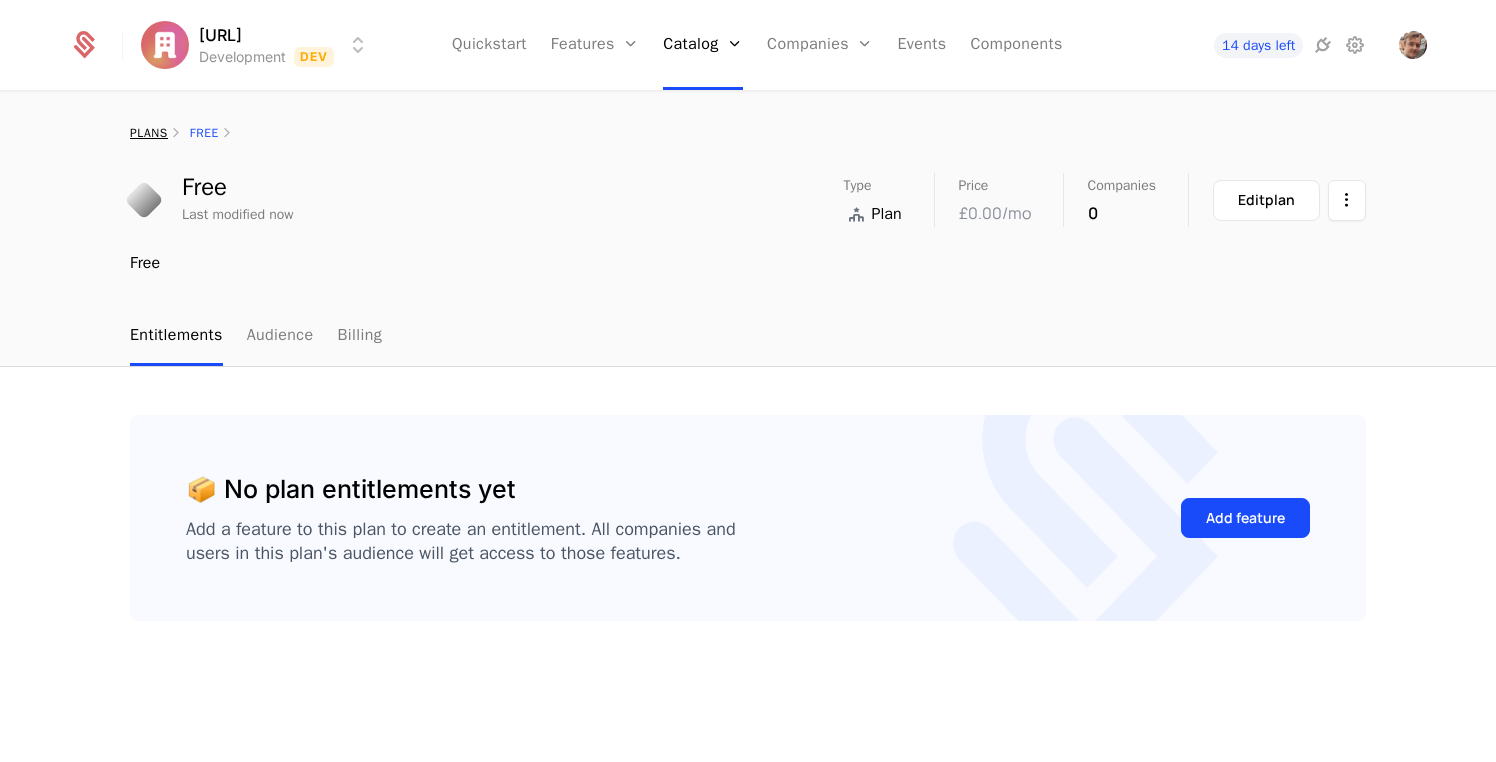 click on "plans" at bounding box center (149, 133) 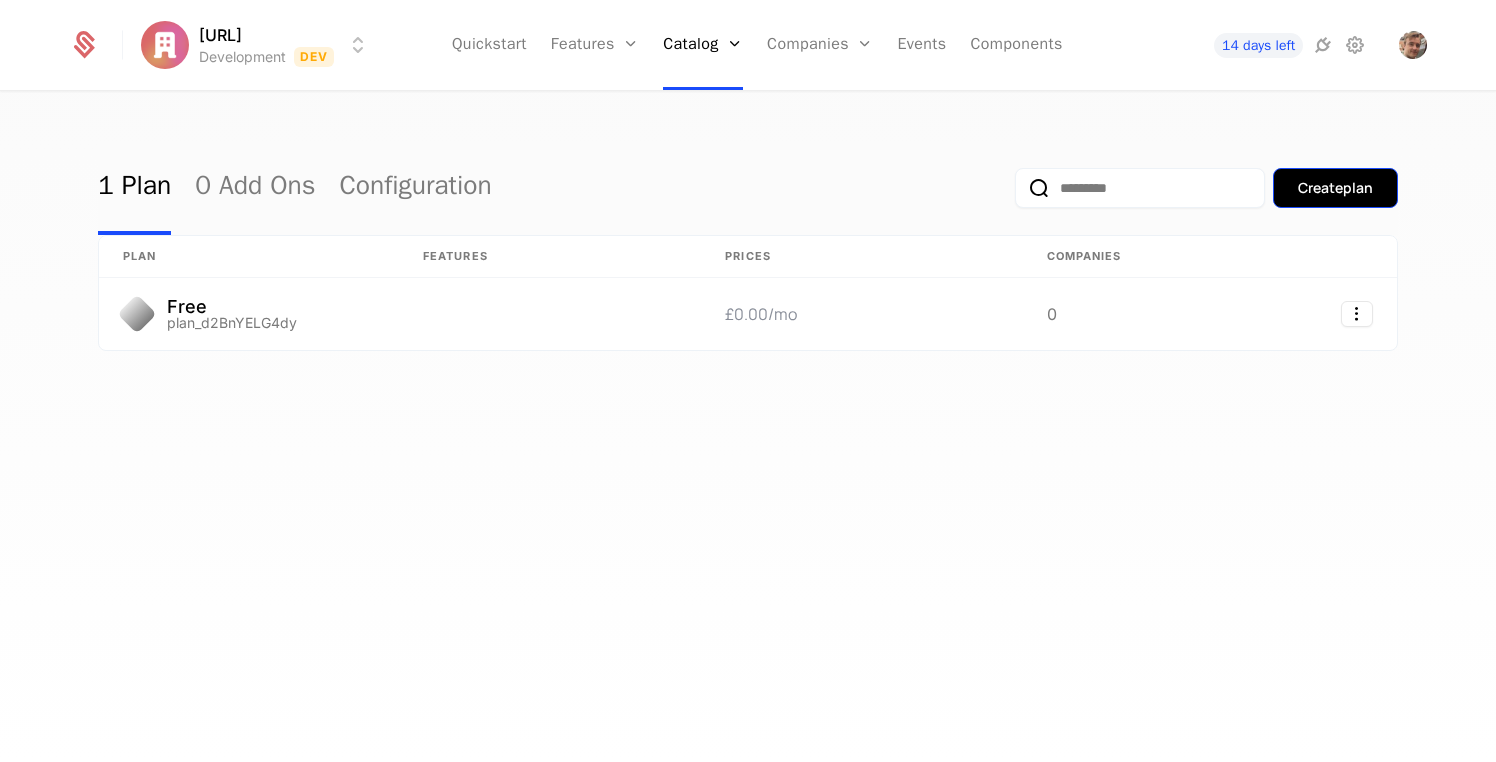 click on "Create  plan" at bounding box center (1335, 188) 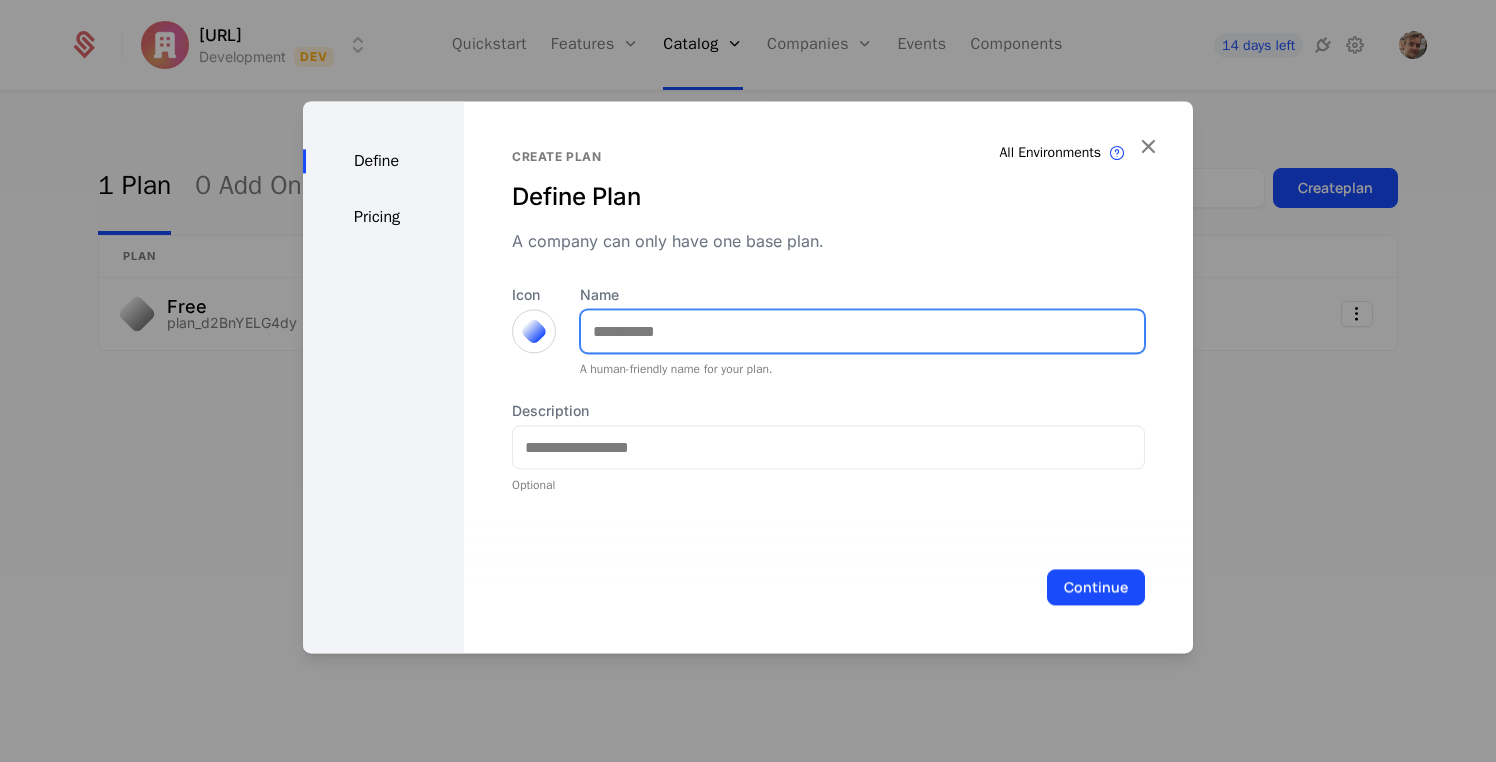 click on "Name" at bounding box center (862, 331) 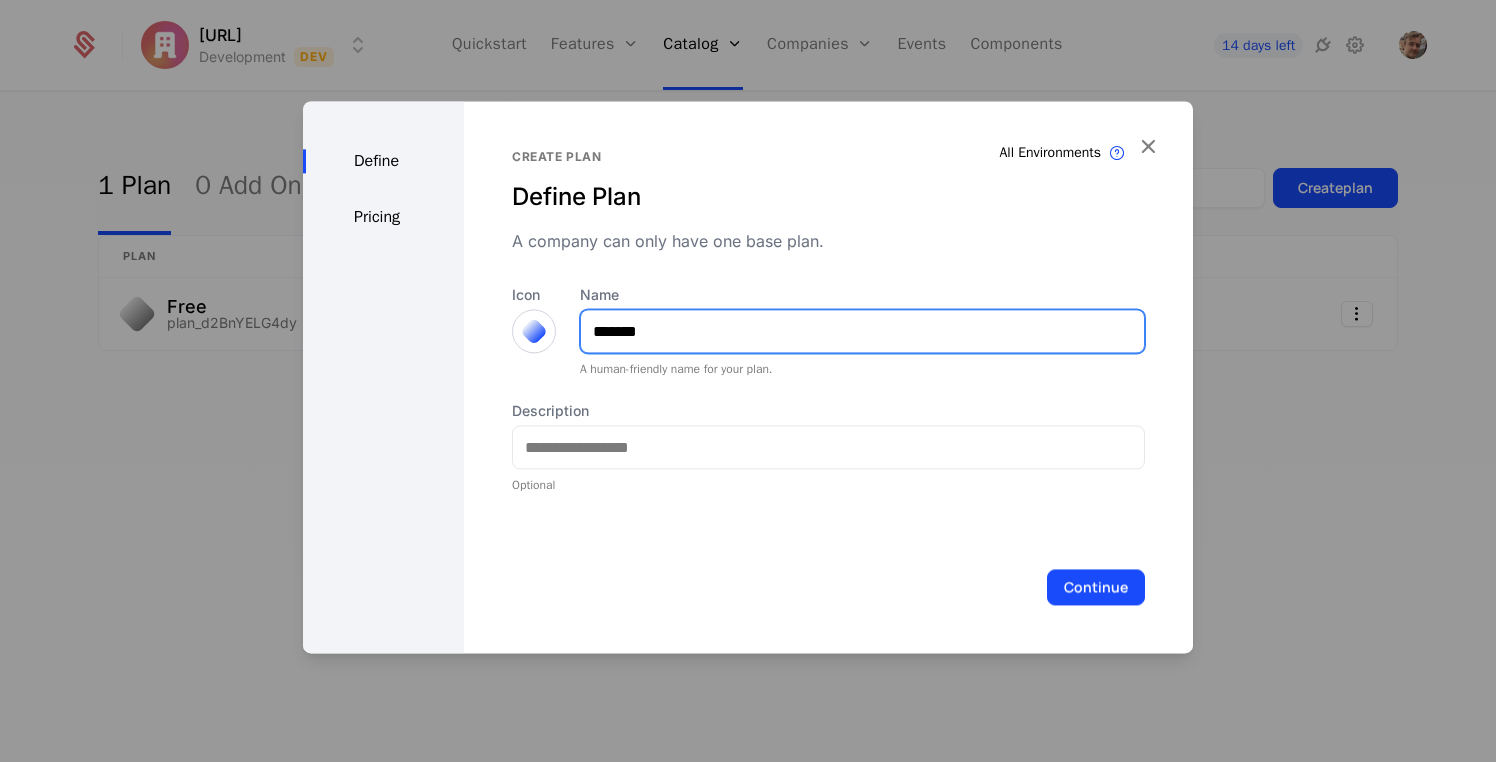 type on "*******" 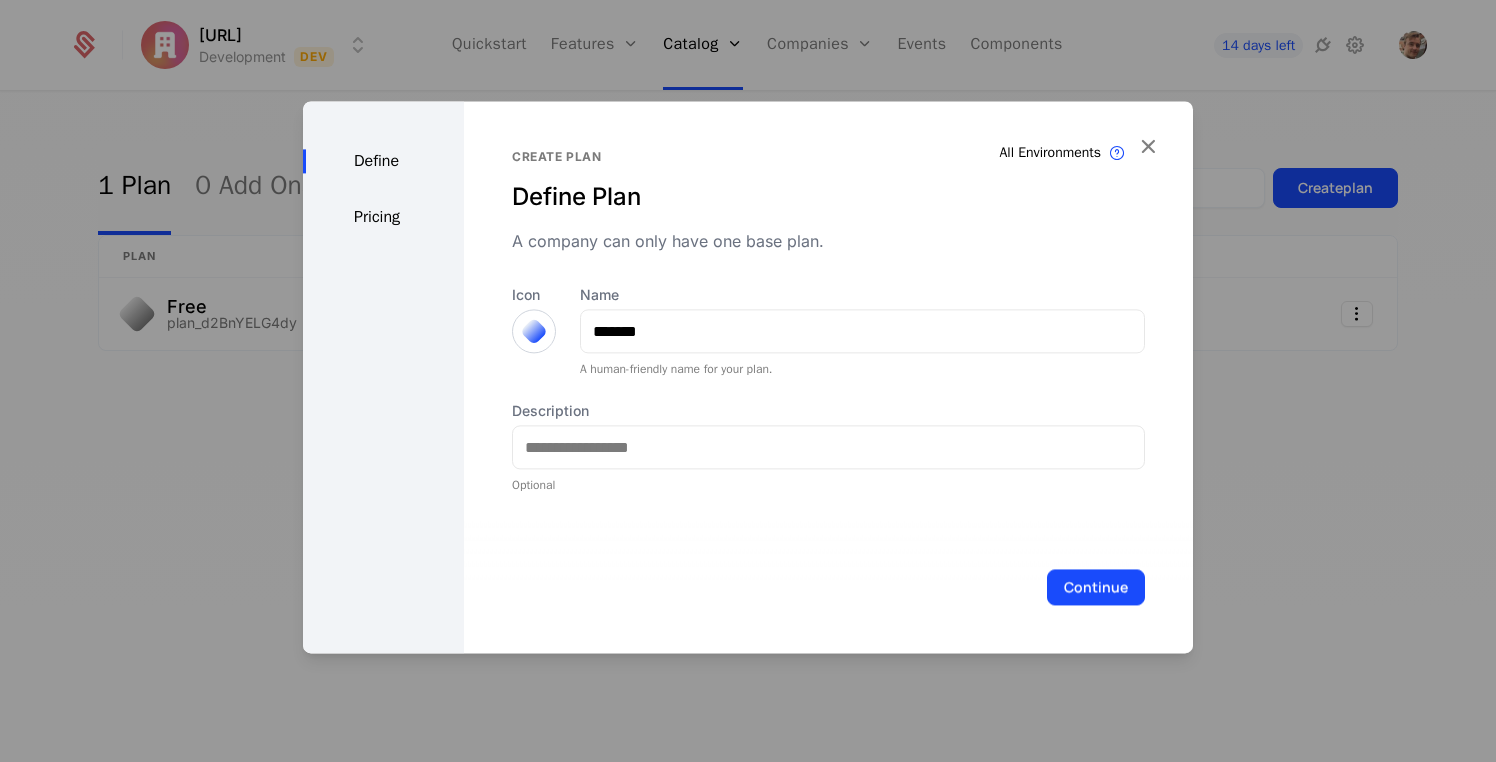 click at bounding box center (534, 331) 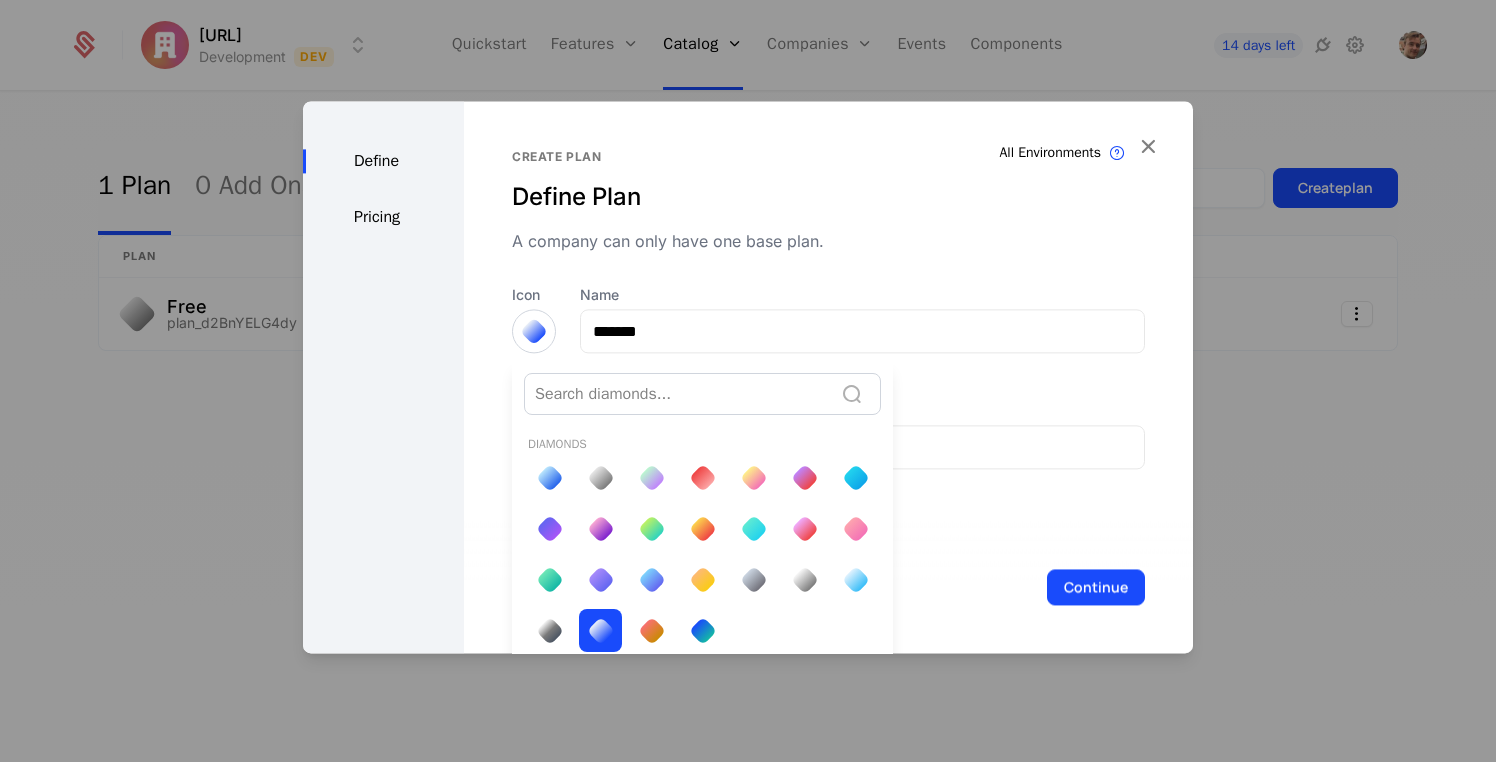 scroll, scrollTop: 7, scrollLeft: 0, axis: vertical 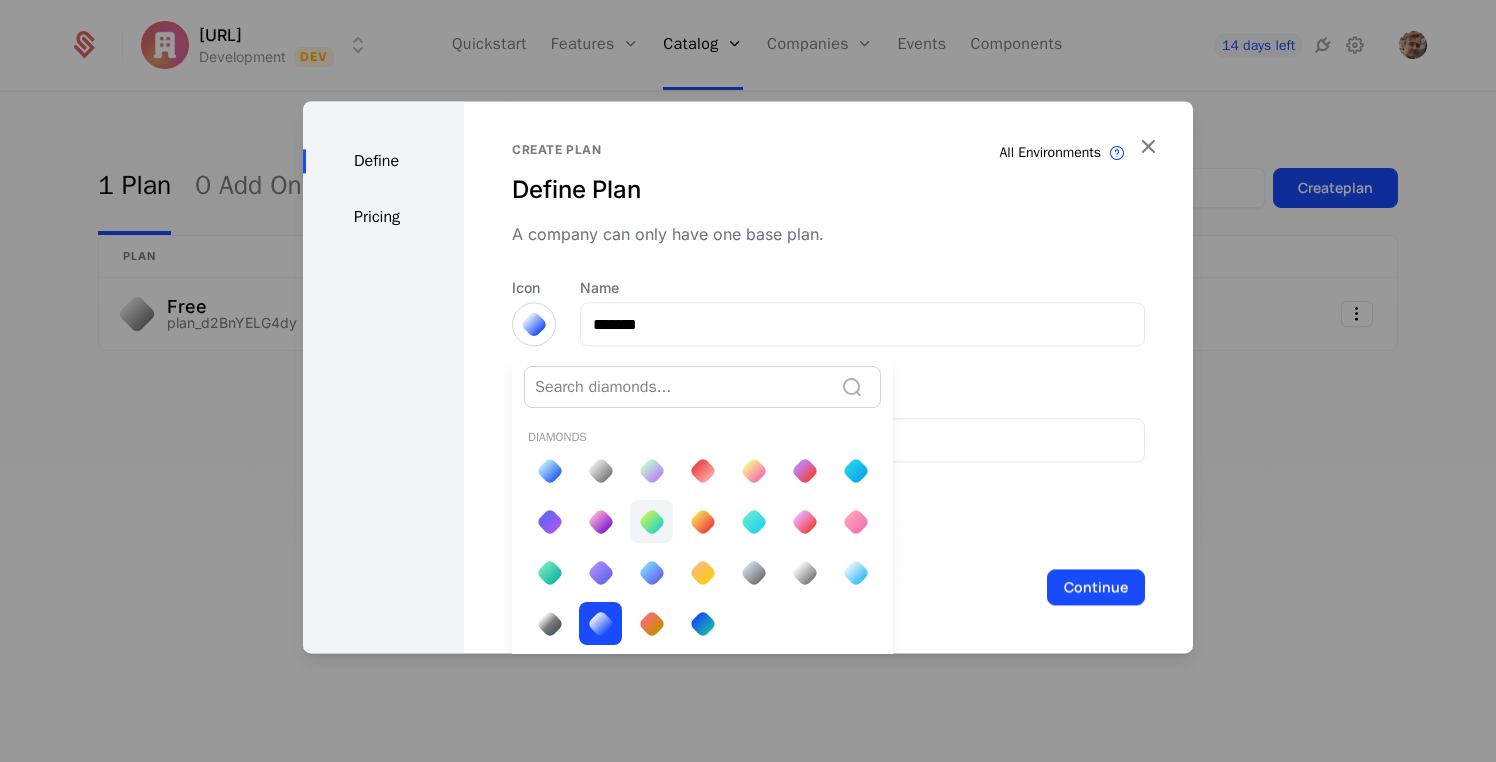 click at bounding box center (651, 522) 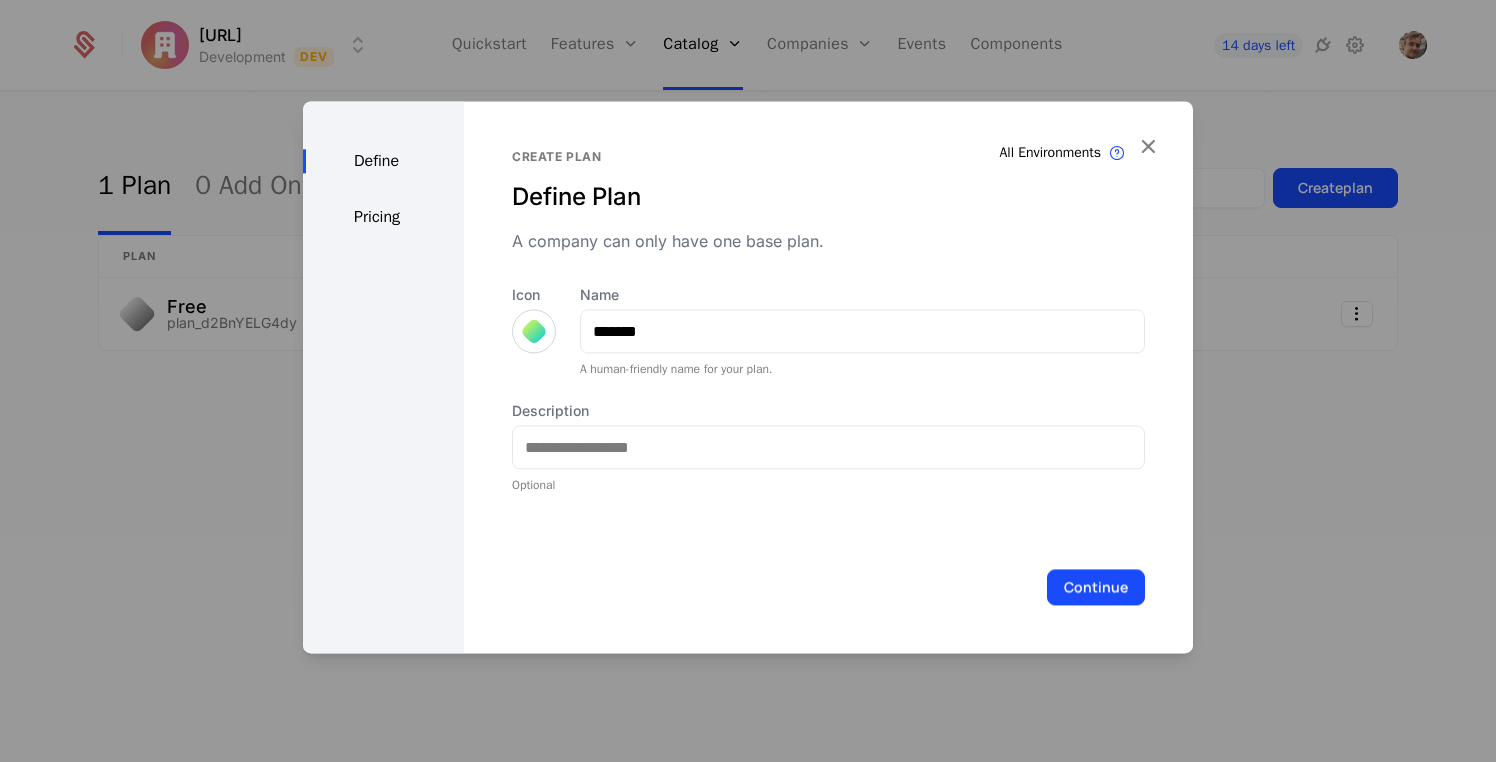 scroll, scrollTop: 0, scrollLeft: 0, axis: both 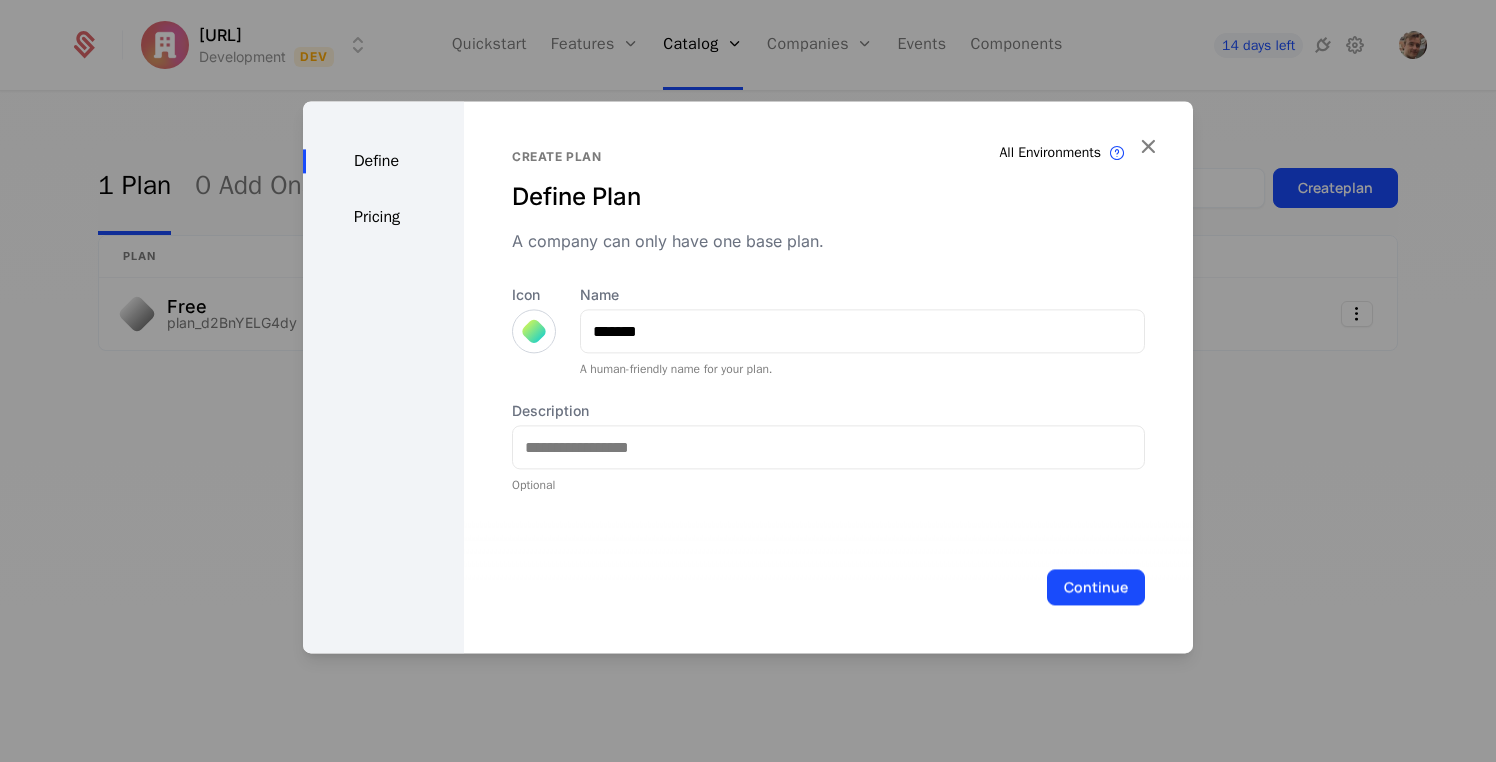 click on "Continue" at bounding box center [828, 587] 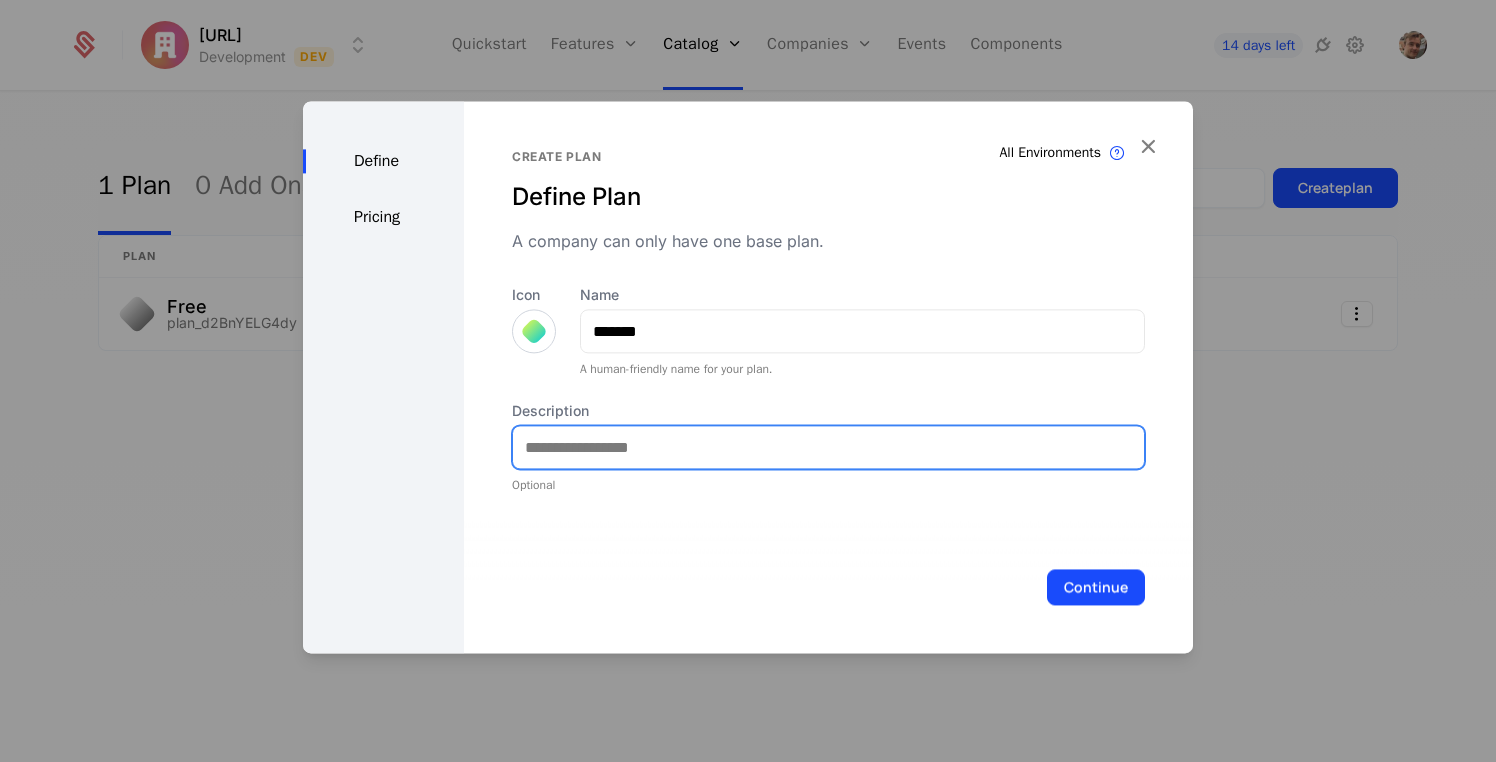 click on "Description" at bounding box center [828, 447] 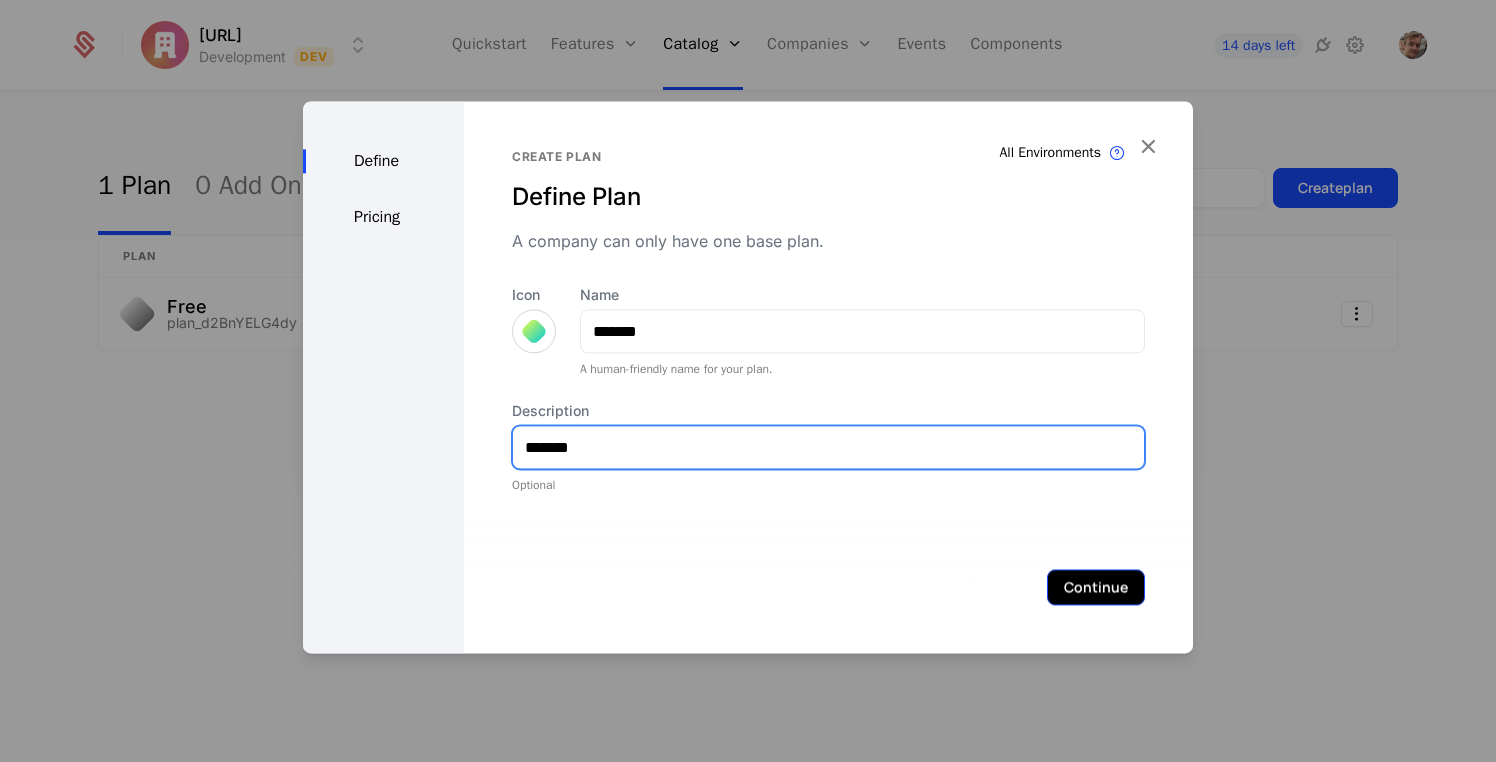 type on "*******" 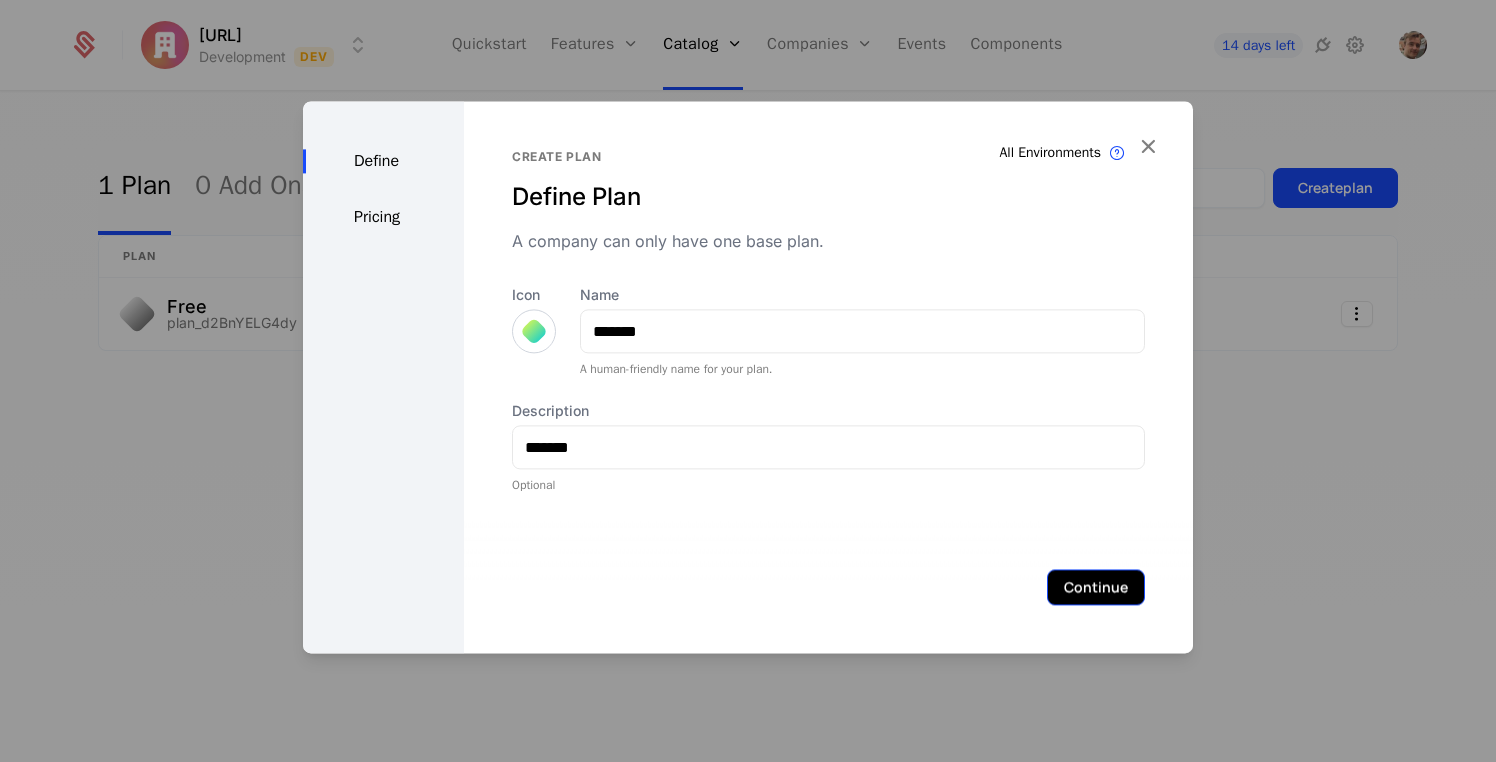 click on "Continue" at bounding box center [1096, 587] 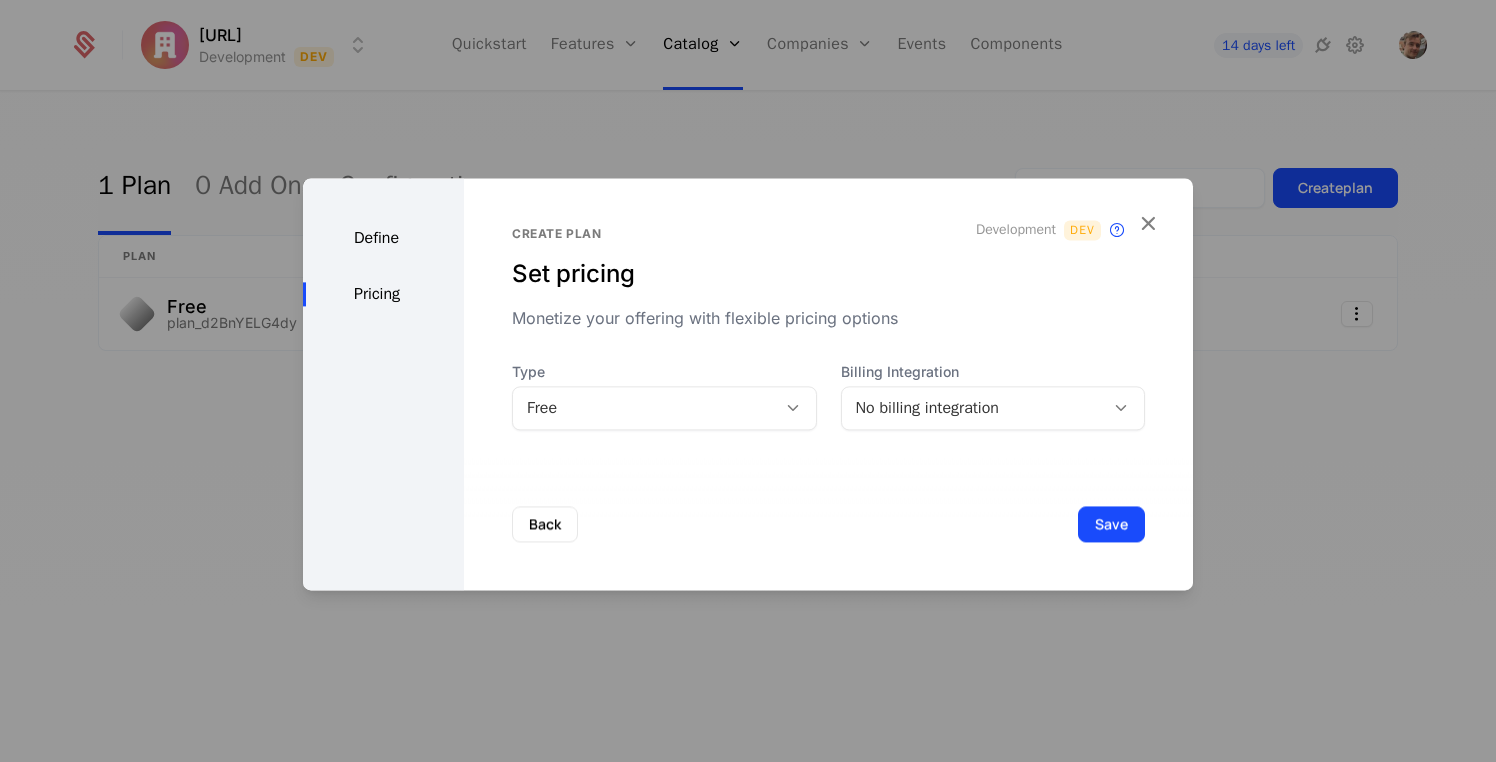 click on "Free" at bounding box center (644, 408) 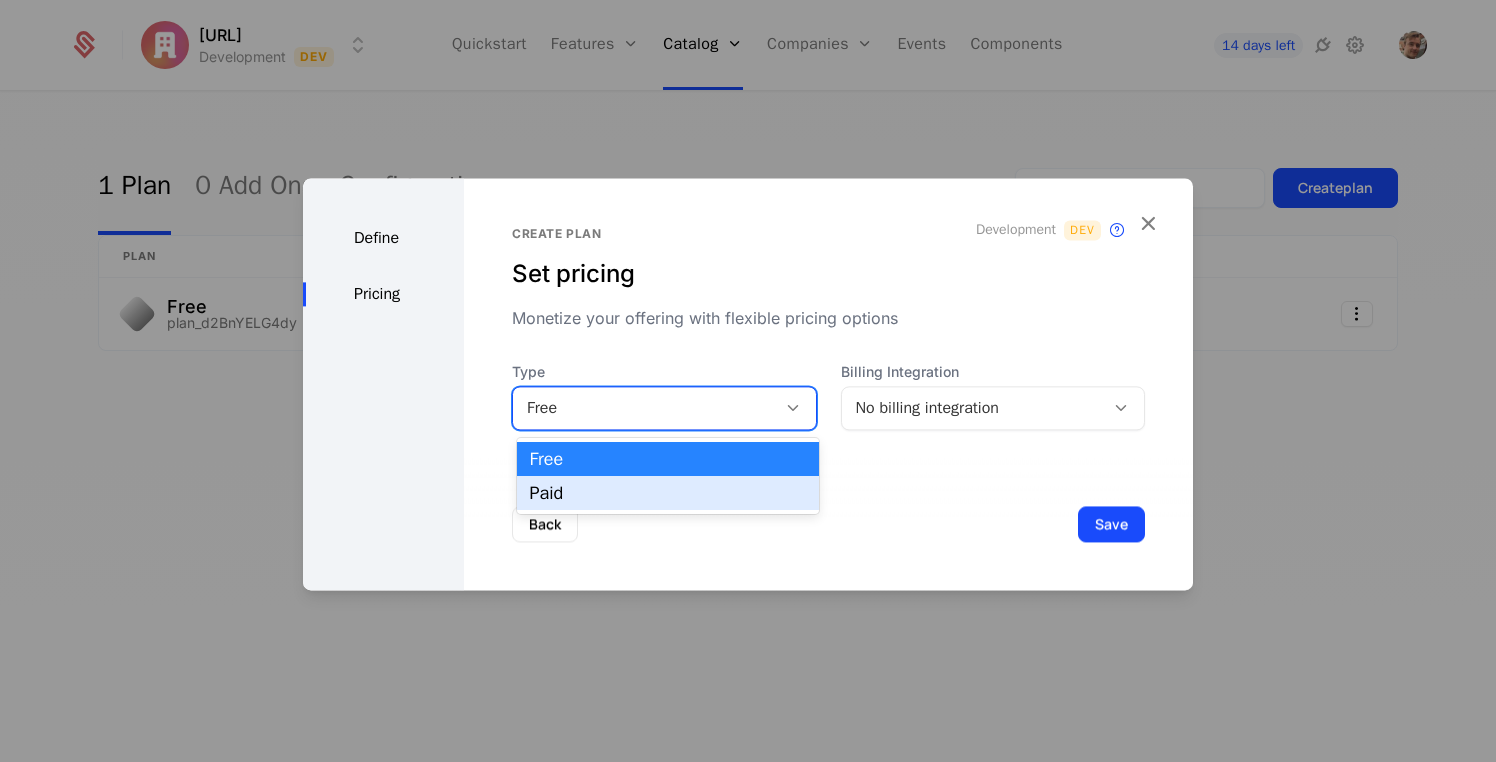 click on "Paid" at bounding box center (668, 493) 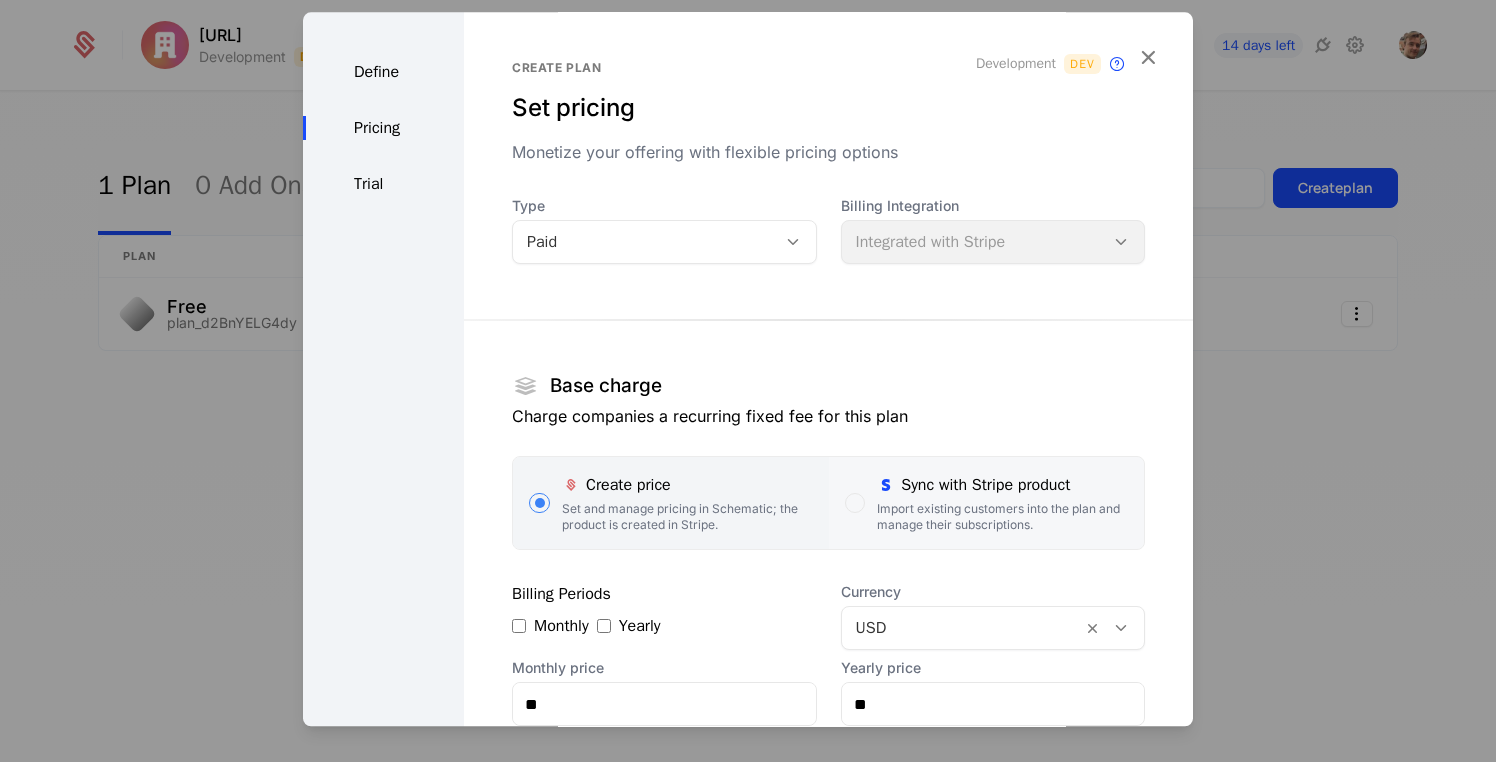 click on "Sync with Stripe product" at bounding box center (1002, 485) 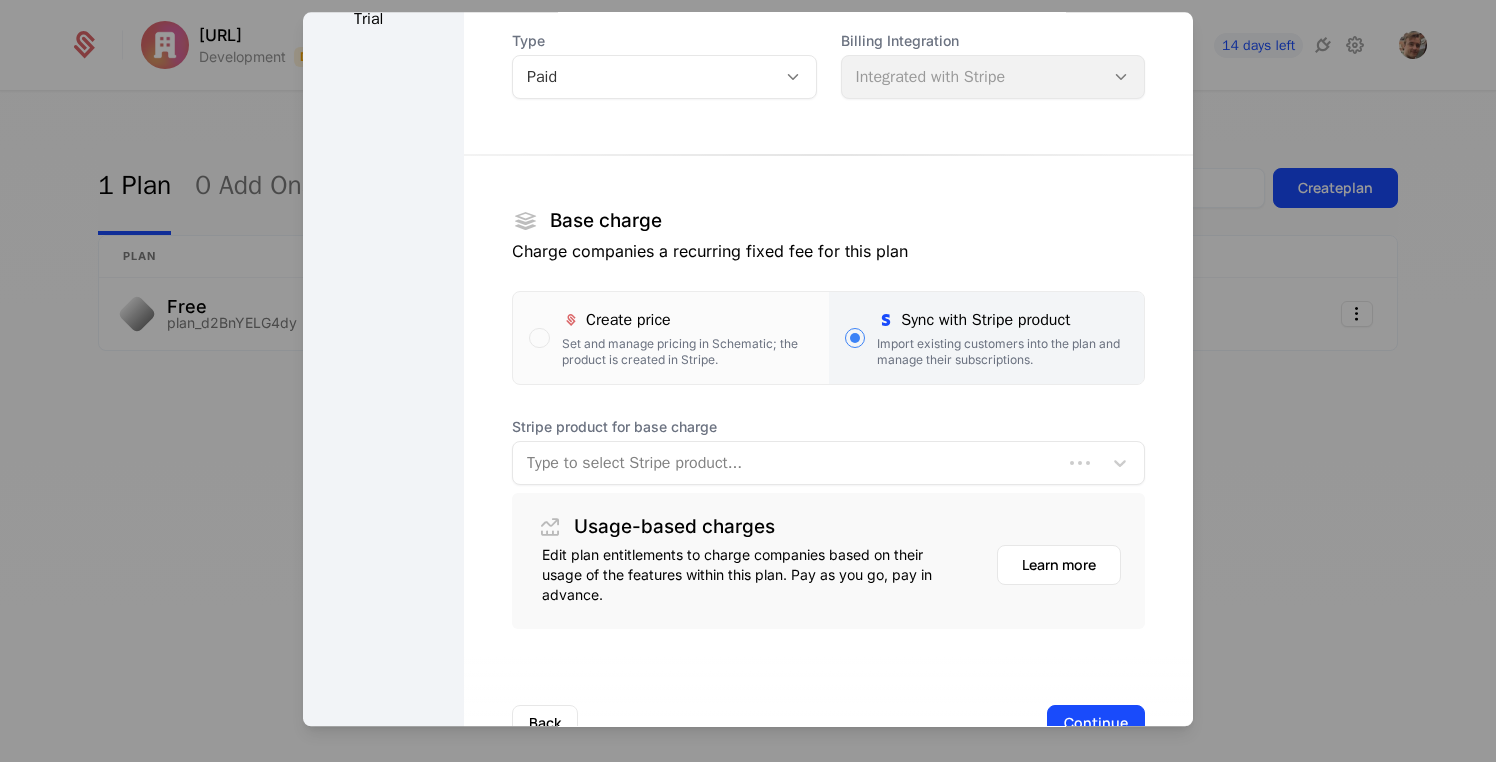 scroll, scrollTop: 229, scrollLeft: 0, axis: vertical 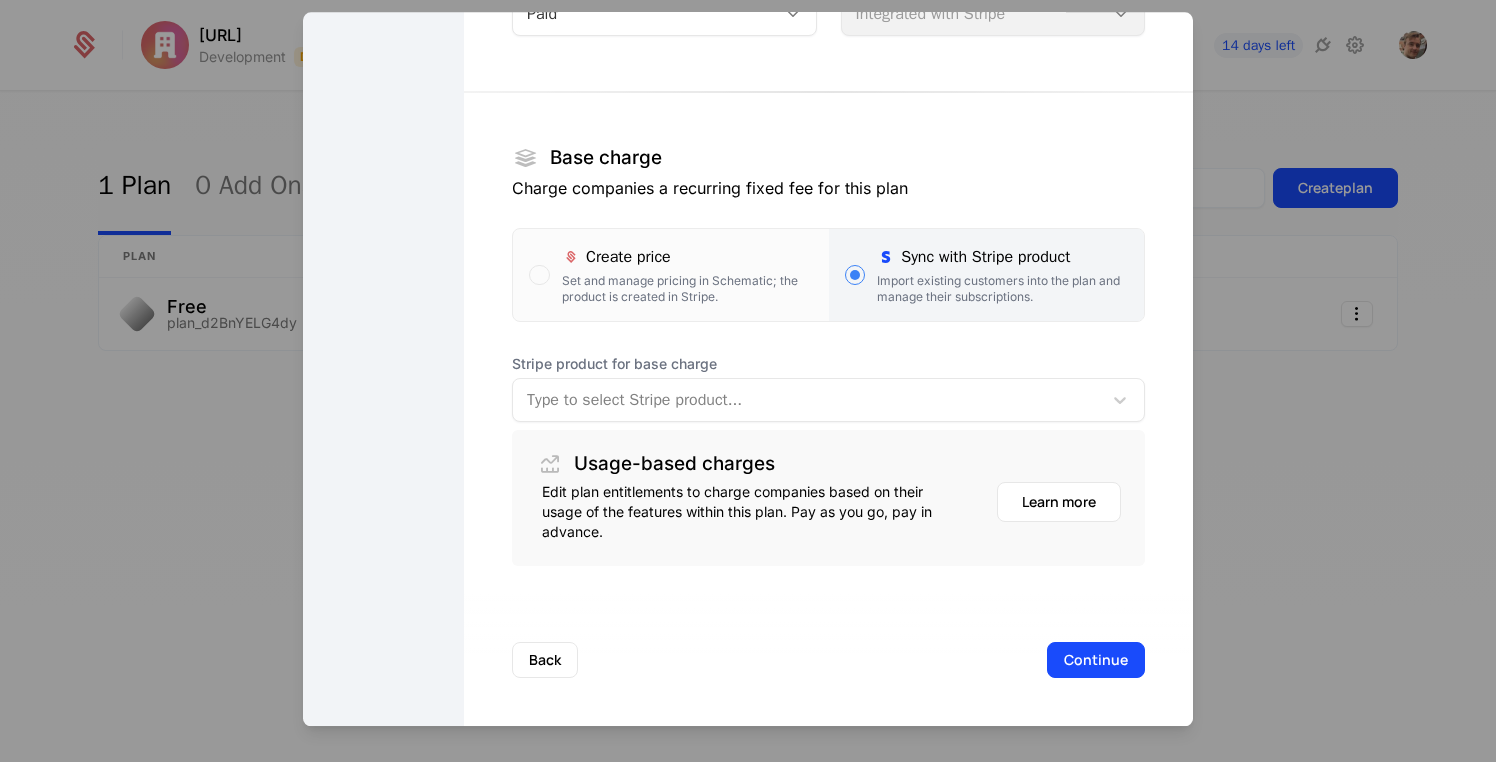 click at bounding box center (807, 400) 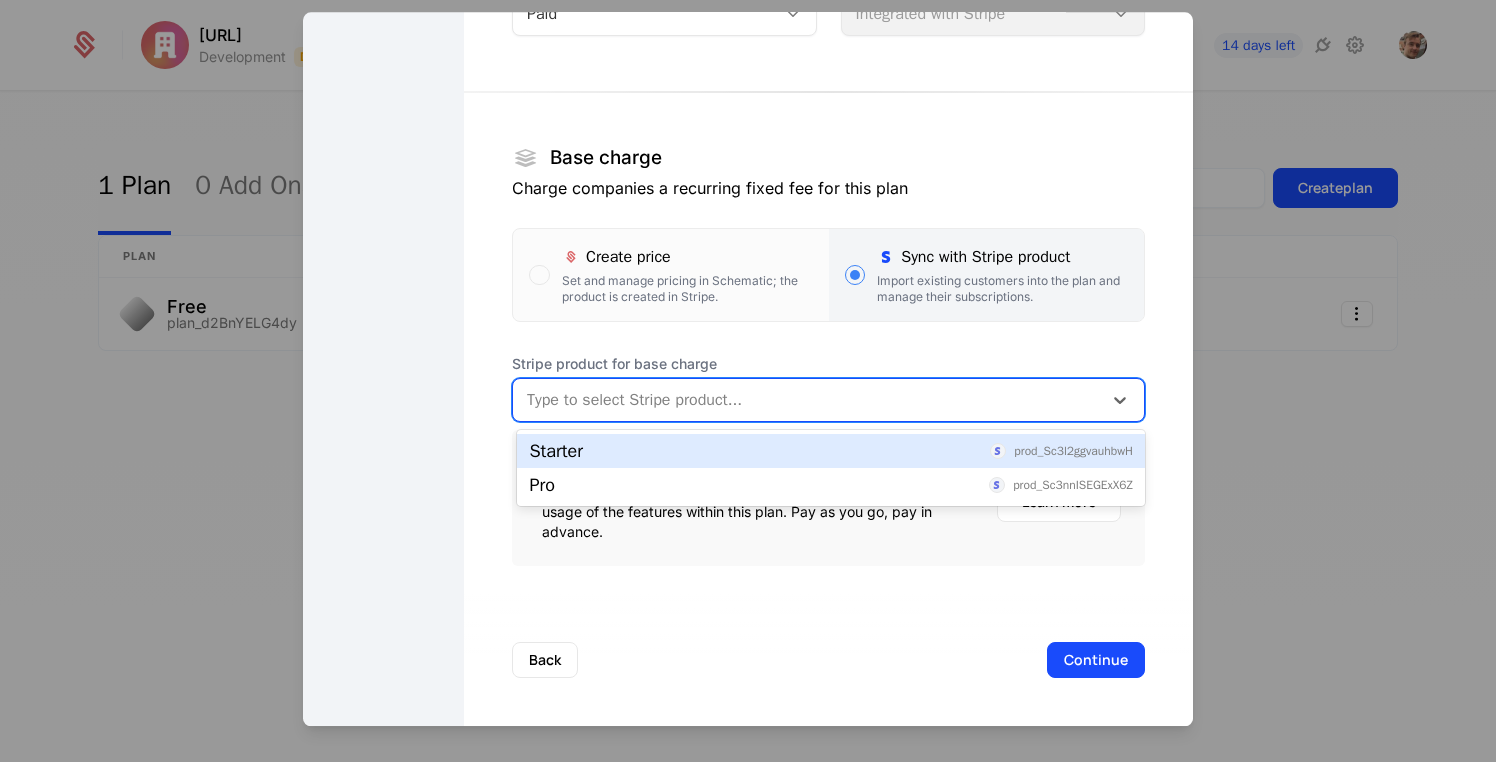 click on "Starter prod_Sc3l2ggvauhbwH" at bounding box center [831, 451] 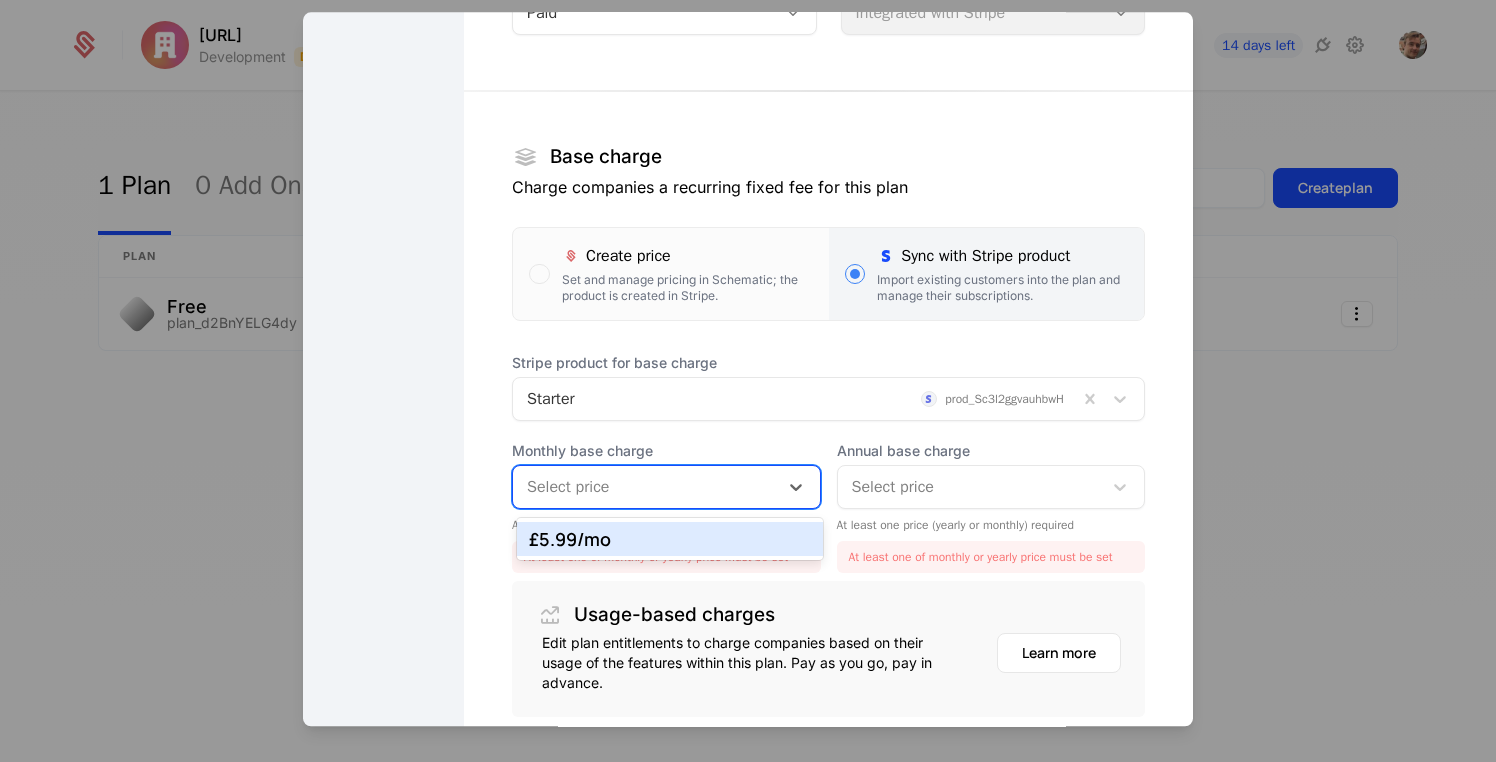 click at bounding box center (645, 487) 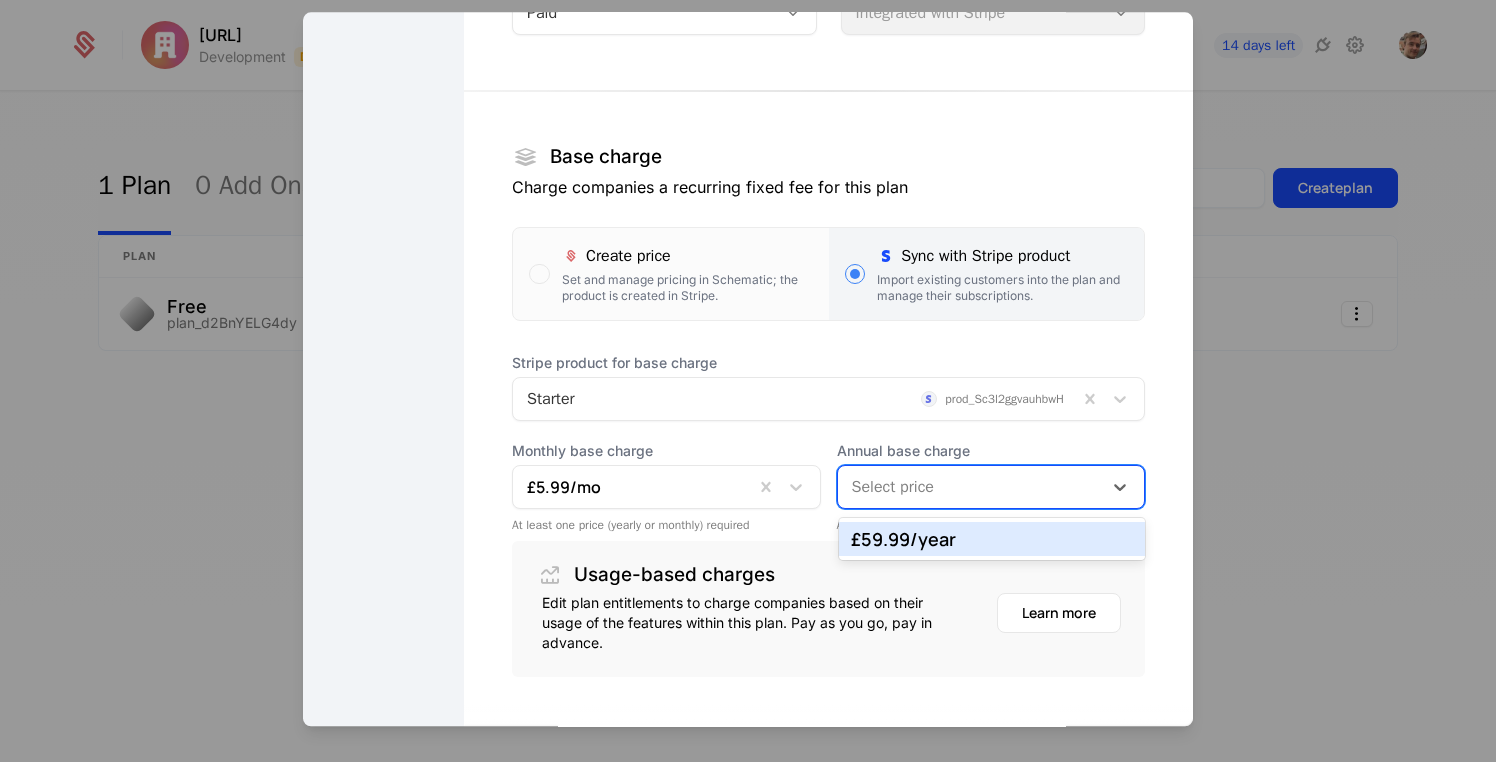 click on "Select price" at bounding box center (991, 487) 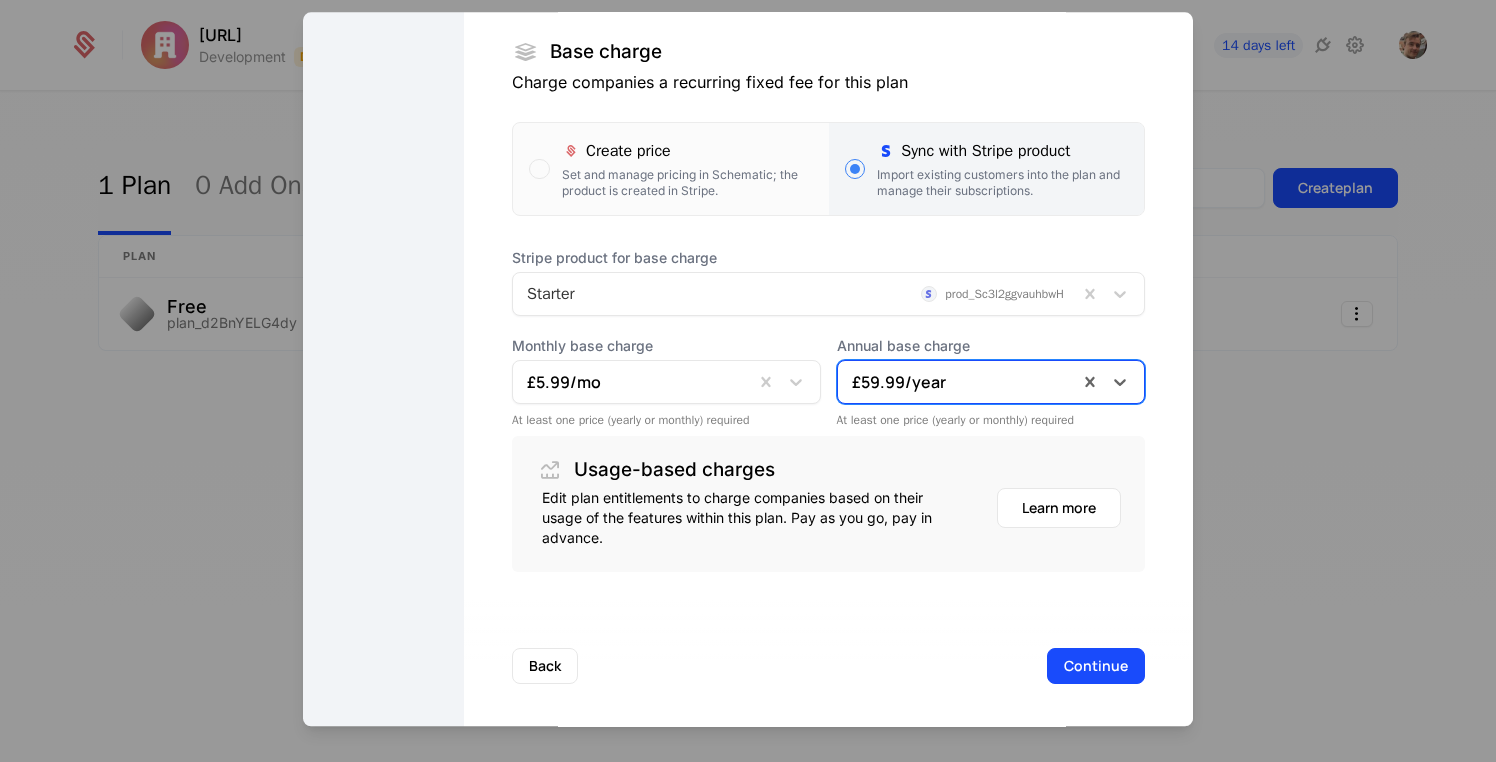scroll, scrollTop: 341, scrollLeft: 0, axis: vertical 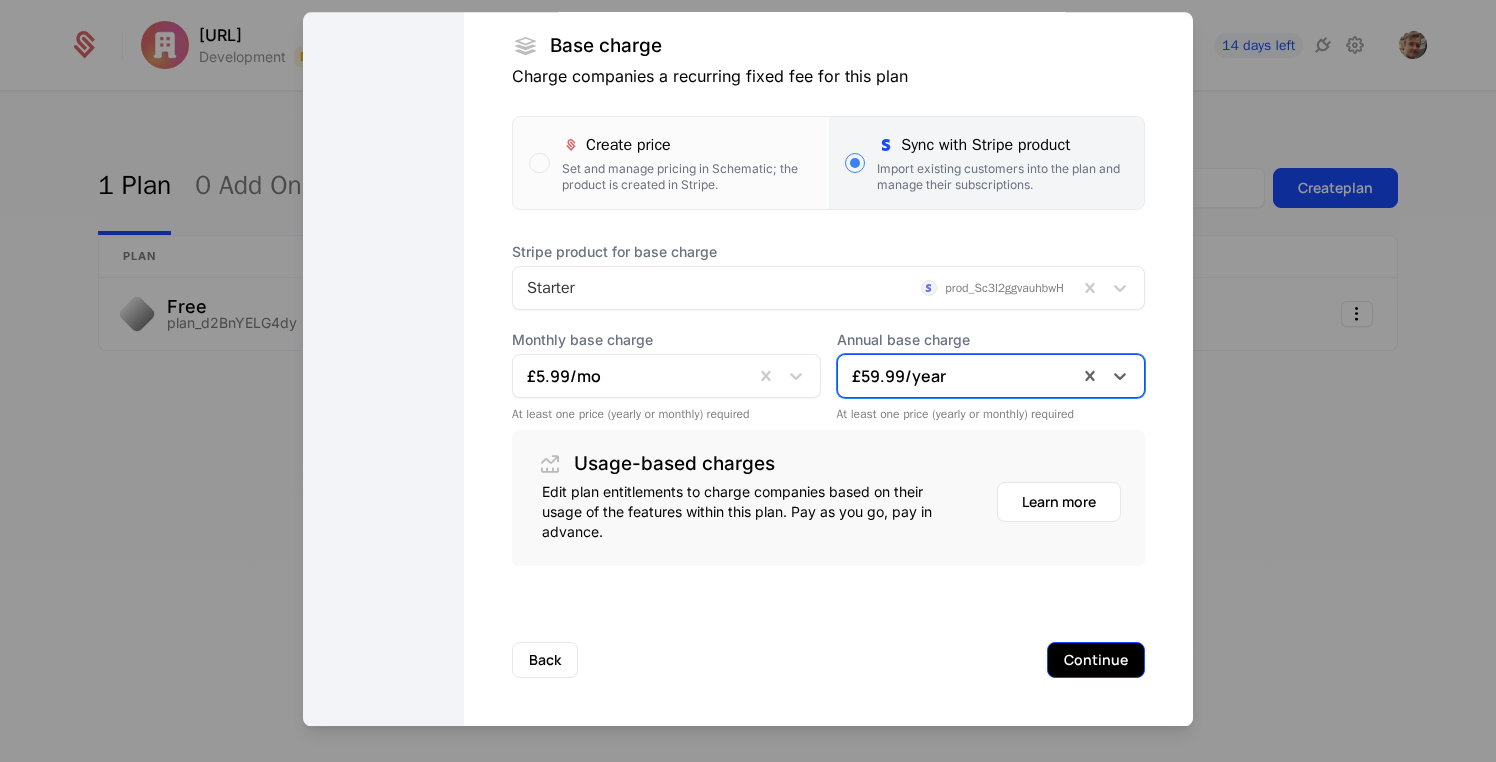 click on "Continue" at bounding box center (1096, 660) 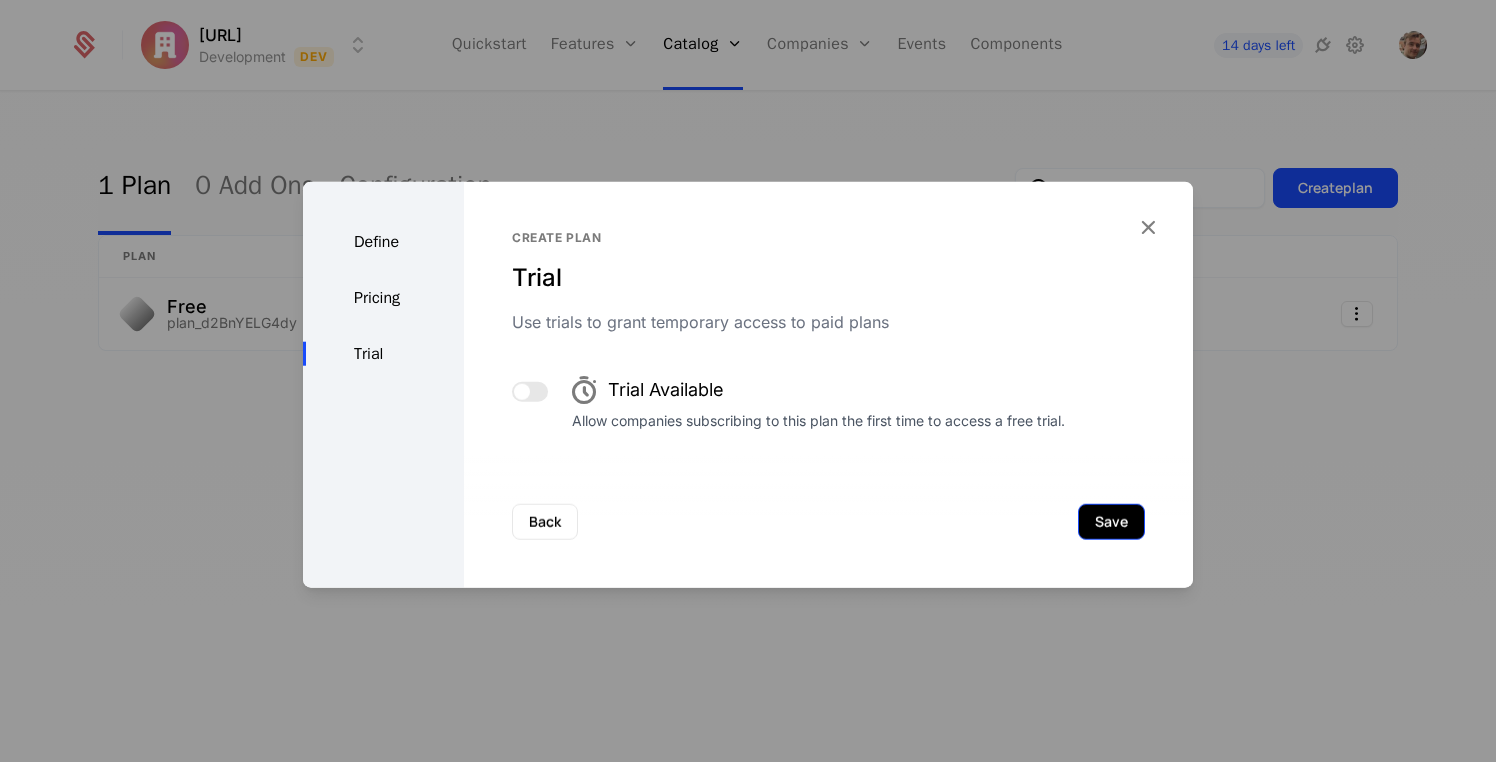 click on "Save" at bounding box center [1111, 522] 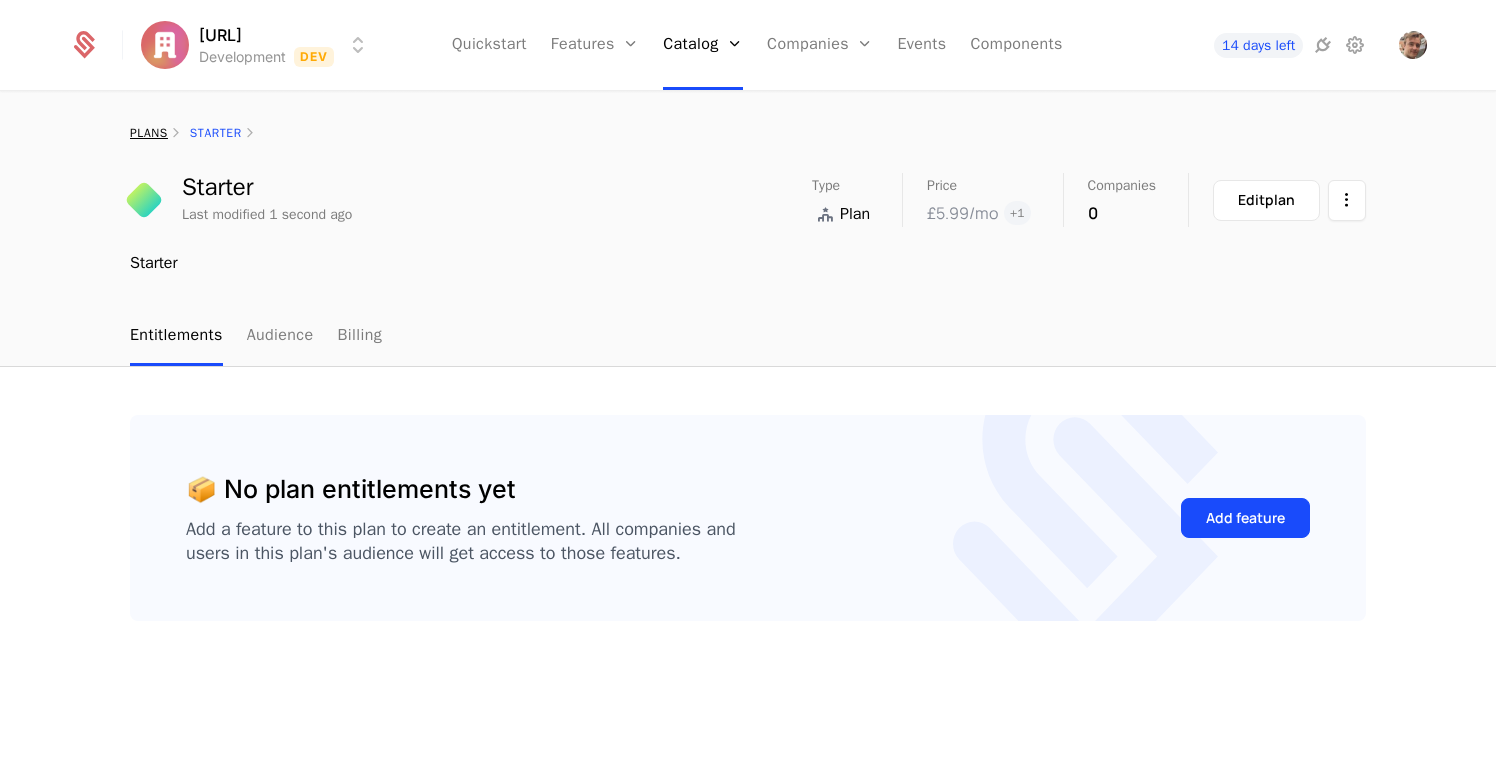 click on "plans" at bounding box center [149, 133] 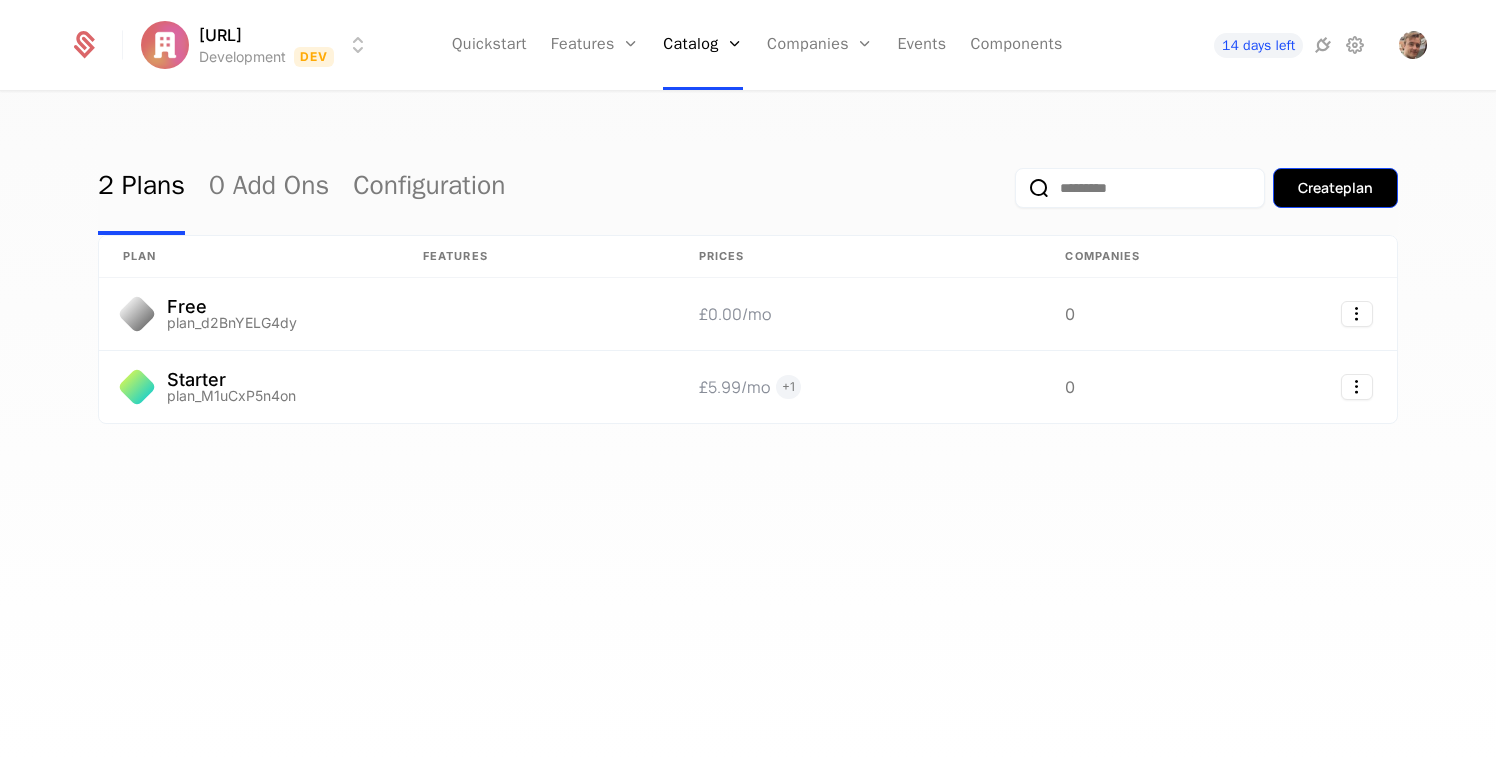 click on "Create  plan" at bounding box center (1335, 188) 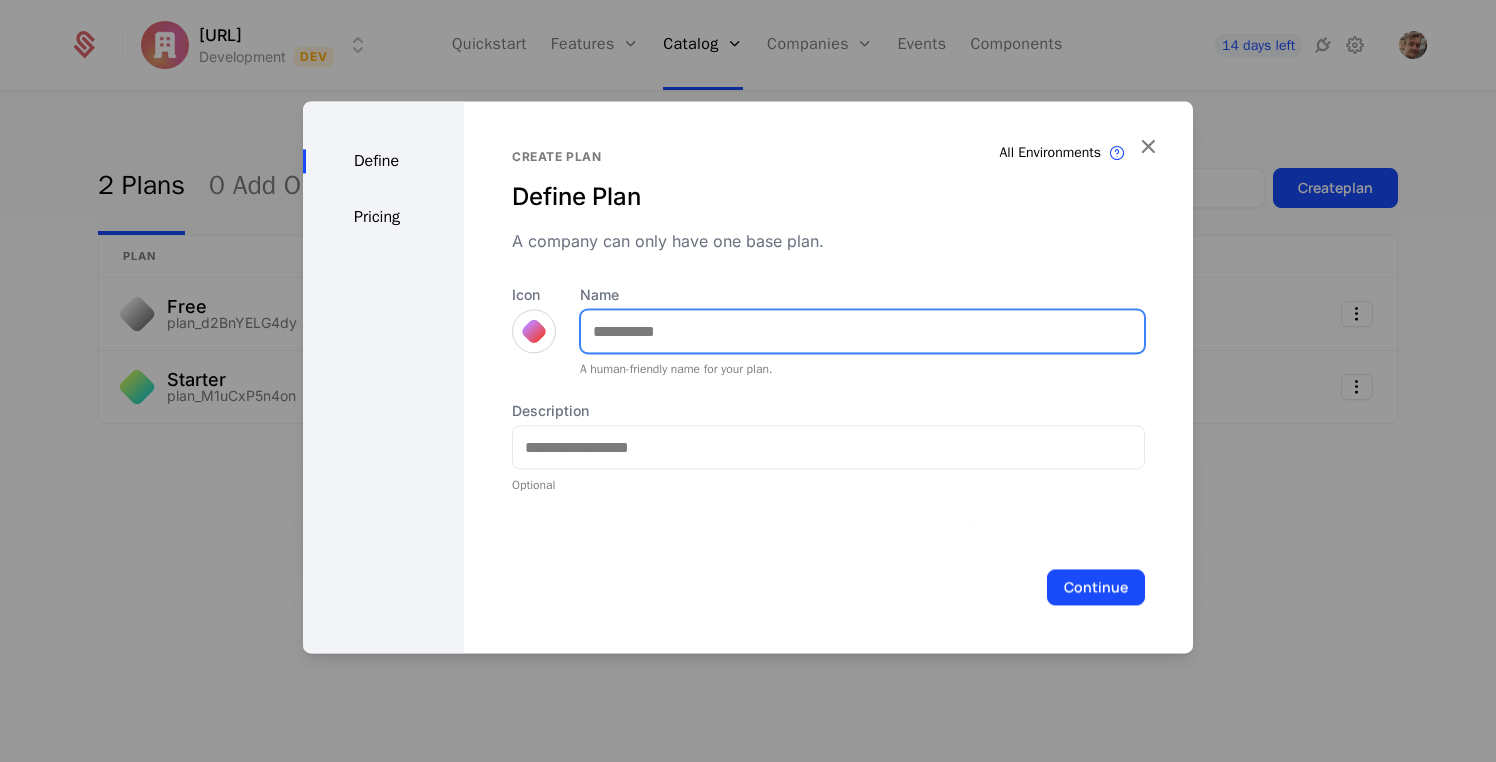 click on "Name" at bounding box center [862, 331] 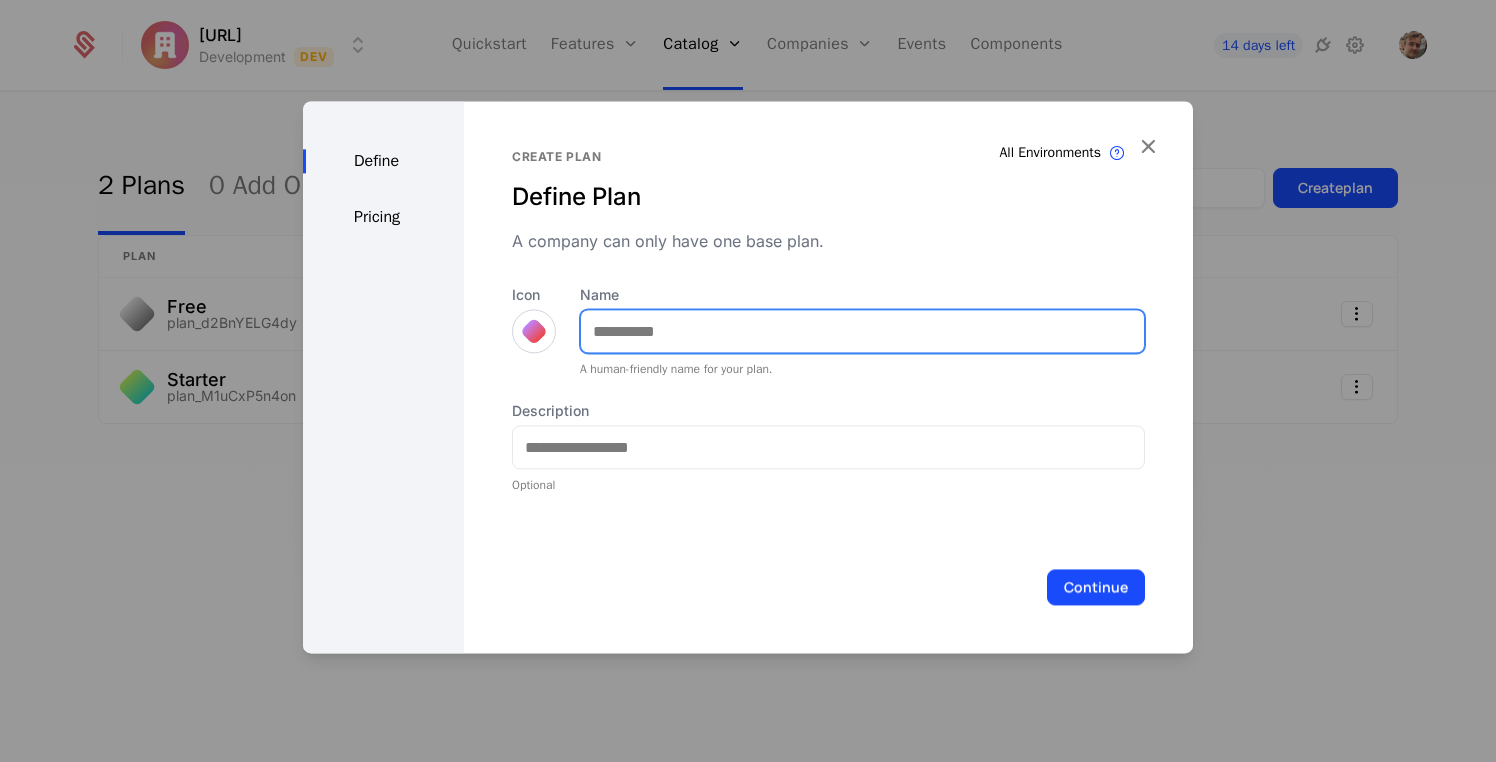 click on "Name" at bounding box center (862, 331) 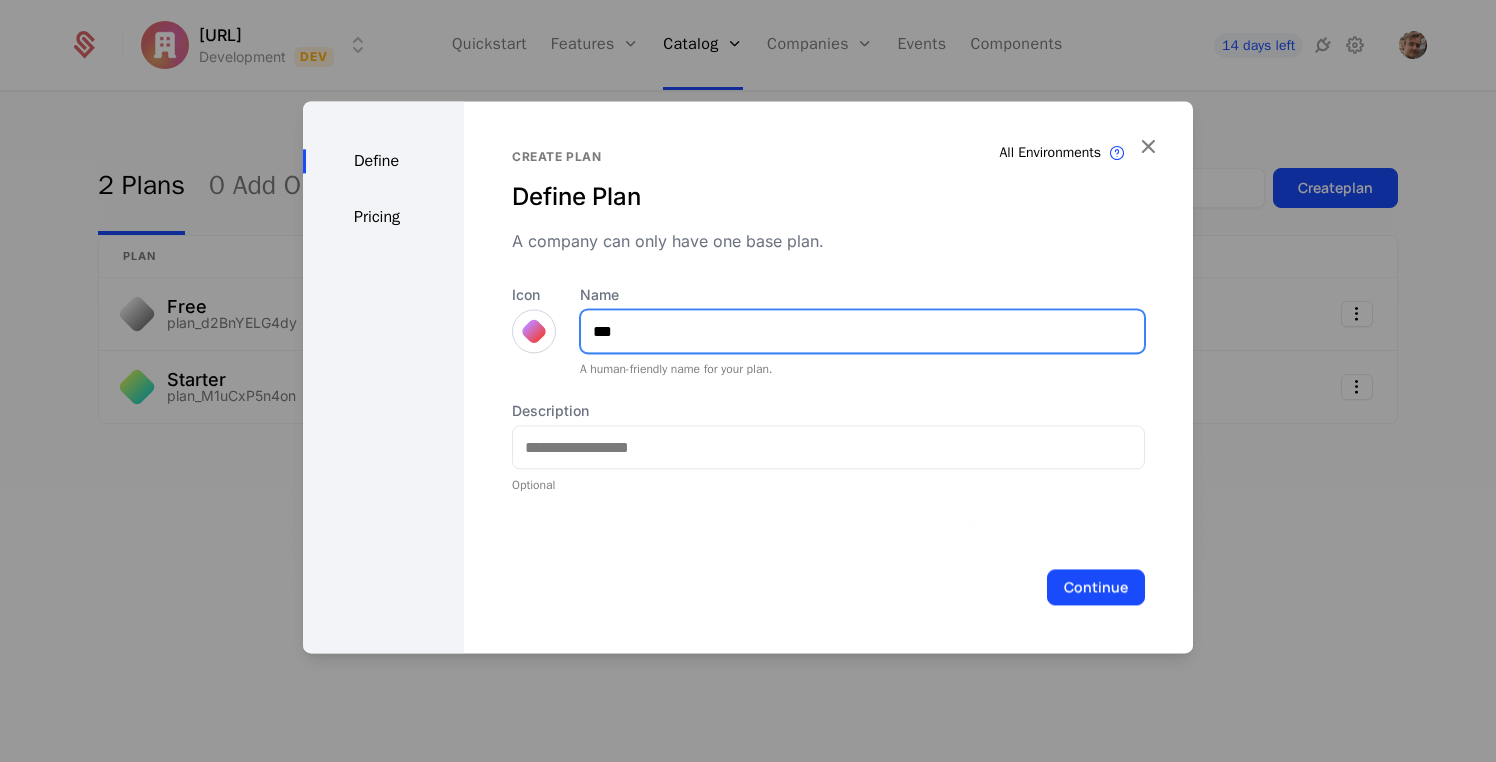 type on "***" 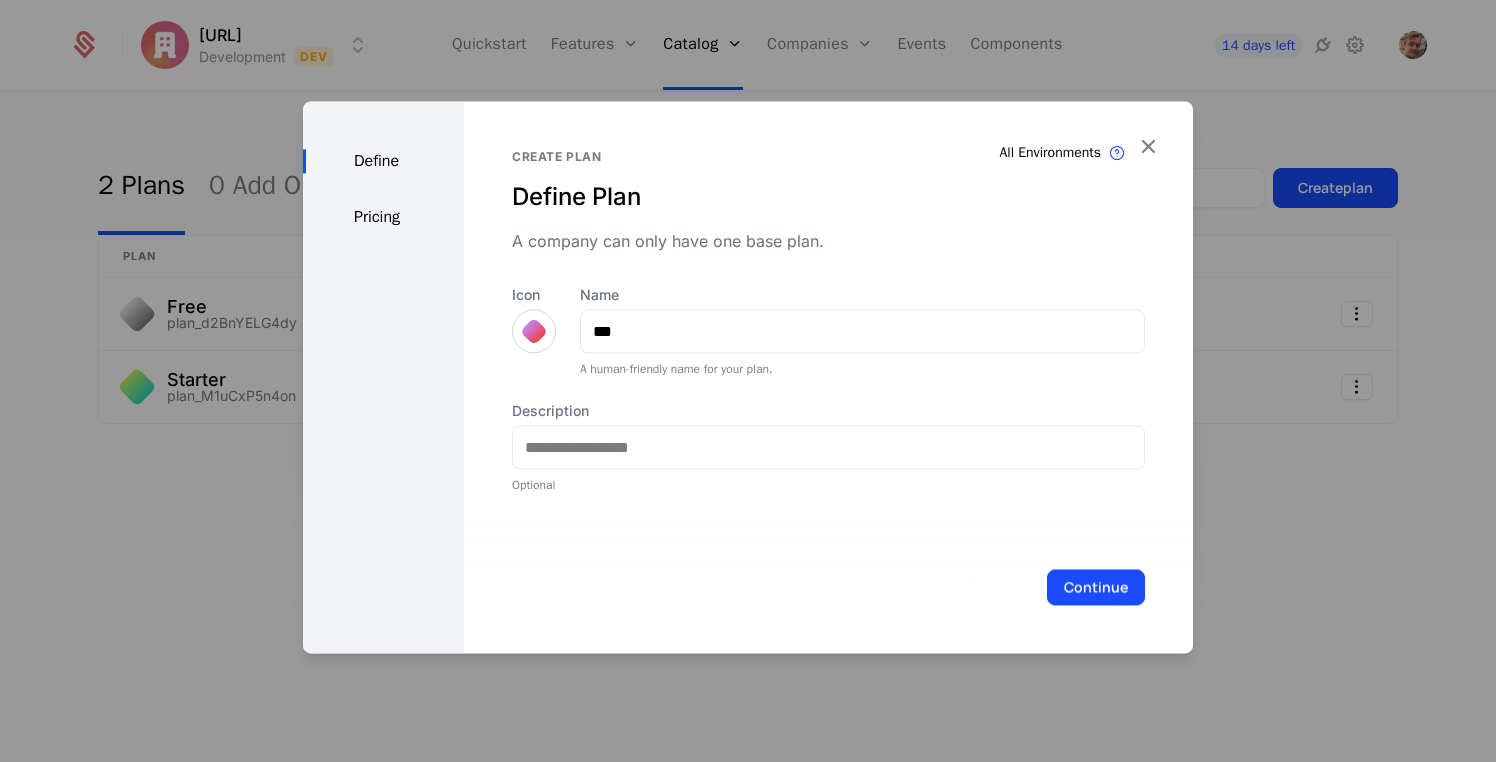 click at bounding box center [534, 331] 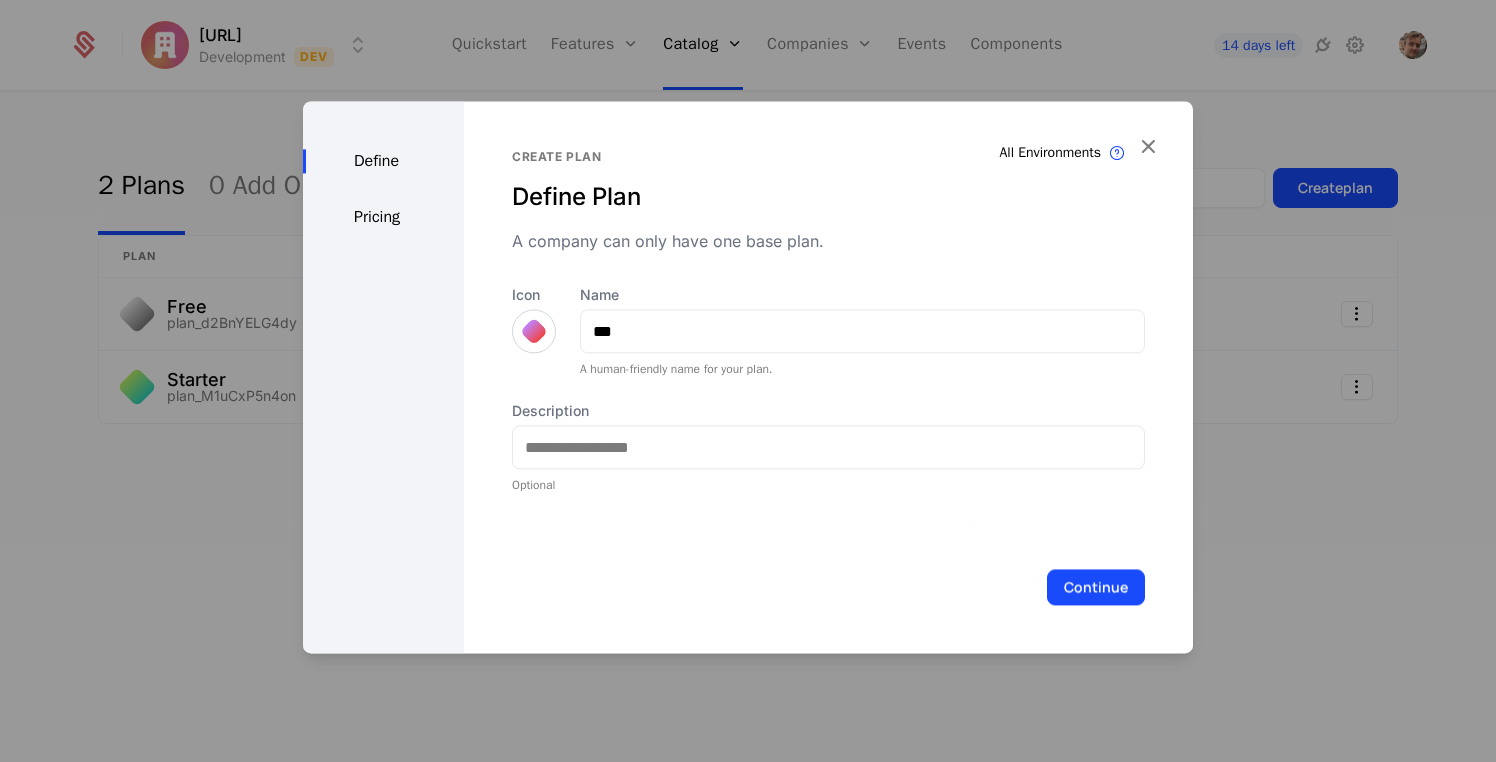 scroll, scrollTop: 7, scrollLeft: 0, axis: vertical 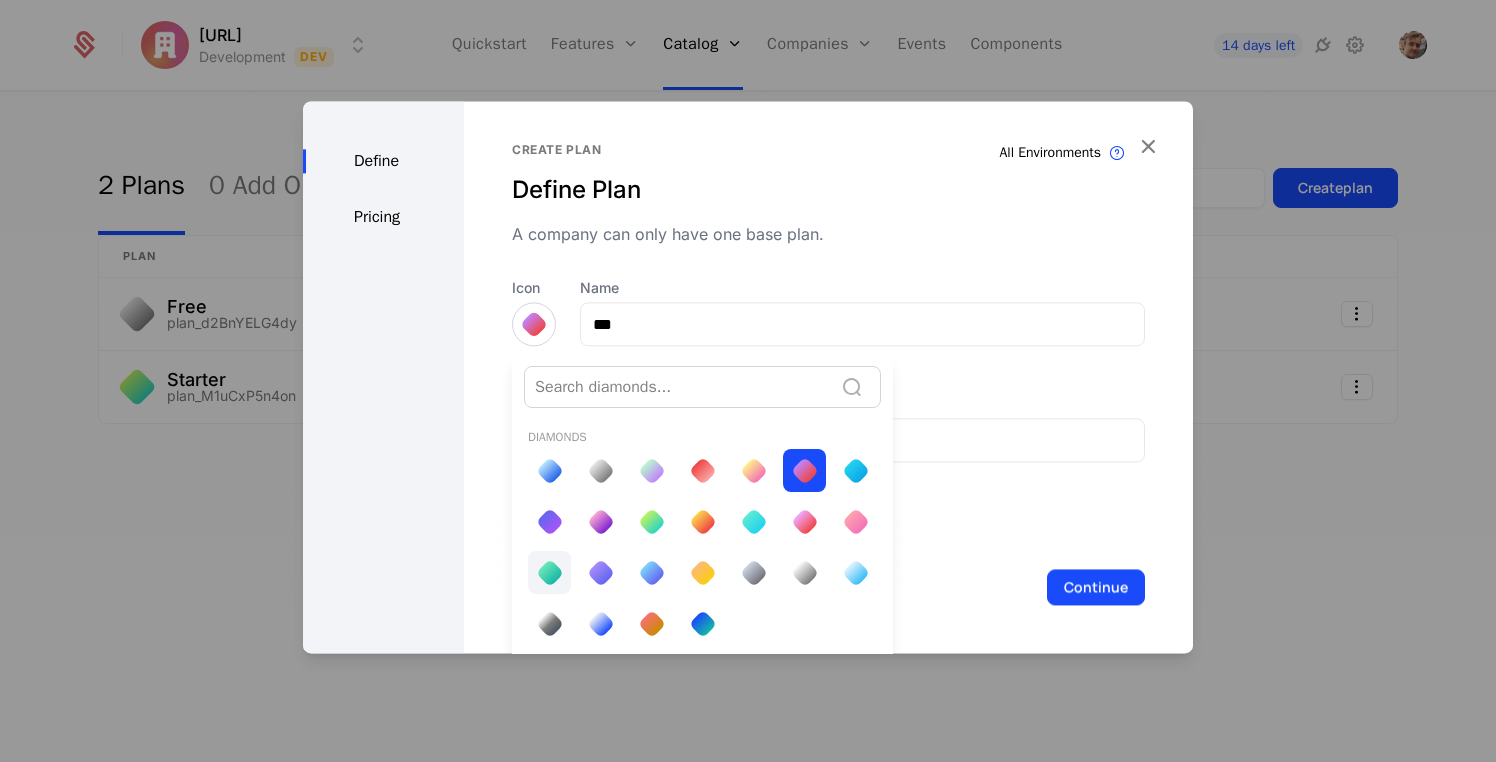 click at bounding box center [549, 573] 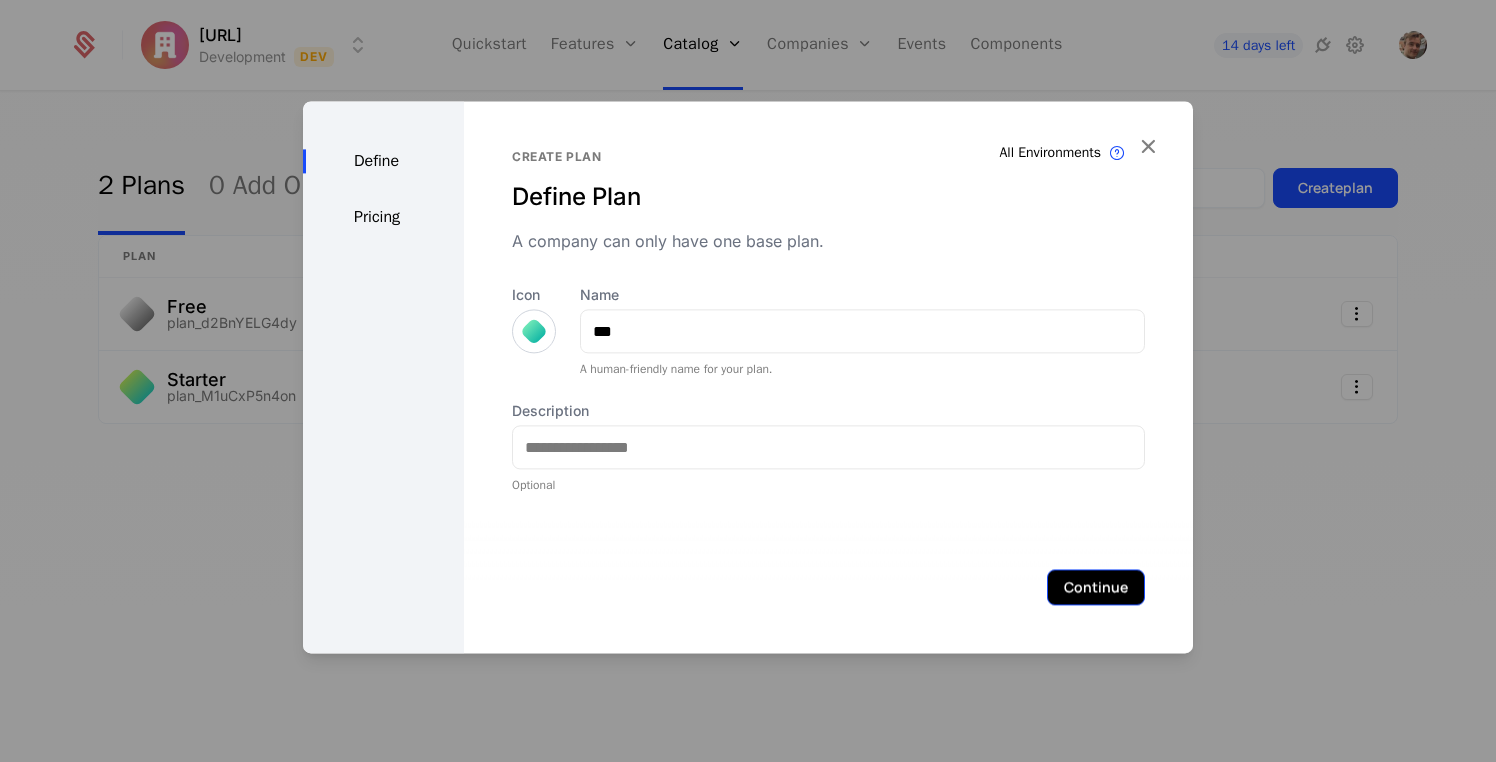 click on "Continue" at bounding box center (1096, 587) 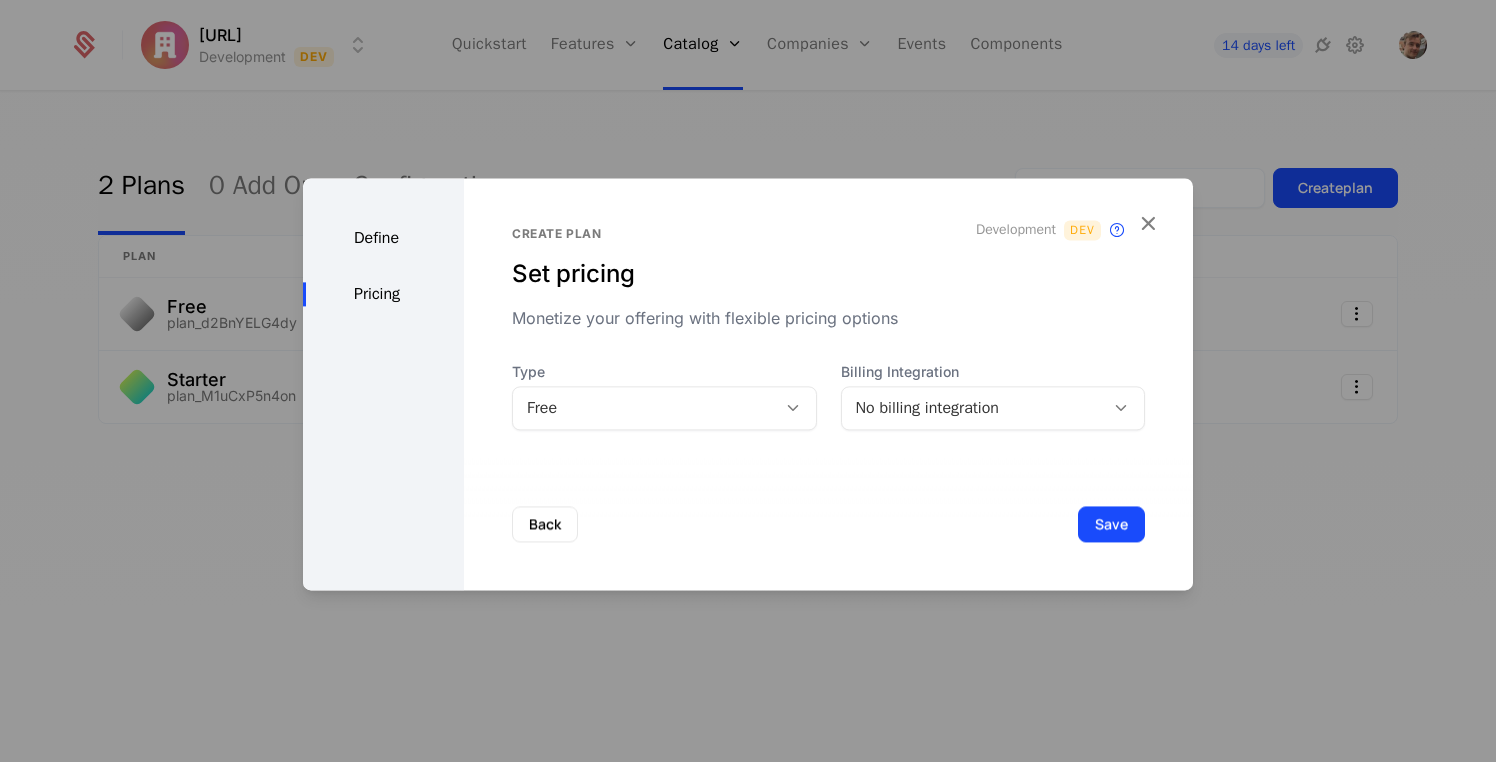click on "Free" at bounding box center [644, 408] 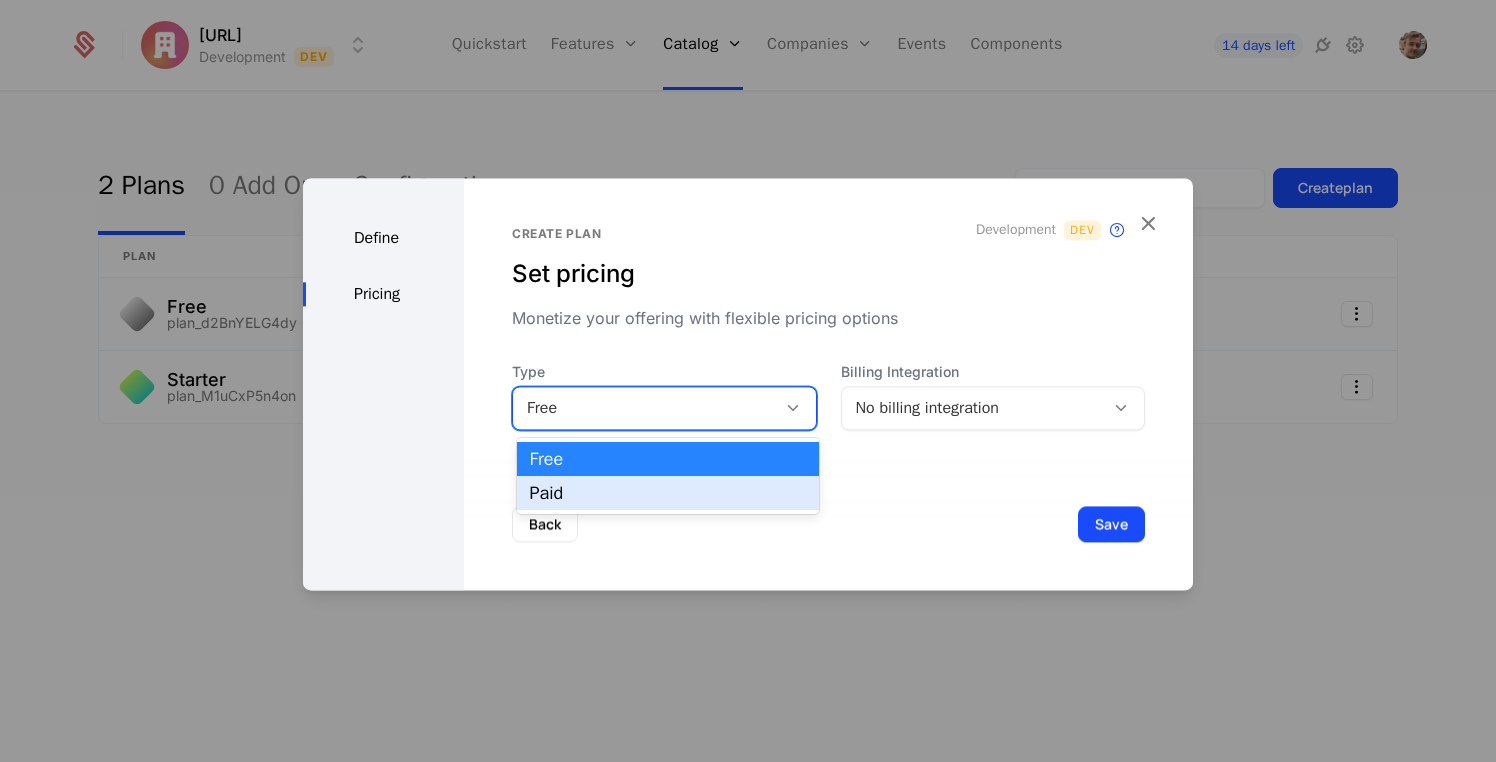 click on "Paid" at bounding box center (668, 493) 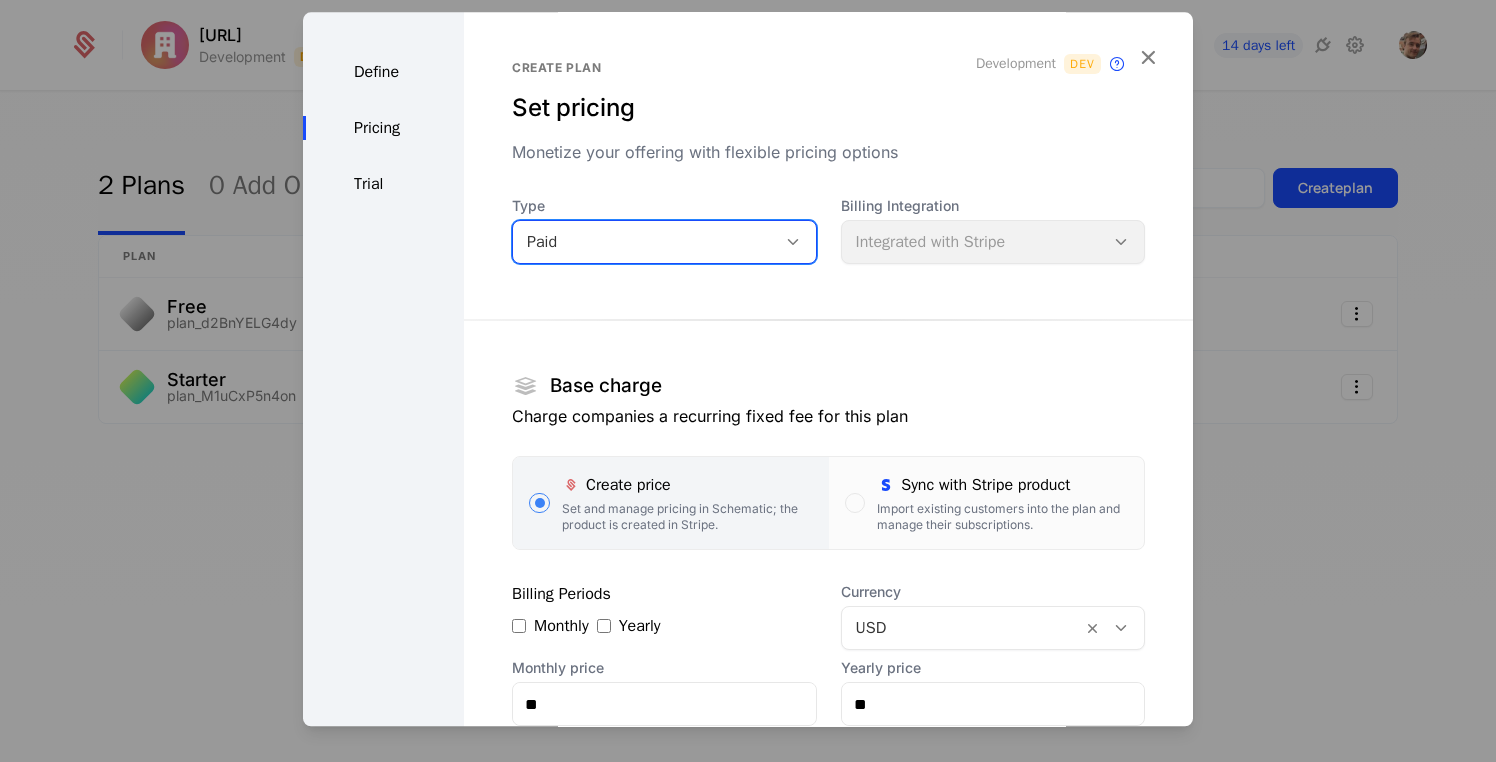 click on "Base charge Charge companies a recurring fixed fee for this plan Create price Set and manage pricing in Schematic; the product is created in Stripe. Sync with Stripe product Import existing customers into the plan and manage their subscriptions. Billing Periods Monthly Yearly Currency USD Monthly price ** Yearly price ** A Stripe product   called  Pro   will be  created  with a default price. Usage-based charges Edit plan entitlements to charge companies based on their usage of the features within this plan. Pay as you go, pay in advance. Learn more" at bounding box center (828, 625) 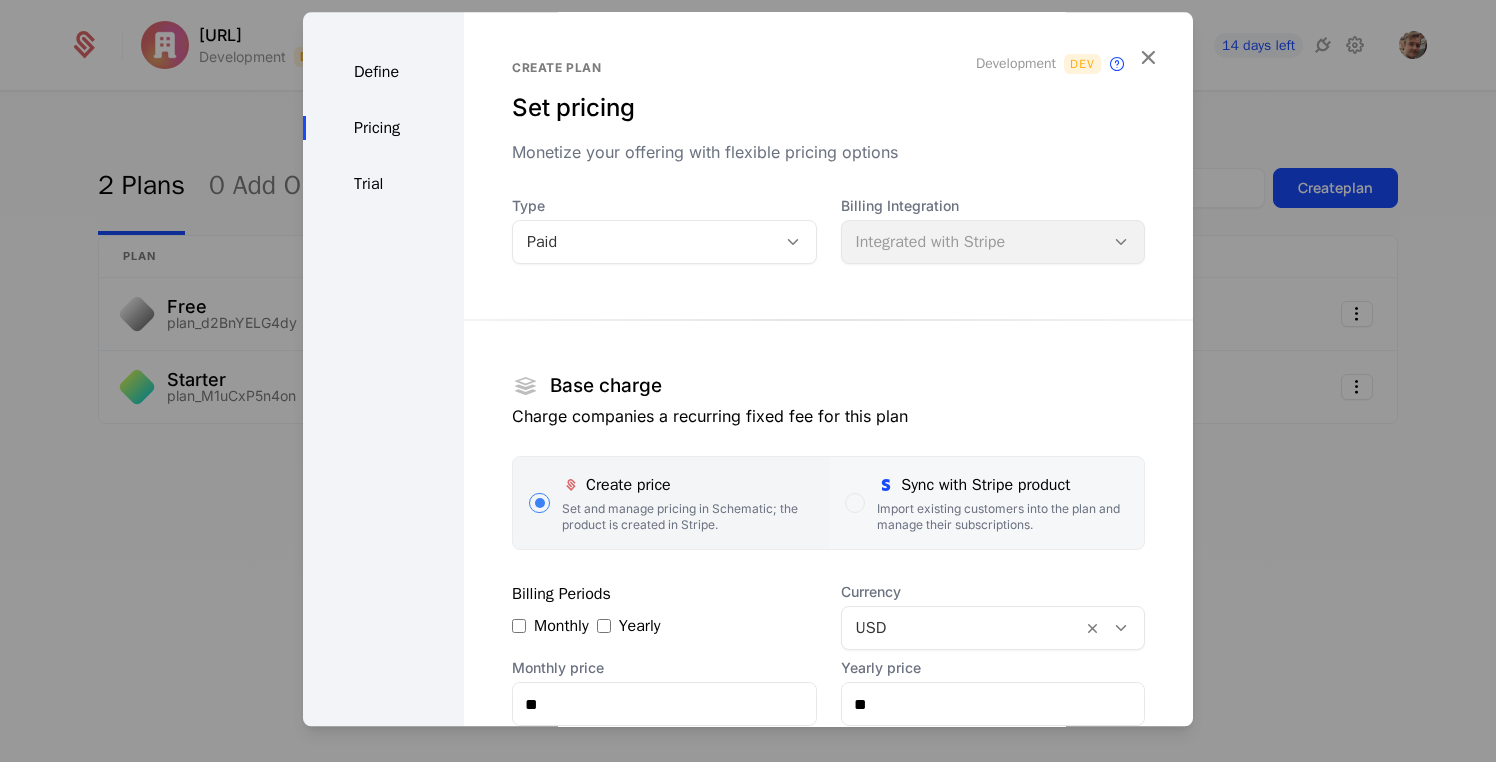 click on "Sync with Stripe product" at bounding box center [1002, 485] 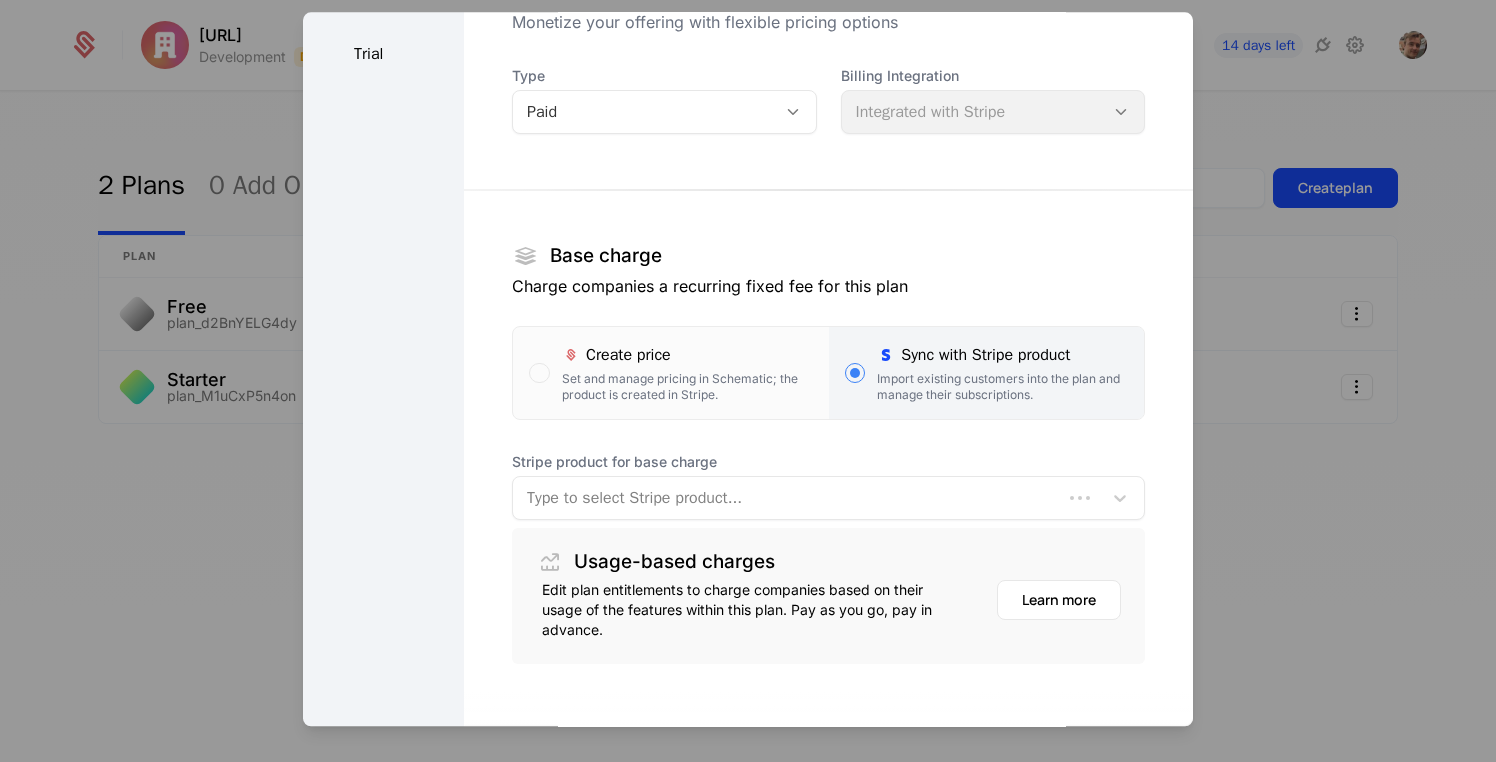 scroll, scrollTop: 132, scrollLeft: 0, axis: vertical 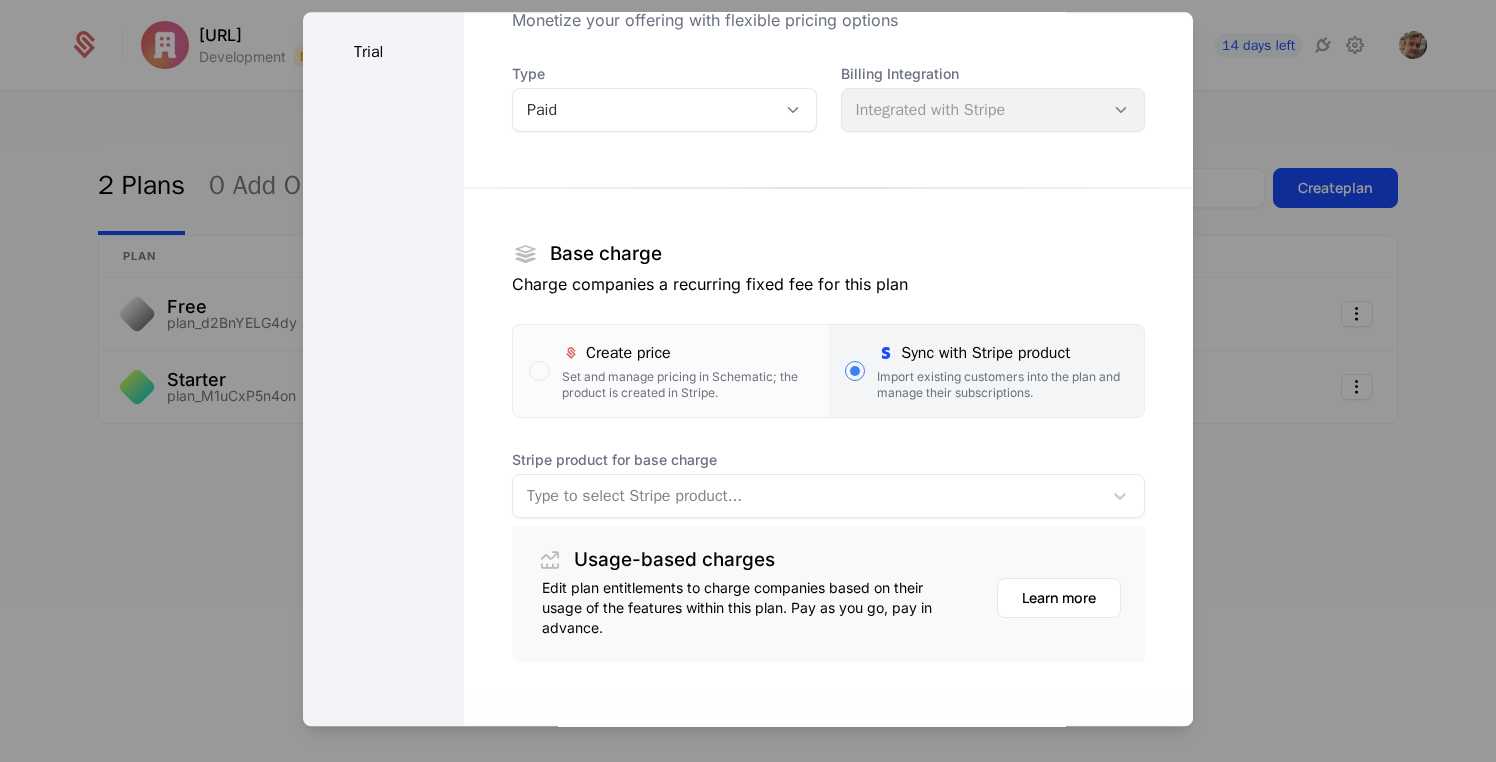 click at bounding box center [807, 496] 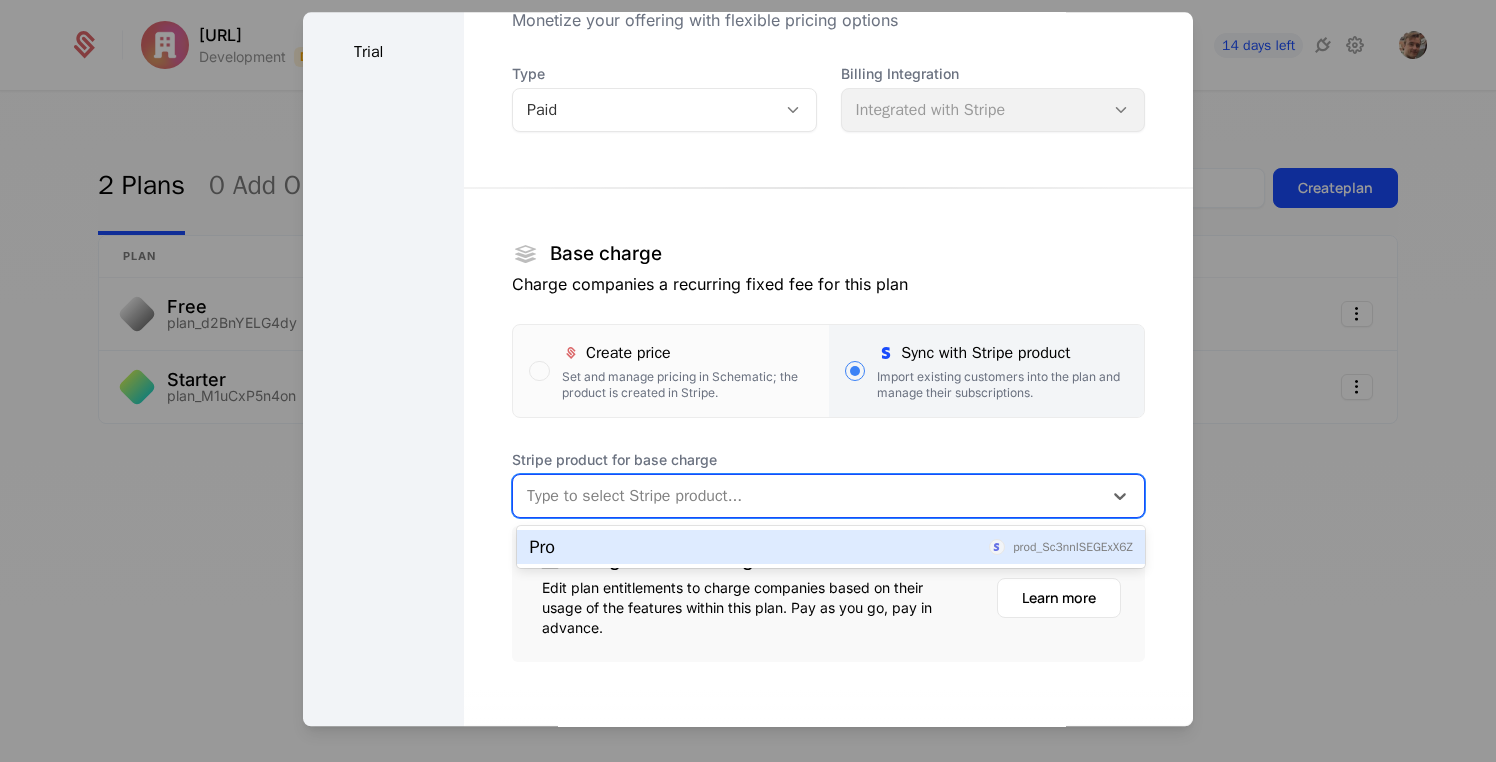 click on "Pro prod_Sc3nnISEGExX6Z" at bounding box center [831, 547] 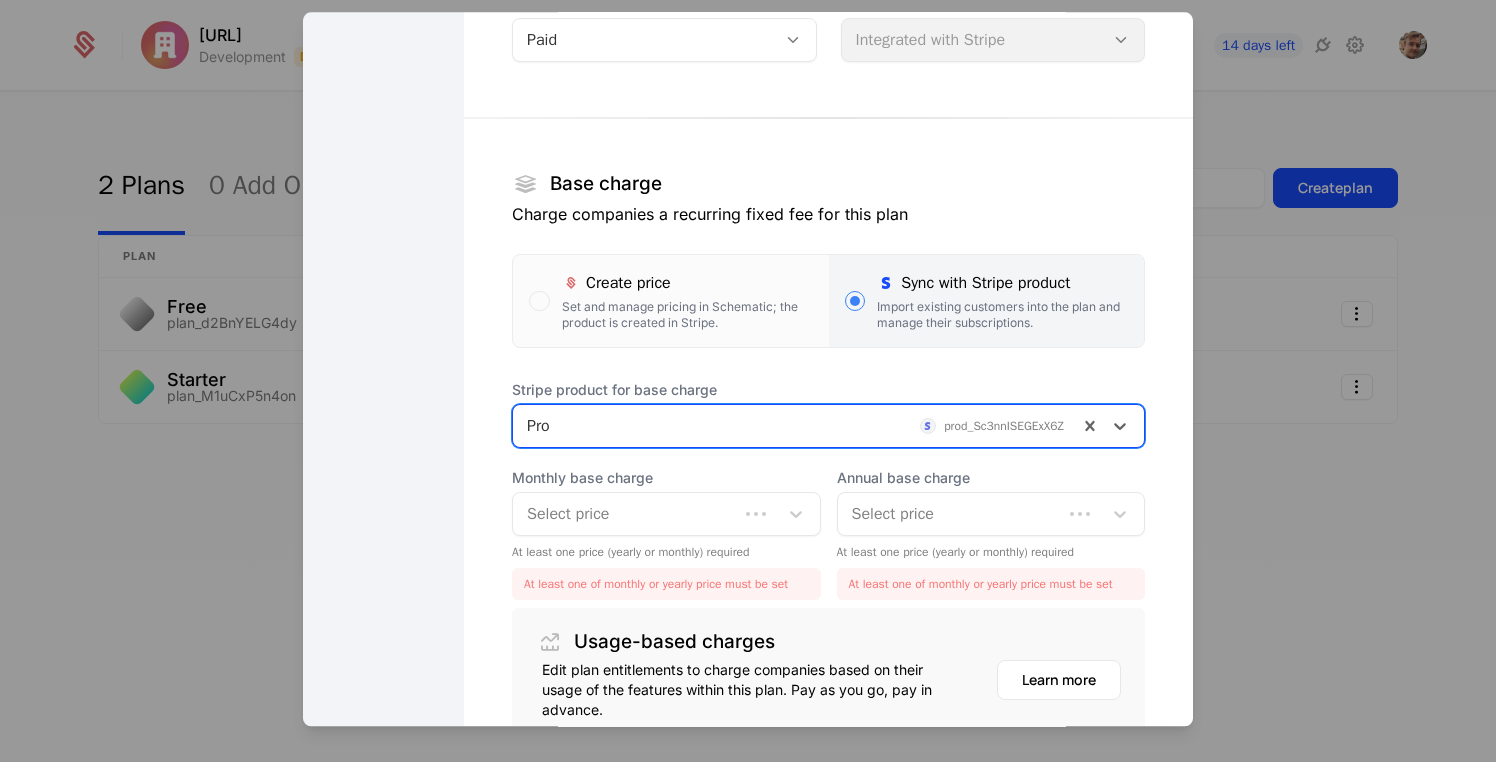 scroll, scrollTop: 239, scrollLeft: 0, axis: vertical 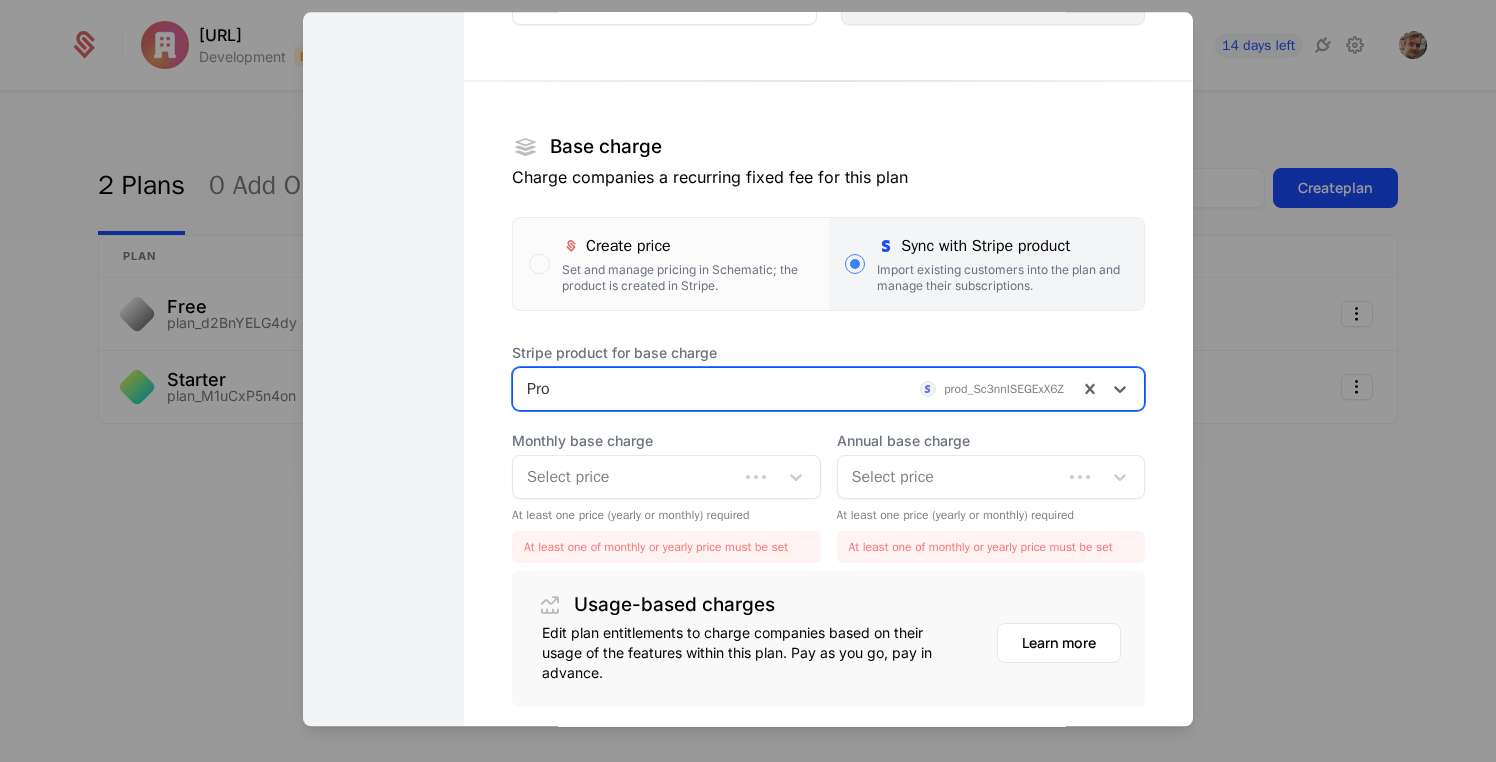 click on "Select price" at bounding box center (625, 477) 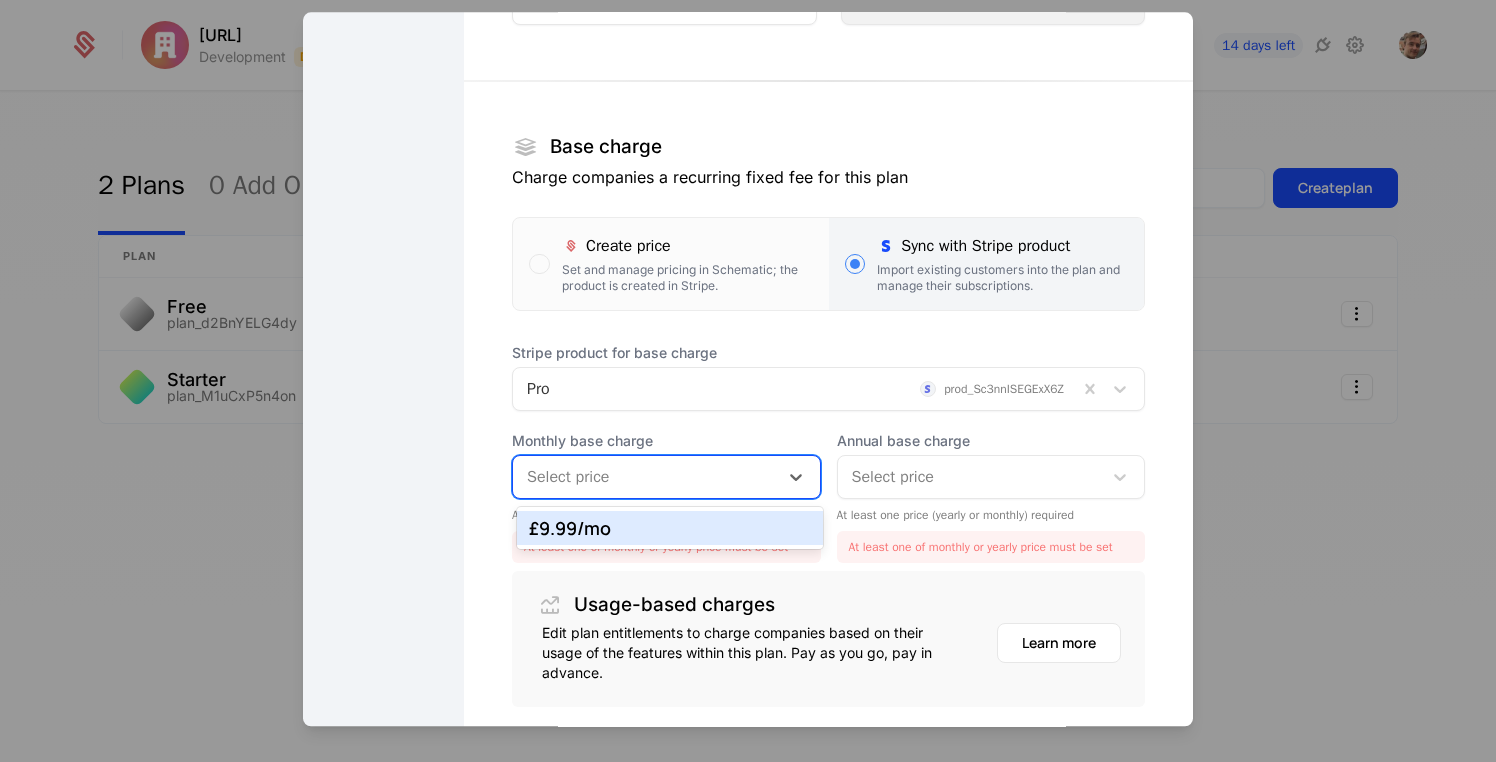 click on "£9.99 /mo" at bounding box center [670, 528] 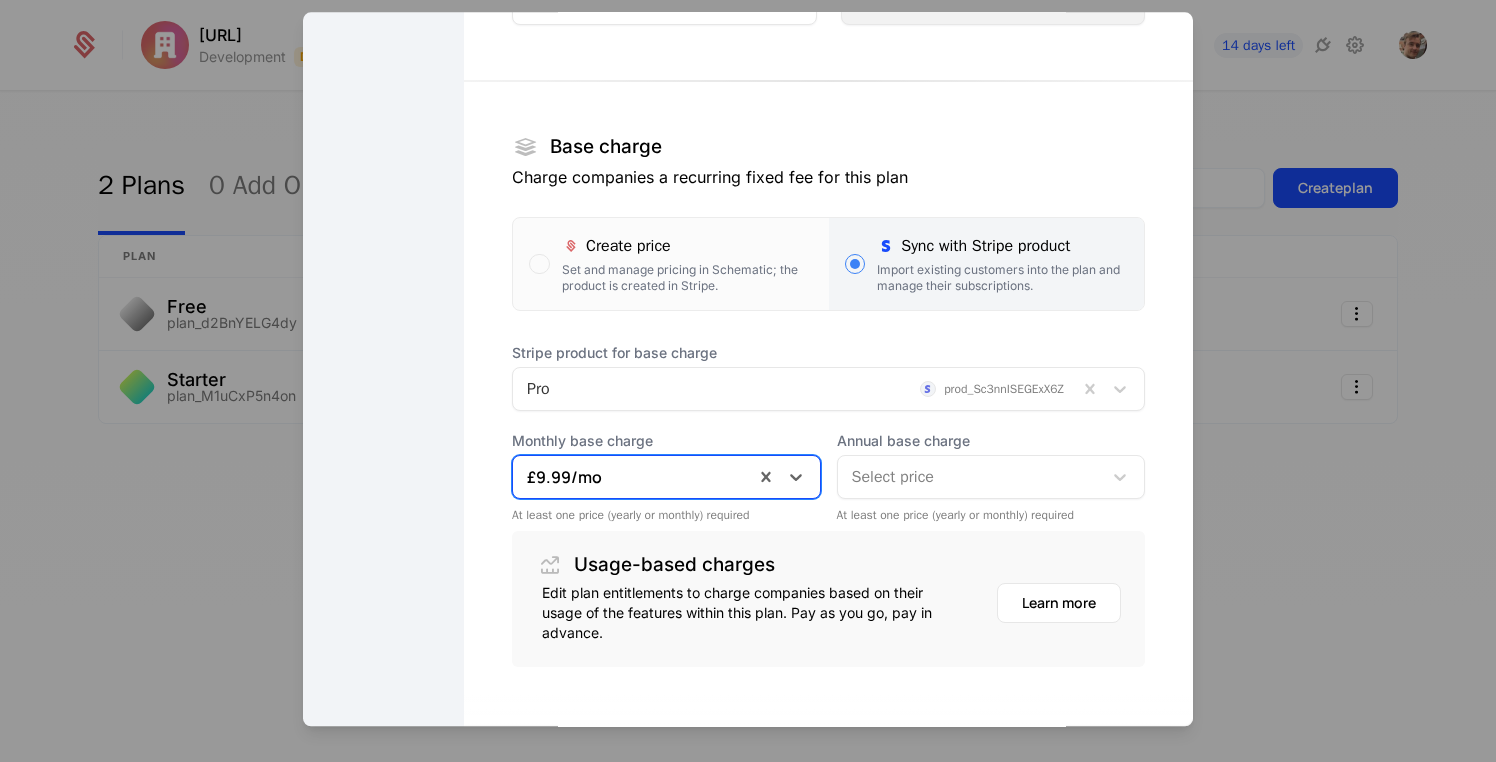 click at bounding box center [970, 477] 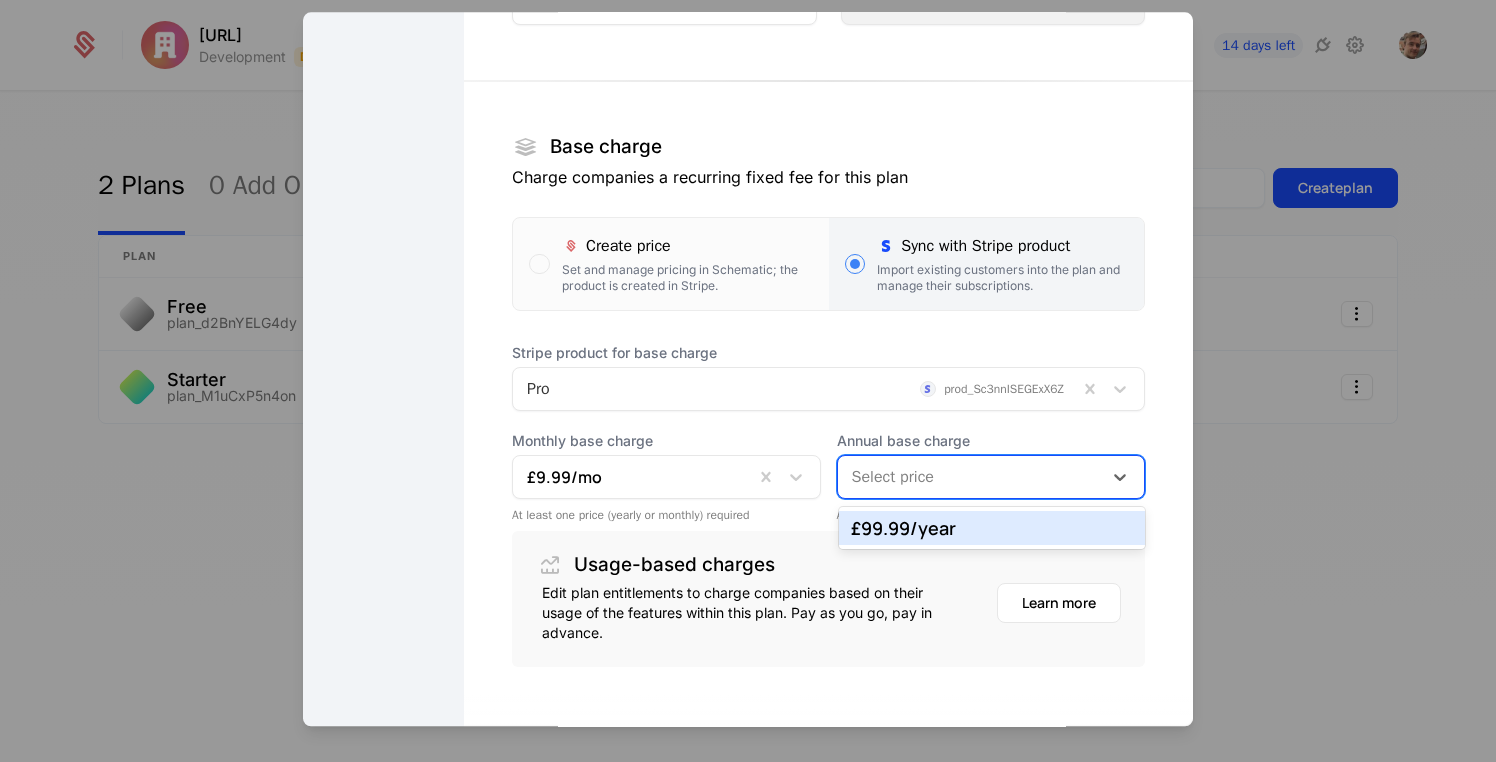 click on "£99.99 /year" at bounding box center (992, 528) 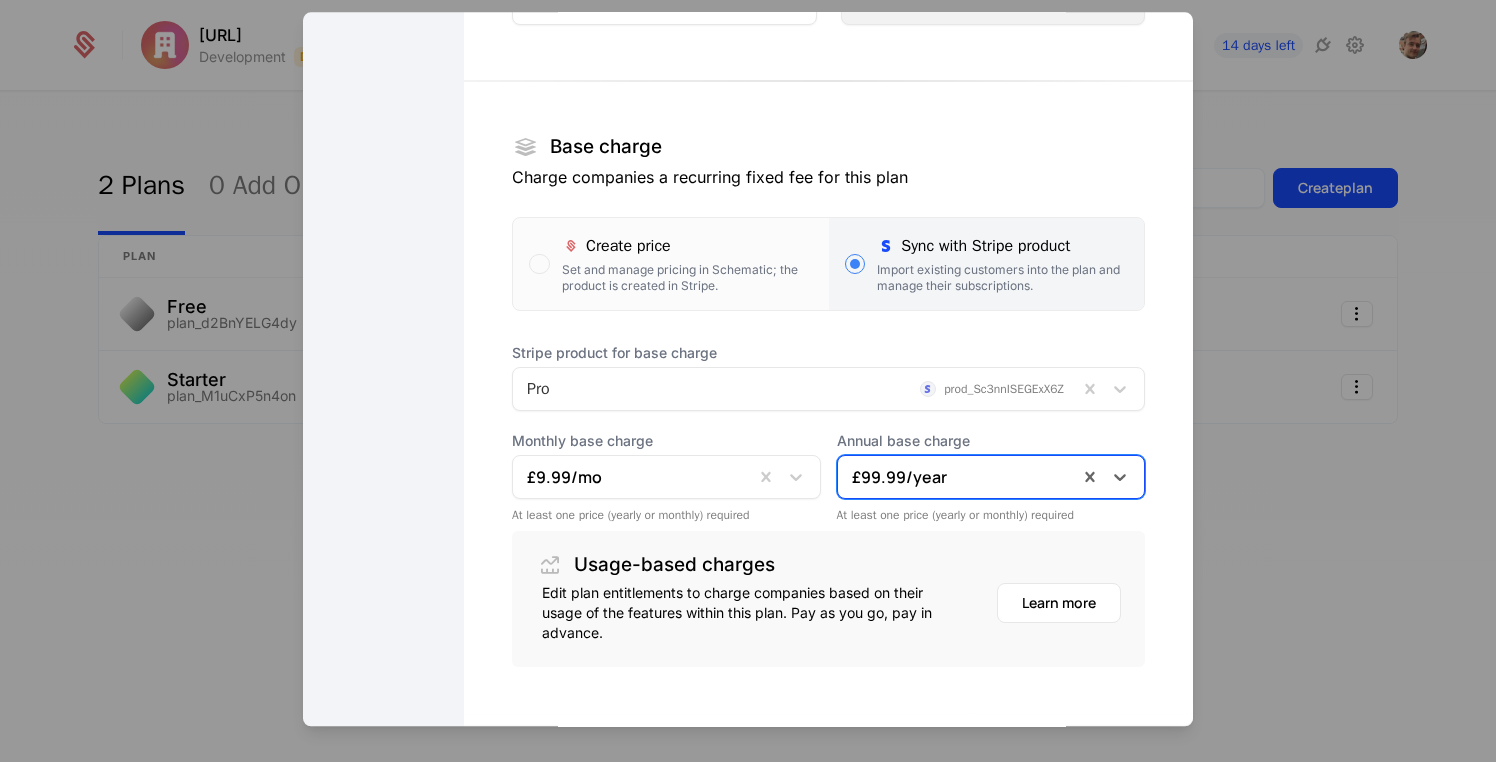 scroll, scrollTop: 341, scrollLeft: 0, axis: vertical 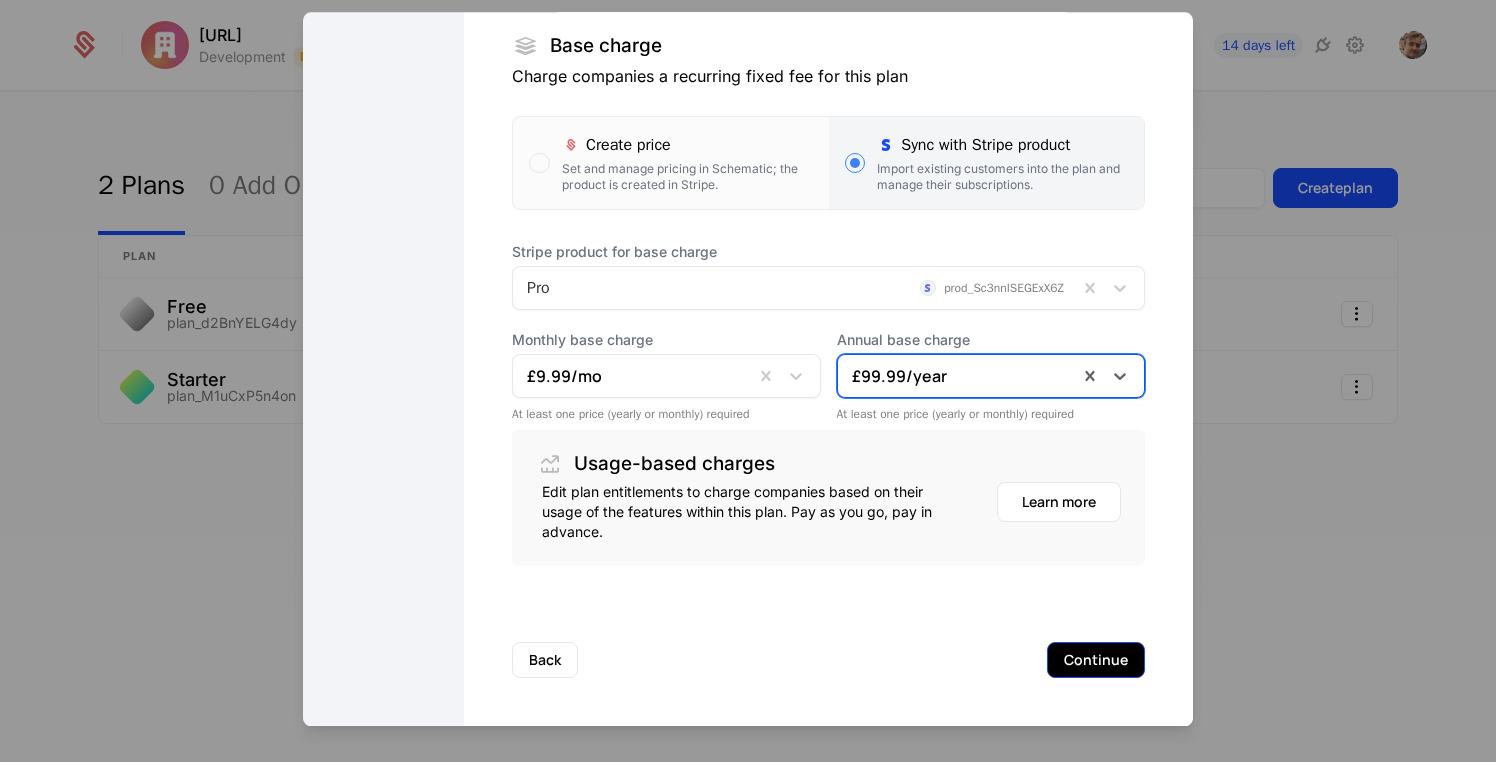 click on "Continue" at bounding box center [1096, 660] 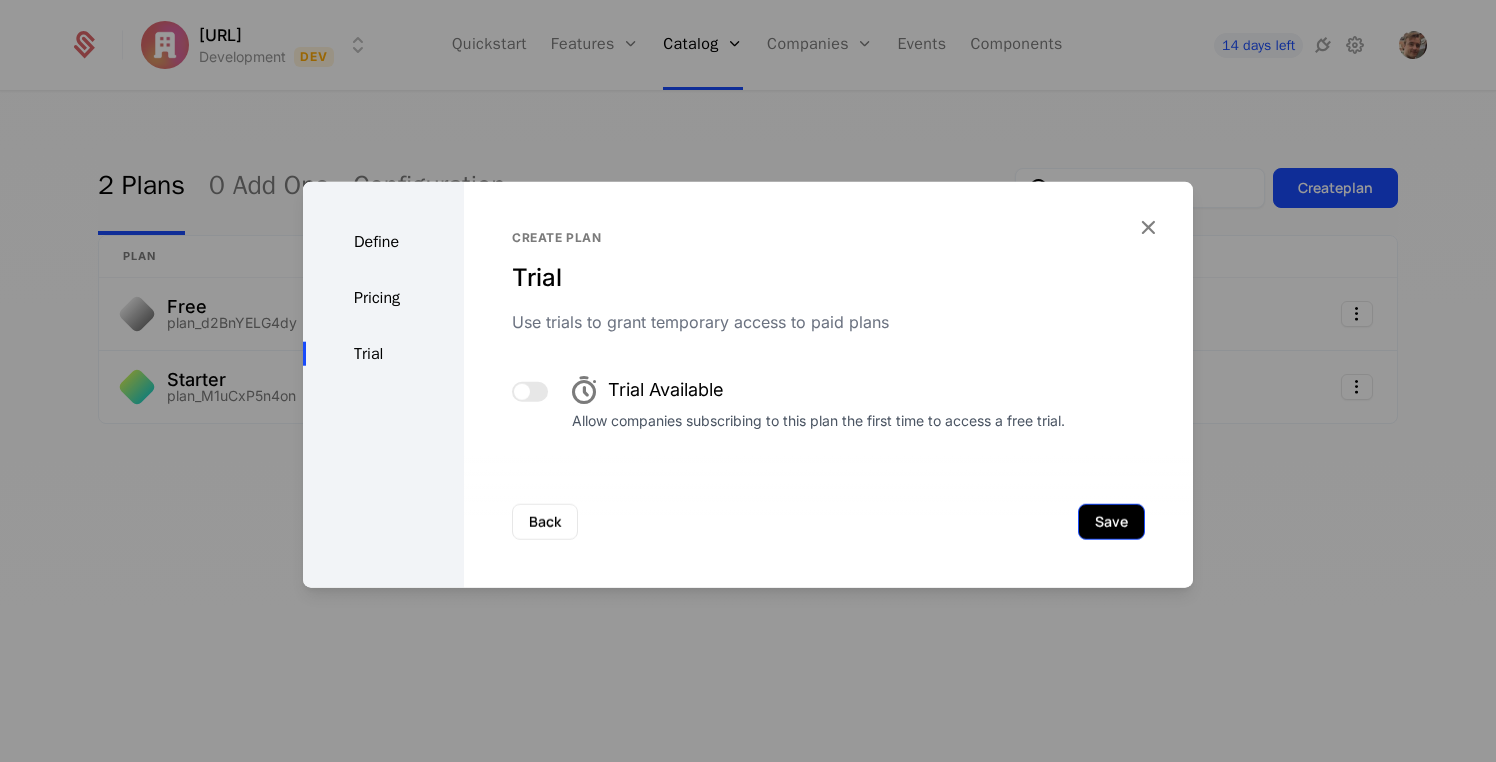 click on "Save" at bounding box center (1111, 522) 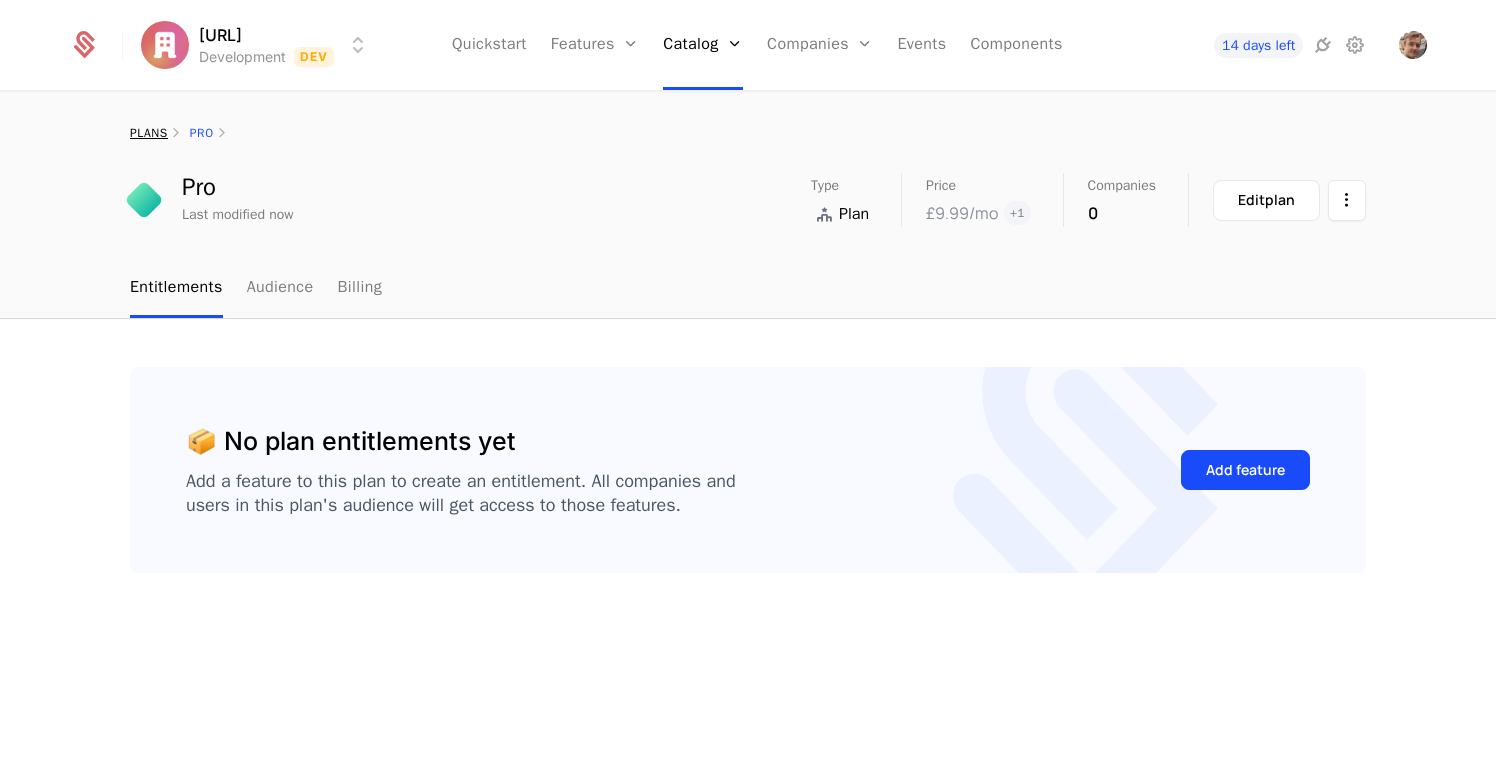 click on "plans" at bounding box center (149, 133) 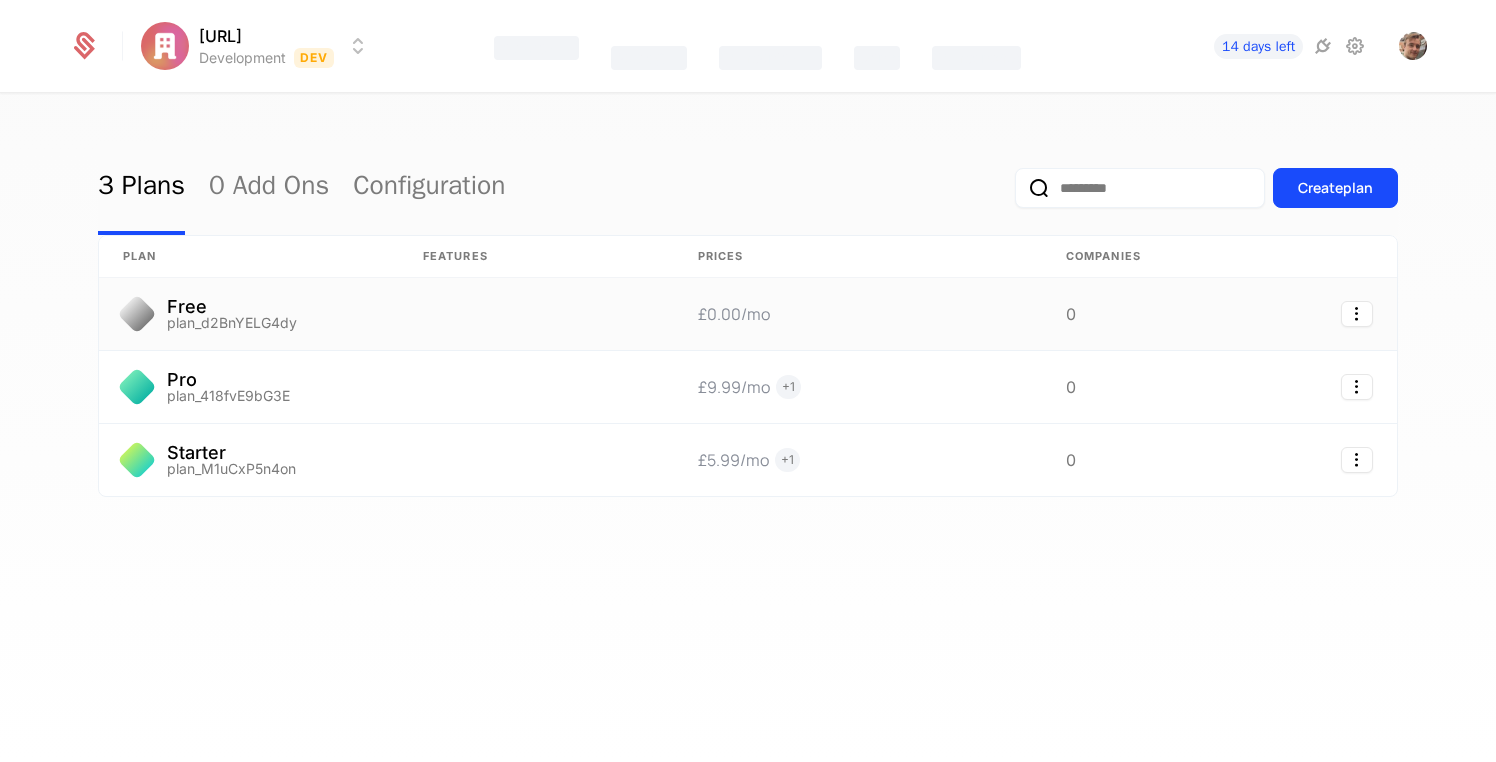 click on "Free" at bounding box center [232, 307] 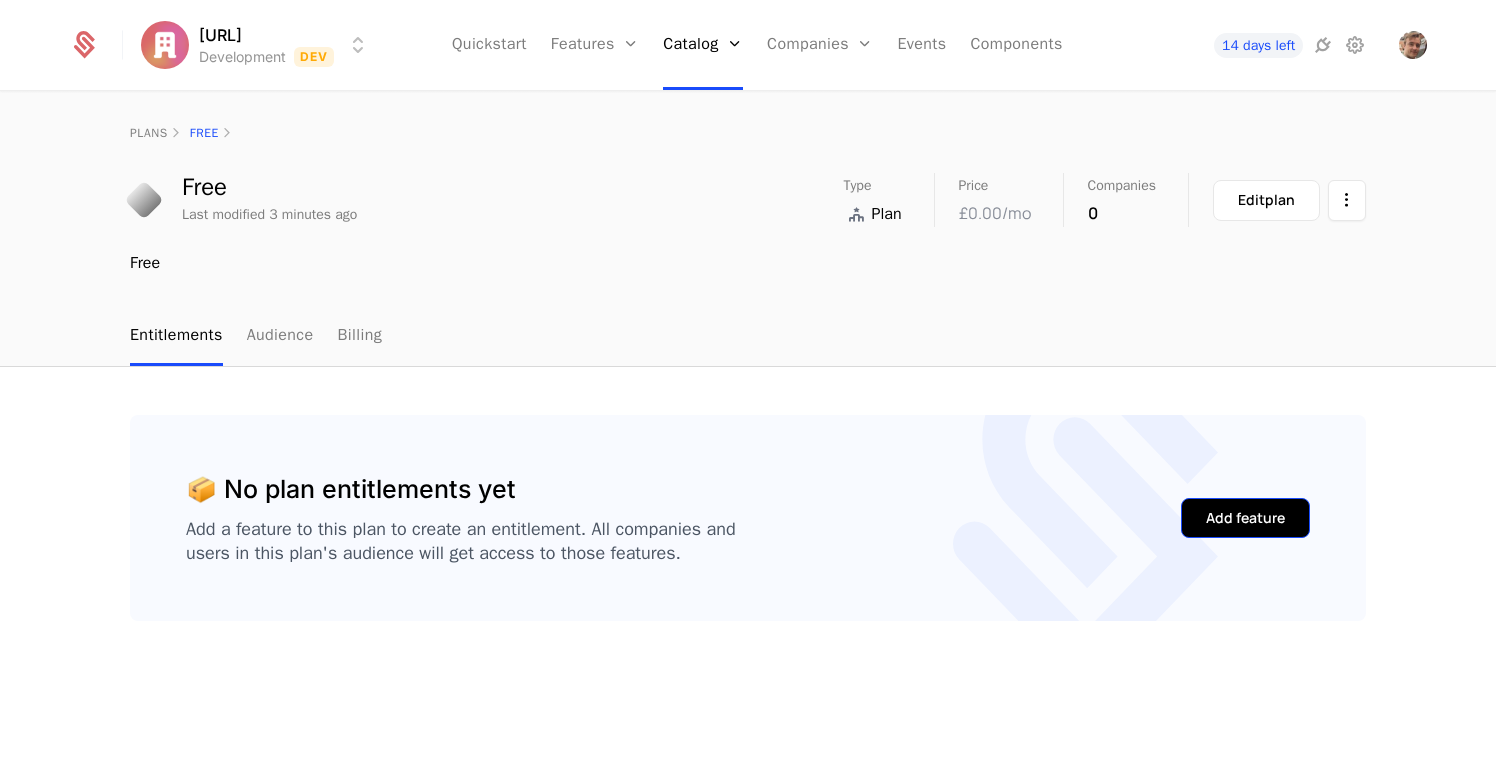 click on "Add feature" at bounding box center [1245, 518] 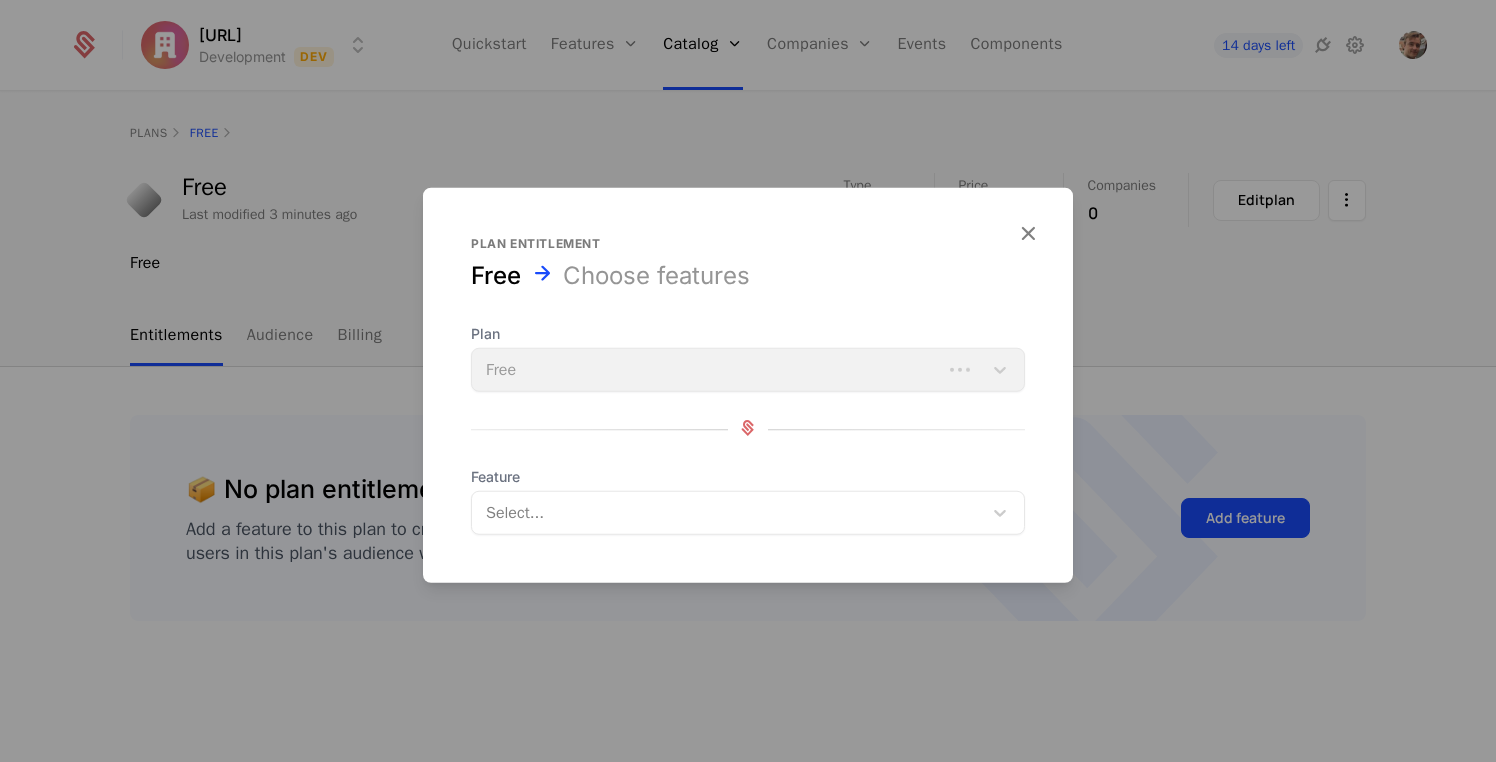 click on "Plan Free" at bounding box center (748, 358) 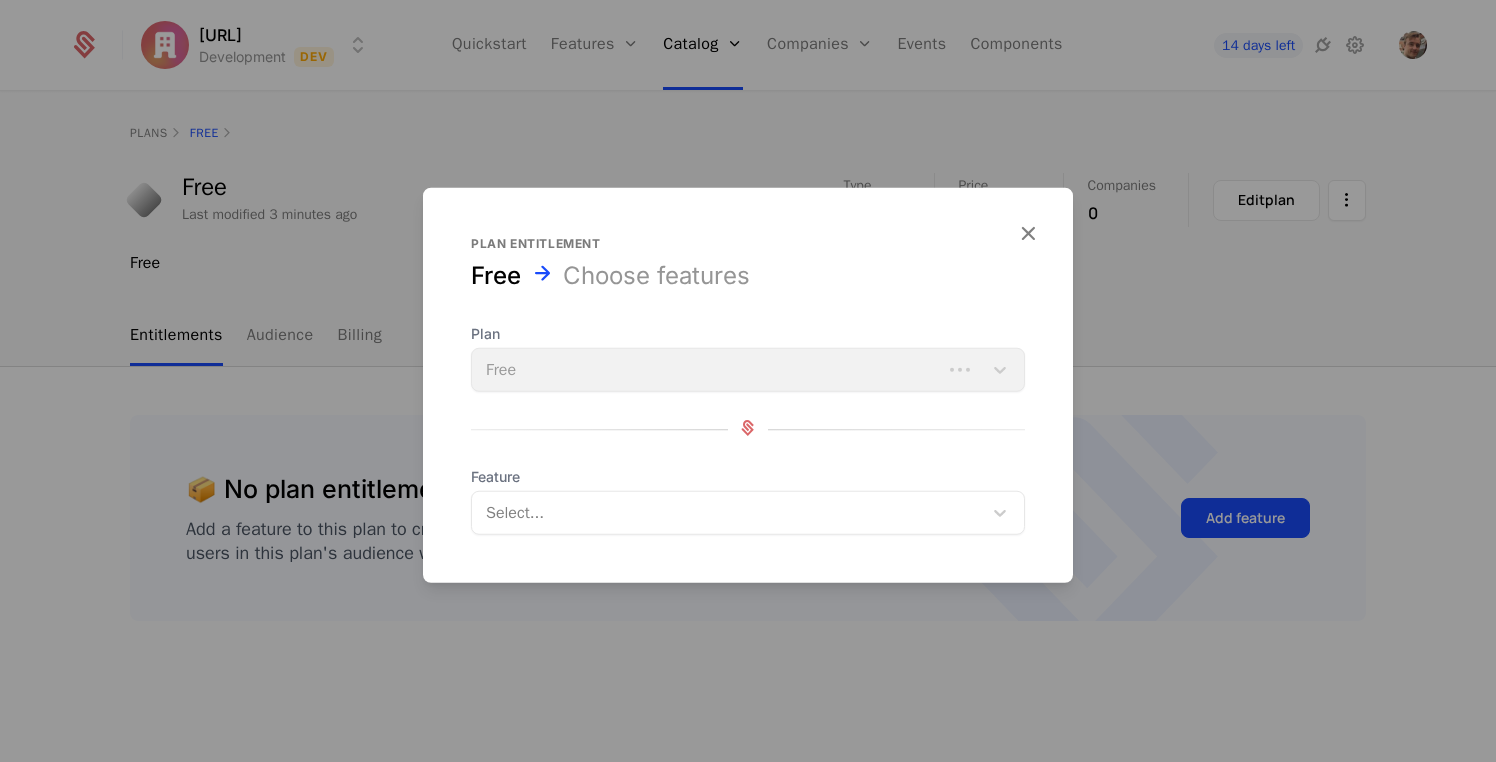 click at bounding box center (729, 513) 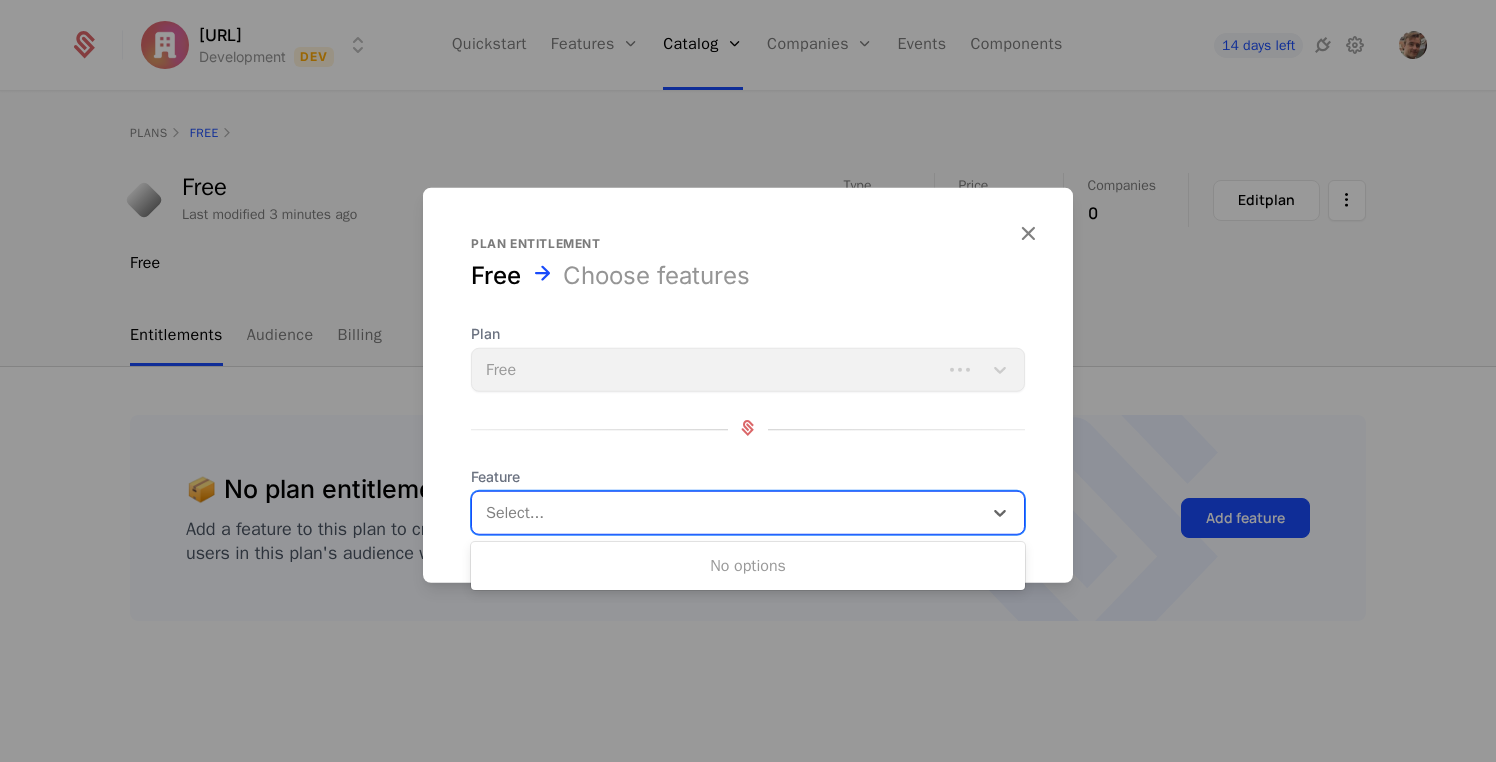 click at bounding box center [729, 513] 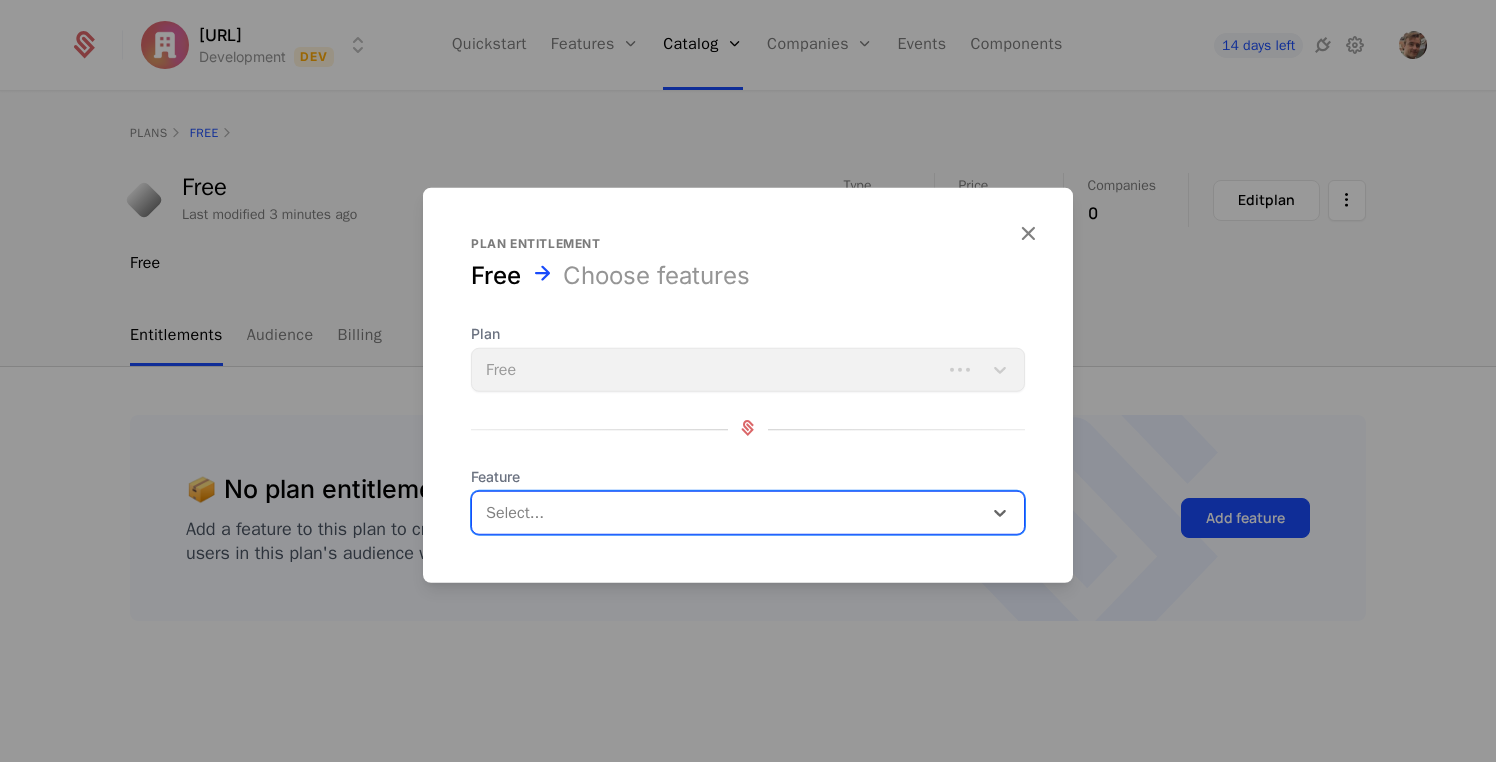 click on "Plan Free Feature Select..." at bounding box center [748, 429] 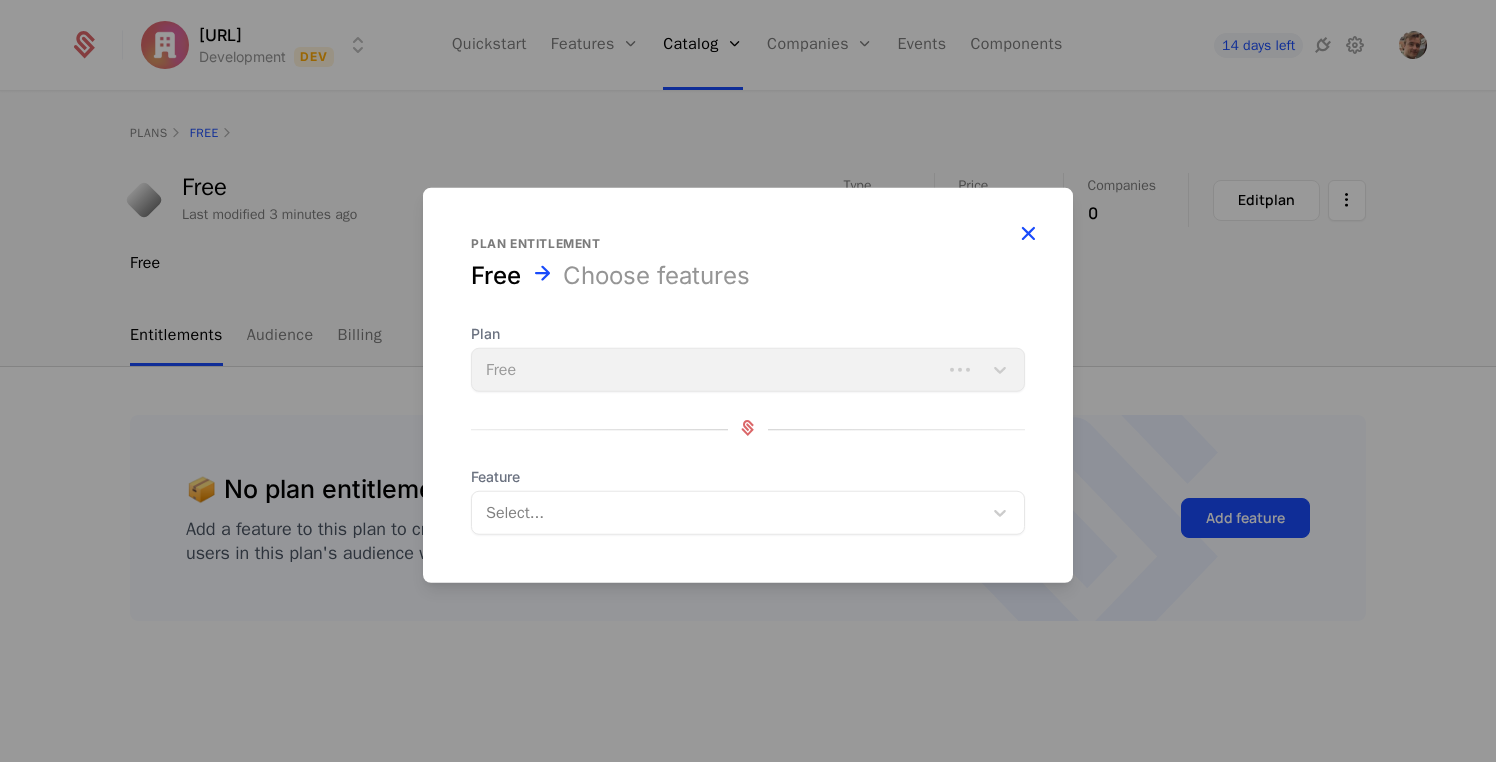 click at bounding box center [1028, 233] 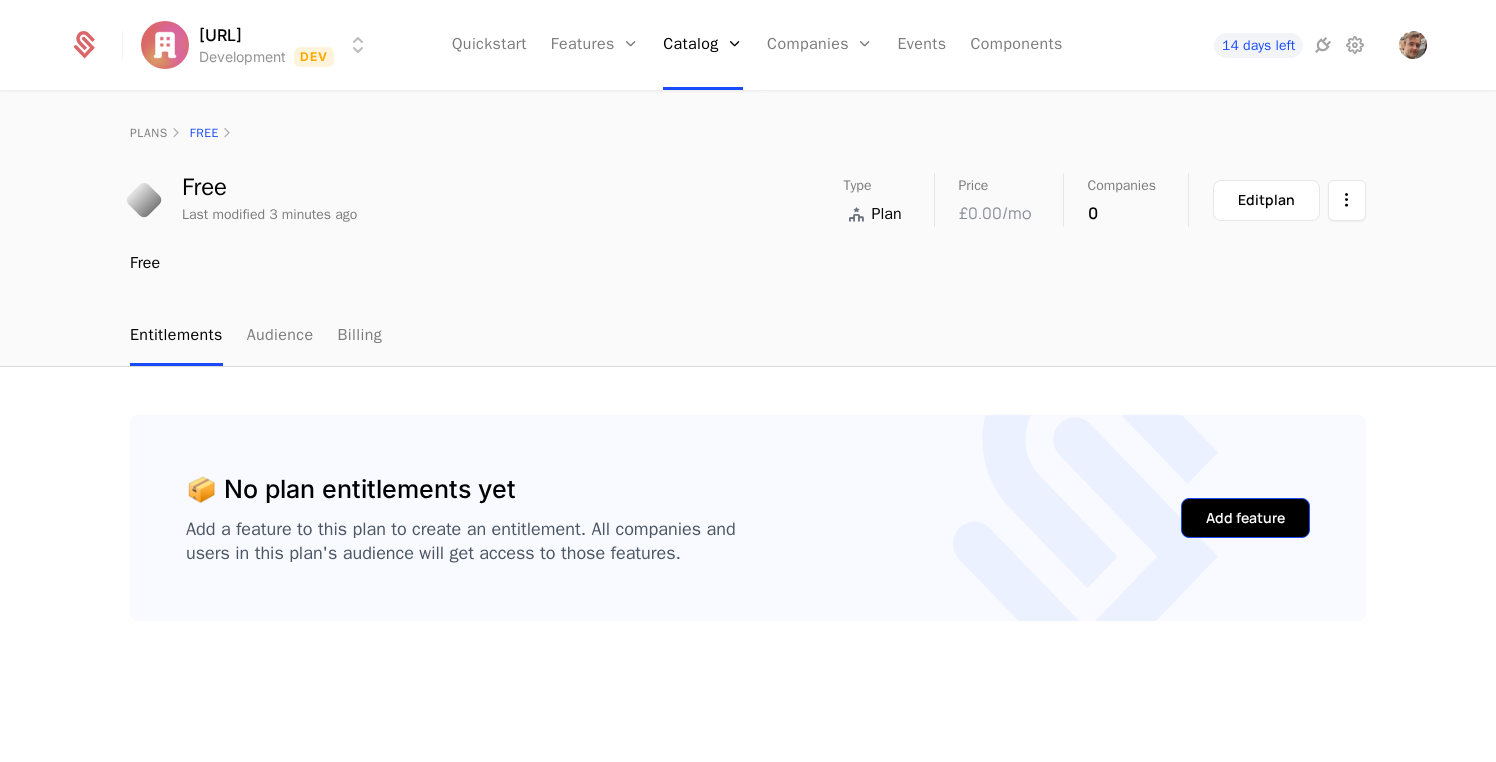 click on "Add feature" at bounding box center (1245, 518) 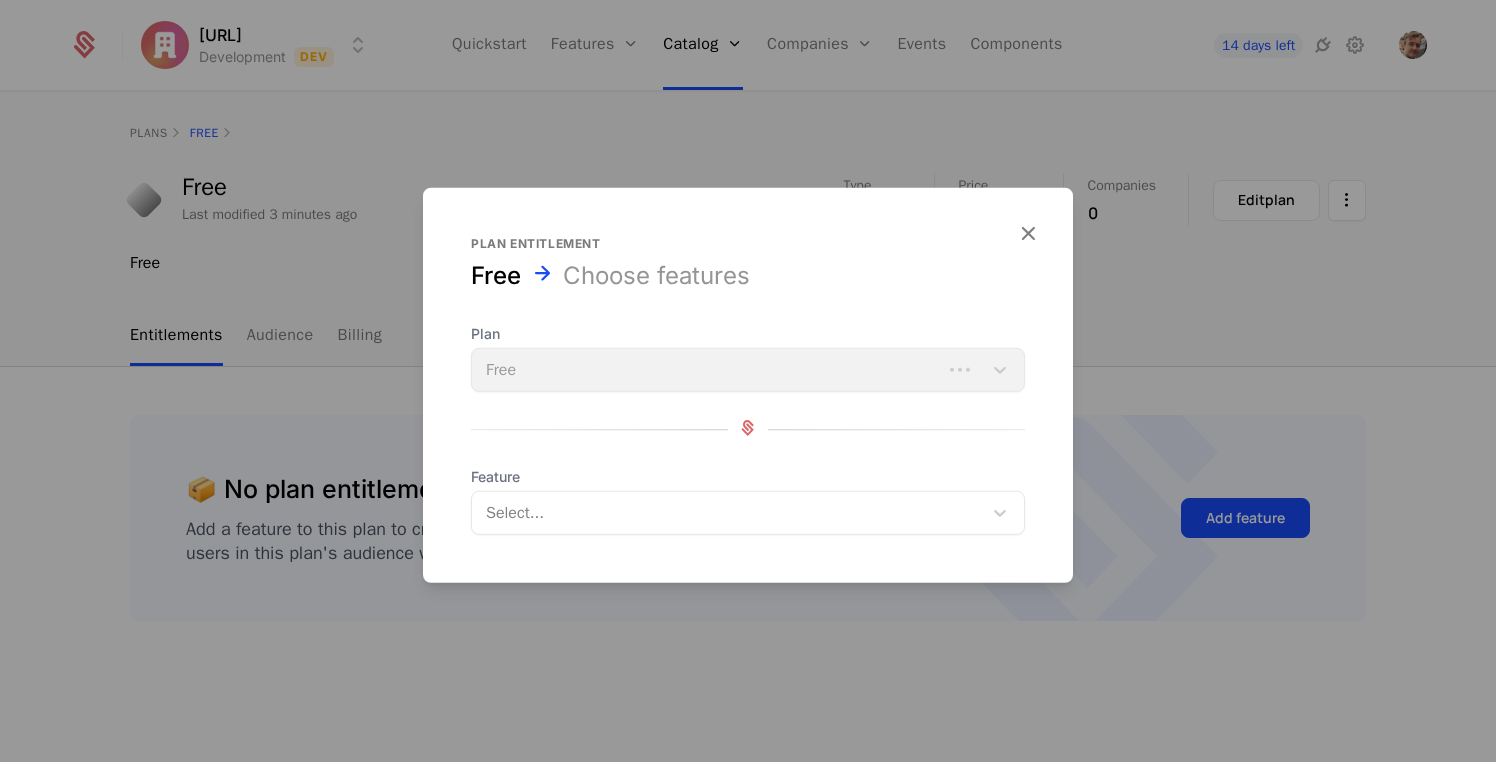 click on "Plan Free" at bounding box center (748, 358) 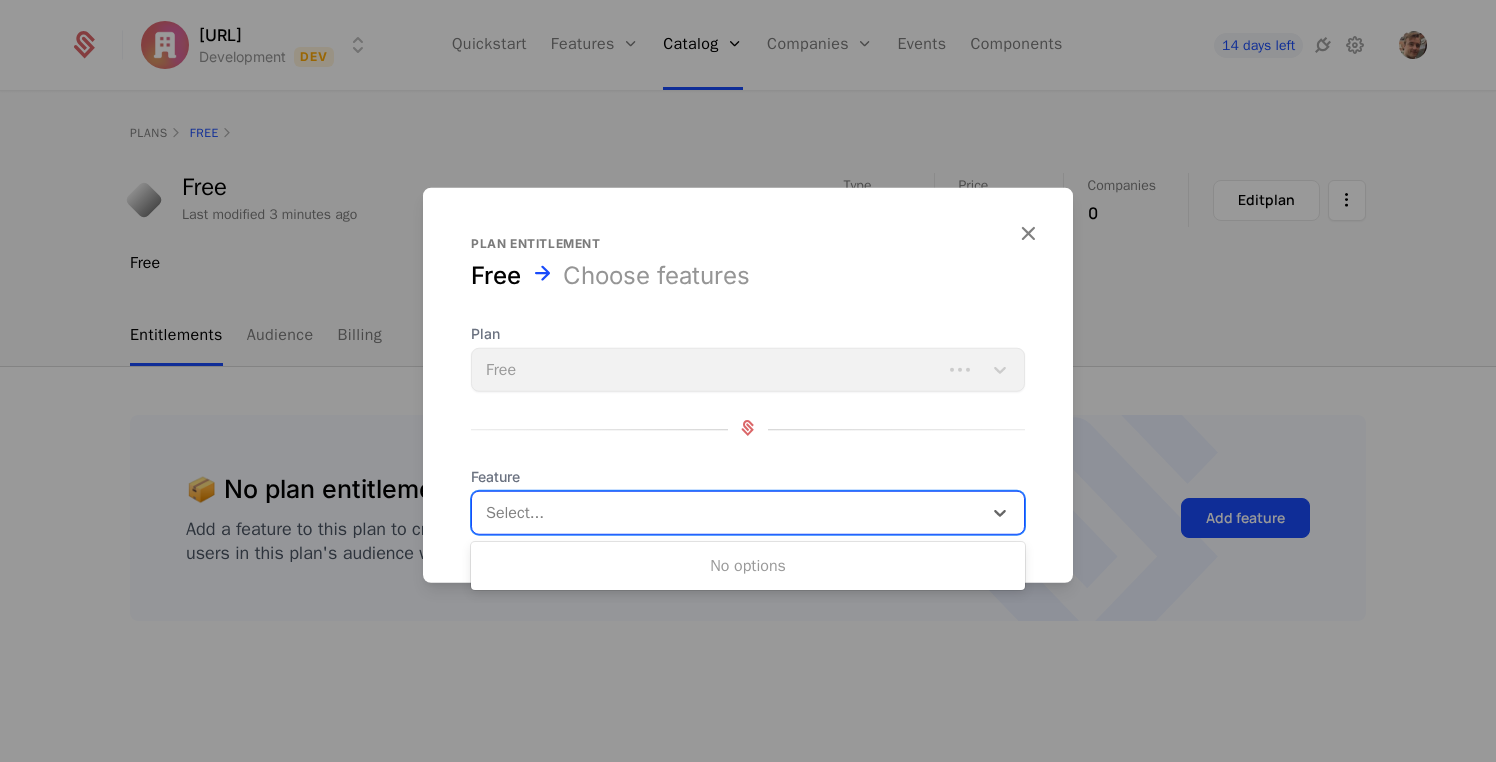 click at bounding box center (729, 513) 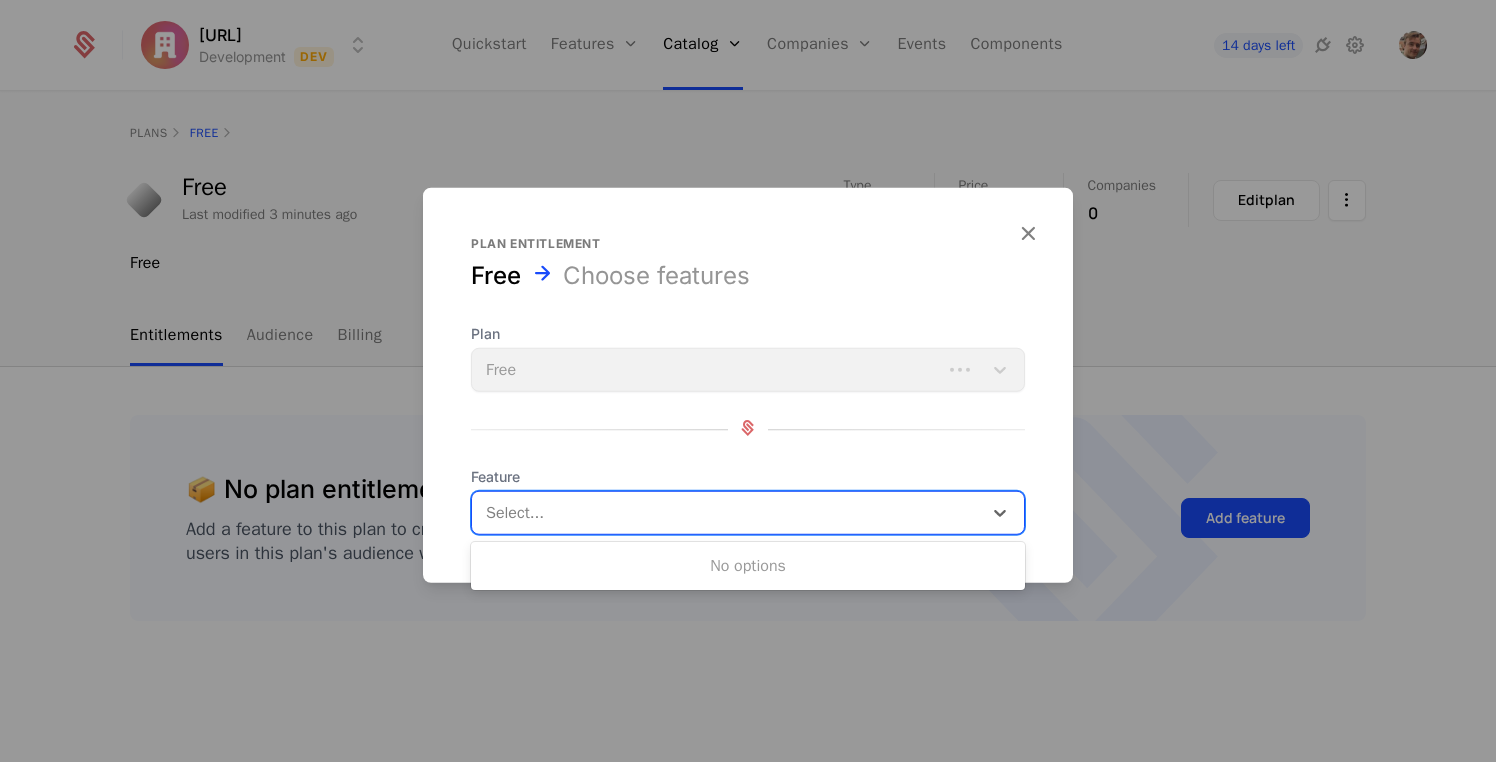 click on "No options" at bounding box center (748, 566) 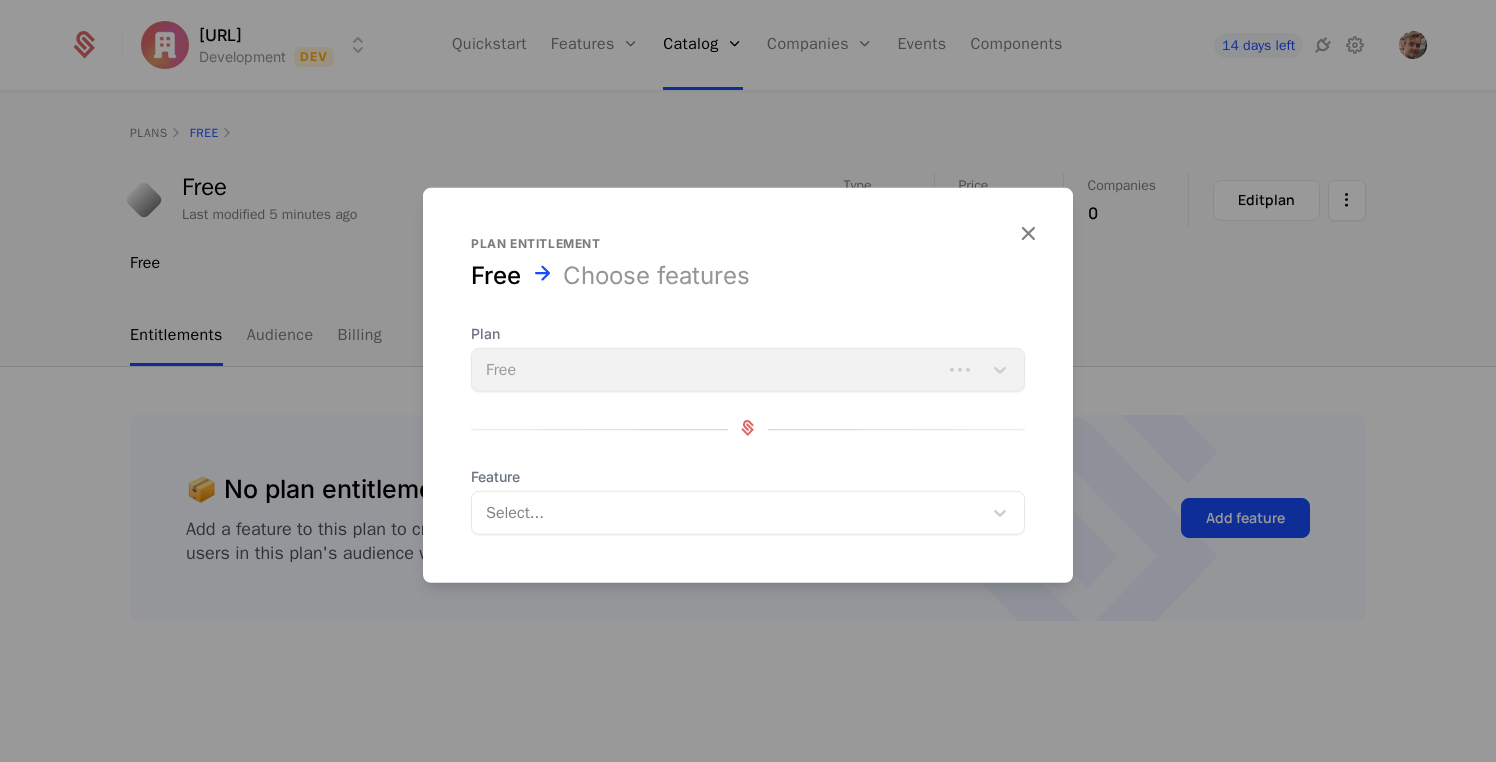drag, startPoint x: 718, startPoint y: 480, endPoint x: 726, endPoint y: 110, distance: 370.0865 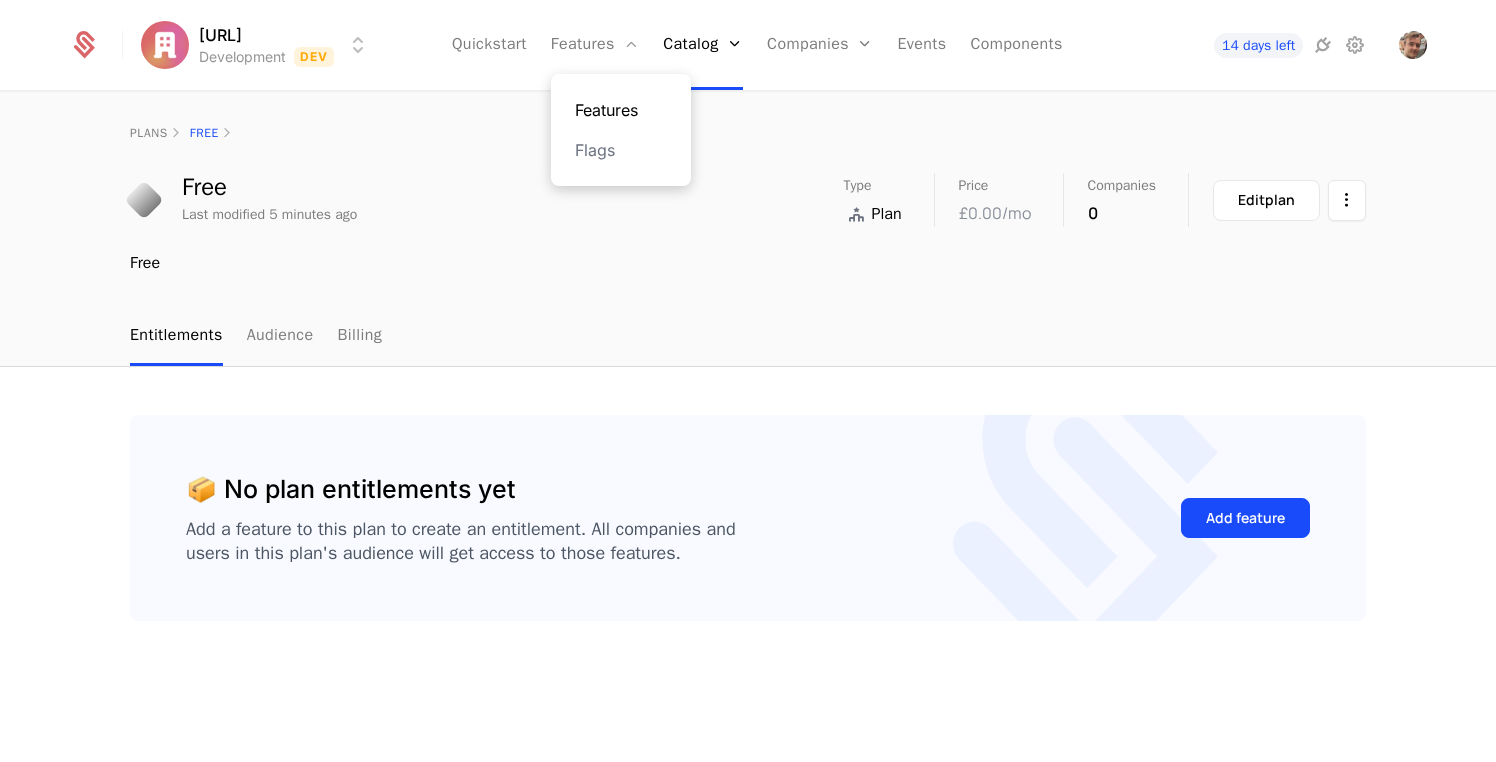 click on "Features" at bounding box center [621, 110] 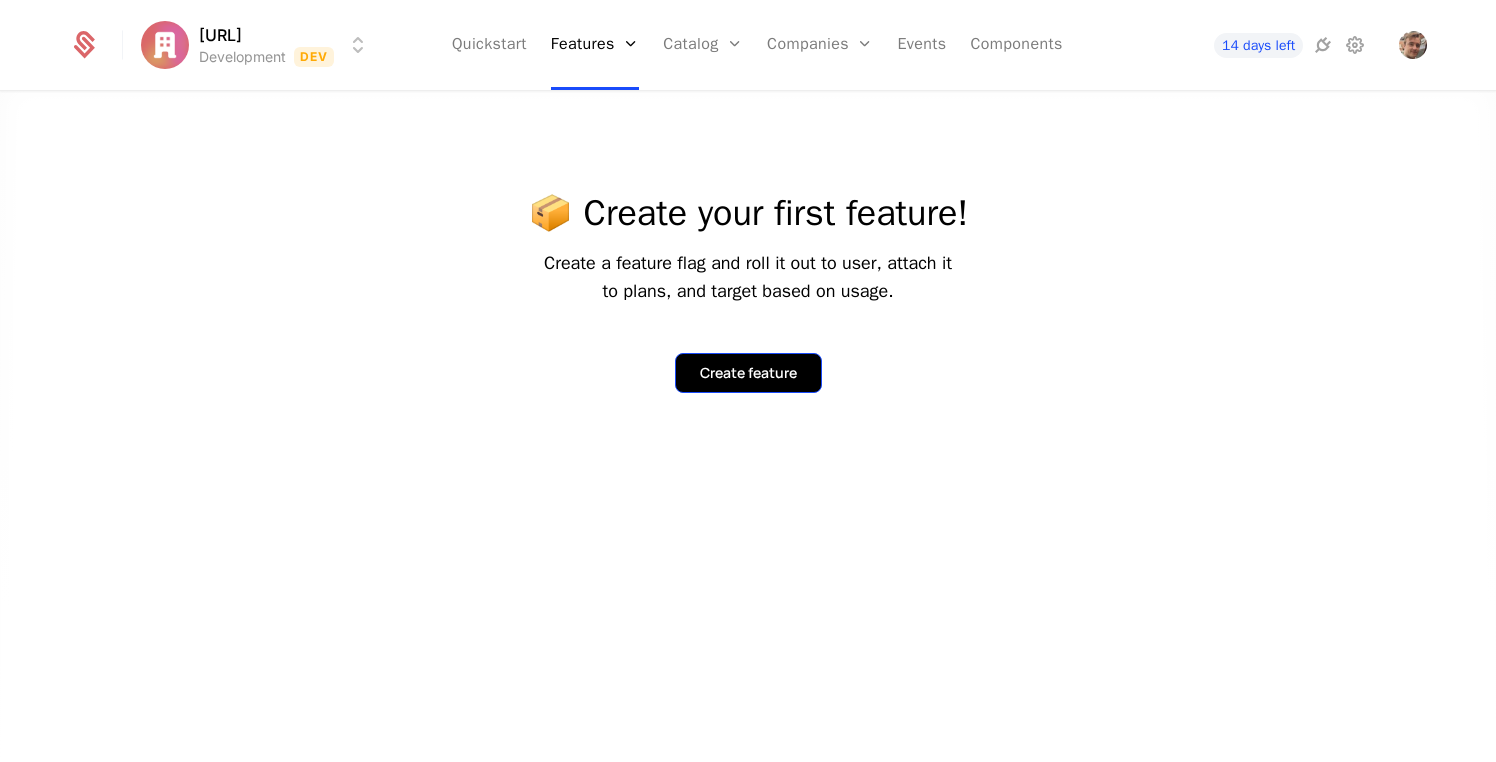 click on "Create feature" at bounding box center (748, 373) 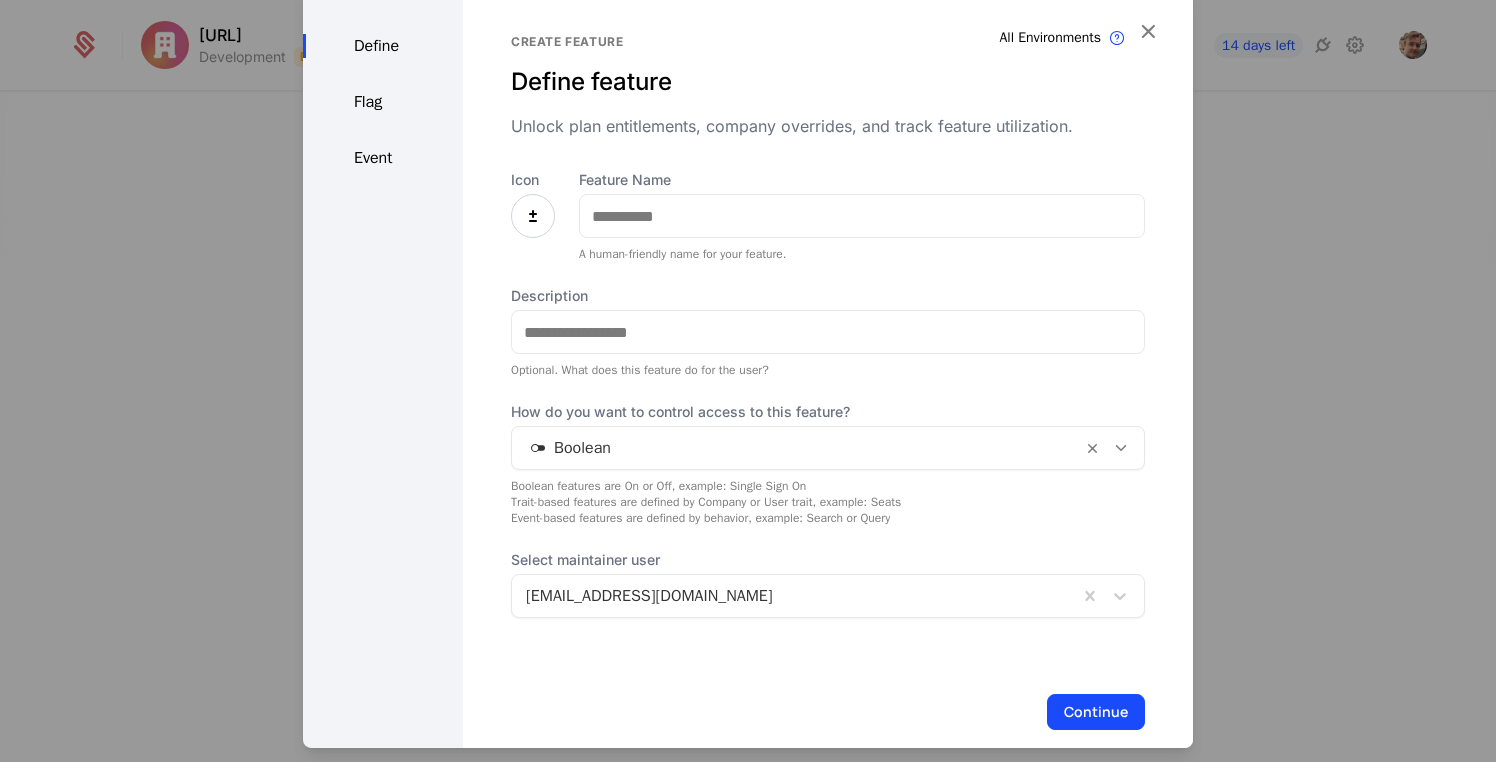 click at bounding box center (533, 216) 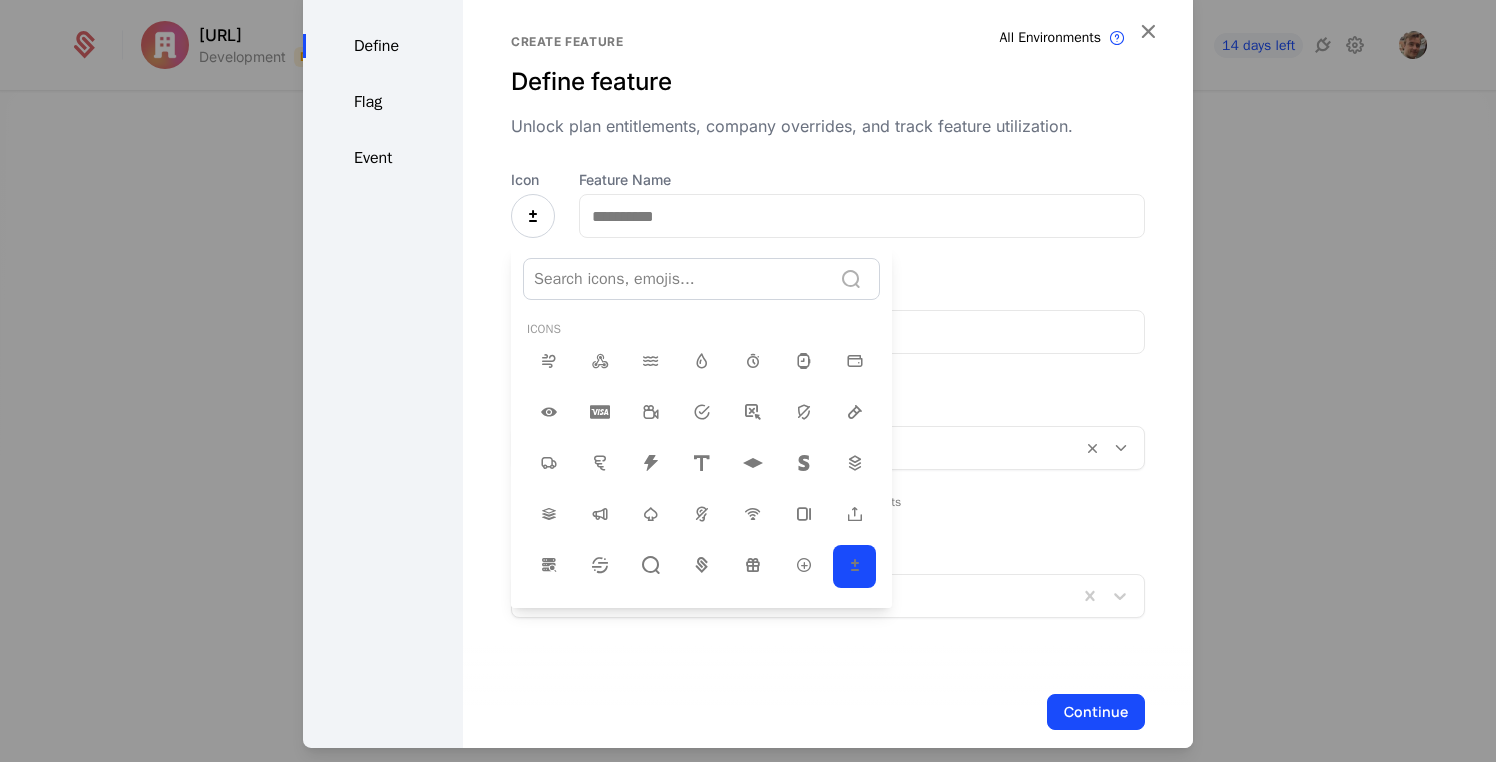 click at bounding box center [677, 279] 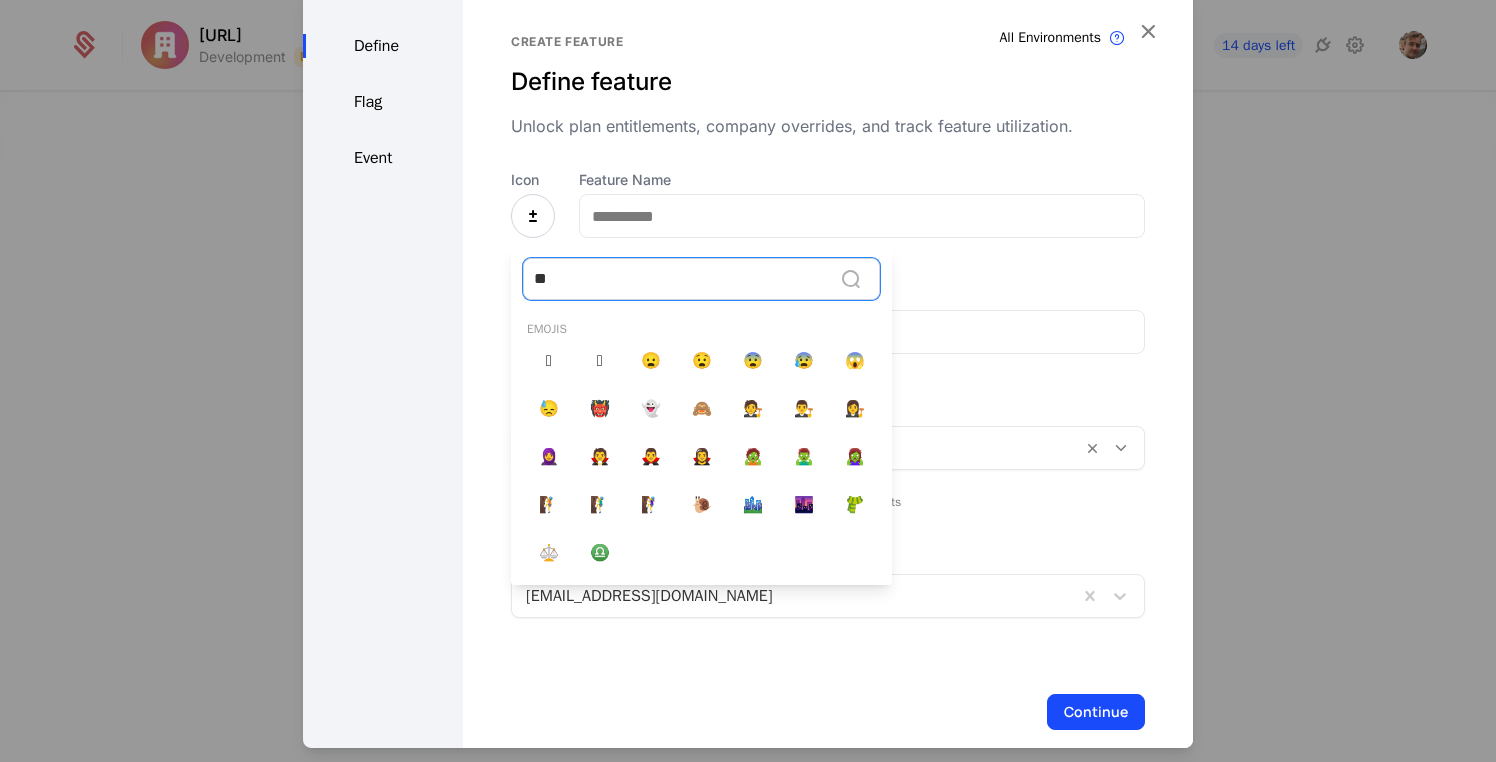 type on "*" 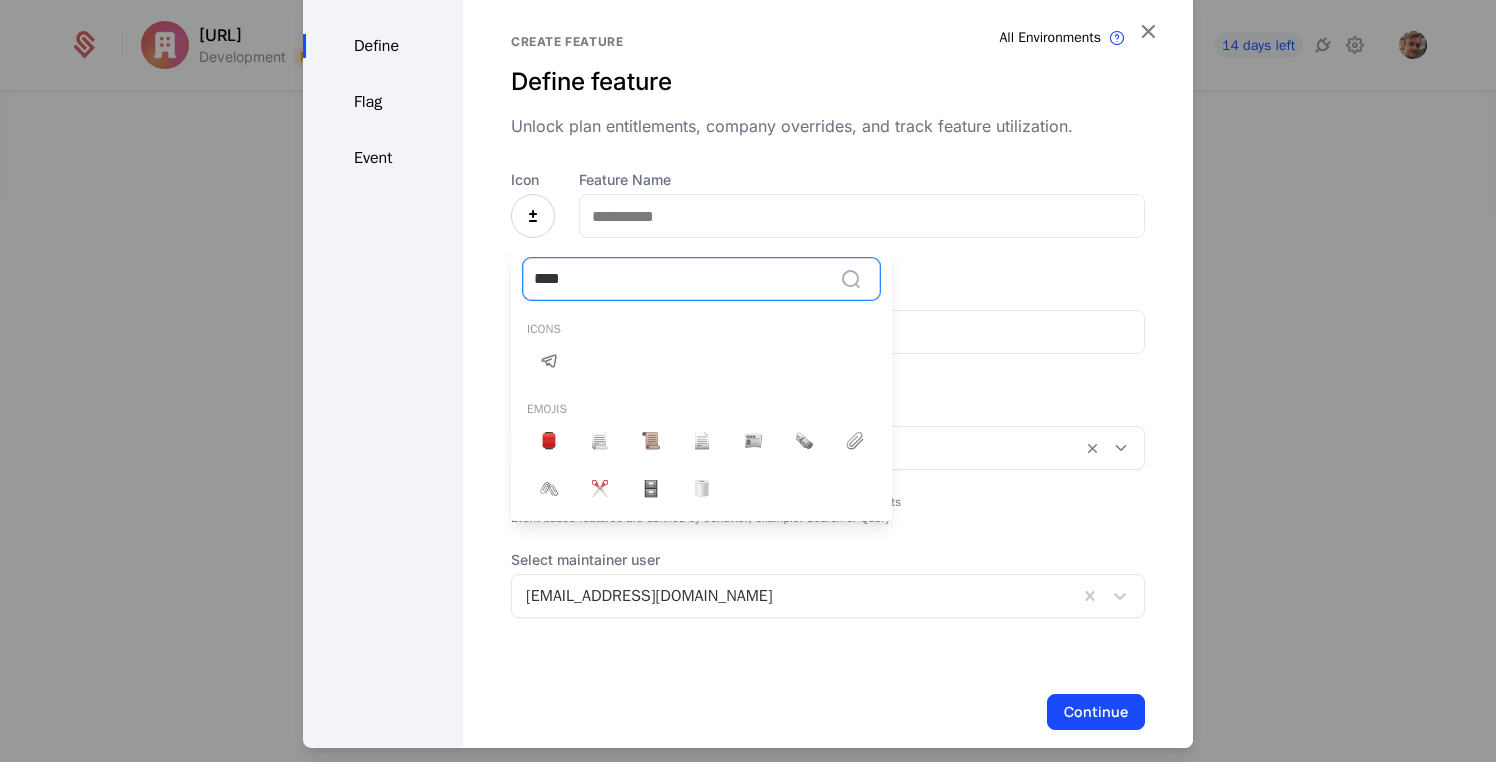 type on "*****" 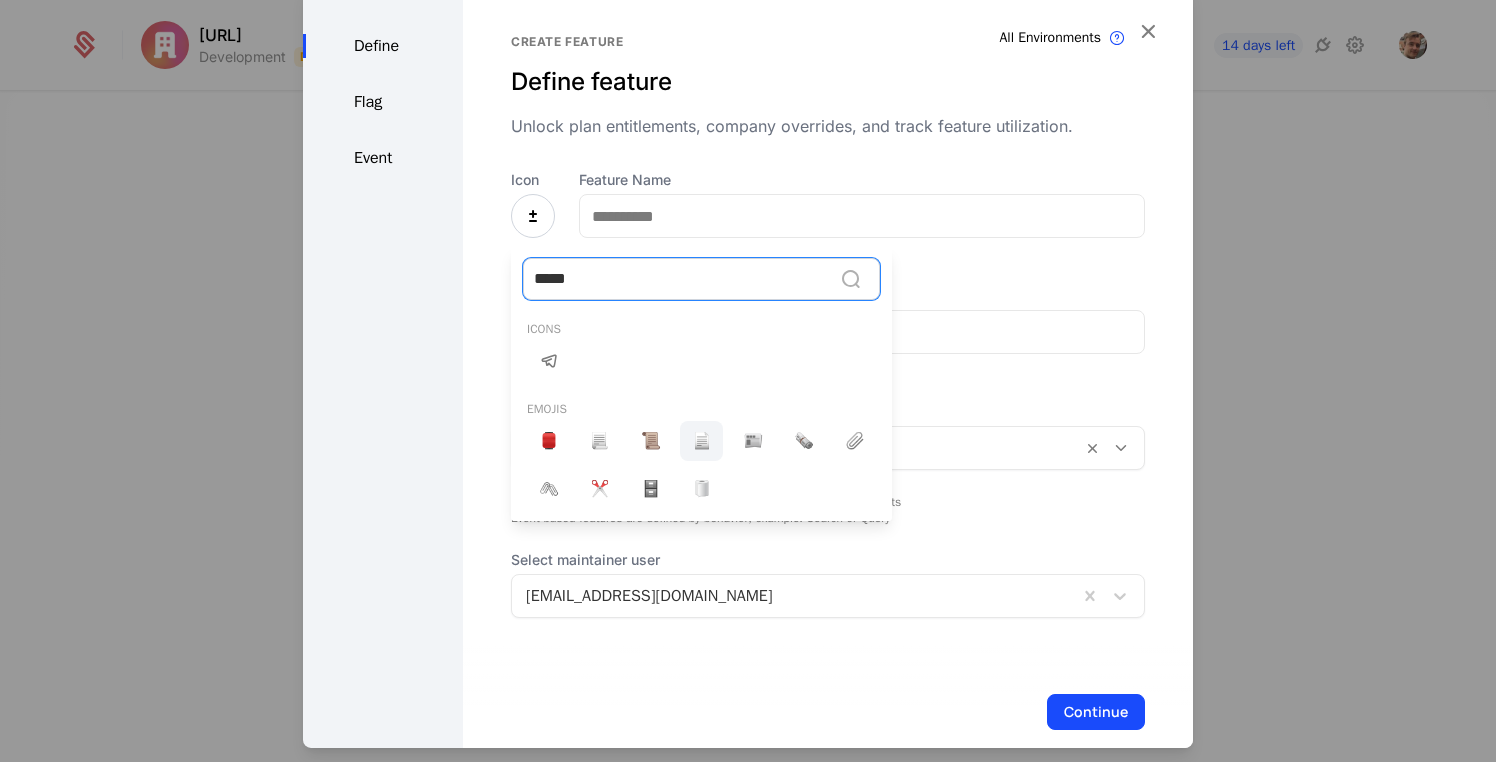 click on "📄" at bounding box center (702, 441) 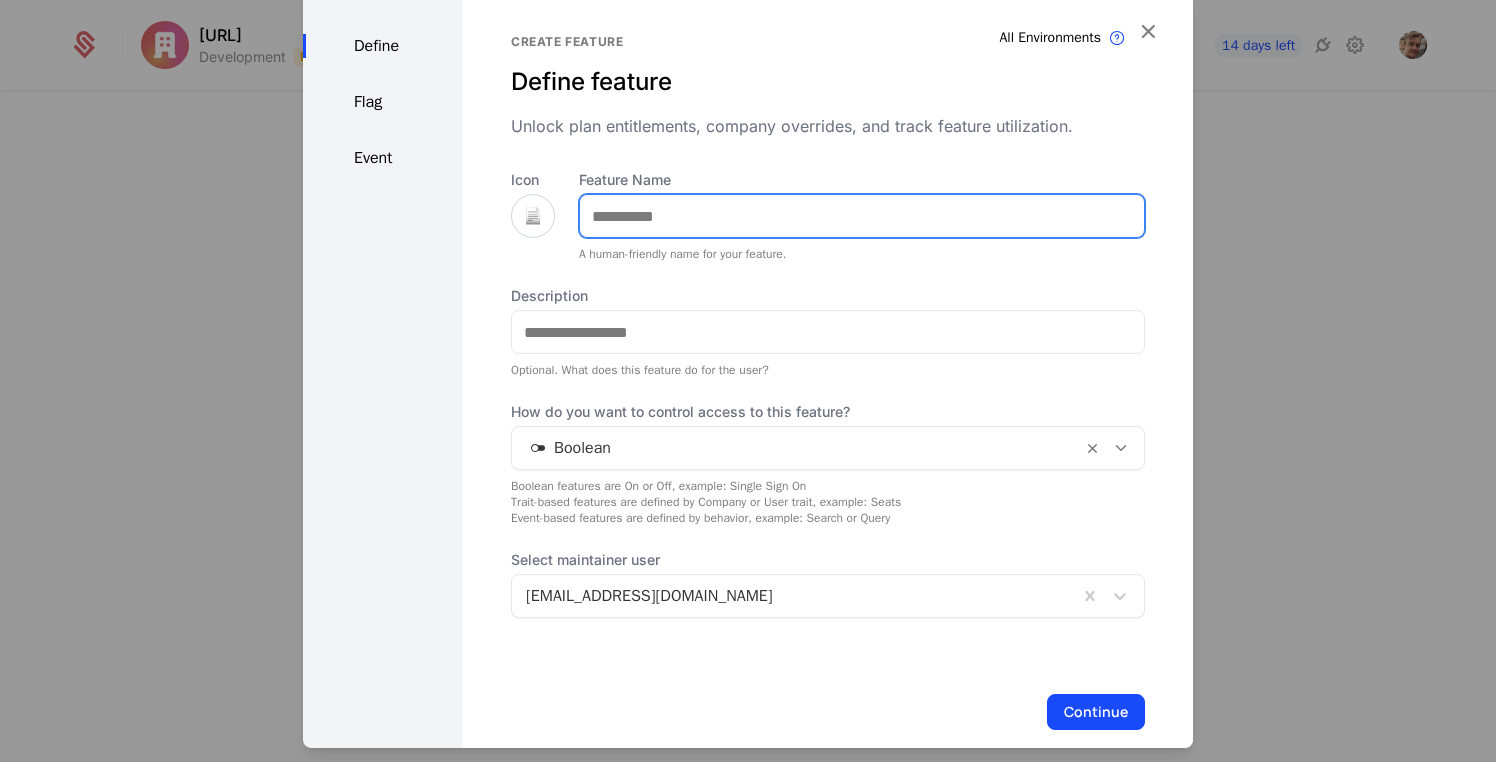 click on "Feature Name" at bounding box center (862, 216) 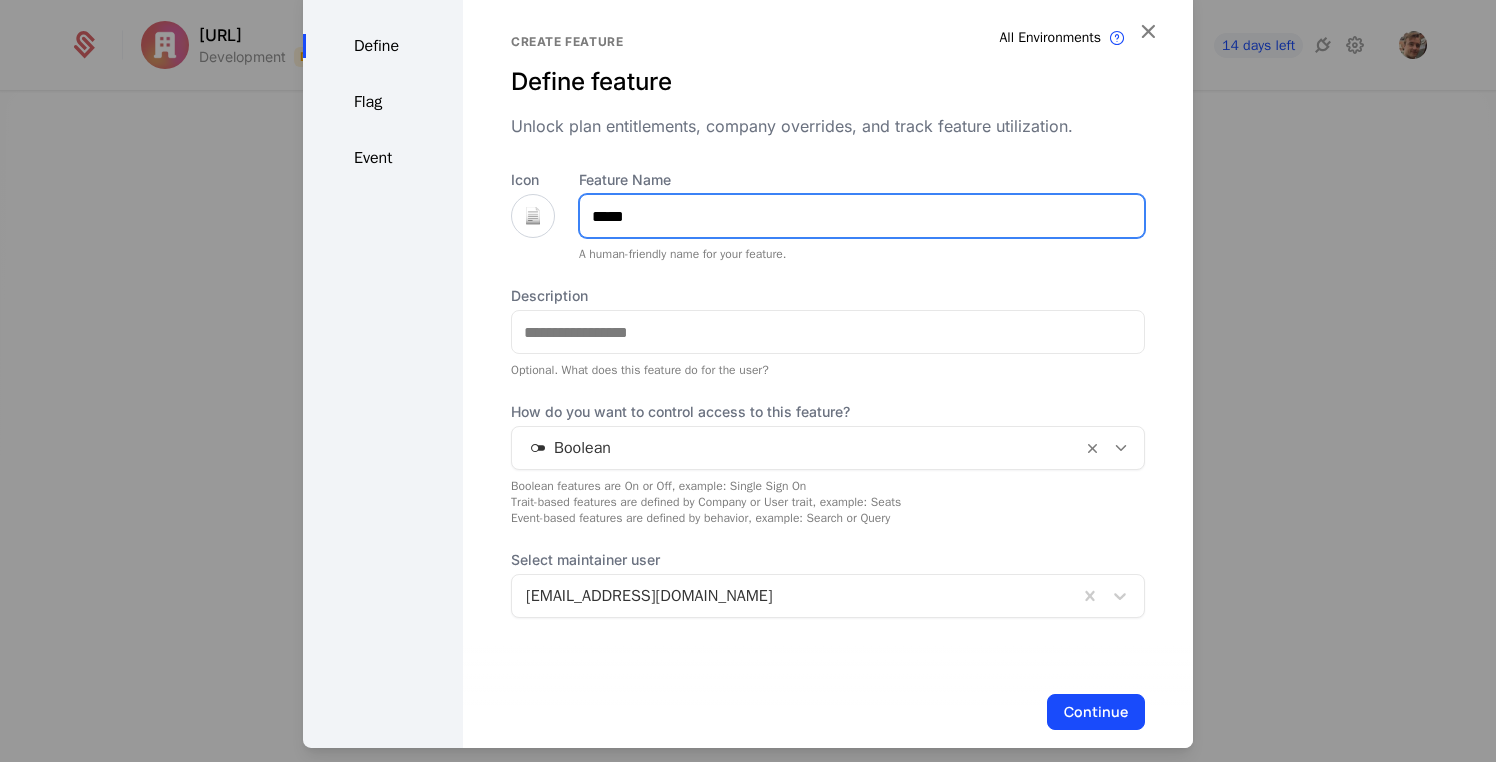 type on "*****" 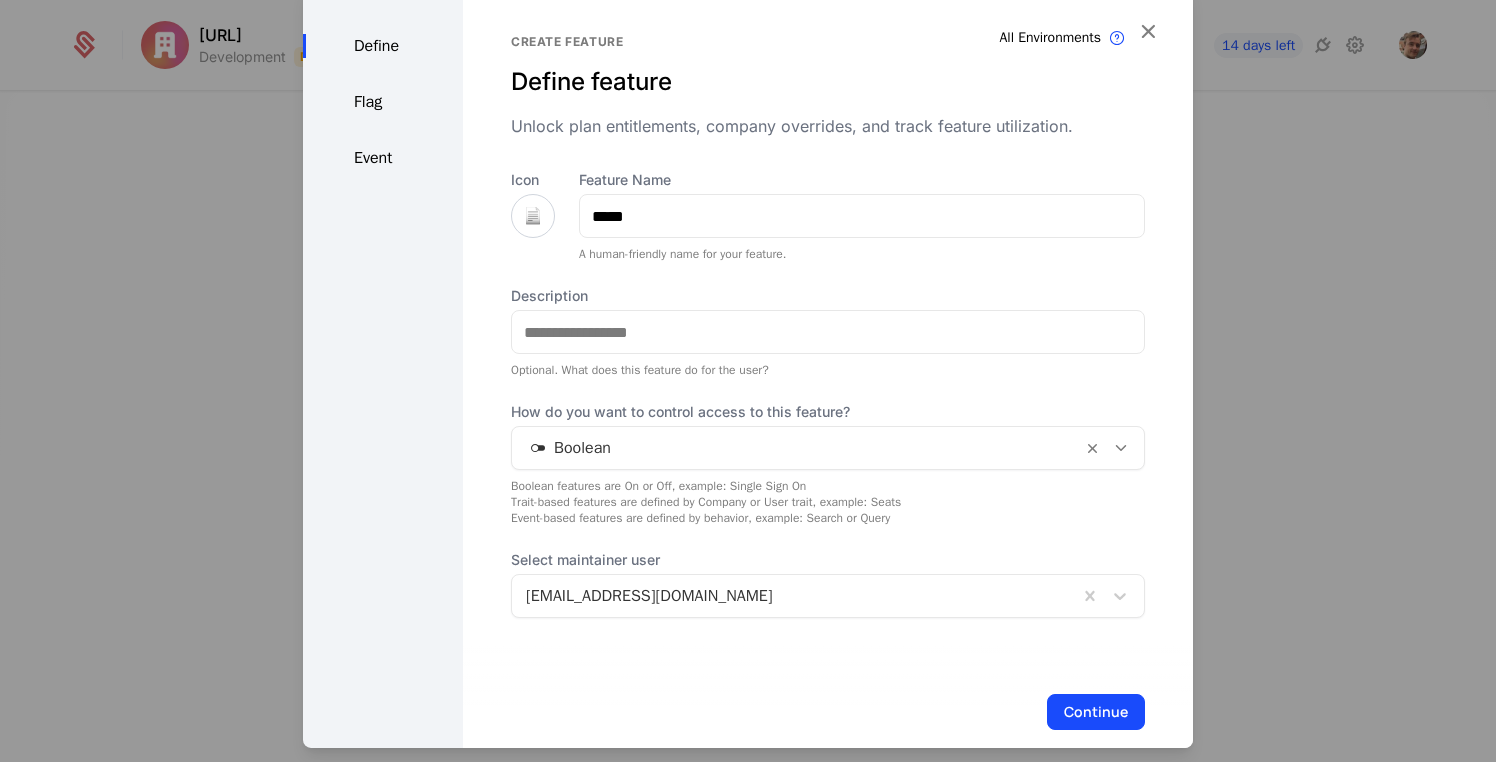 click on "📄" at bounding box center [533, 216] 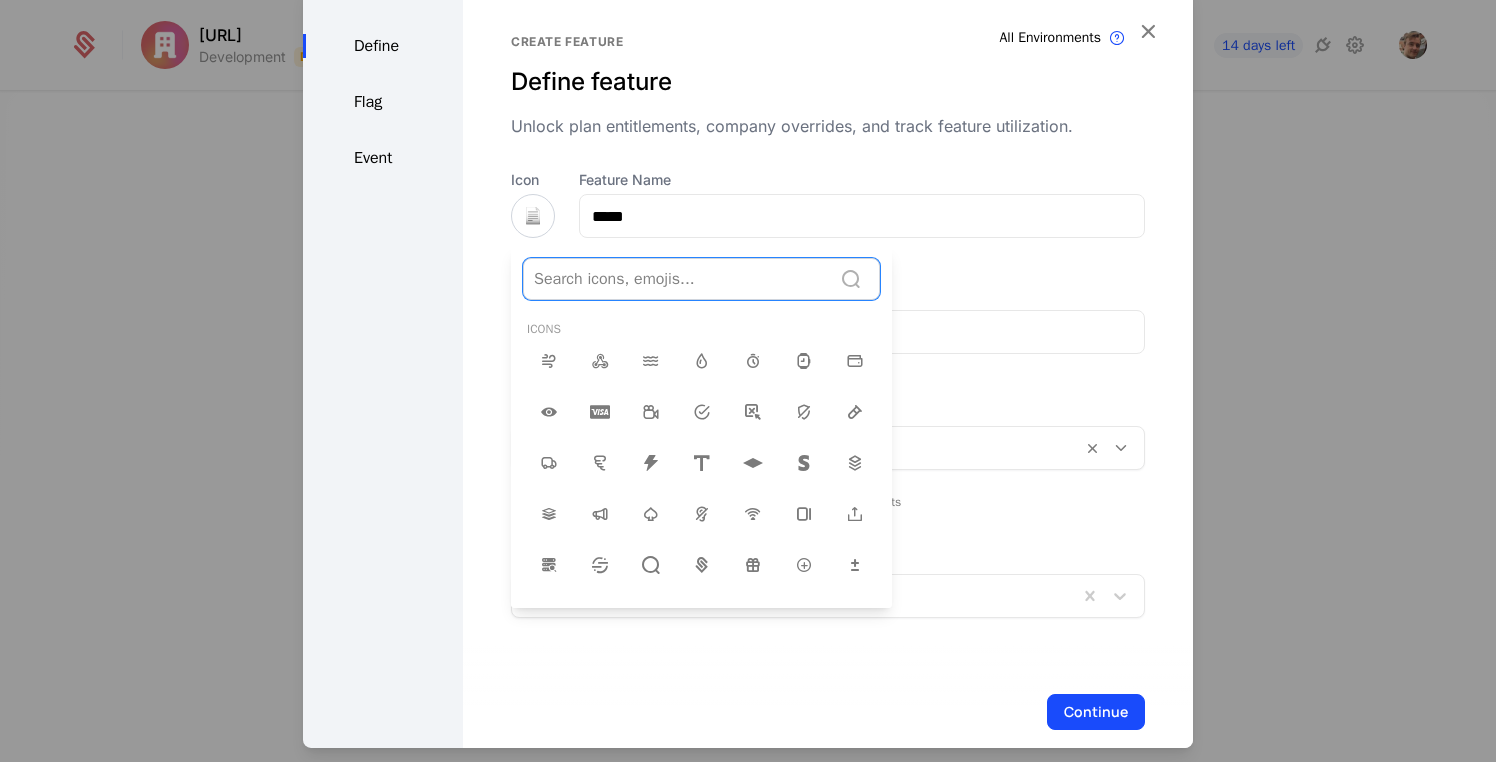 click at bounding box center (677, 279) 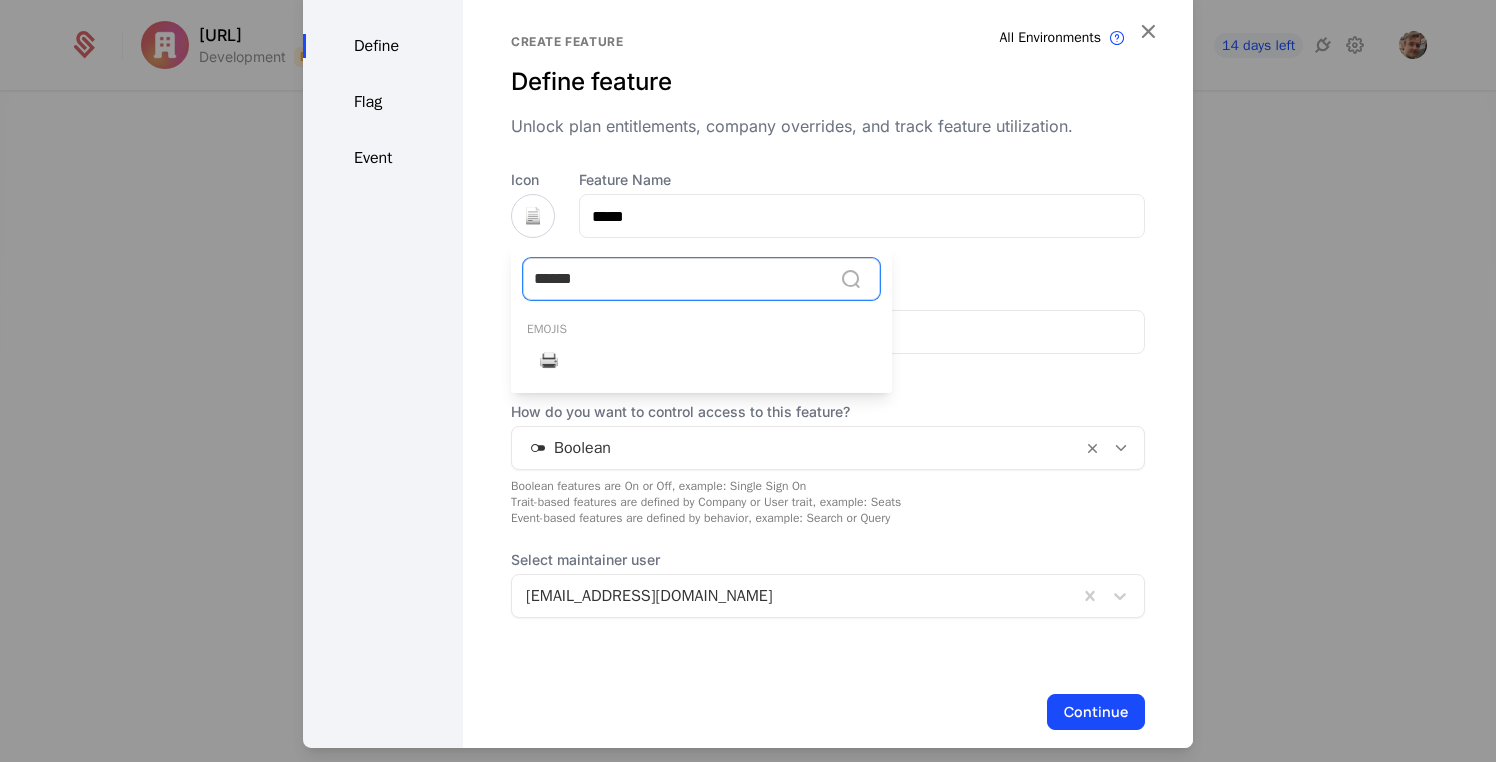 type on "*****" 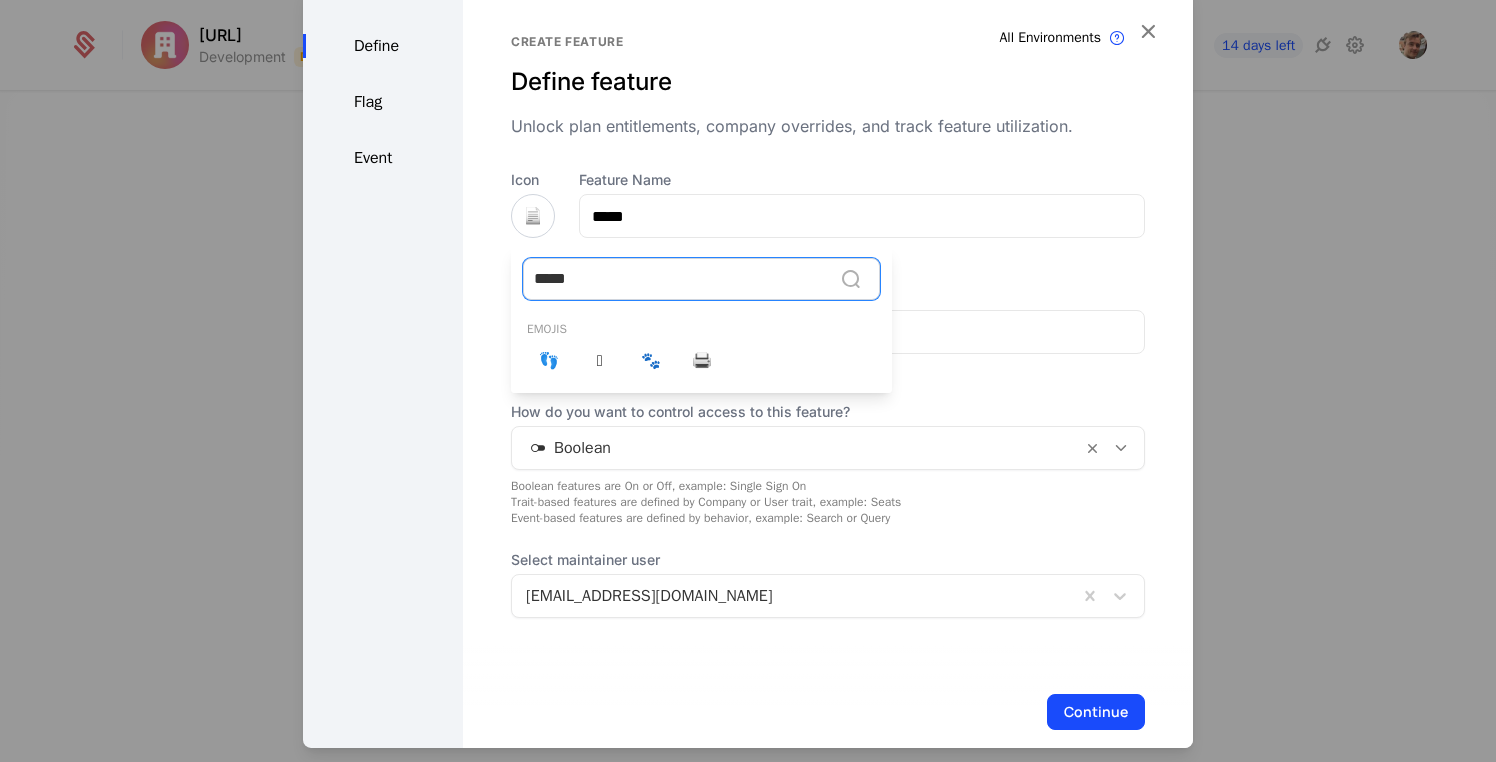 click on "🖨️" at bounding box center [702, 361] 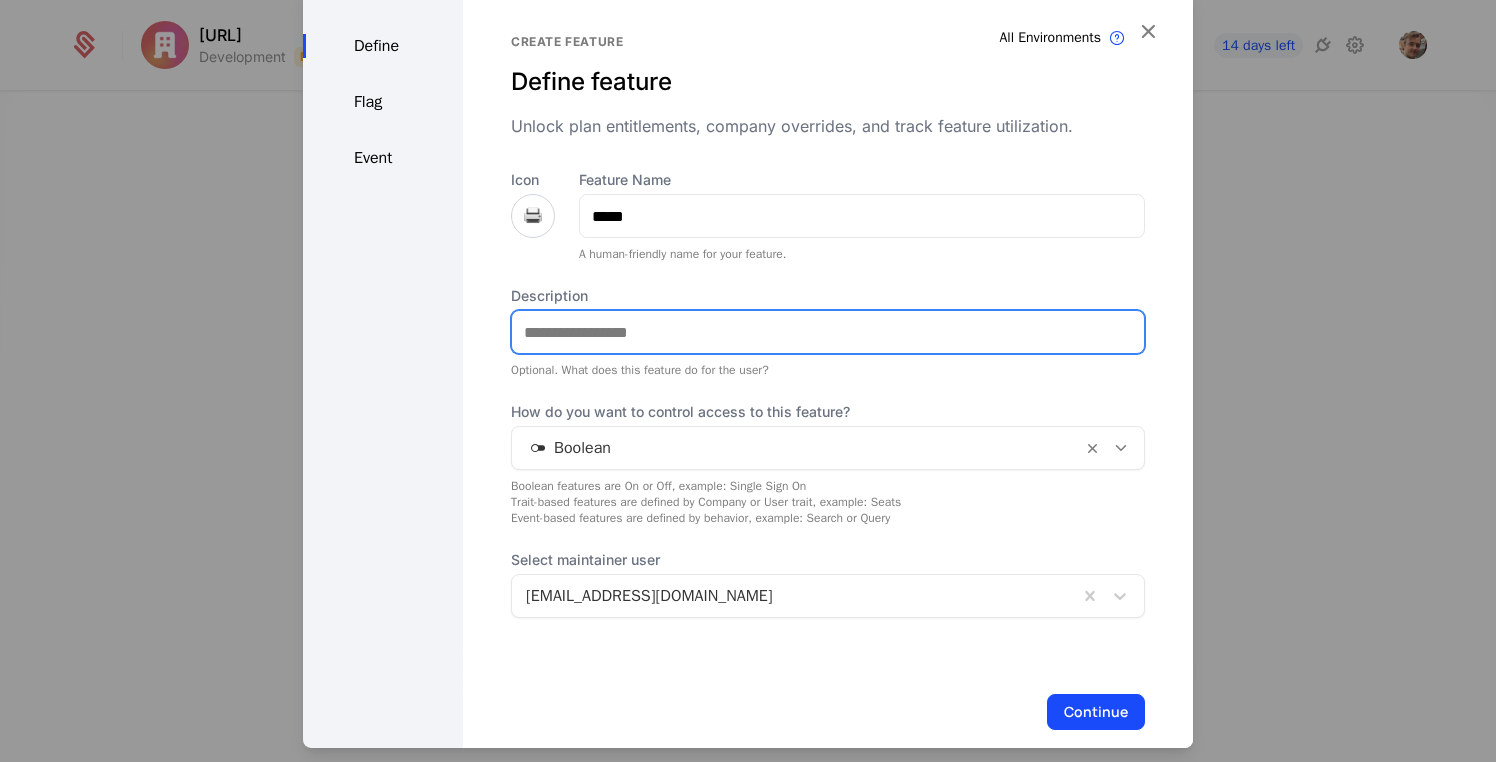 drag, startPoint x: 814, startPoint y: 336, endPoint x: 643, endPoint y: 329, distance: 171.14322 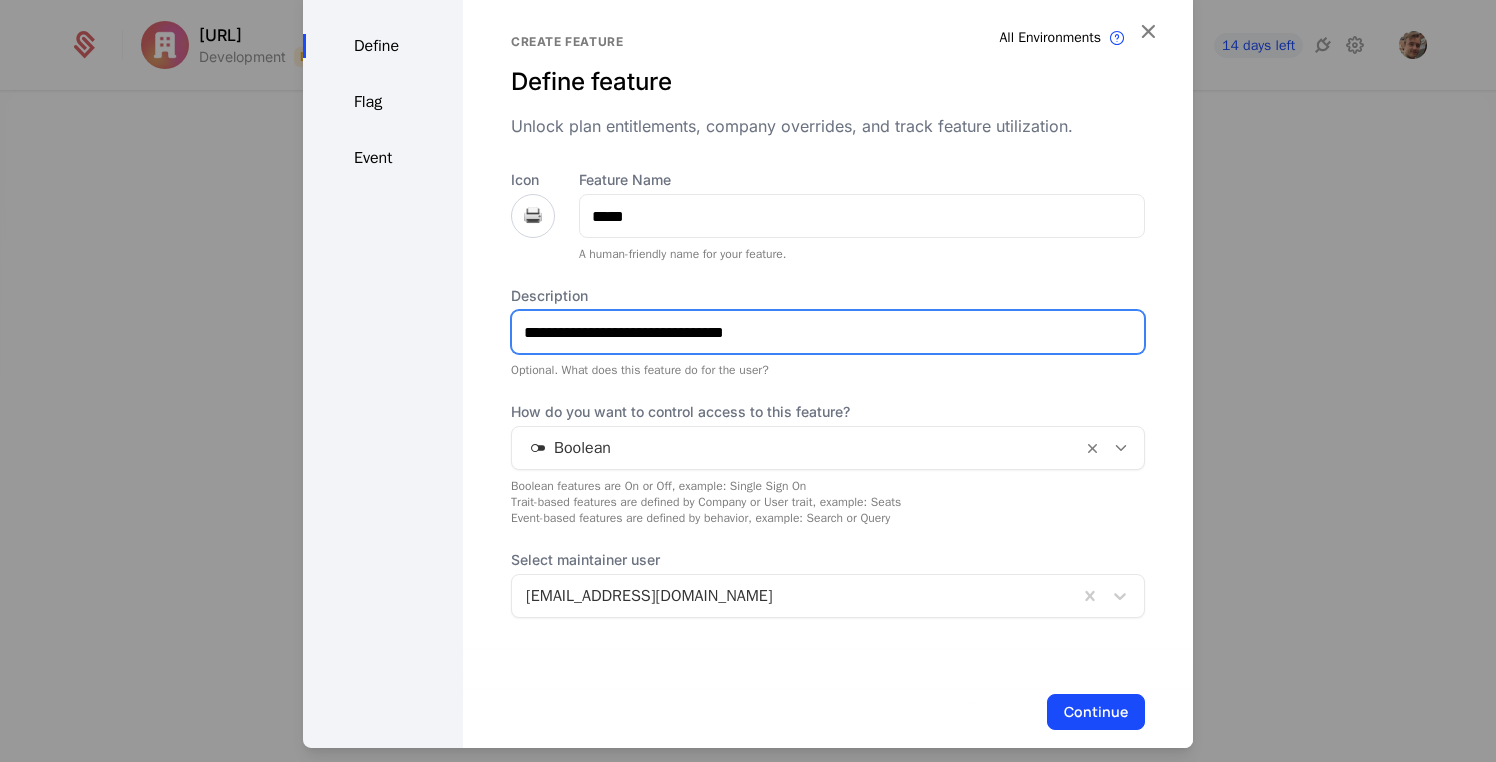 type on "**********" 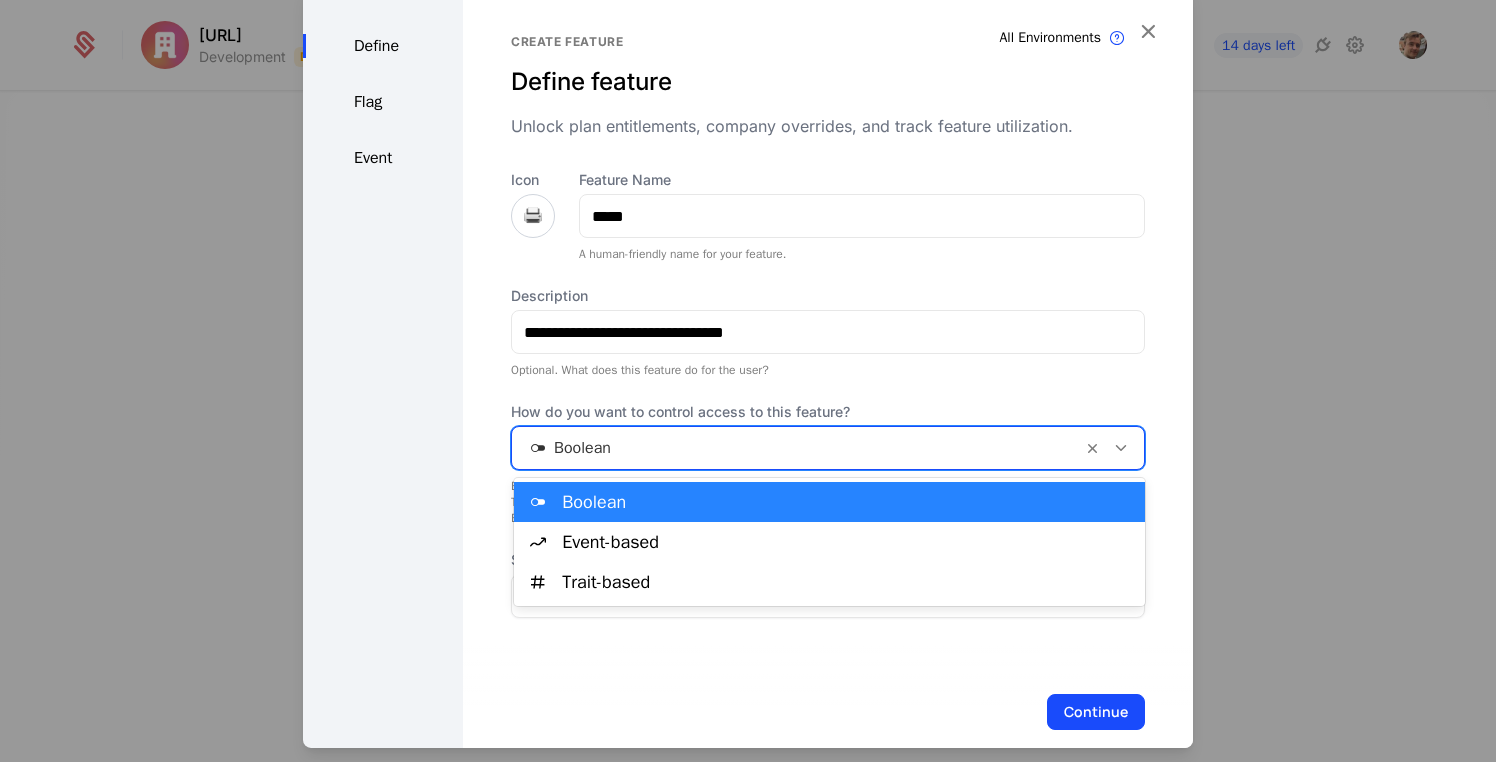 click at bounding box center (797, 448) 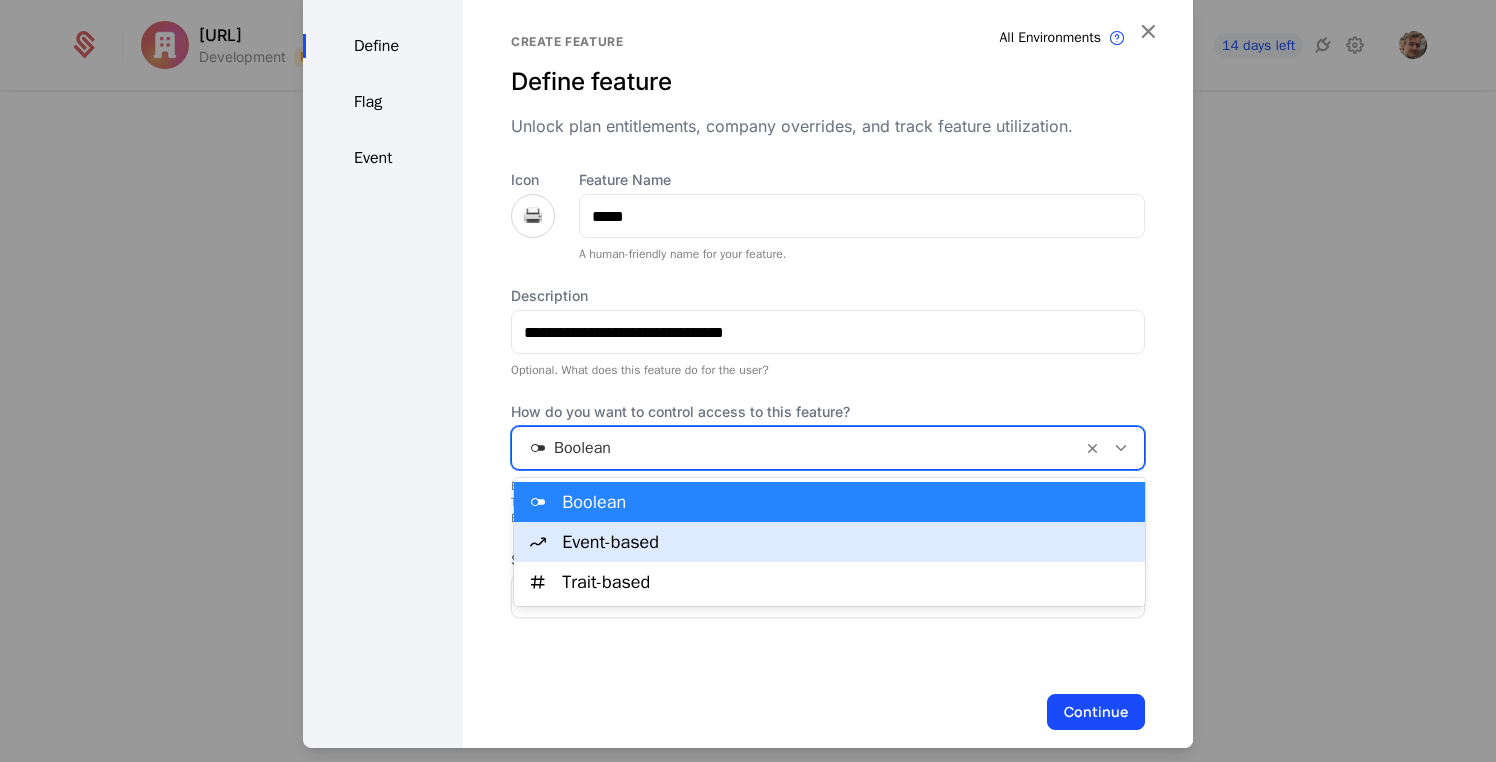 click on "Event-based" at bounding box center [847, 542] 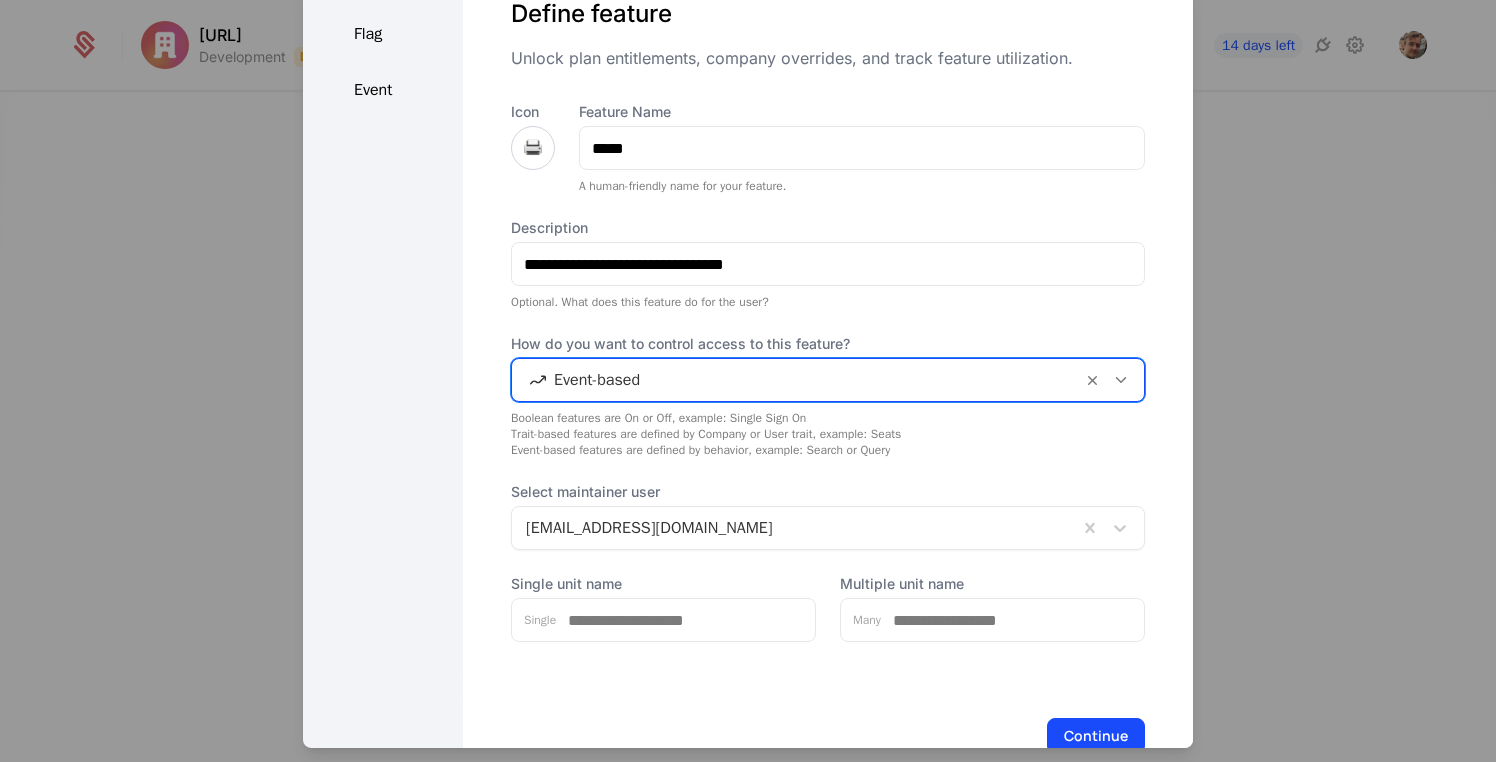 scroll, scrollTop: 123, scrollLeft: 0, axis: vertical 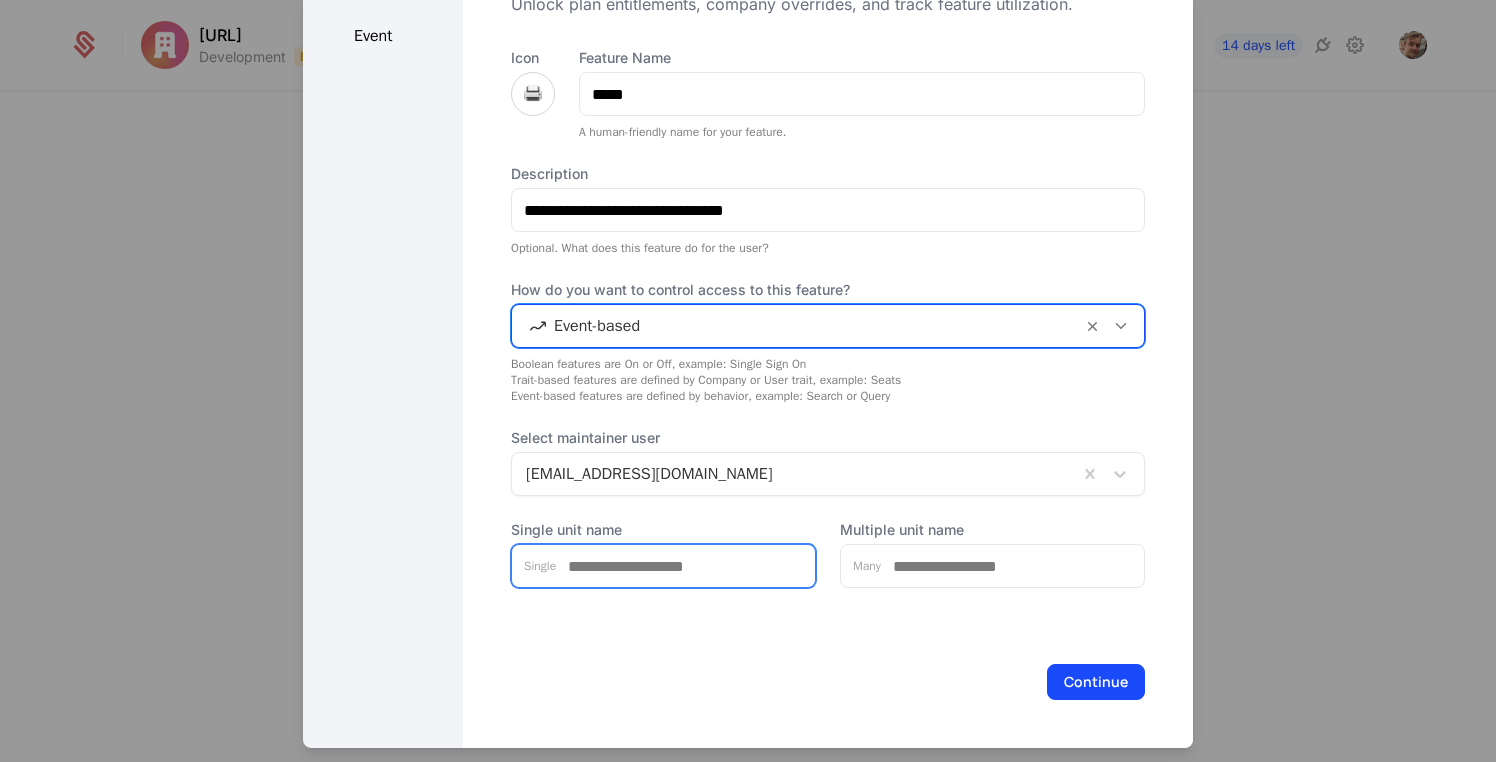 click on "Single unit name" at bounding box center (685, 566) 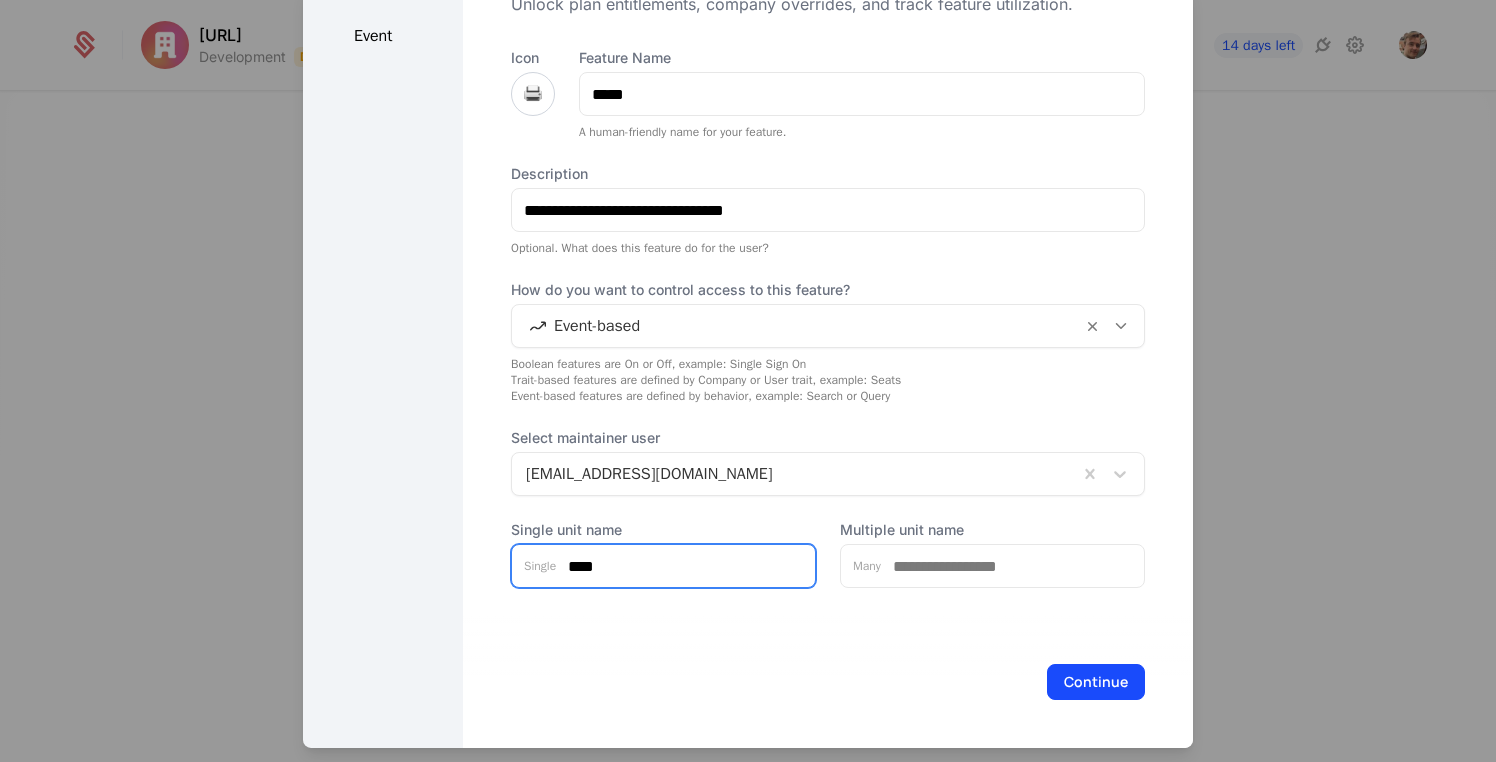 type on "****" 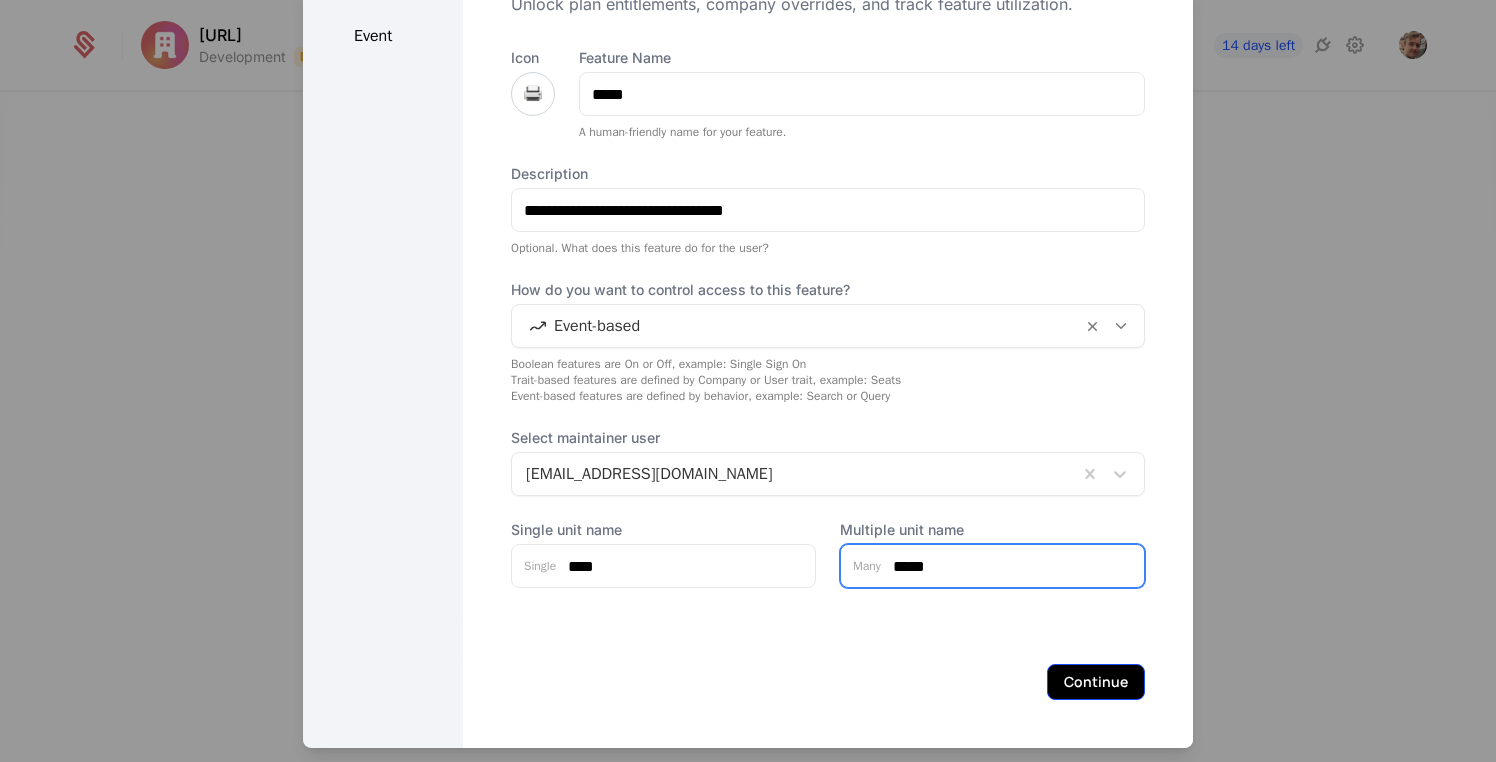 type on "*****" 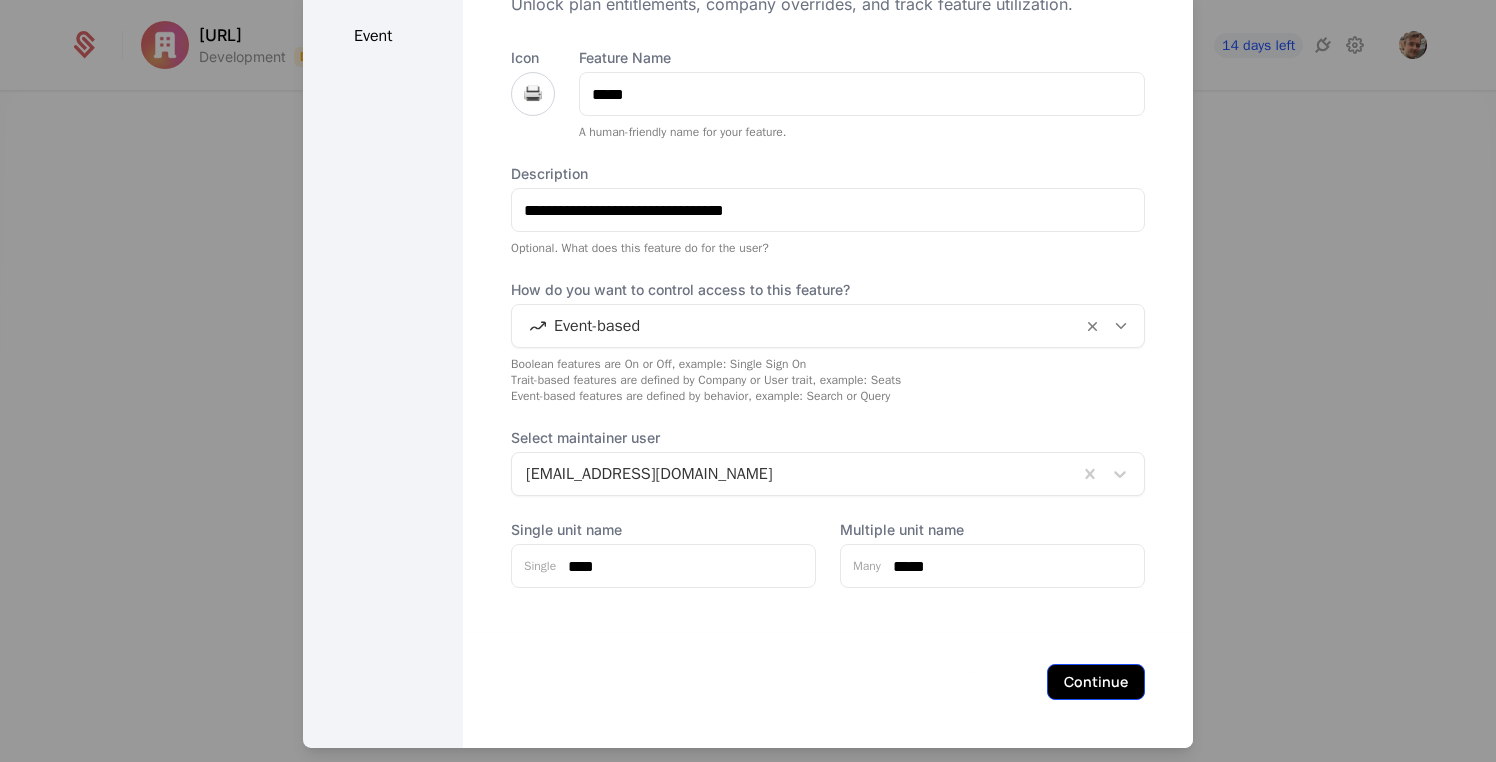 click on "Continue" at bounding box center (1096, 682) 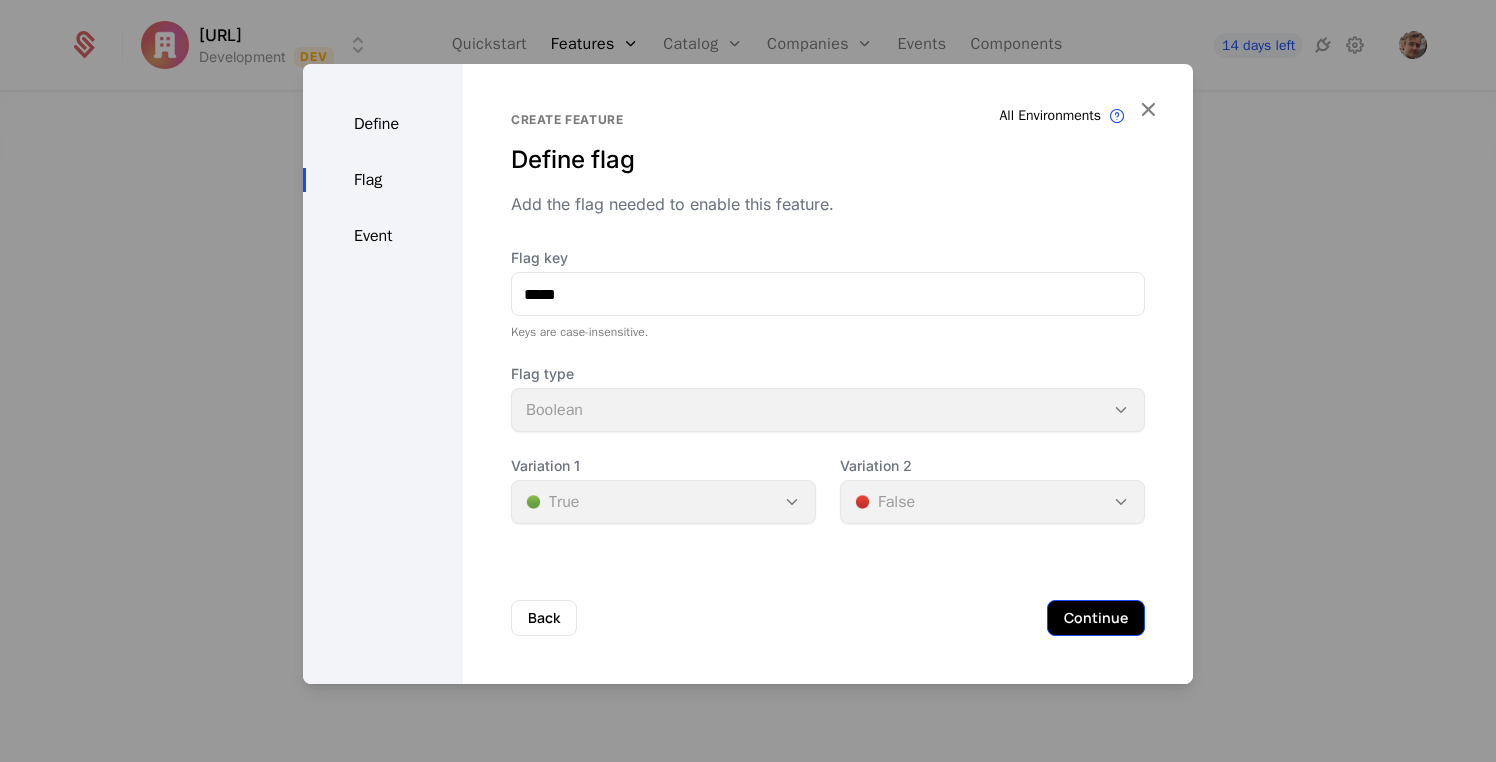 click on "Continue" at bounding box center (1096, 618) 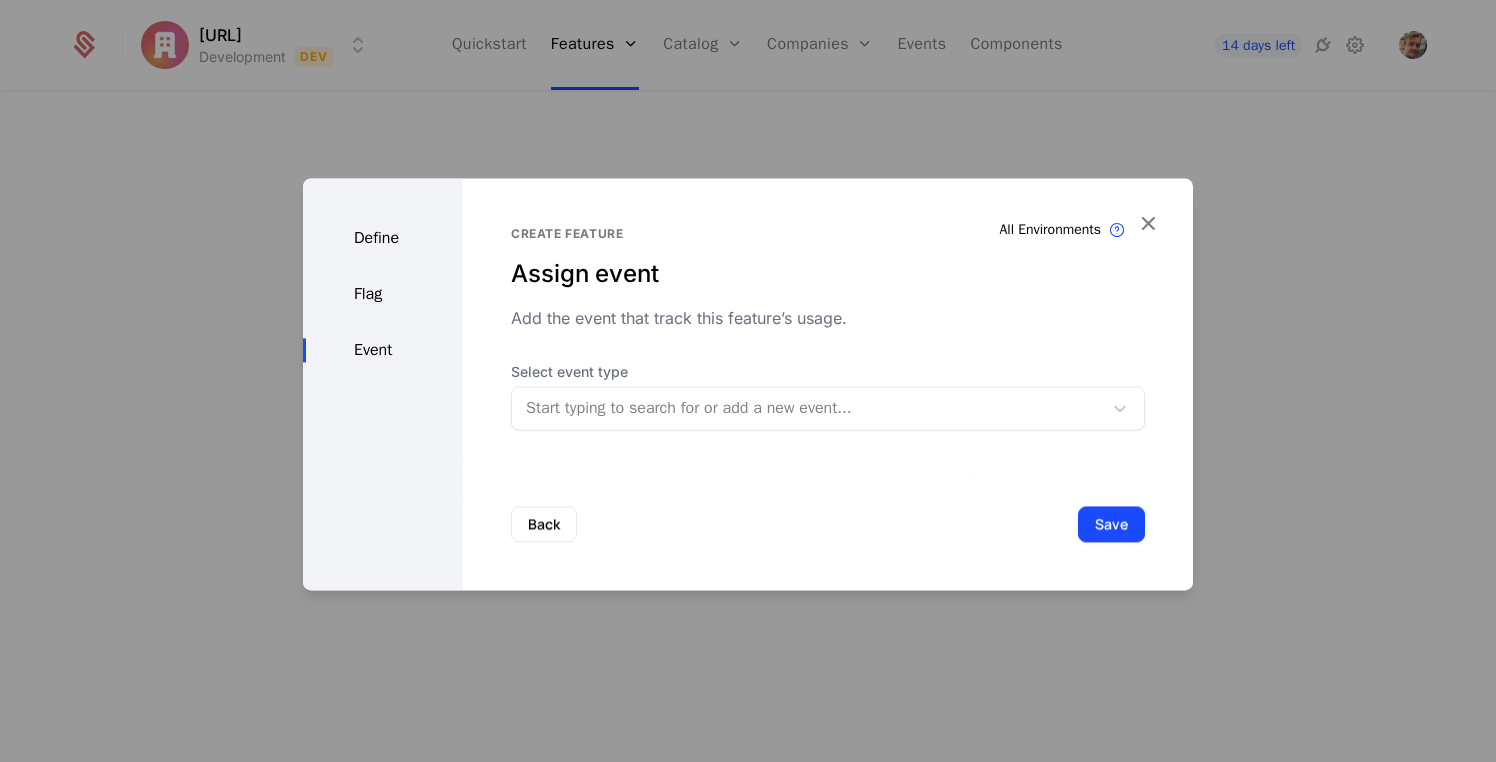 click on "Start typing to search for or add a new event..." at bounding box center (807, 408) 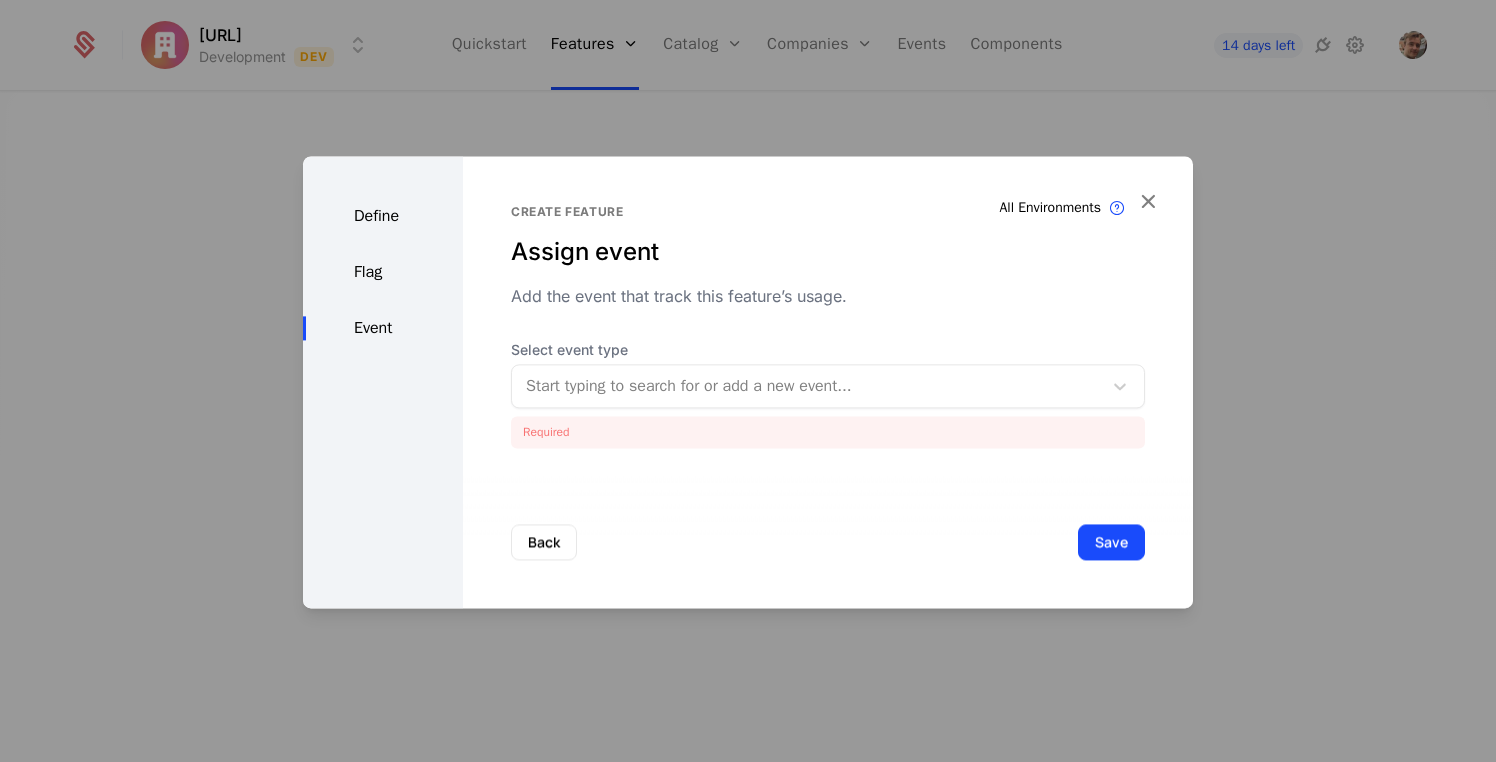 click on "Back Save" at bounding box center [828, 542] 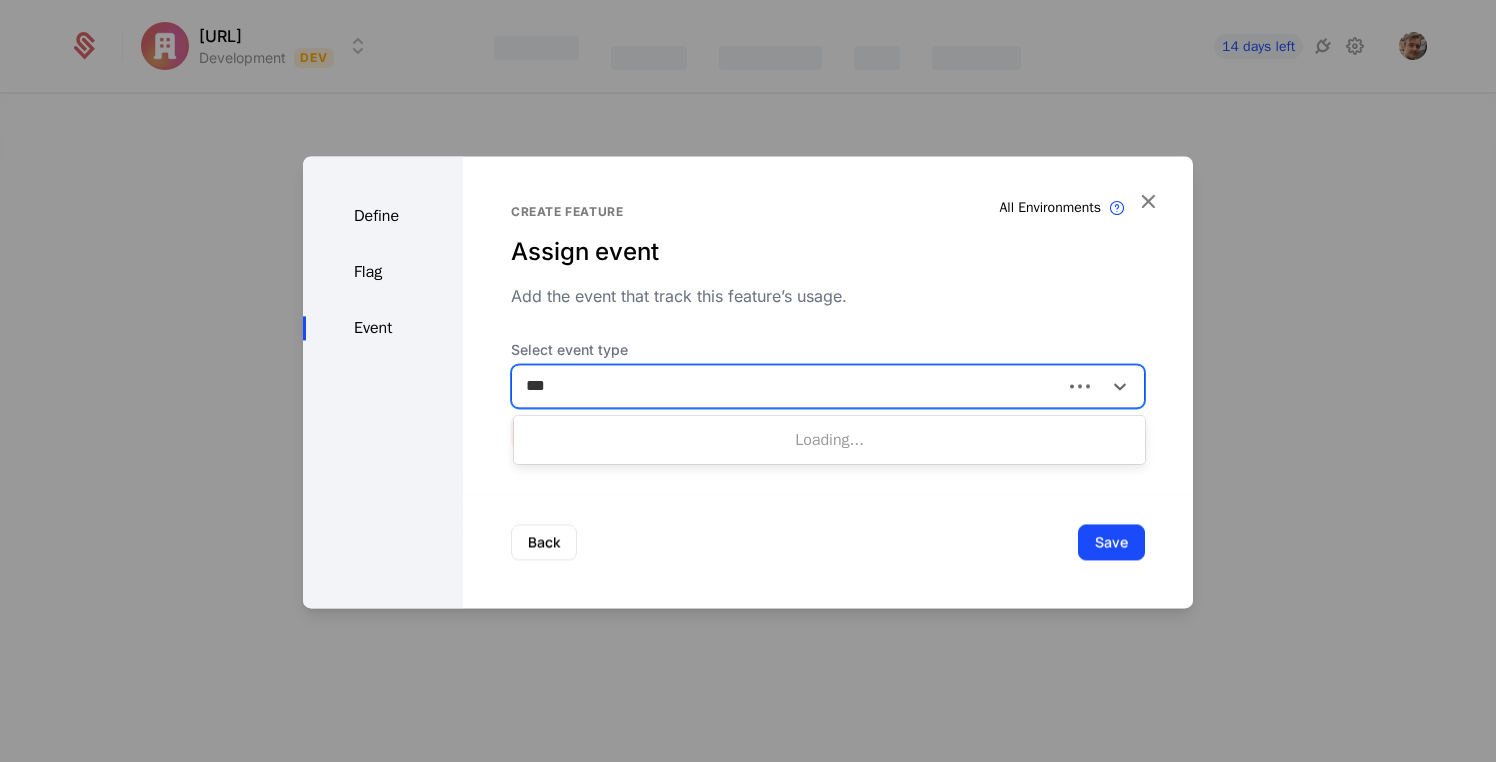 type on "****" 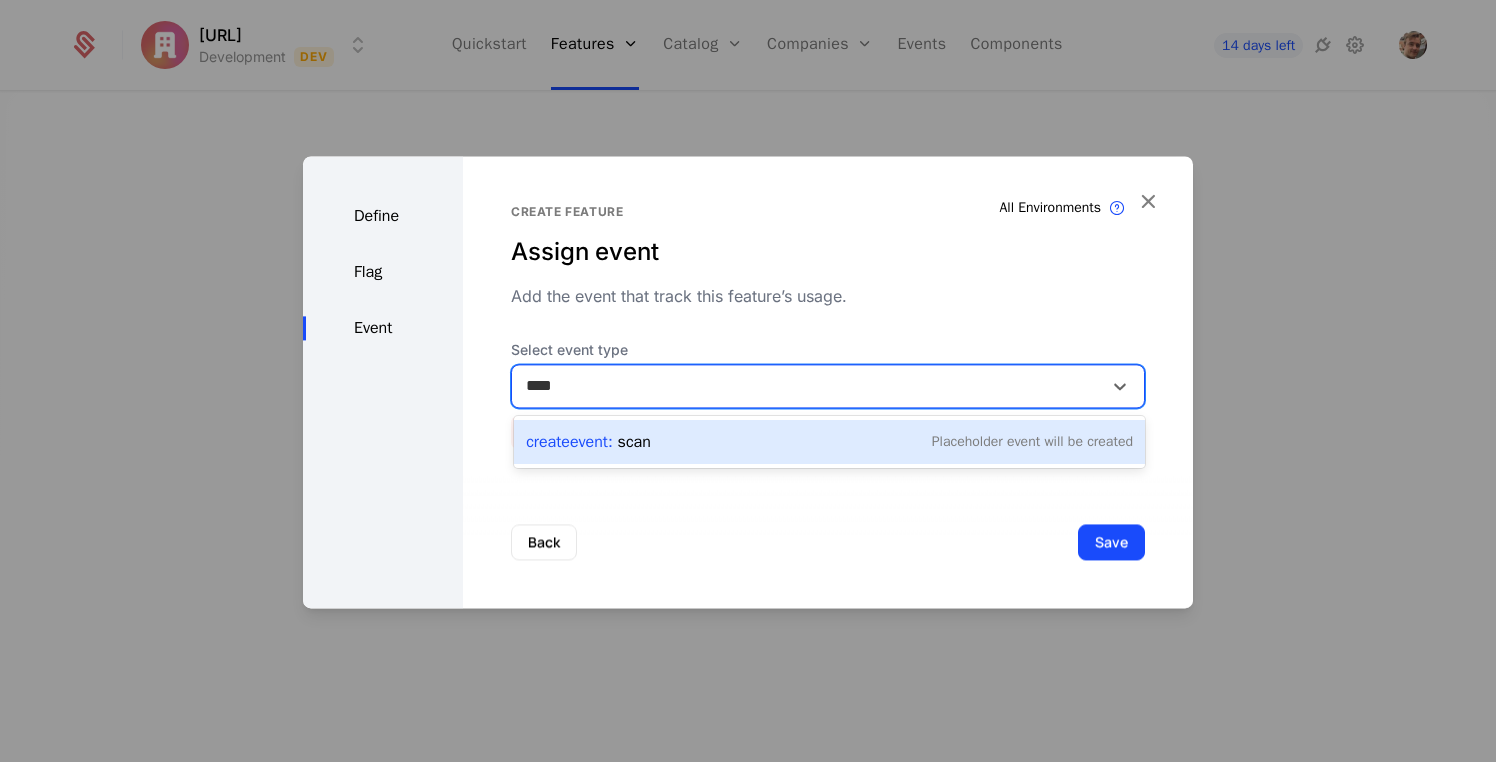 click on "Create  Event :   scan Placeholder   Event   will be created" at bounding box center [829, 442] 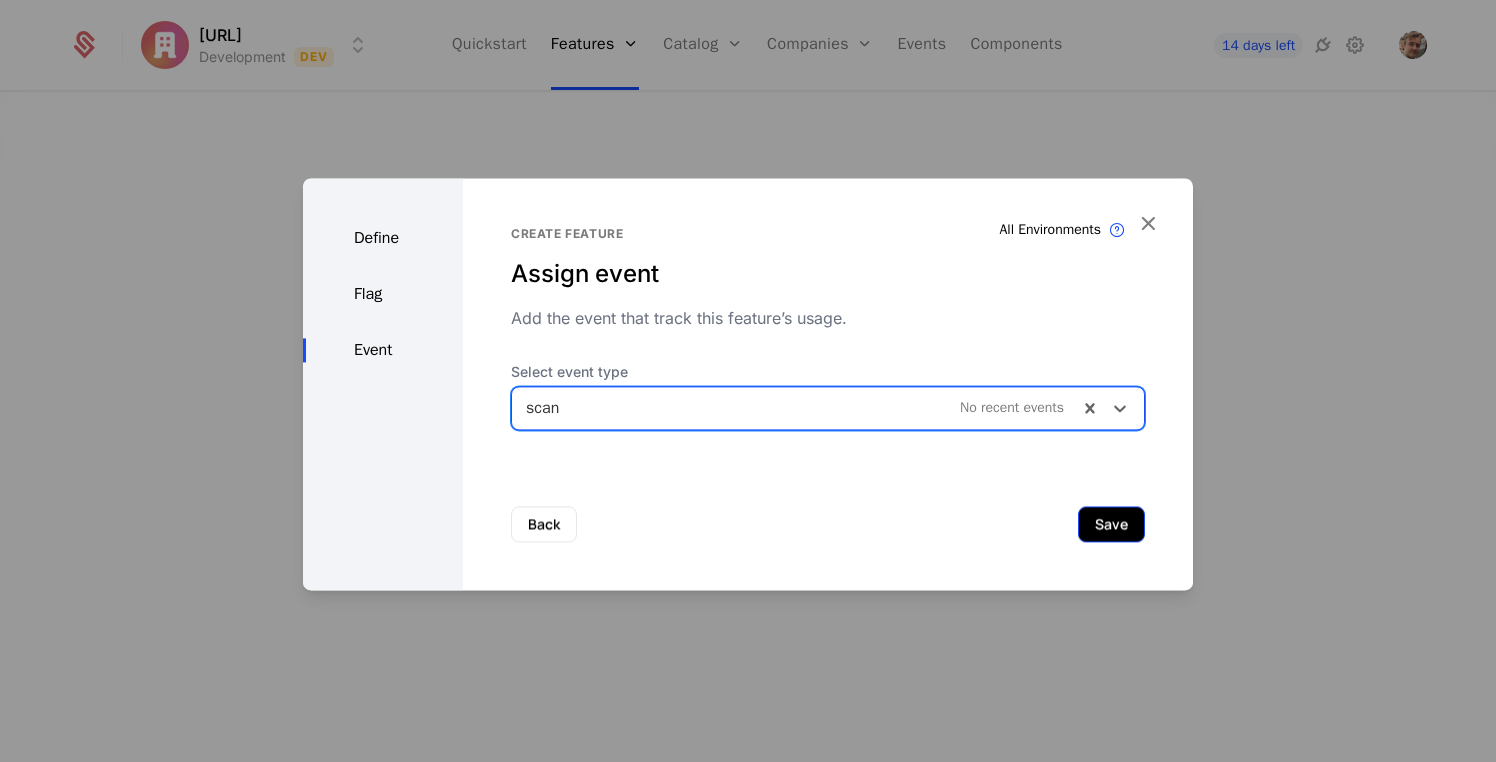 click on "Save" at bounding box center [1111, 524] 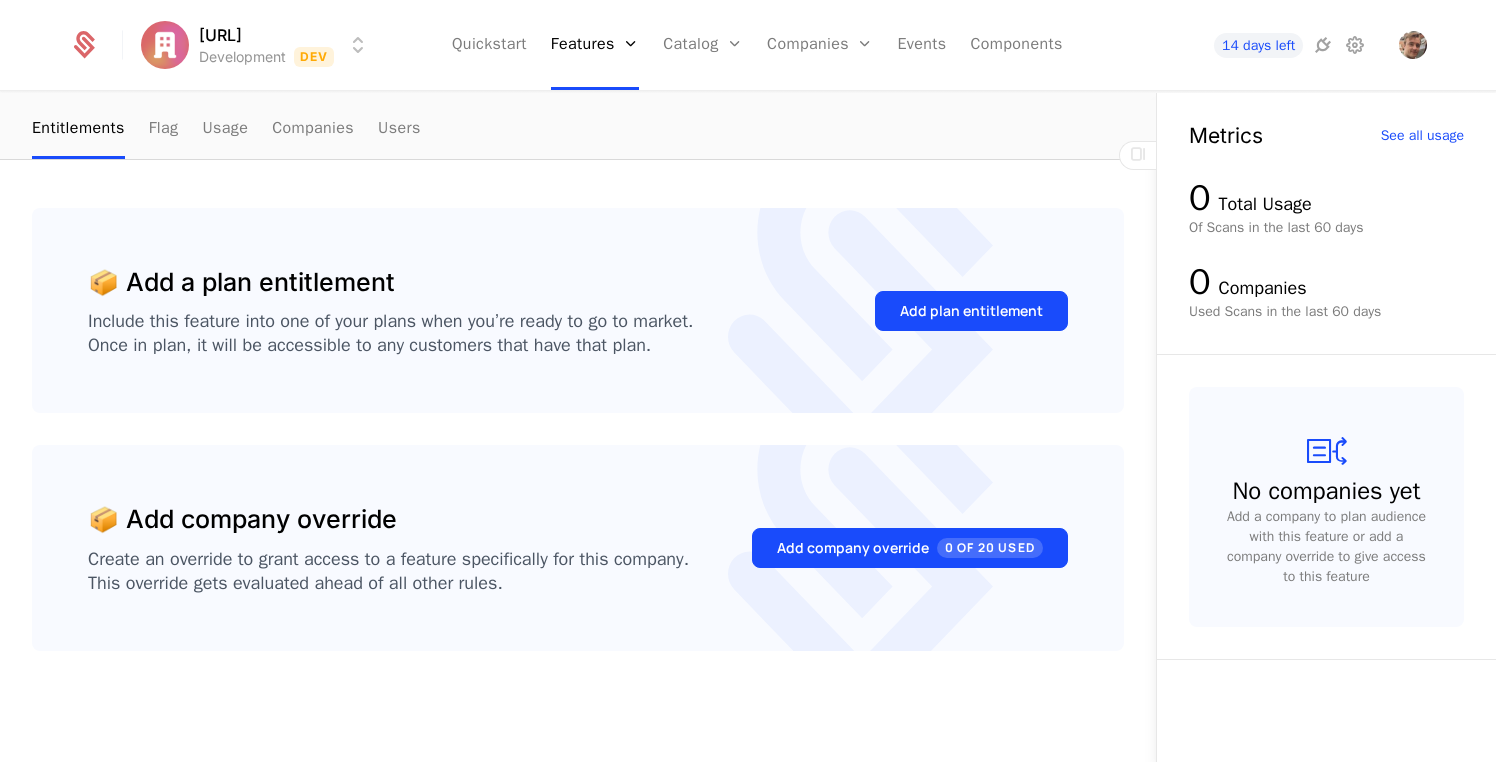 scroll, scrollTop: 0, scrollLeft: 0, axis: both 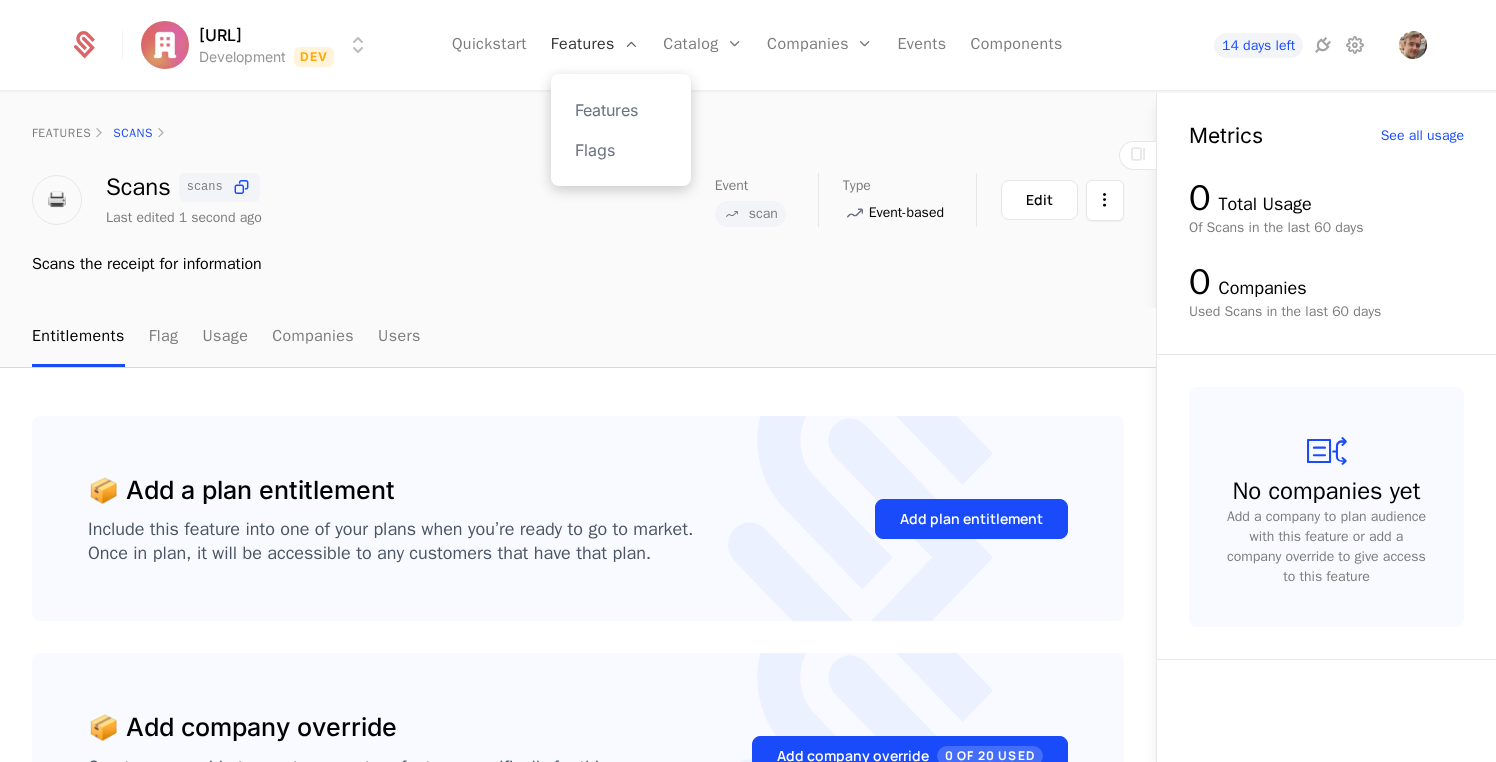 click on "Features" at bounding box center [595, 45] 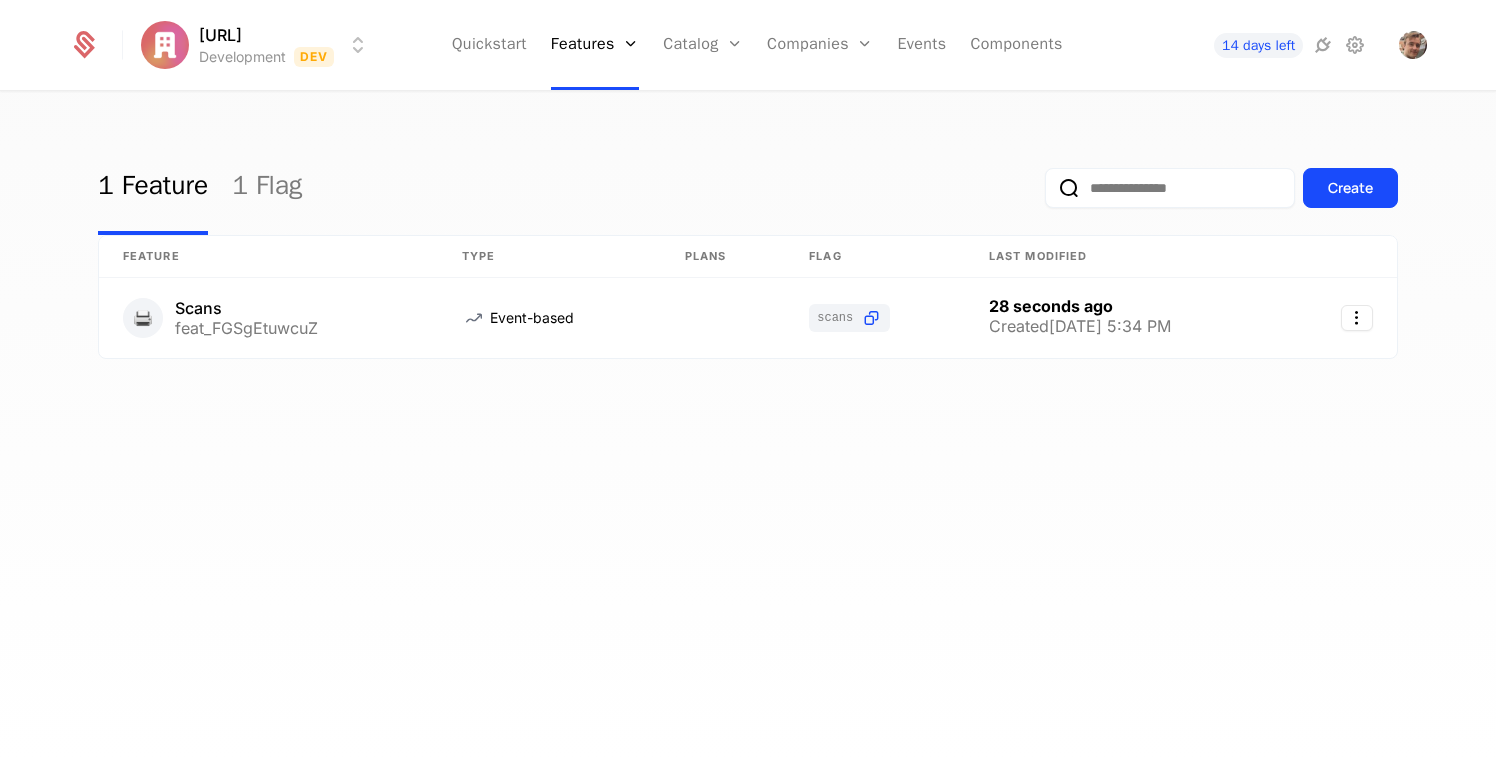 click on "1 Feature 1 Flag Create Feature Type Plans Flag Last Modified 🖨️ Scans feat_FGSgEtuwcuZ Event-based scans 28 seconds ago Created  [DATE] 5:34 PM" at bounding box center (748, 433) 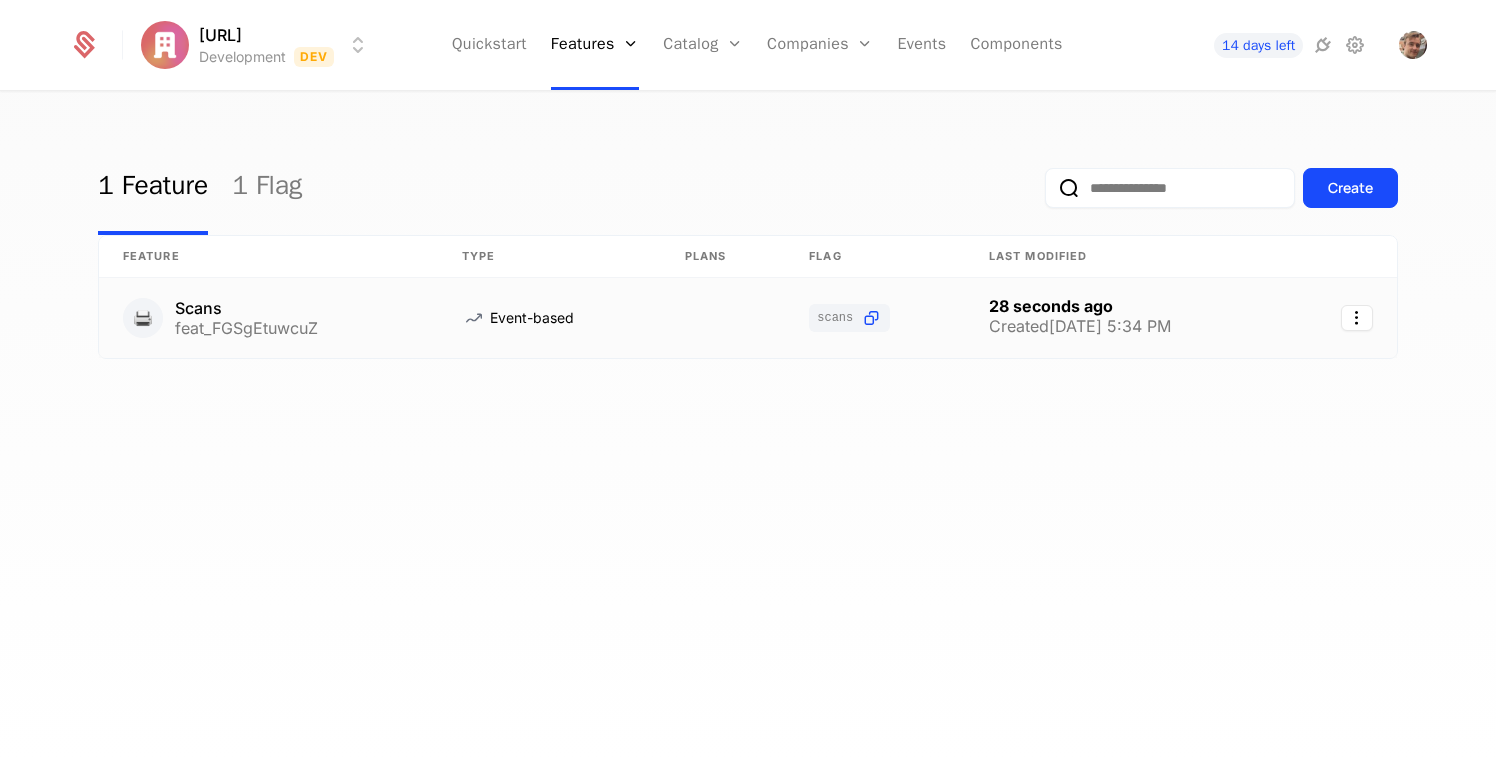 click on "Event-based" at bounding box center (549, 318) 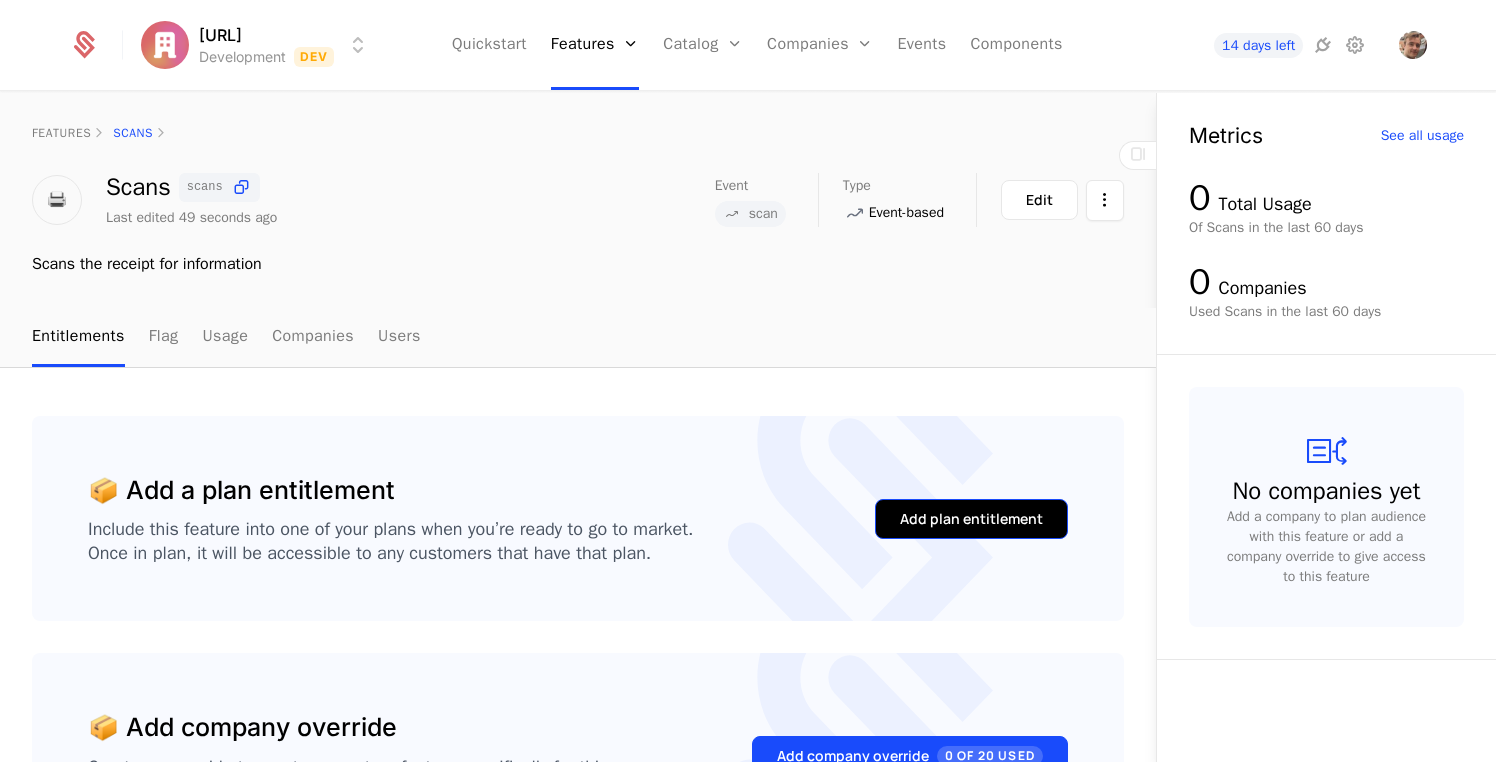 click on "Add plan entitlement" at bounding box center [971, 519] 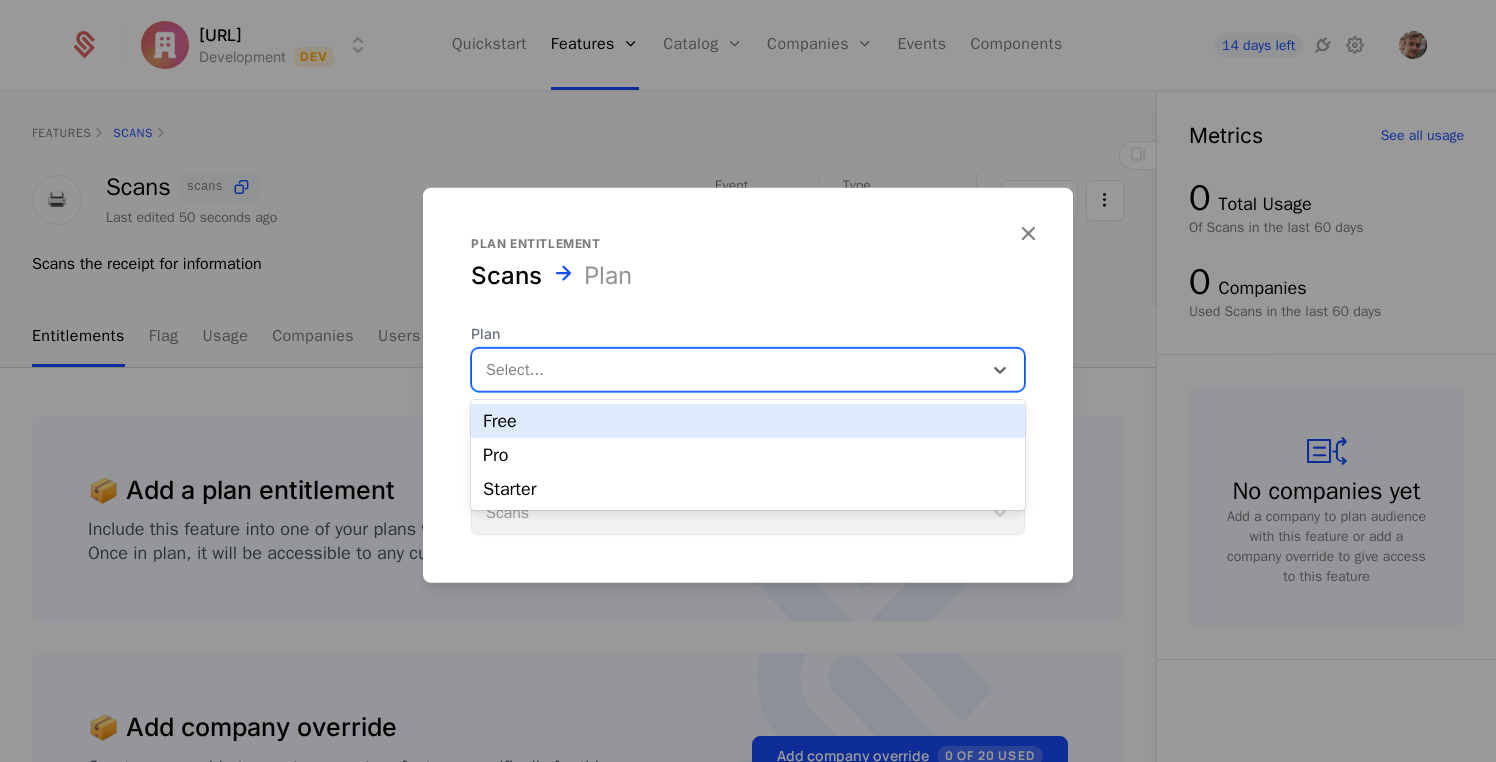 click at bounding box center [727, 370] 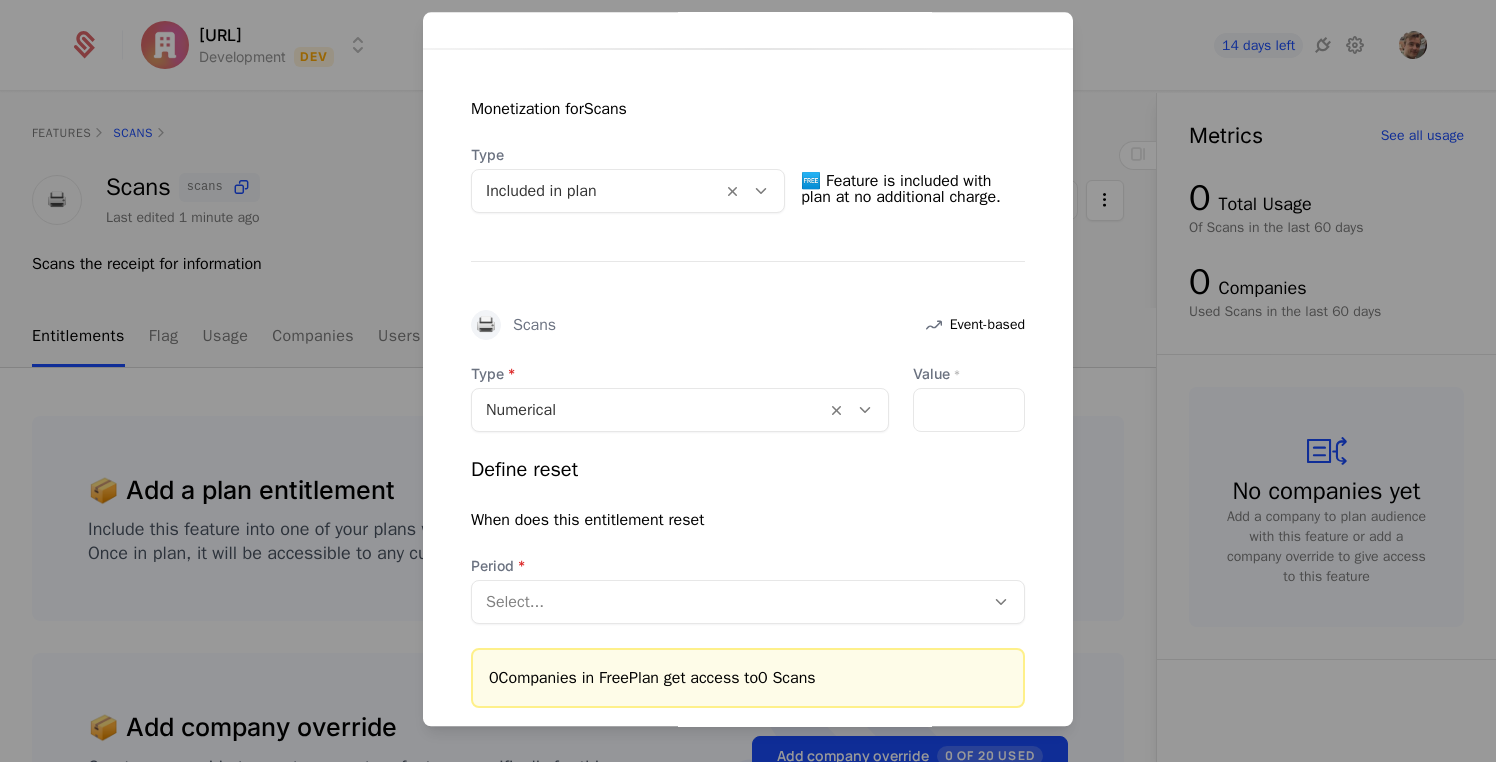 scroll, scrollTop: 388, scrollLeft: 0, axis: vertical 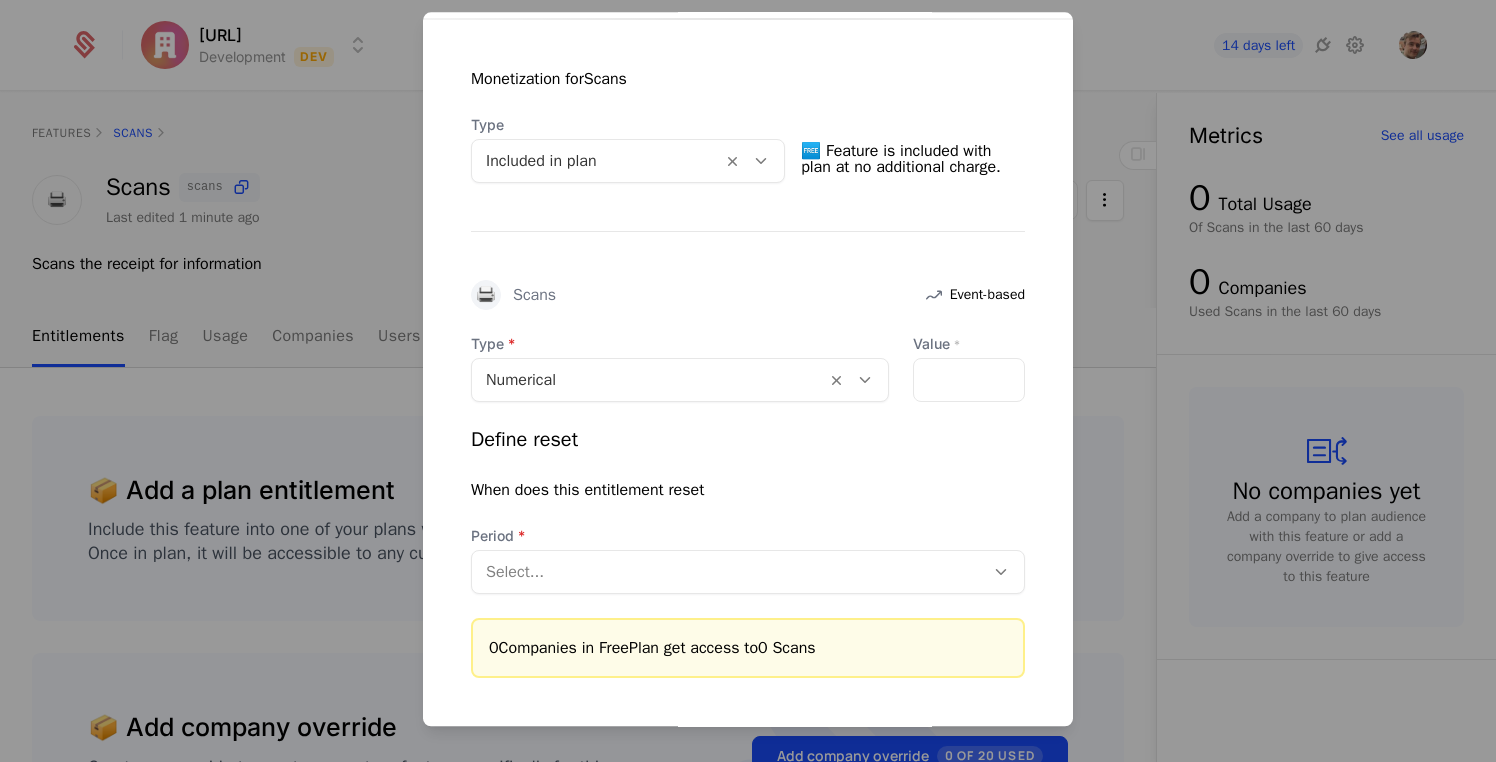 click on "*" at bounding box center (969, 380) 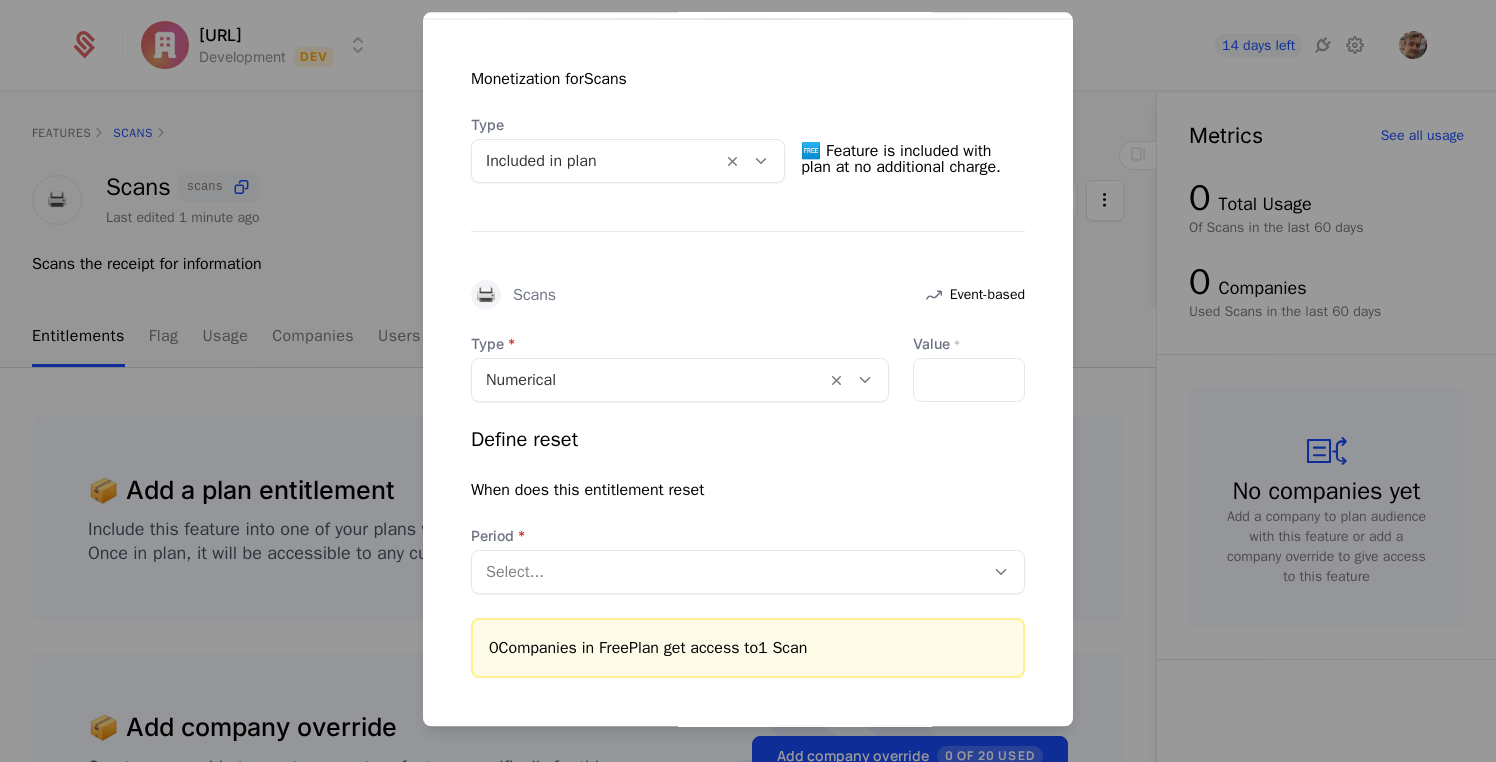 type on "*" 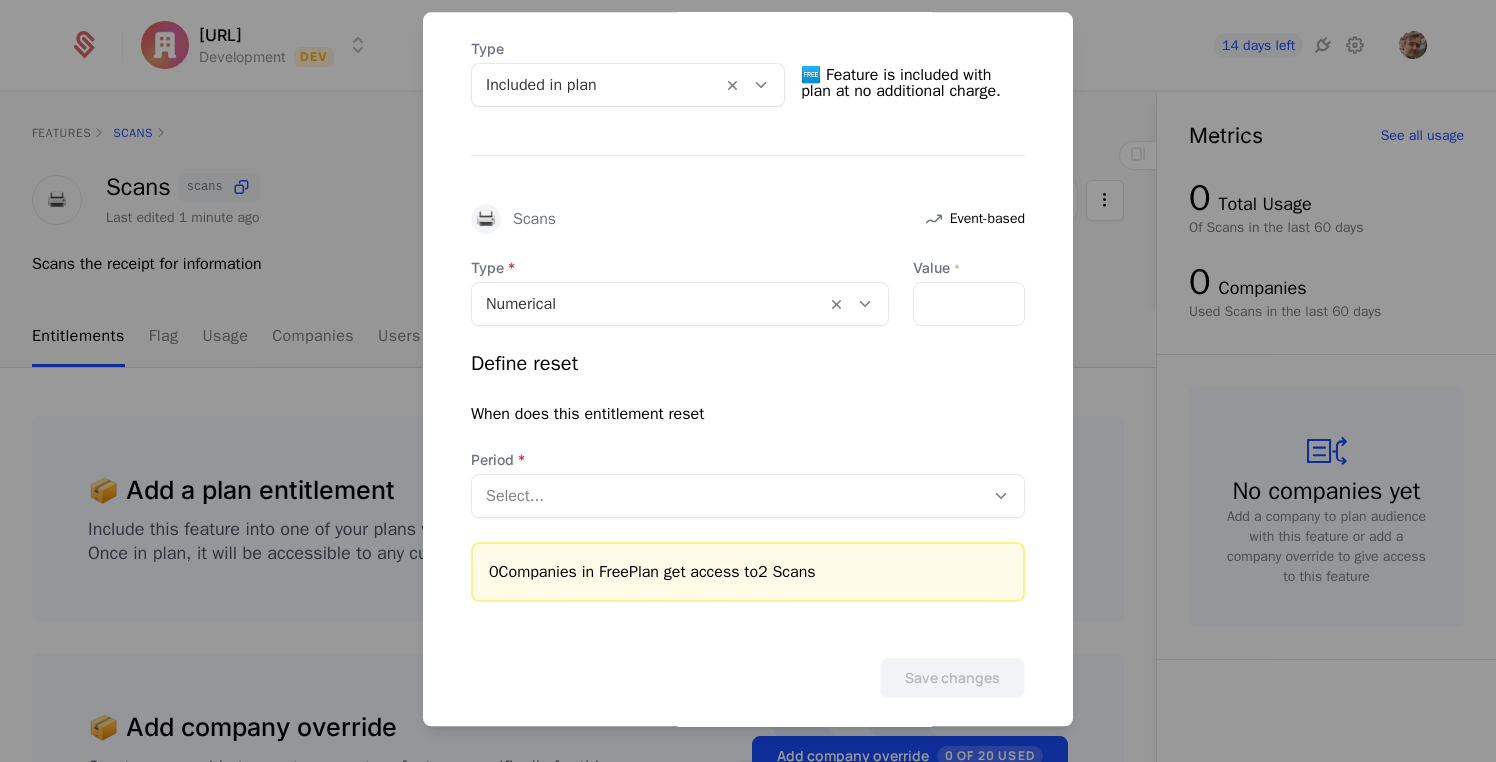 scroll, scrollTop: 475, scrollLeft: 0, axis: vertical 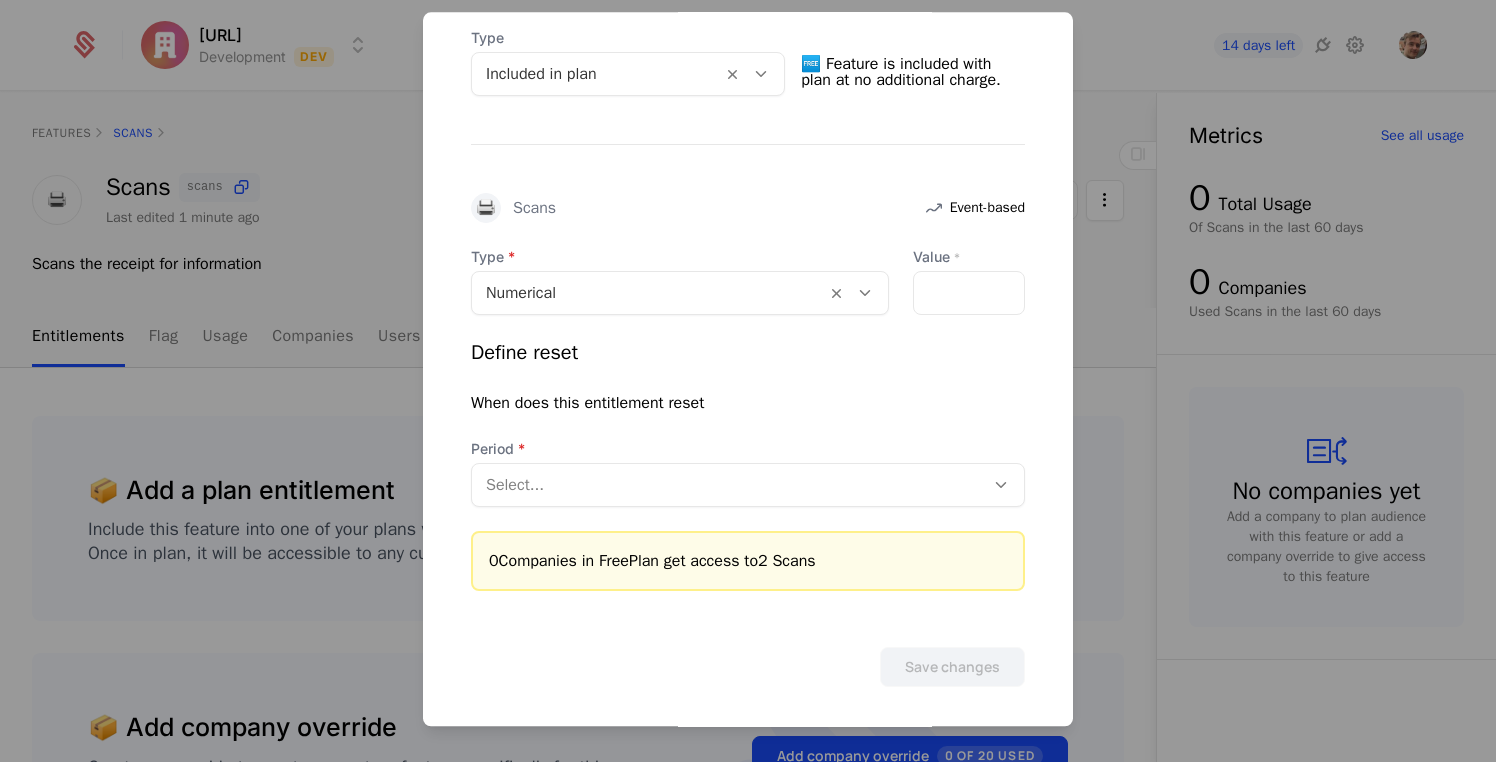 click at bounding box center (728, 485) 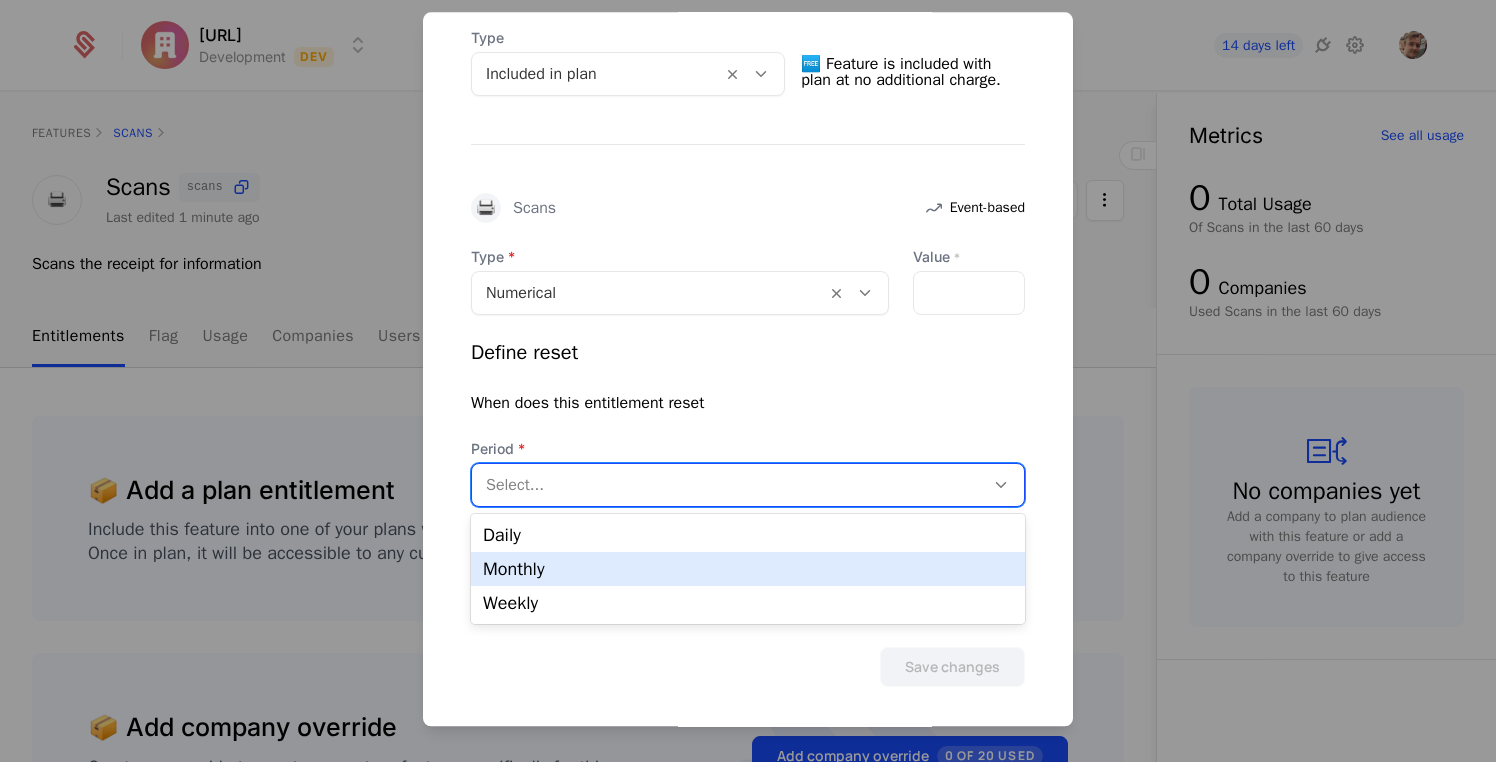 click on "Monthly" at bounding box center (748, 569) 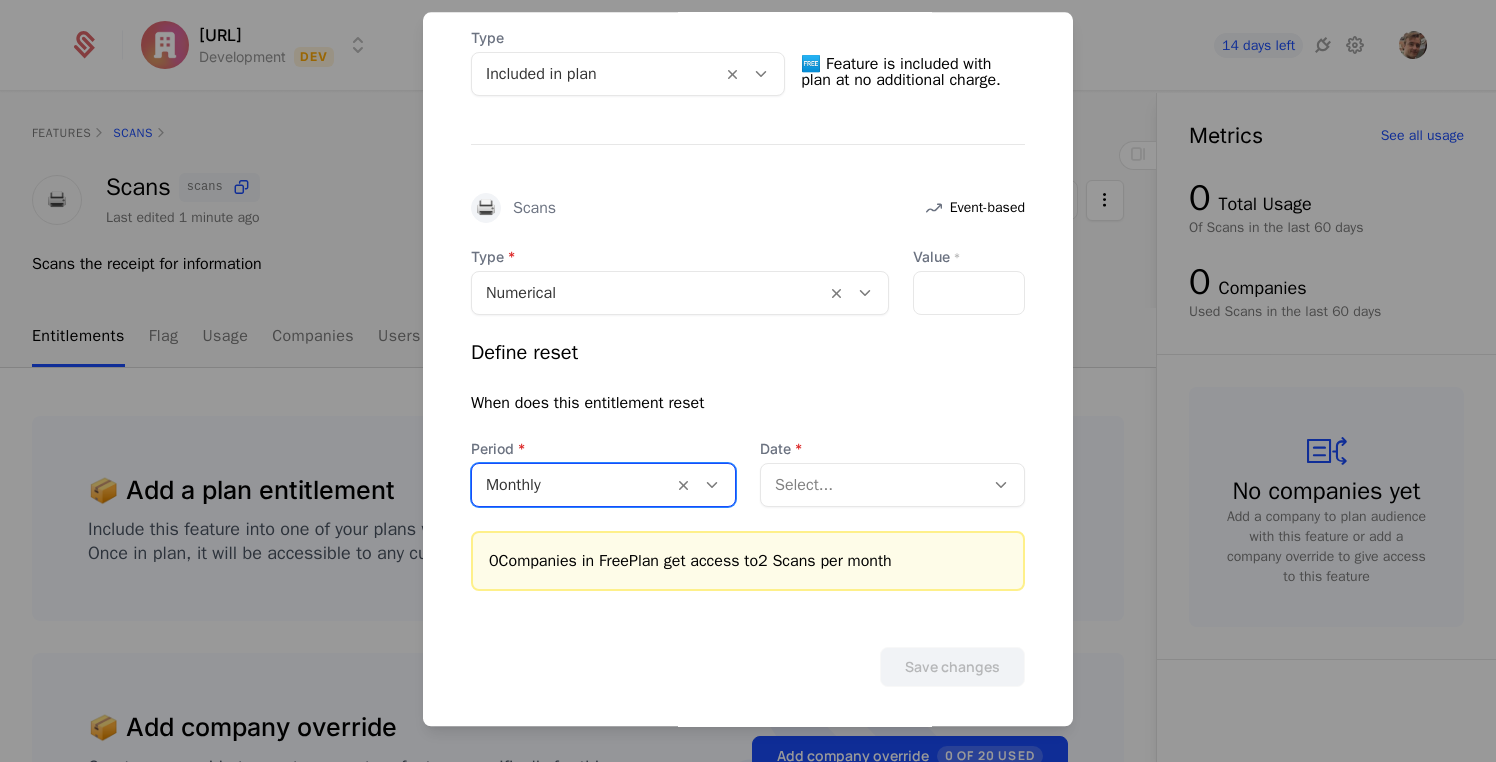 click on "Save changes" at bounding box center (748, 639) 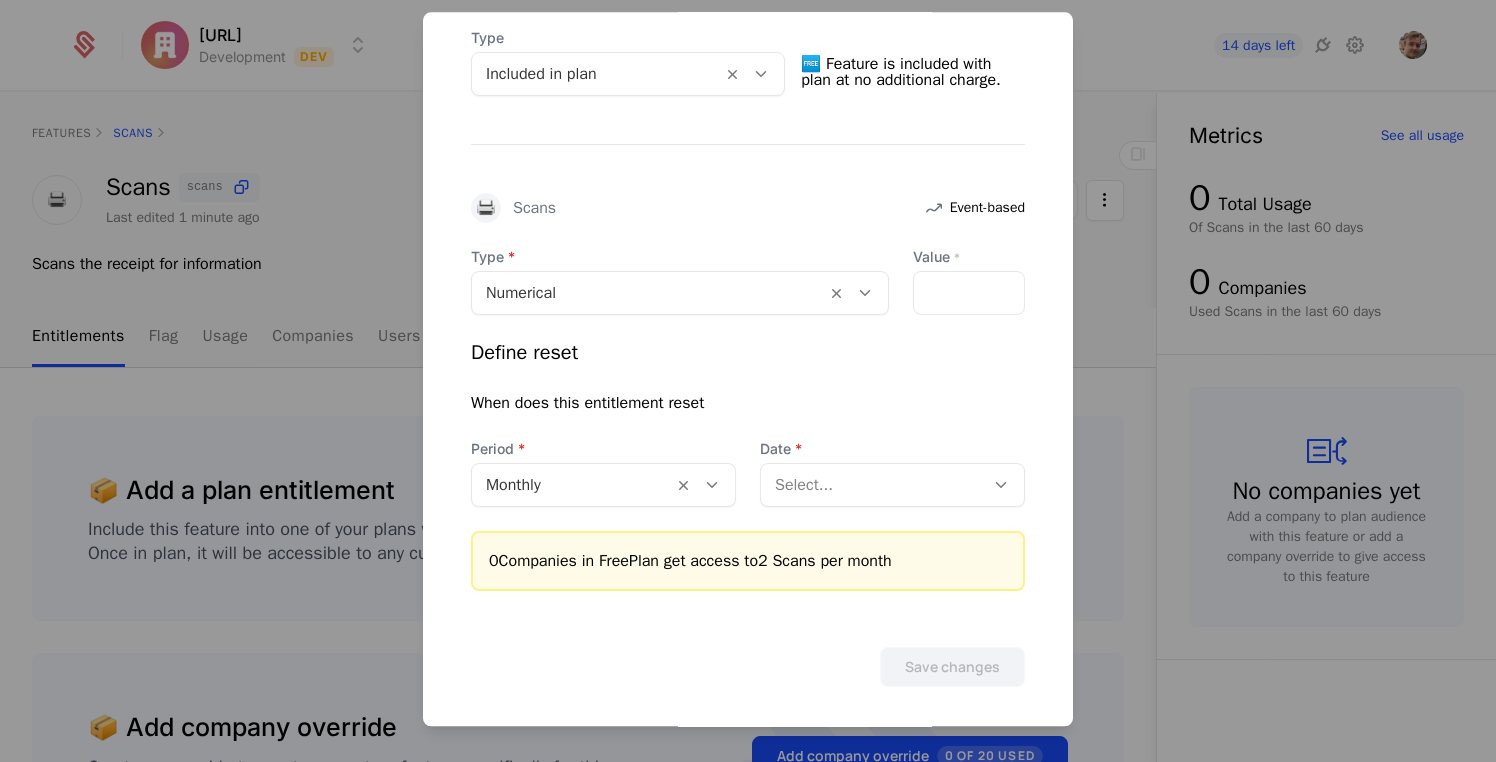 click at bounding box center [872, 485] 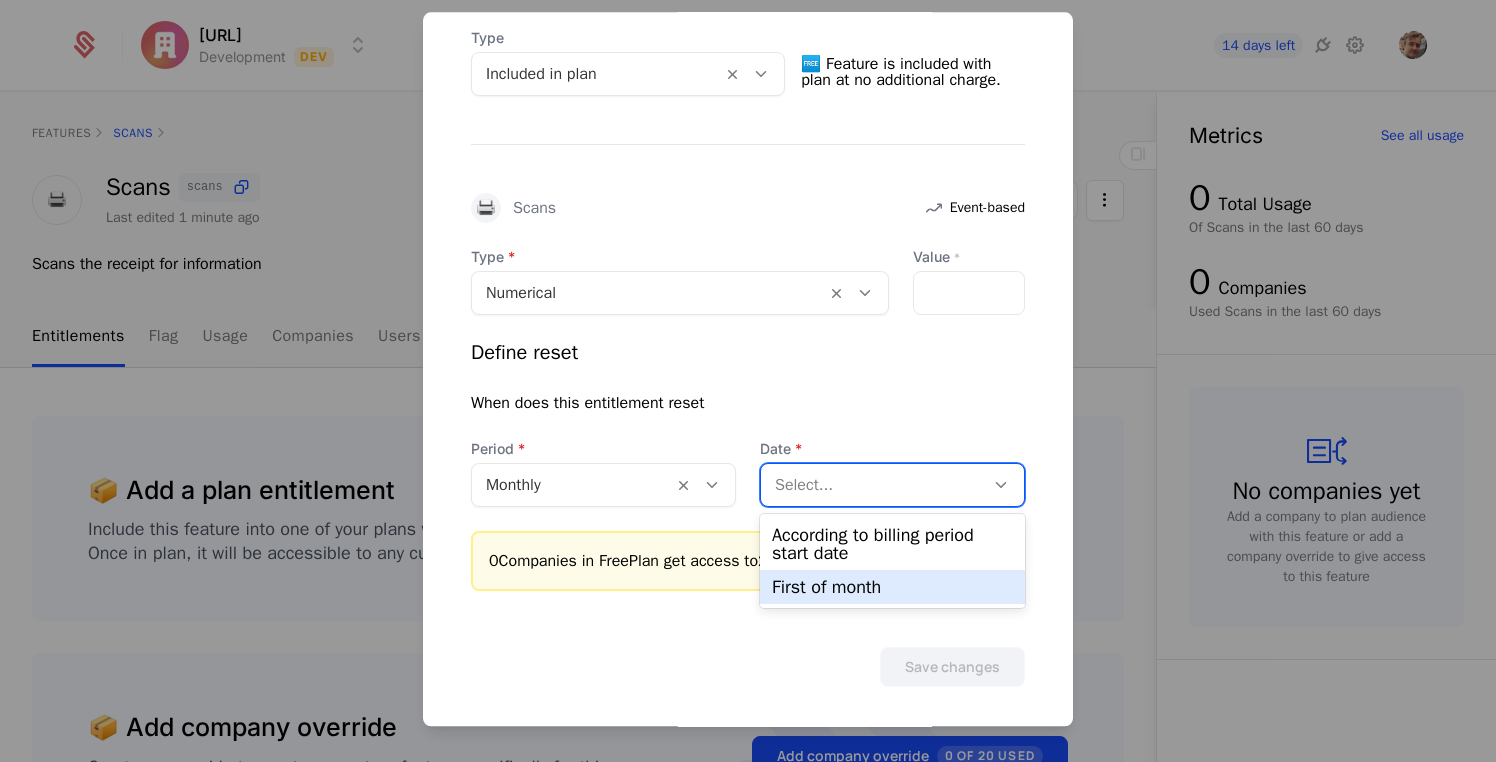 click on "First of month" at bounding box center [892, 587] 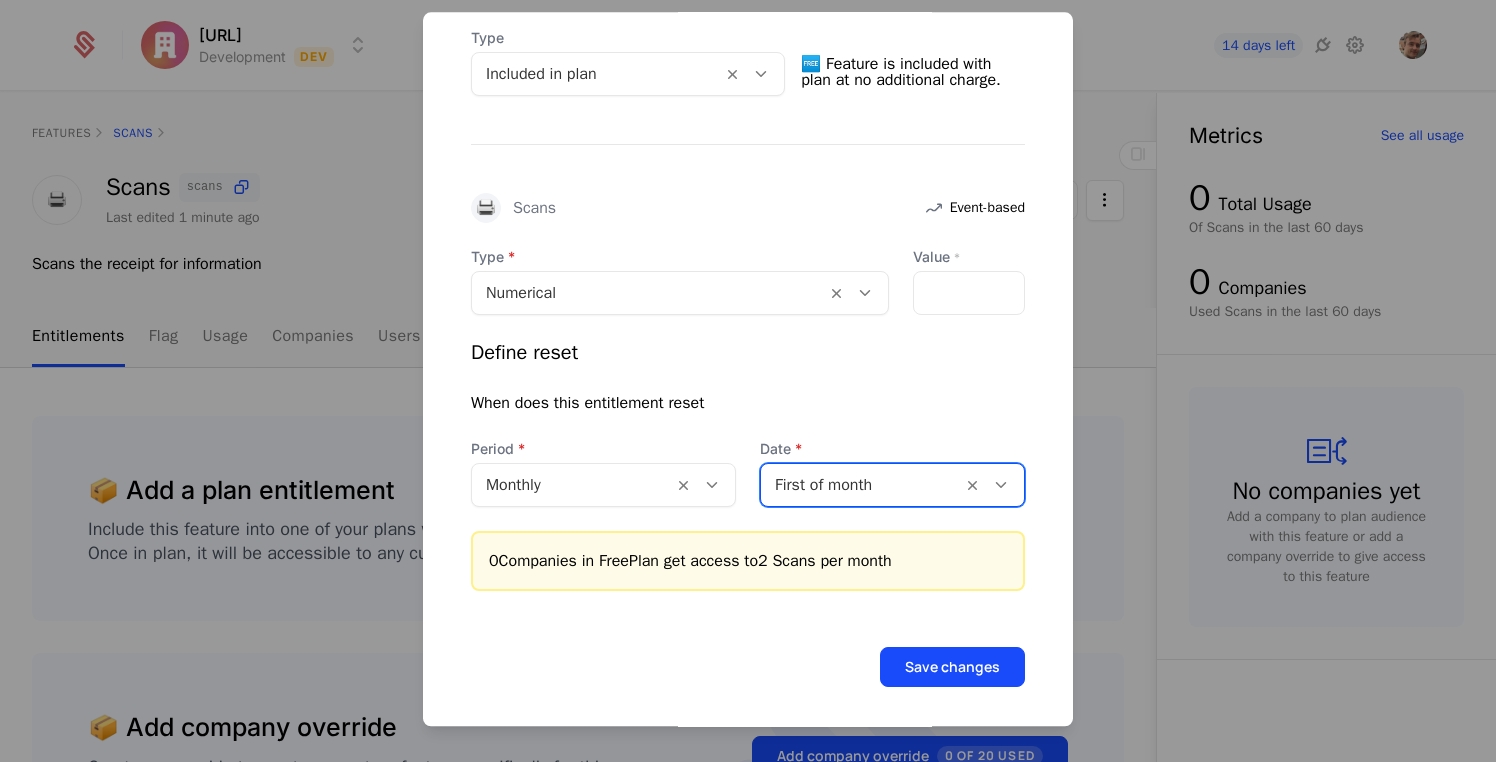 click on "Save changes" at bounding box center [748, 667] 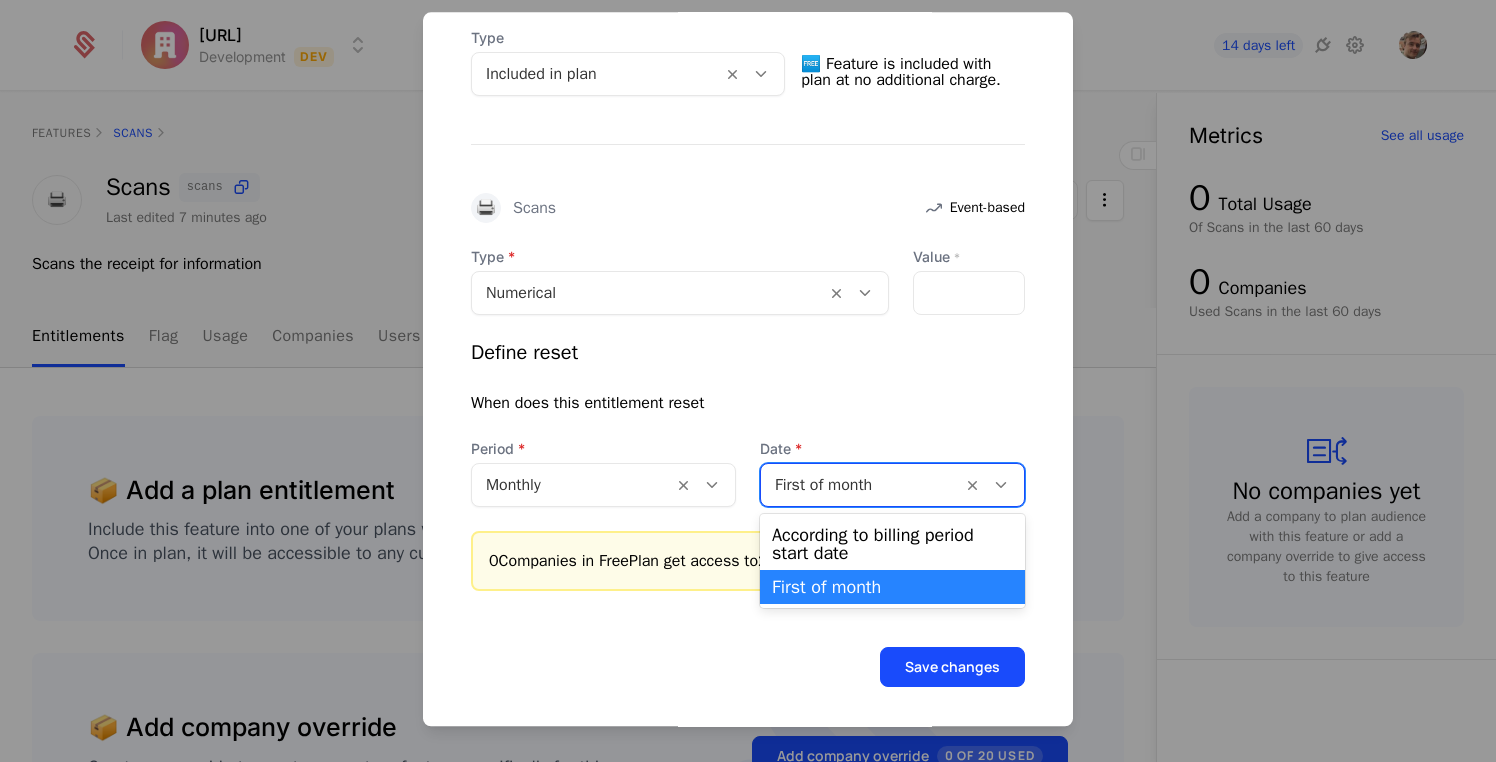 click at bounding box center [861, 485] 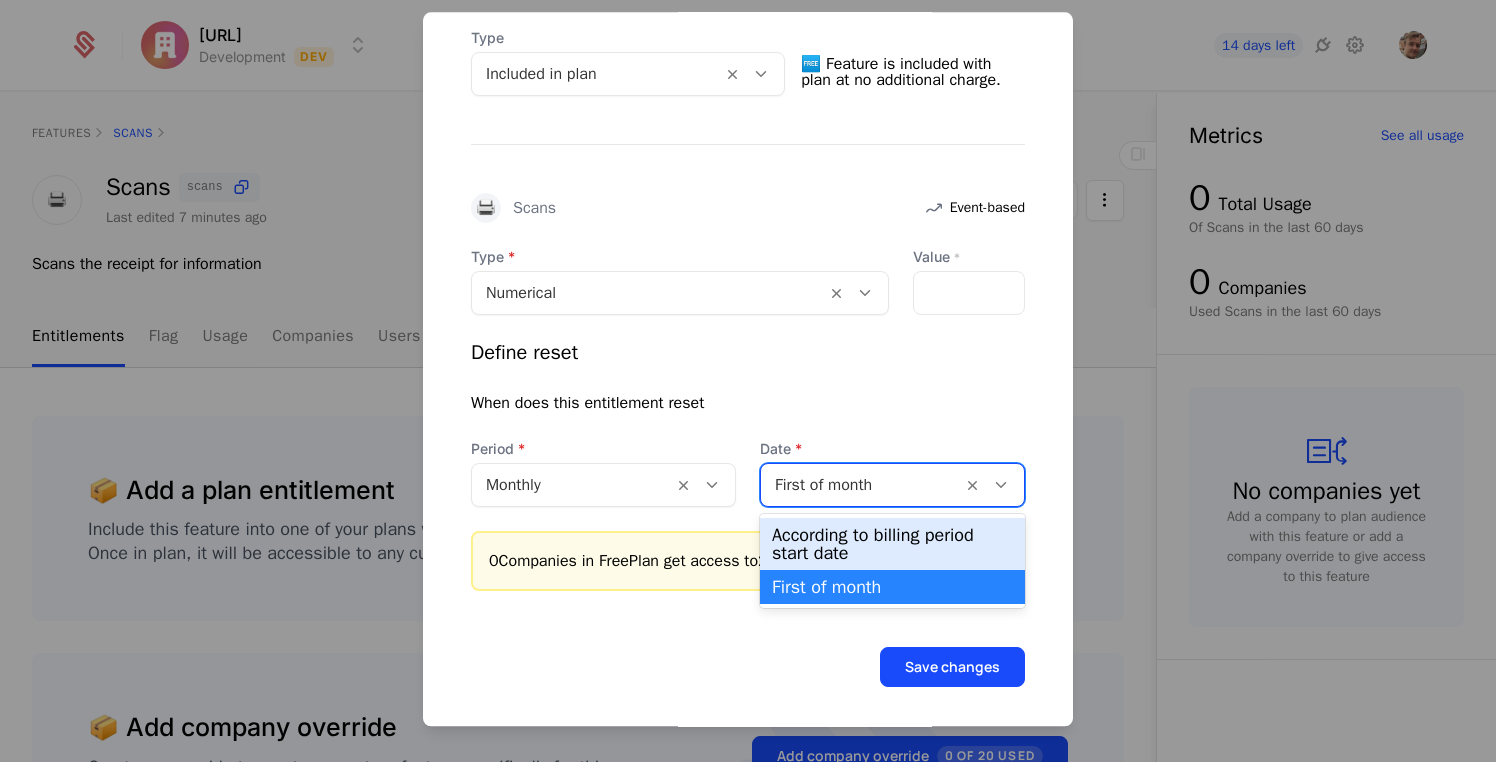 click on "According to billing period start date" at bounding box center (892, 544) 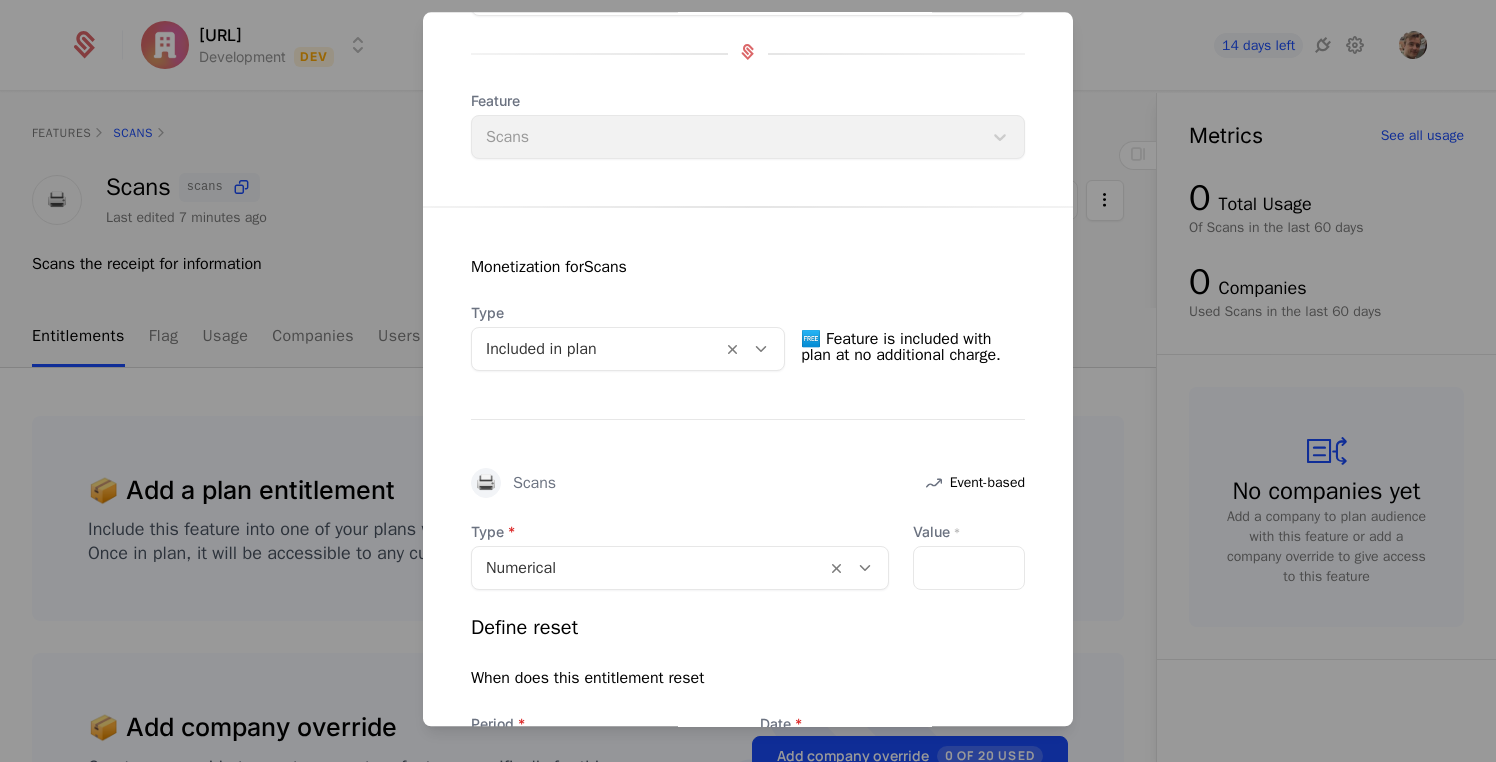 scroll, scrollTop: 0, scrollLeft: 0, axis: both 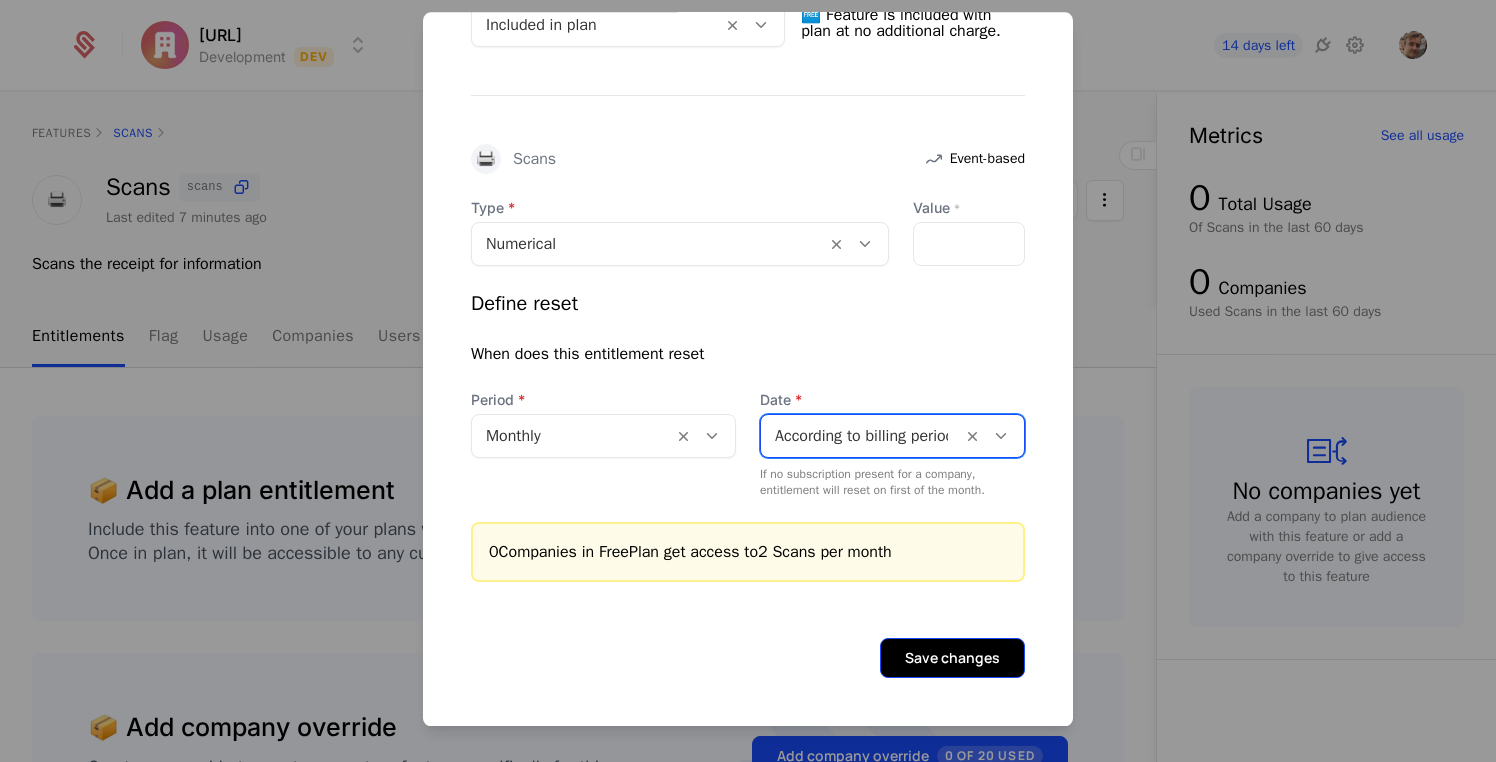 click on "Save changes" at bounding box center (952, 658) 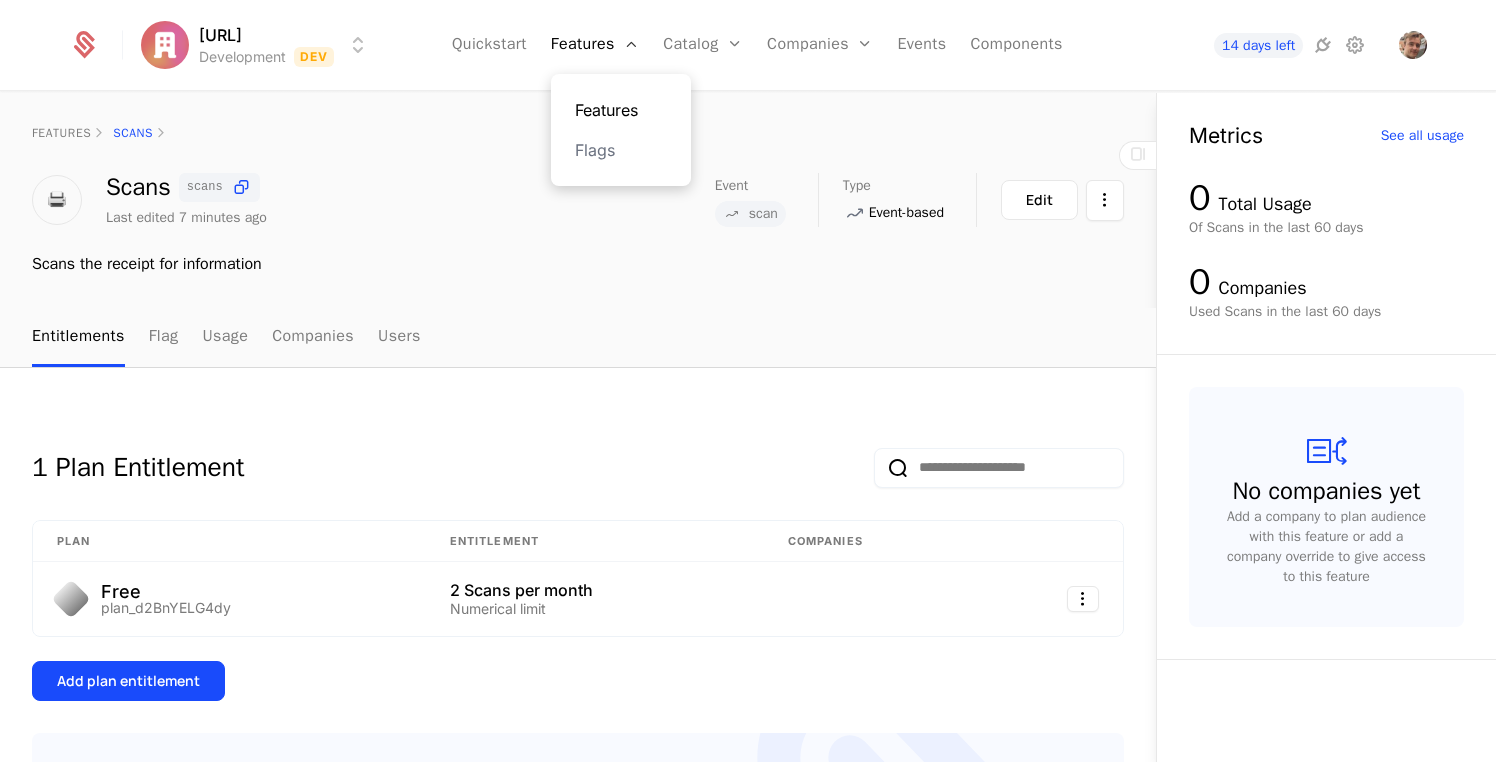 click on "Features" at bounding box center (621, 110) 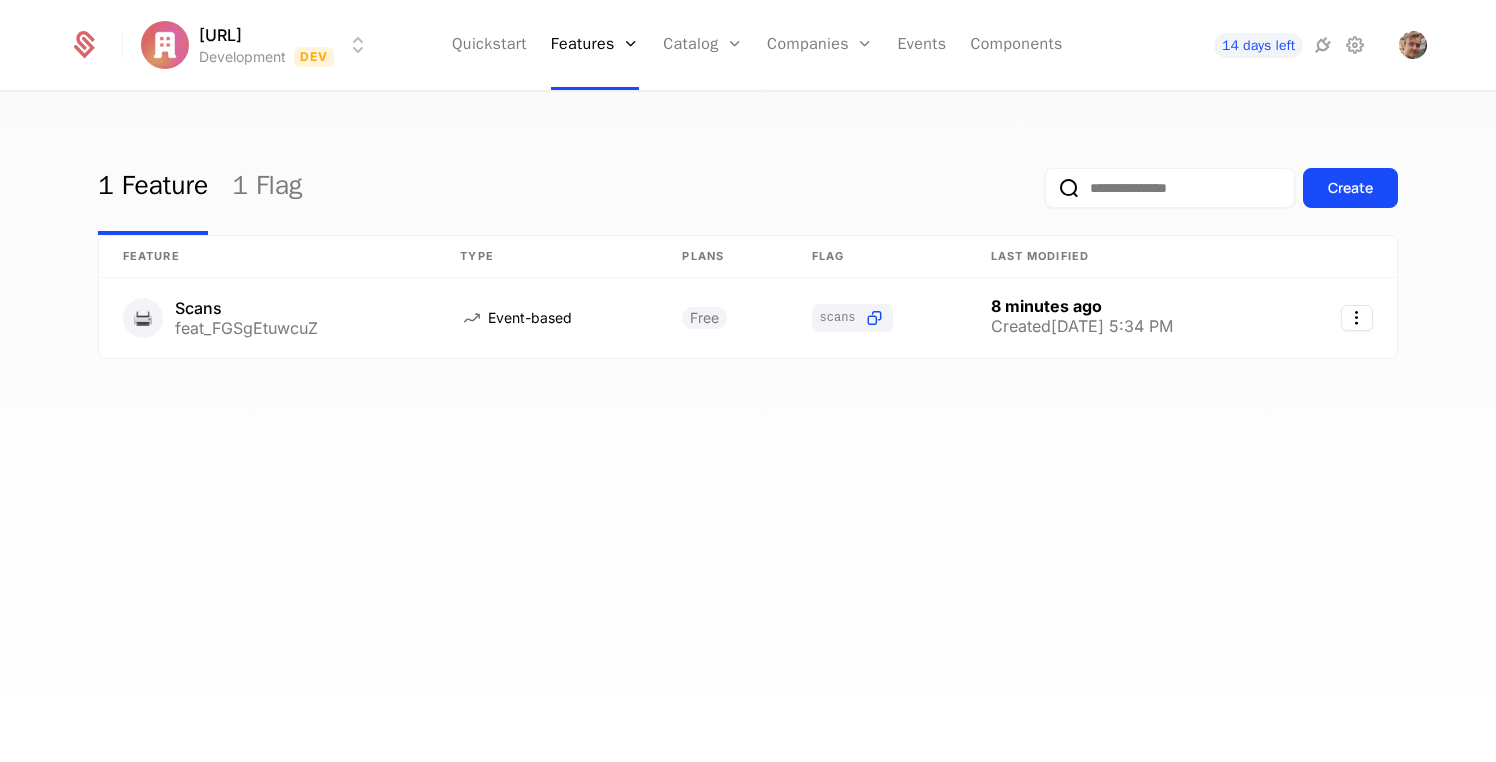 click on "1 Feature 1 Flag Create Feature Type Plans Flag Last Modified 🖨️ Scans feat_FGSgEtuwcuZ Event-based Free scans 8 minutes ago Created  [DATE] 5:34 PM" at bounding box center [748, 282] 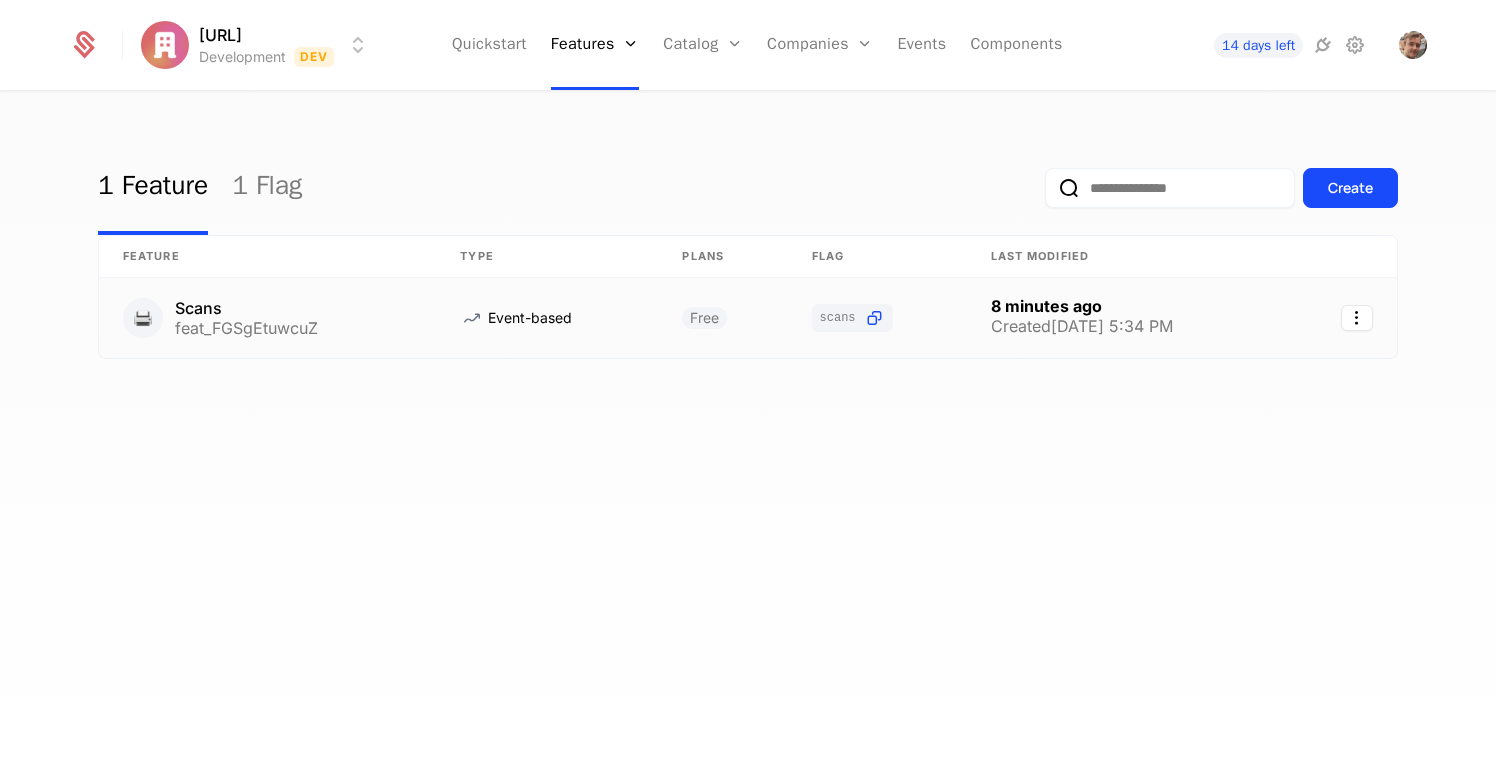 click on "Scans" at bounding box center [246, 308] 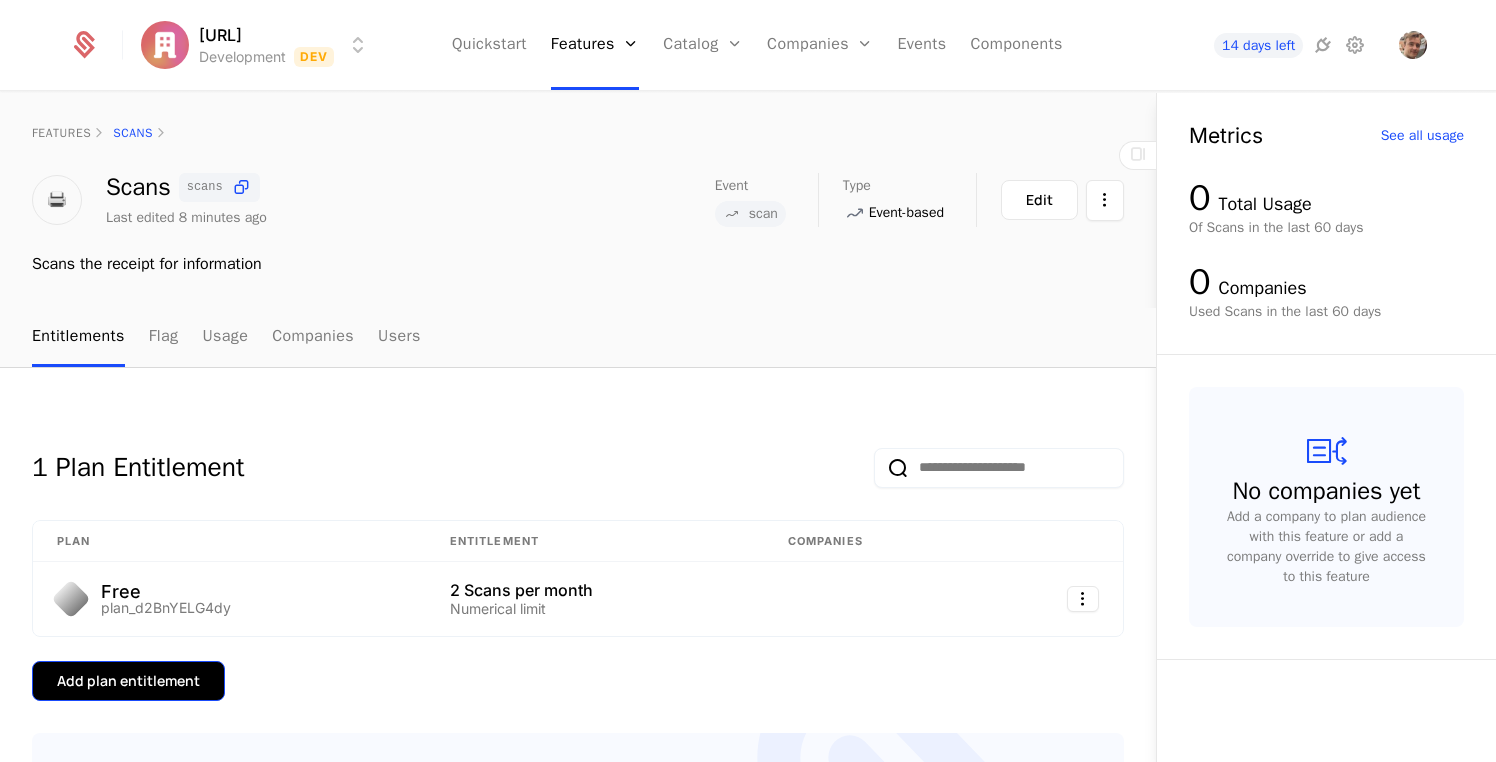 click on "Add plan entitlement" at bounding box center [128, 681] 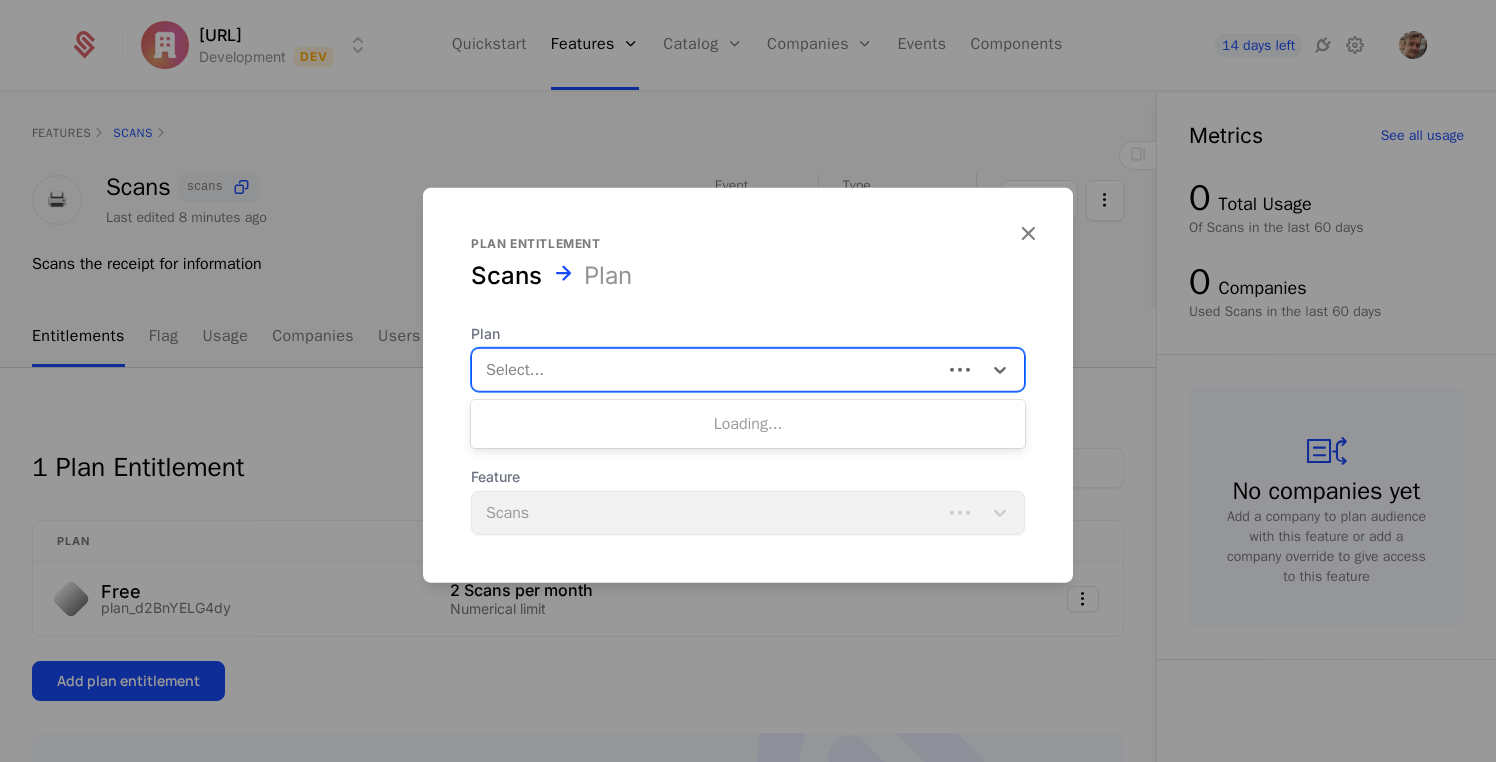 click on "Select..." at bounding box center [707, 370] 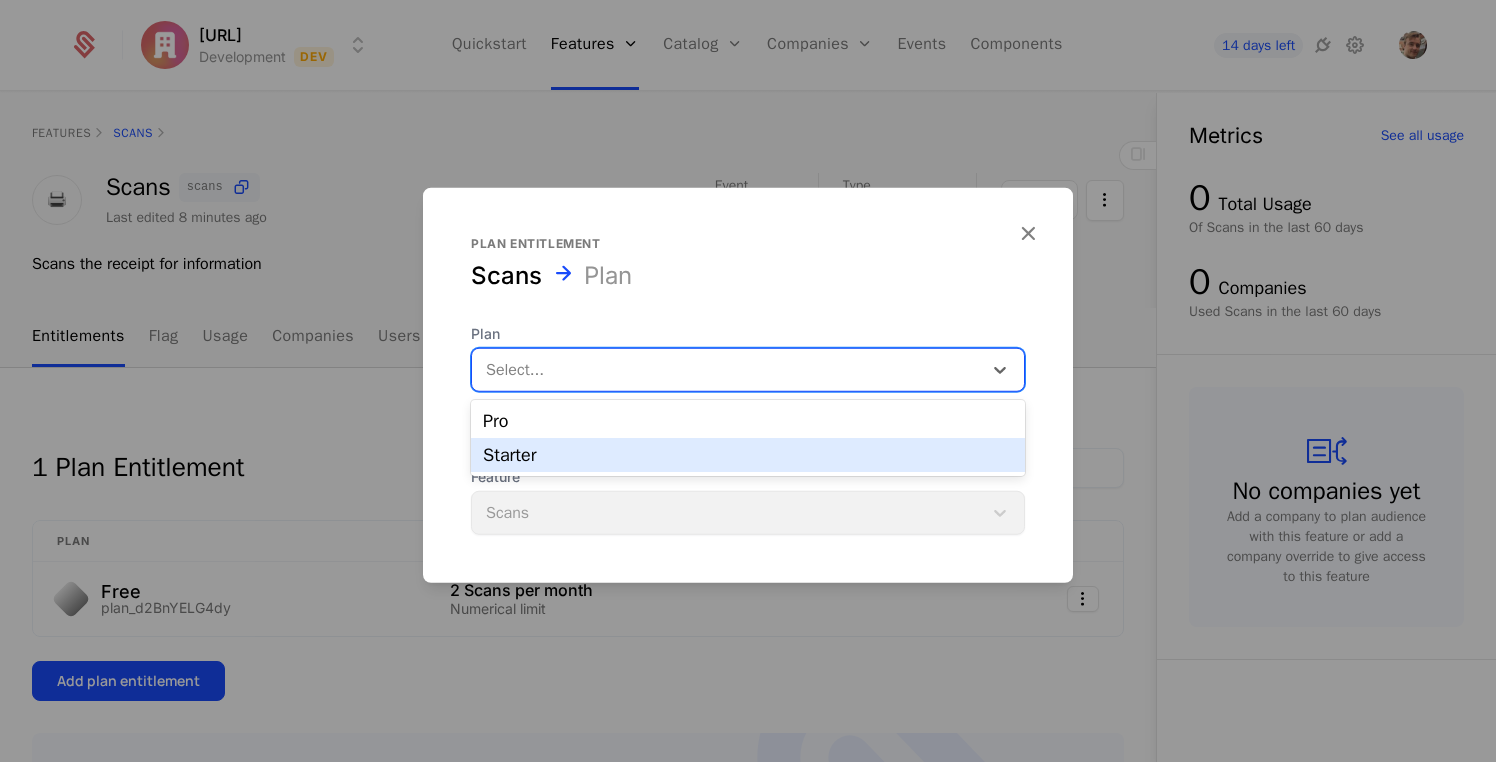 click on "Starter" at bounding box center [748, 455] 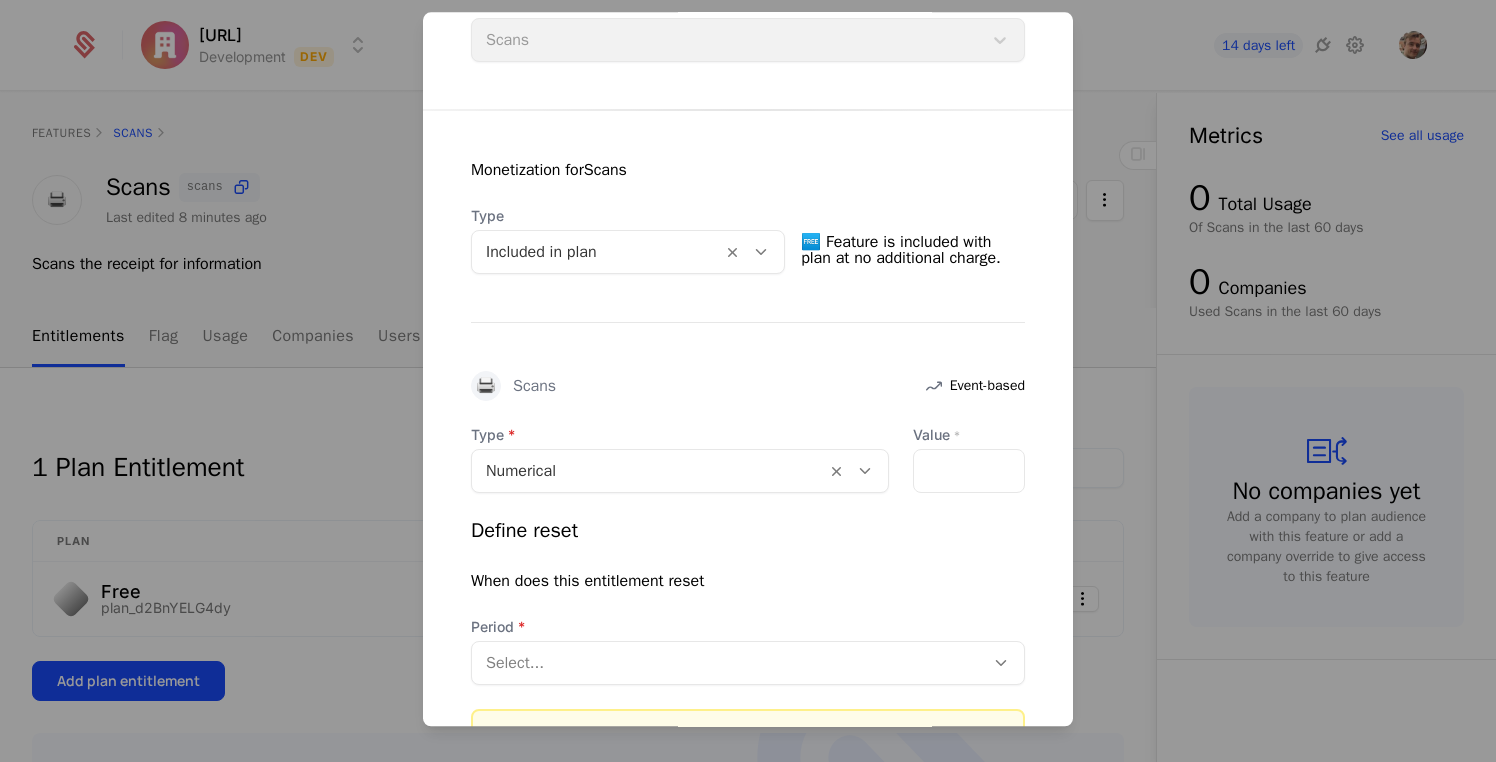 scroll, scrollTop: 305, scrollLeft: 0, axis: vertical 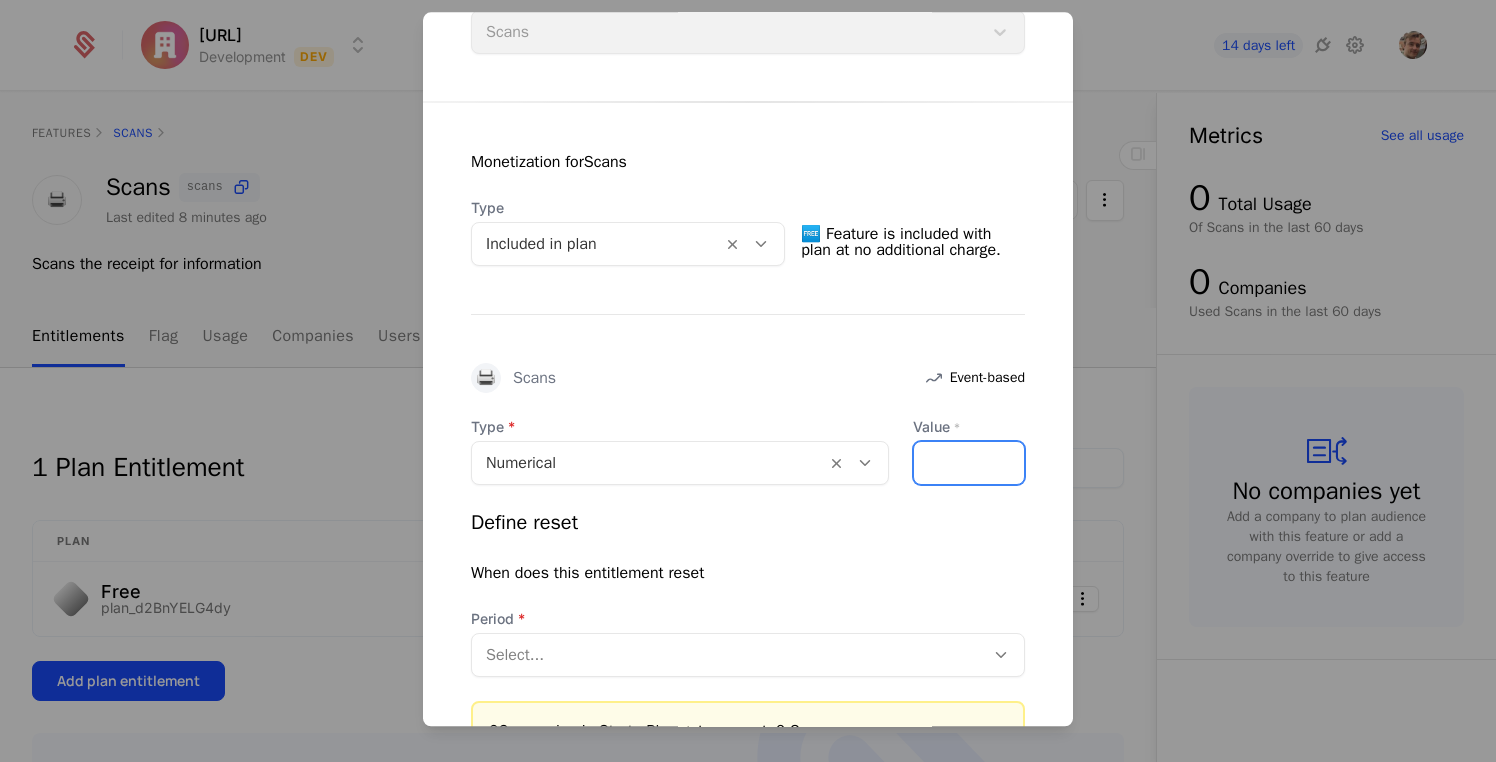 click on "Value *" at bounding box center (969, 463) 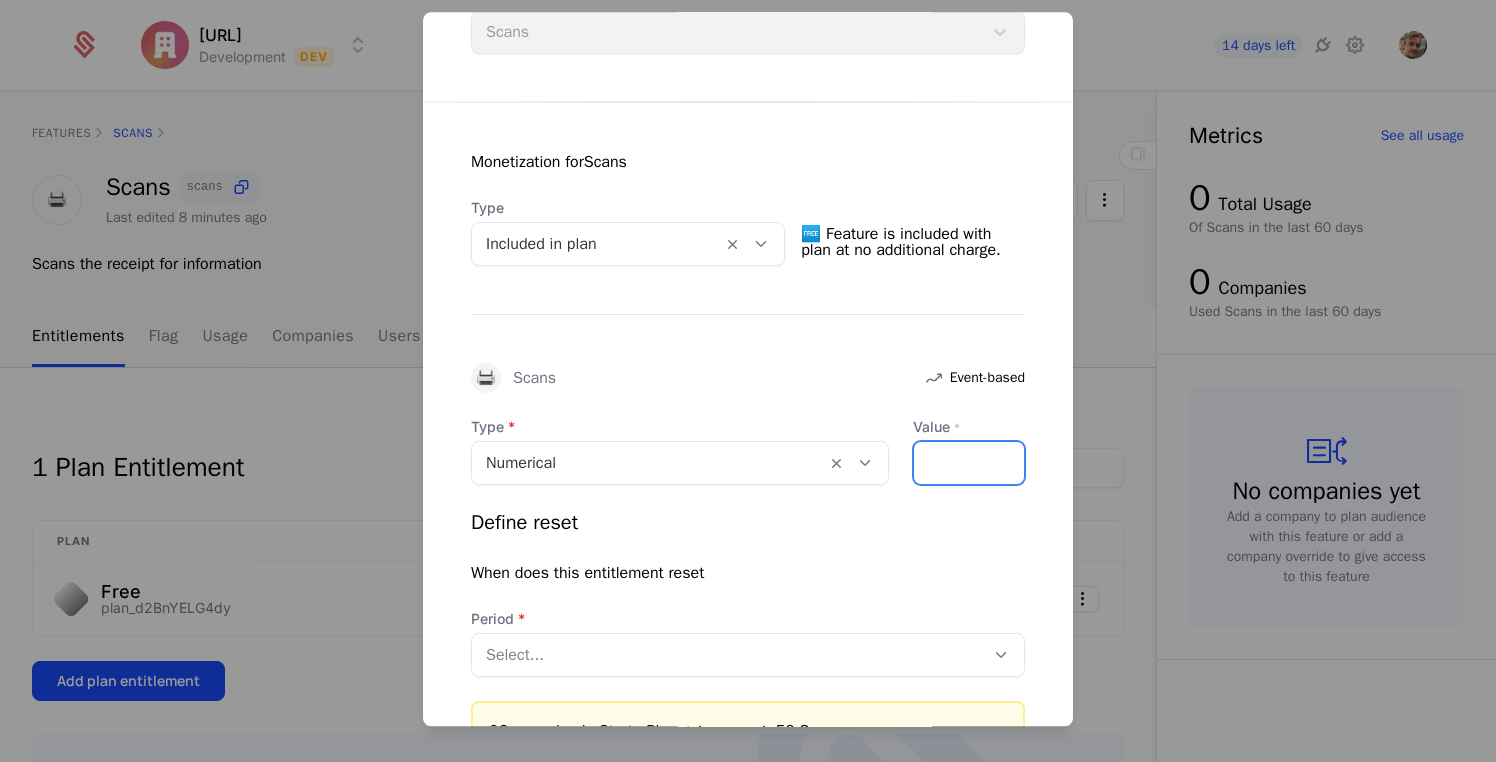 type on "**" 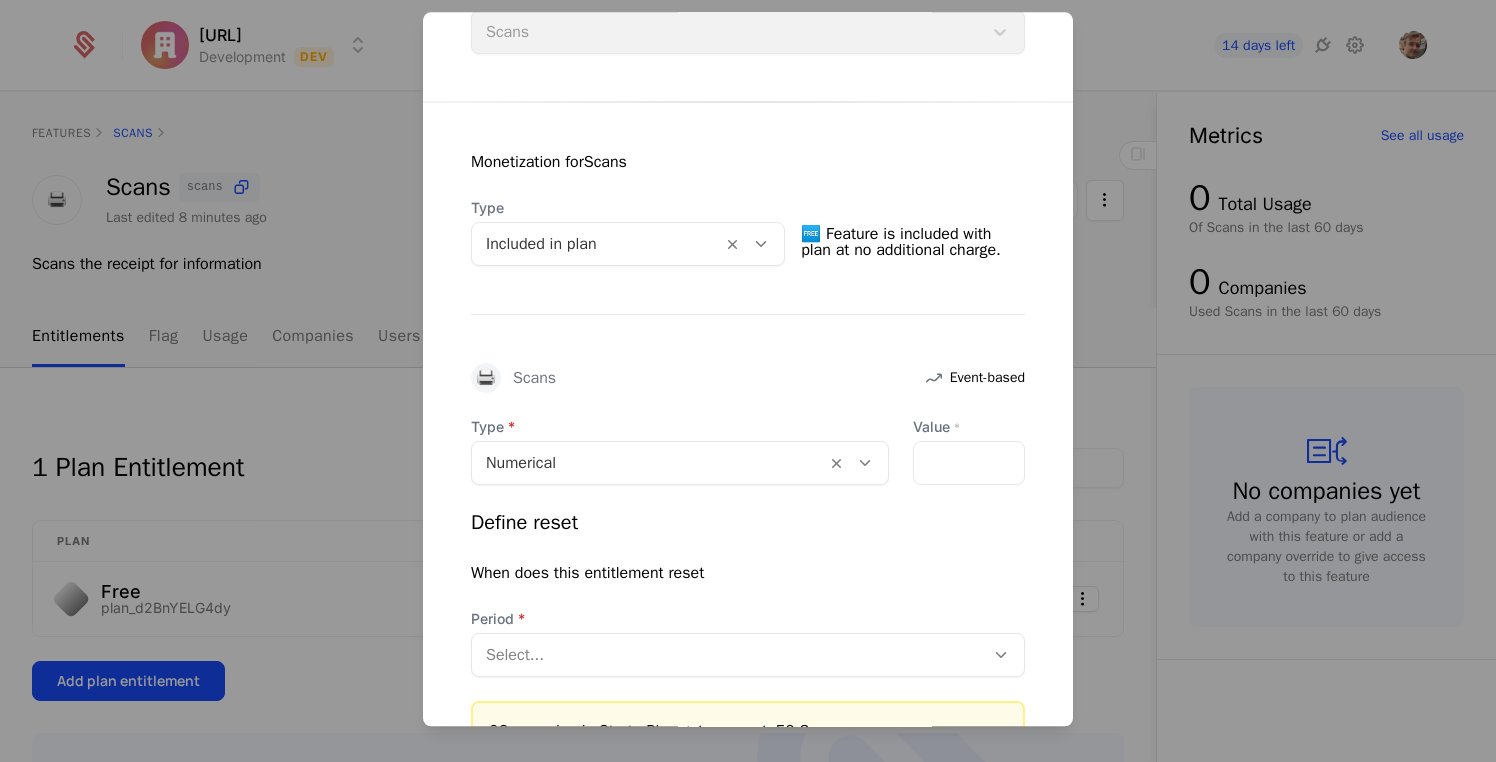 click on "When does this entitlement reset" at bounding box center [748, 573] 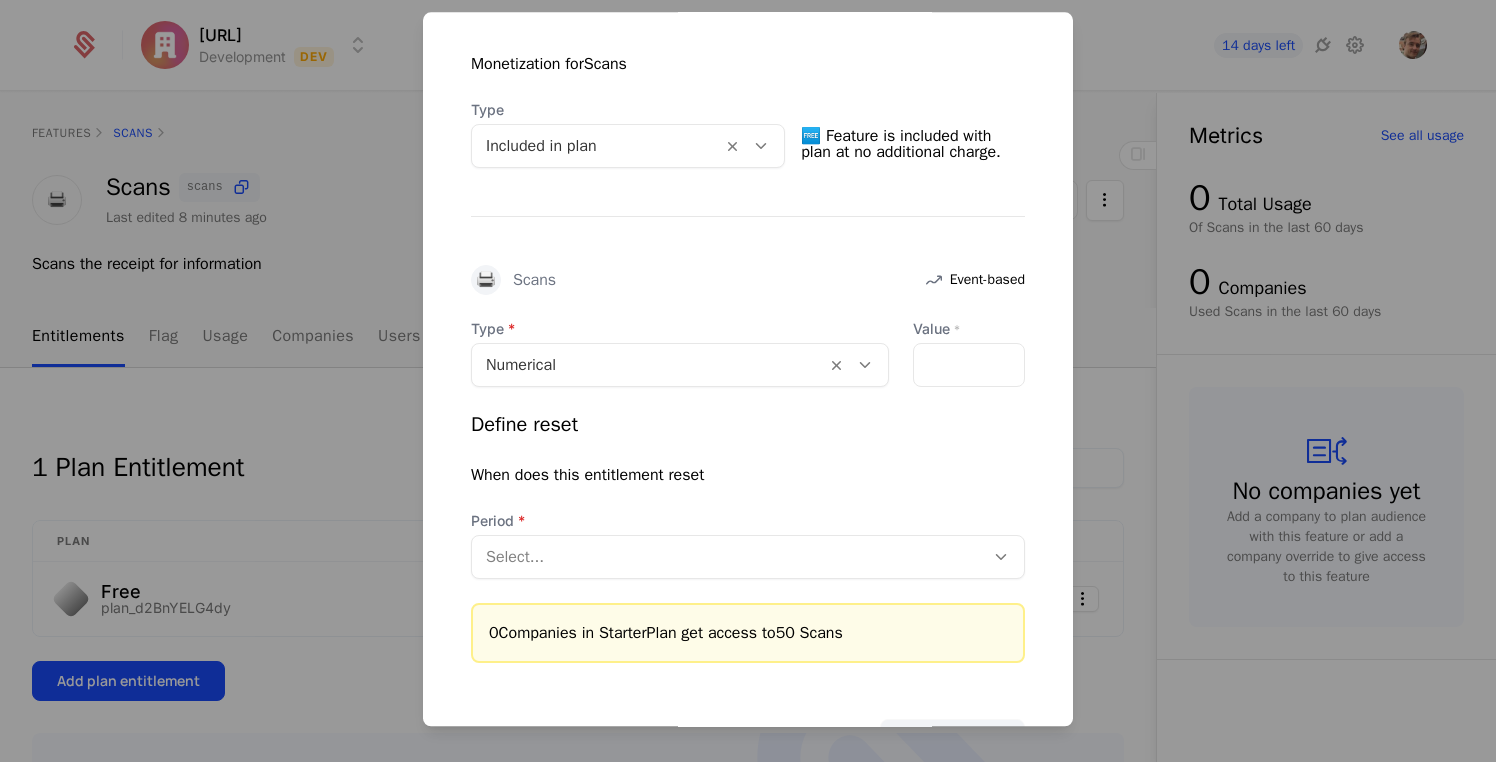 scroll, scrollTop: 484, scrollLeft: 0, axis: vertical 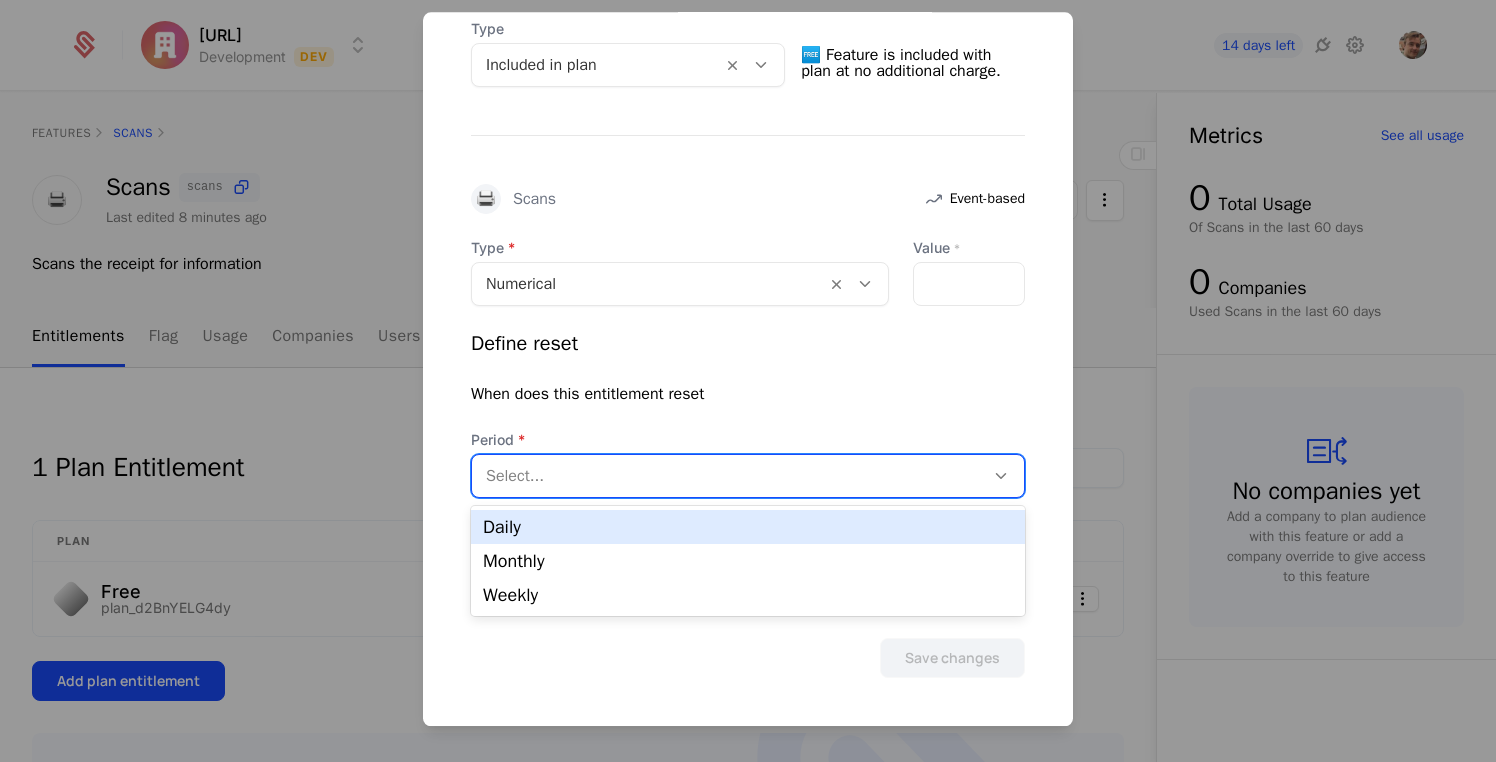 click at bounding box center (728, 476) 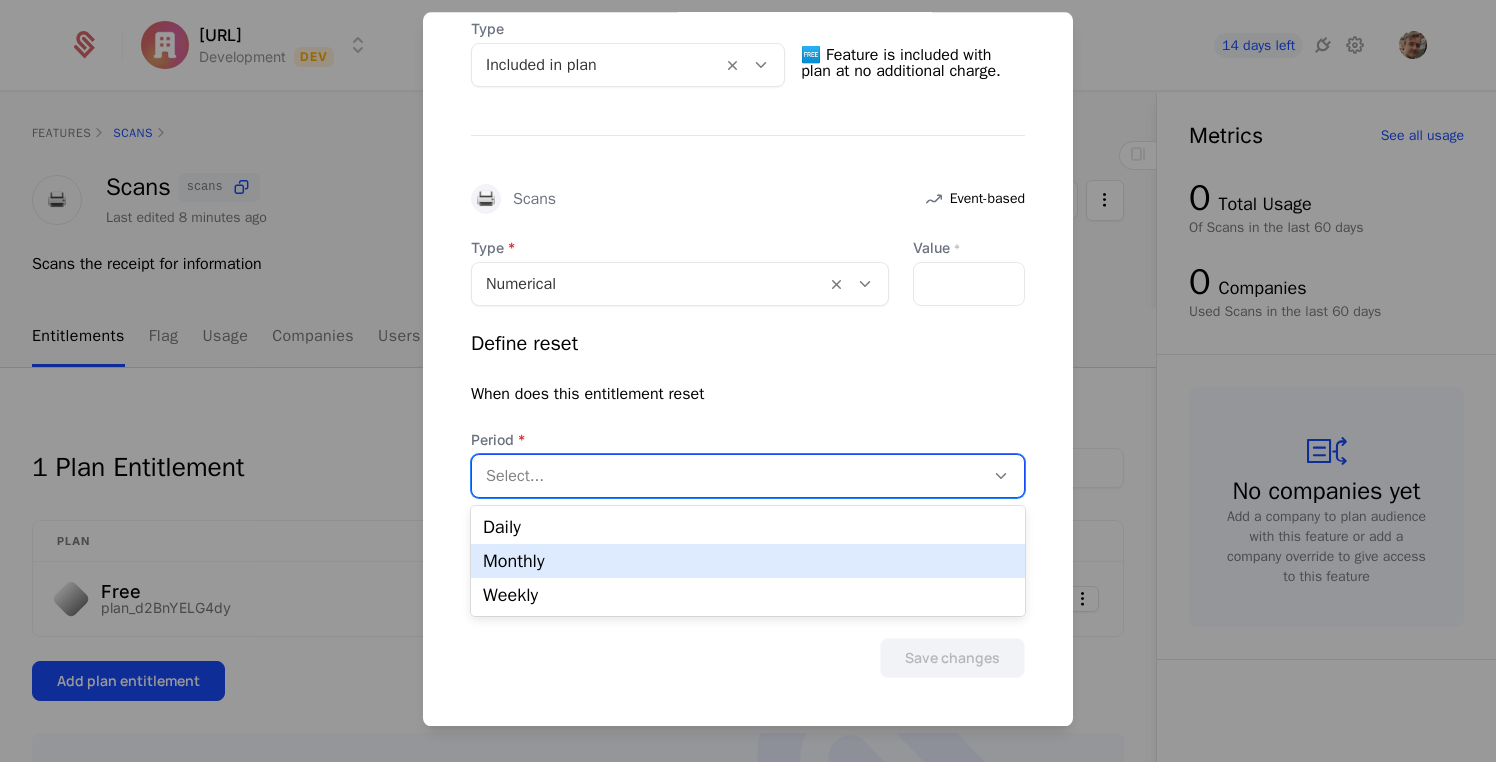 click on "Monthly" at bounding box center (748, 561) 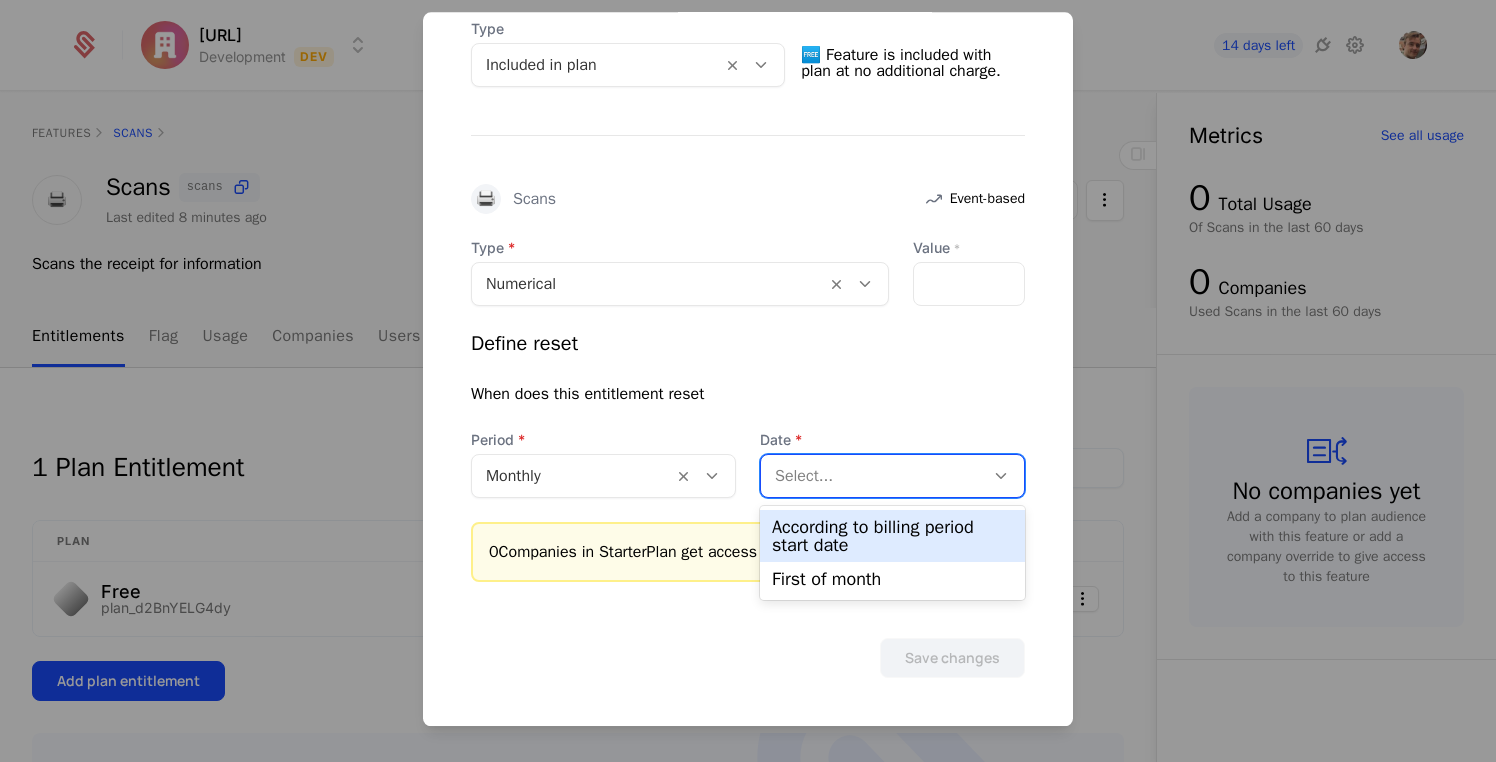click at bounding box center [872, 476] 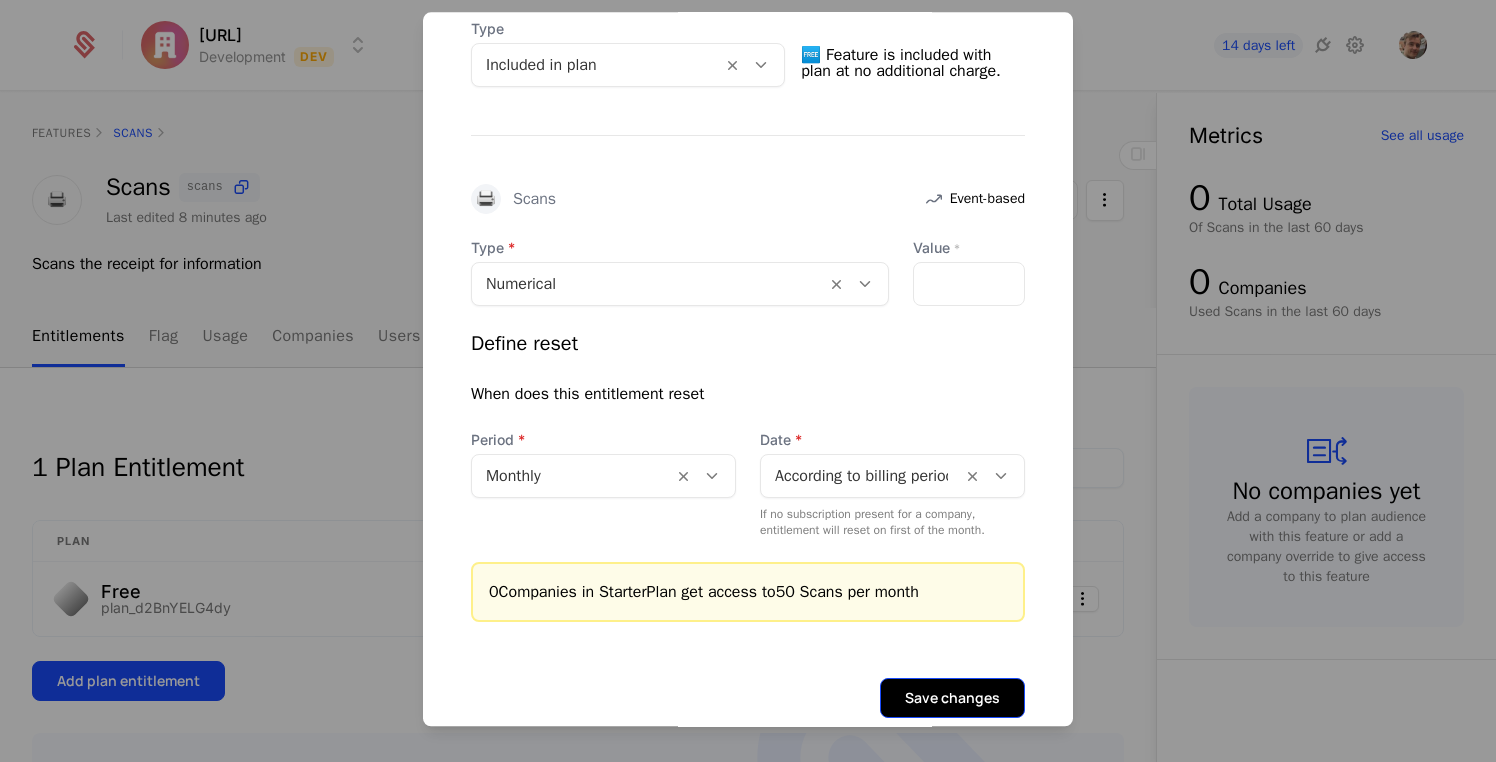 click on "Save changes" at bounding box center (952, 698) 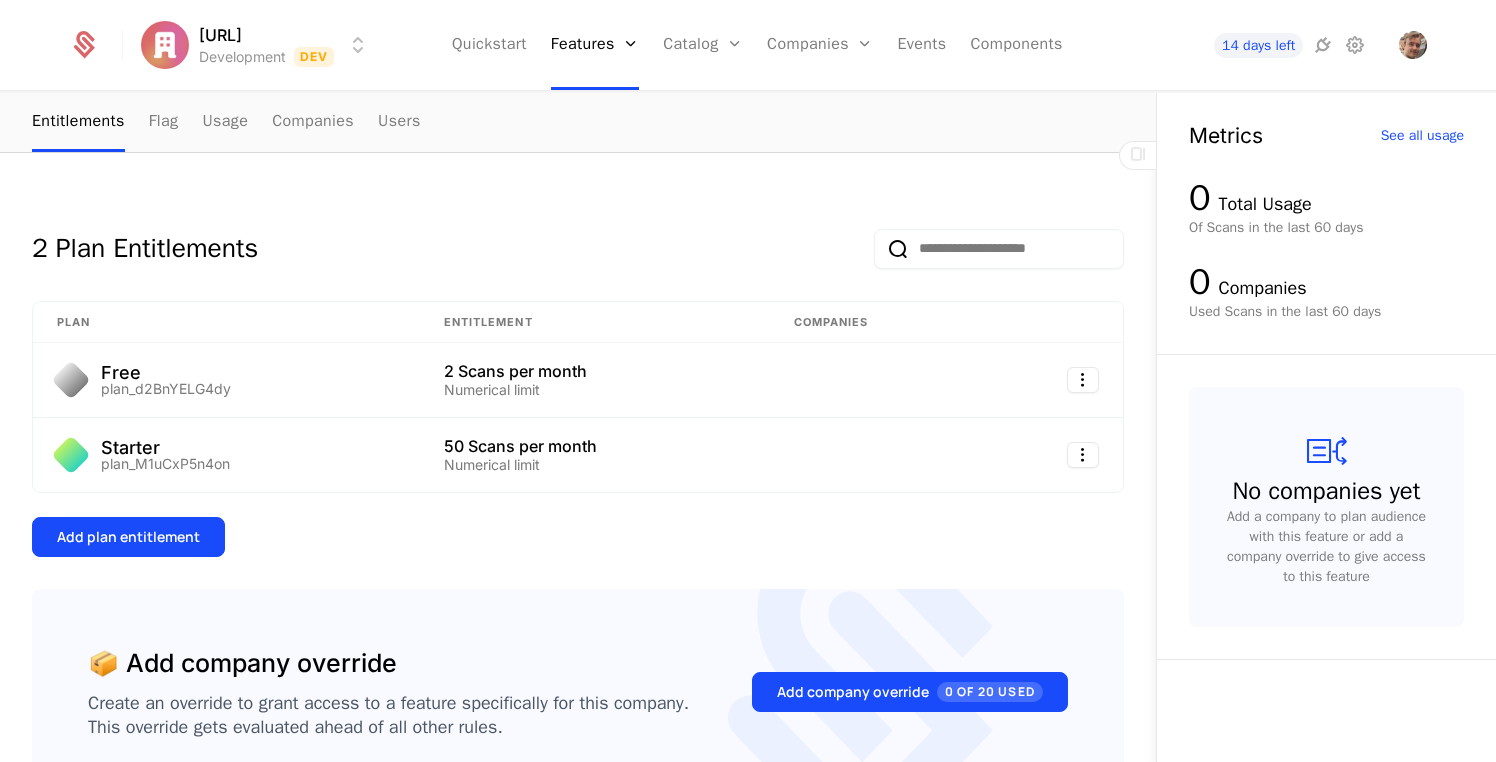 scroll, scrollTop: 221, scrollLeft: 0, axis: vertical 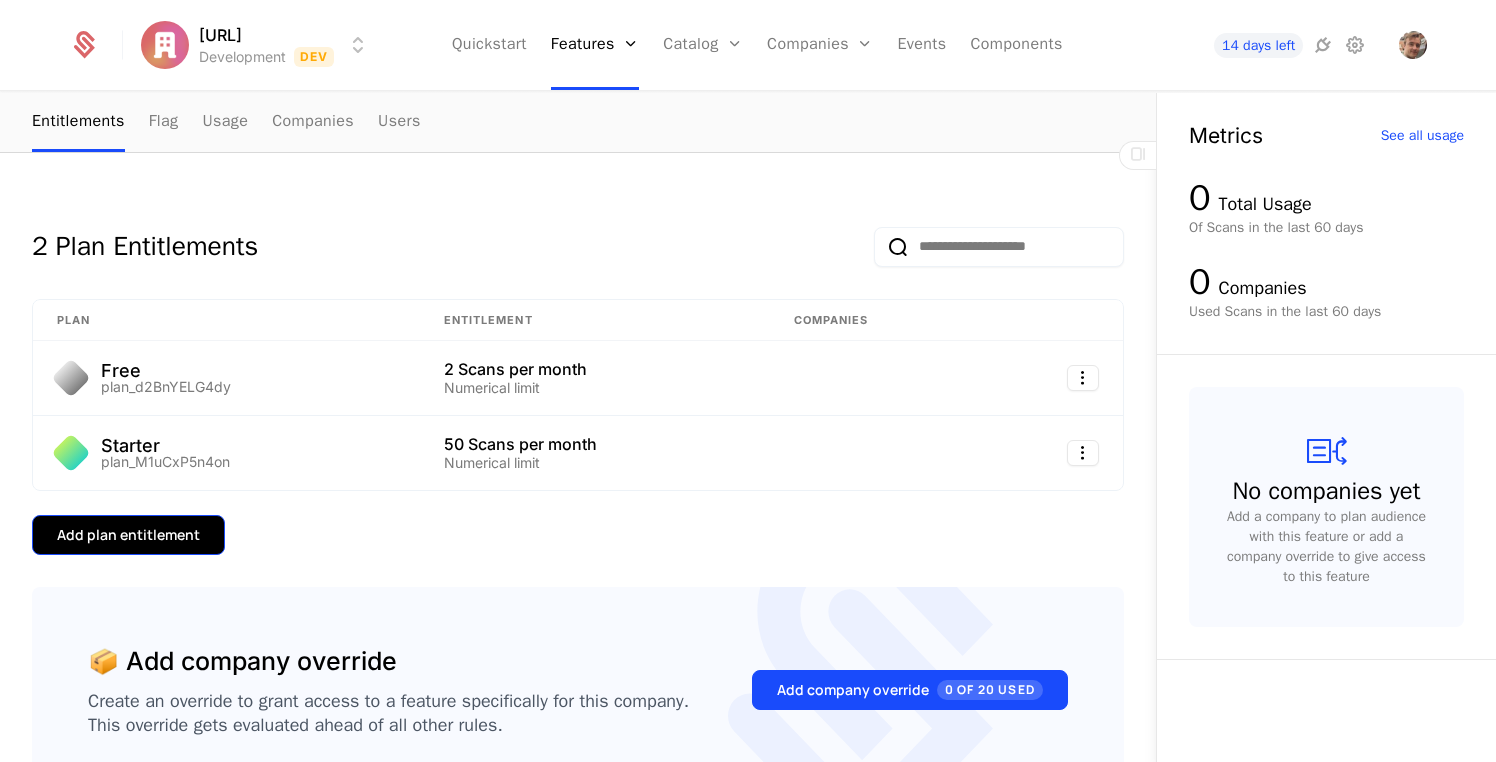 click on "Add plan entitlement" at bounding box center (128, 535) 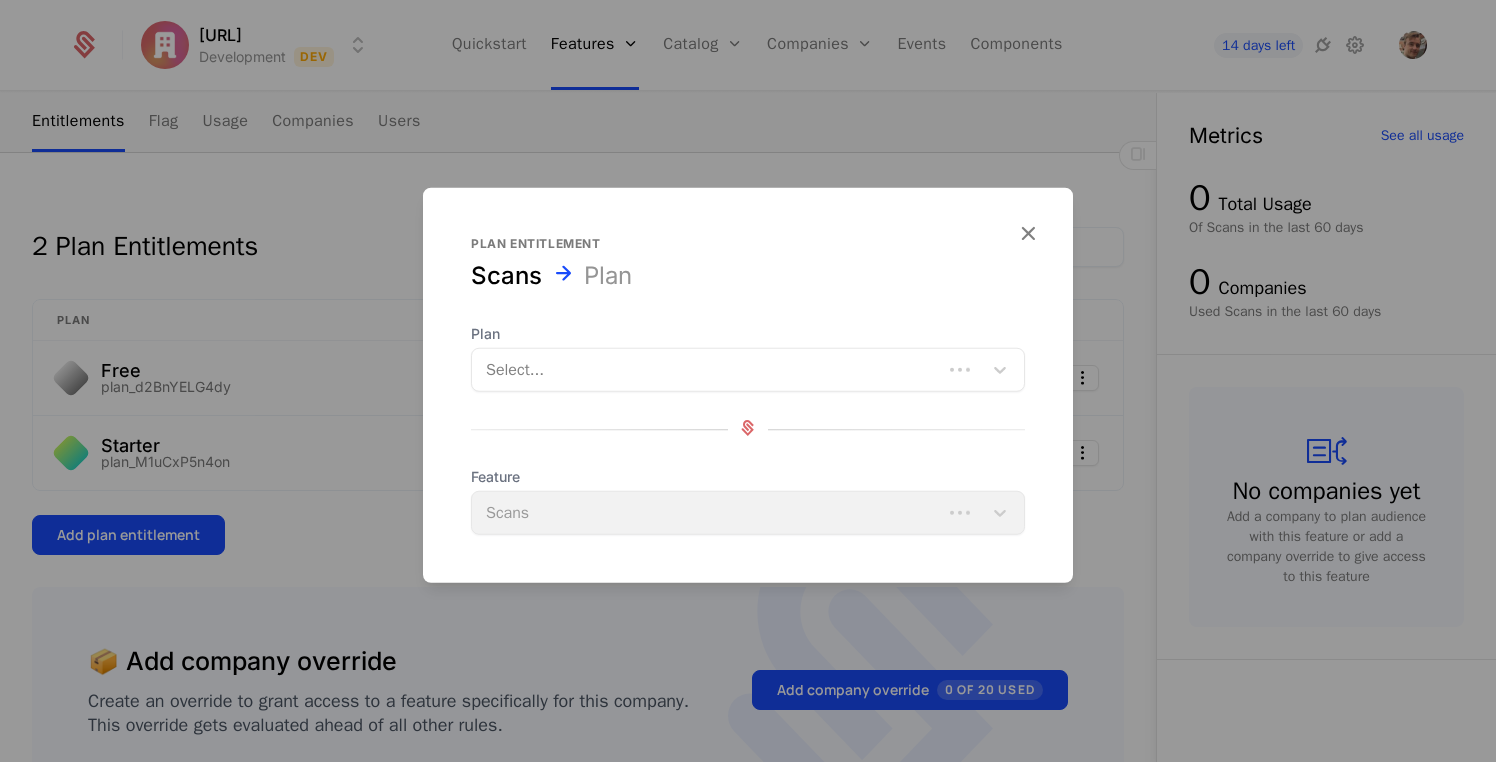 click at bounding box center (707, 370) 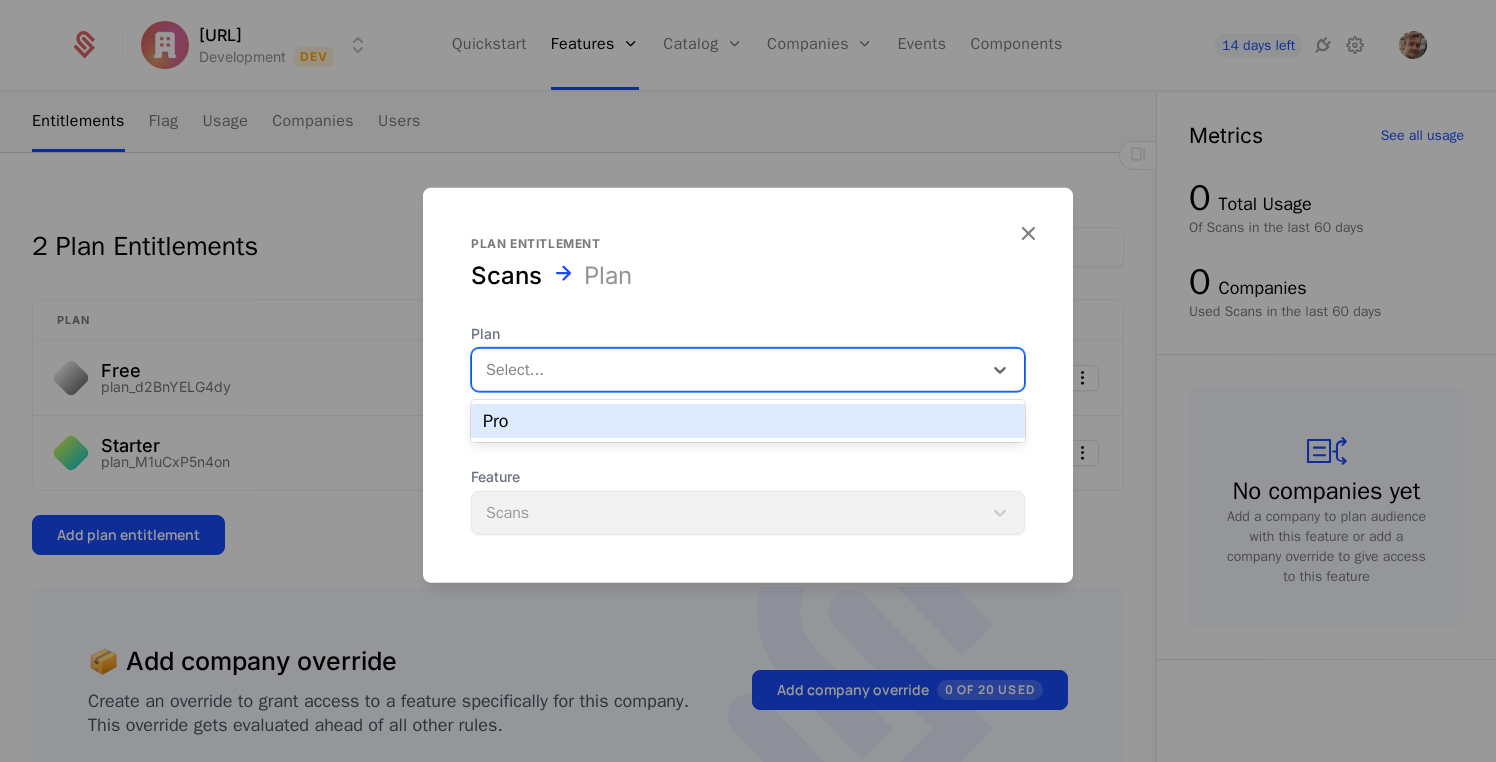 click on "Pro" at bounding box center [748, 421] 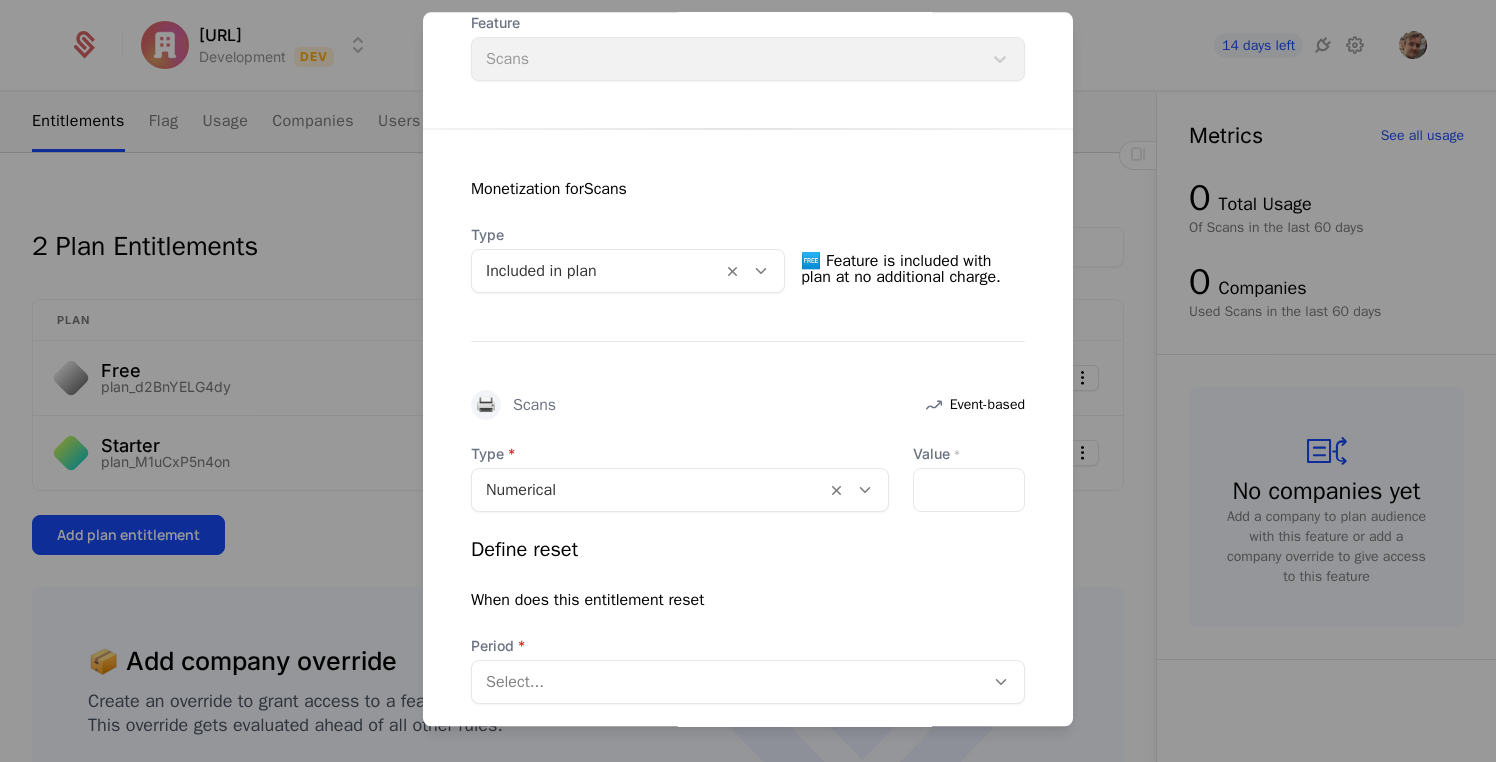 scroll, scrollTop: 335, scrollLeft: 0, axis: vertical 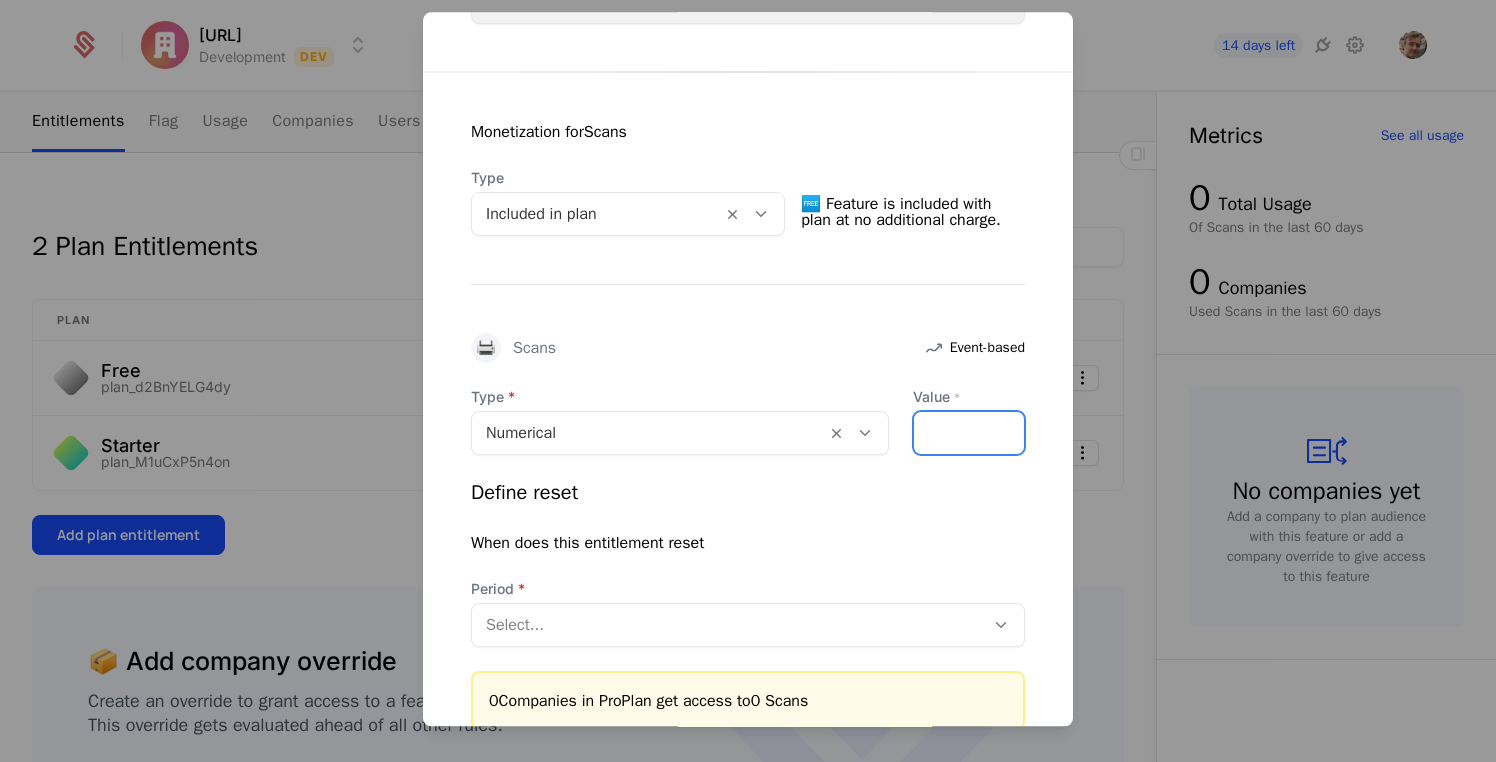 click on "Value *" at bounding box center (969, 433) 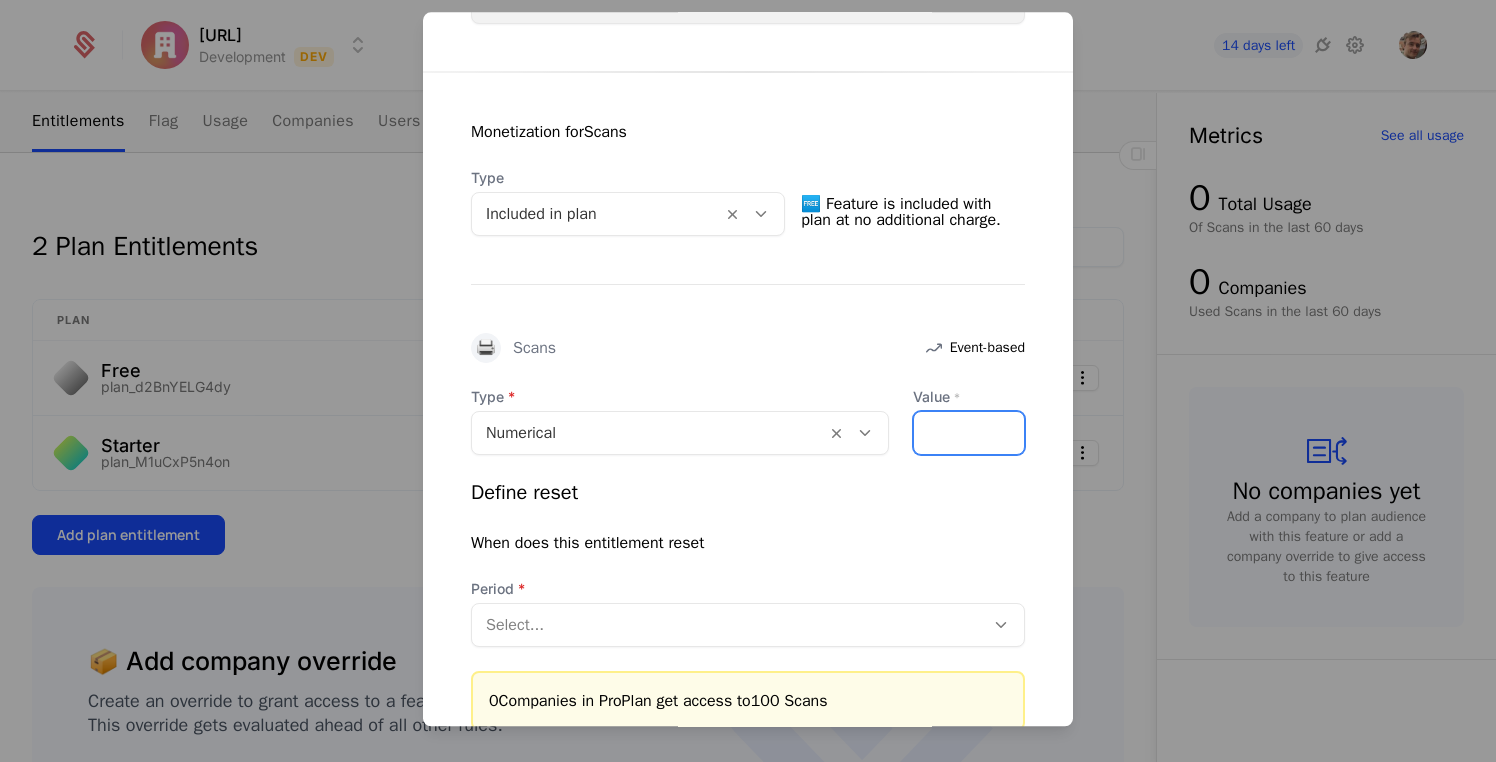 scroll, scrollTop: 484, scrollLeft: 0, axis: vertical 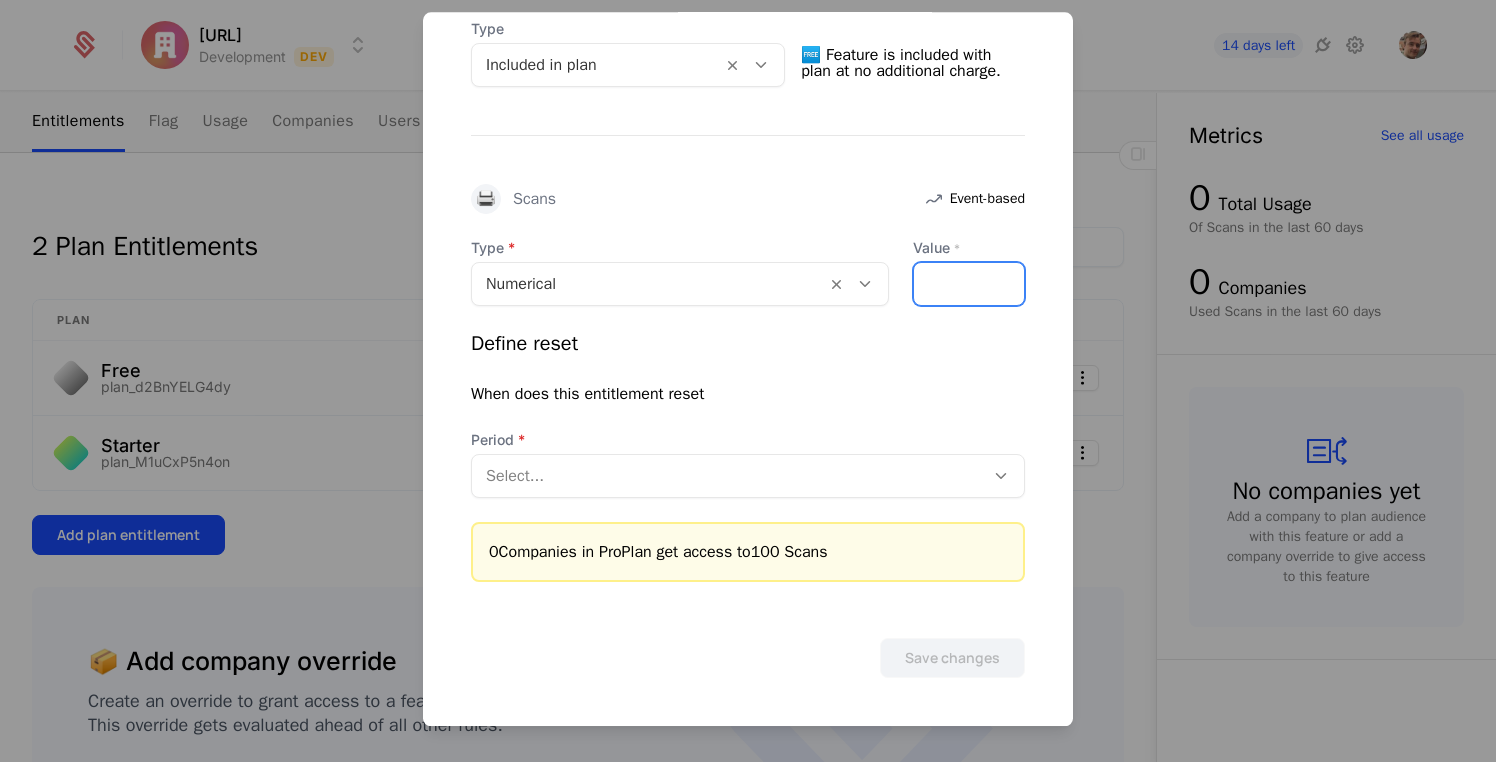 type on "***" 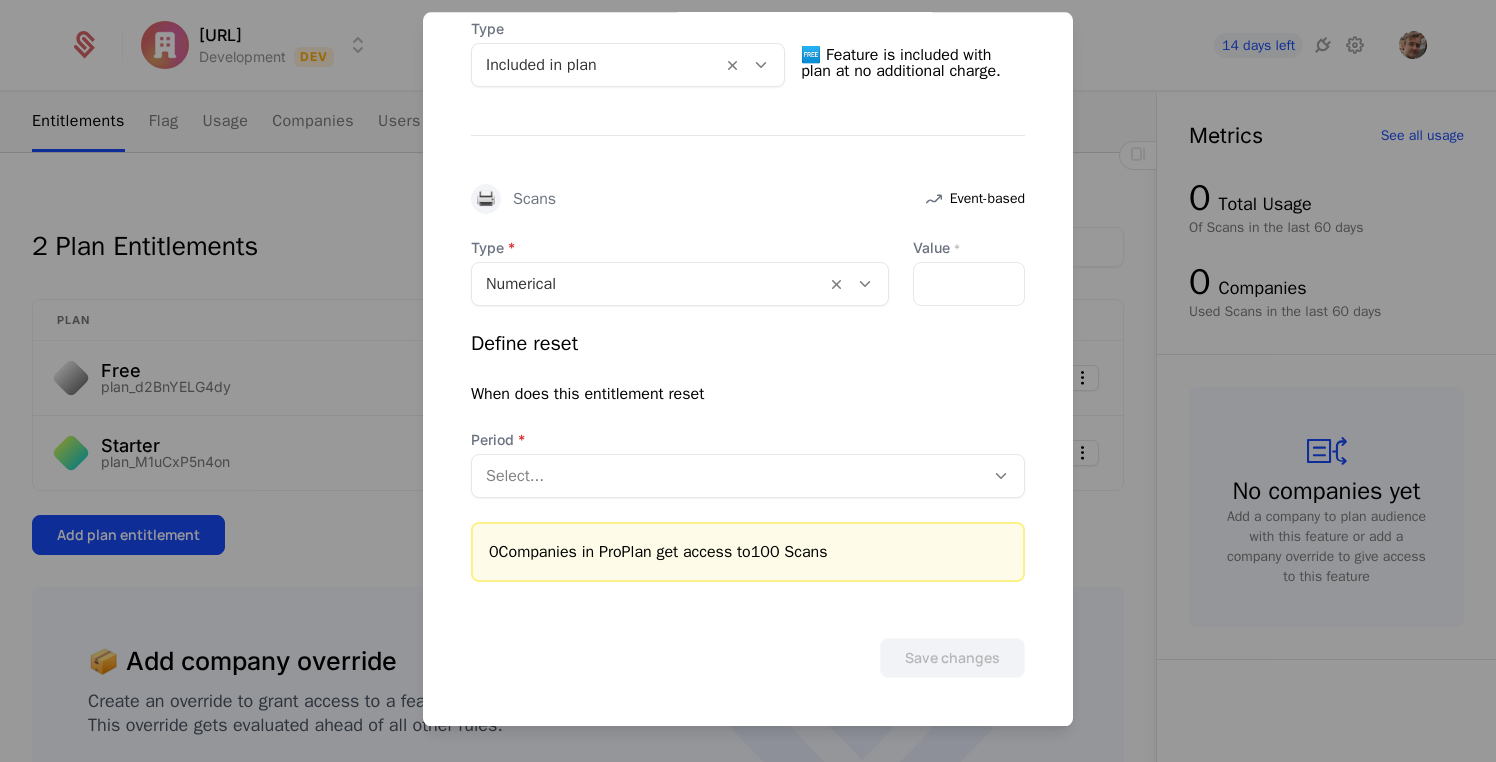 click at bounding box center (728, 476) 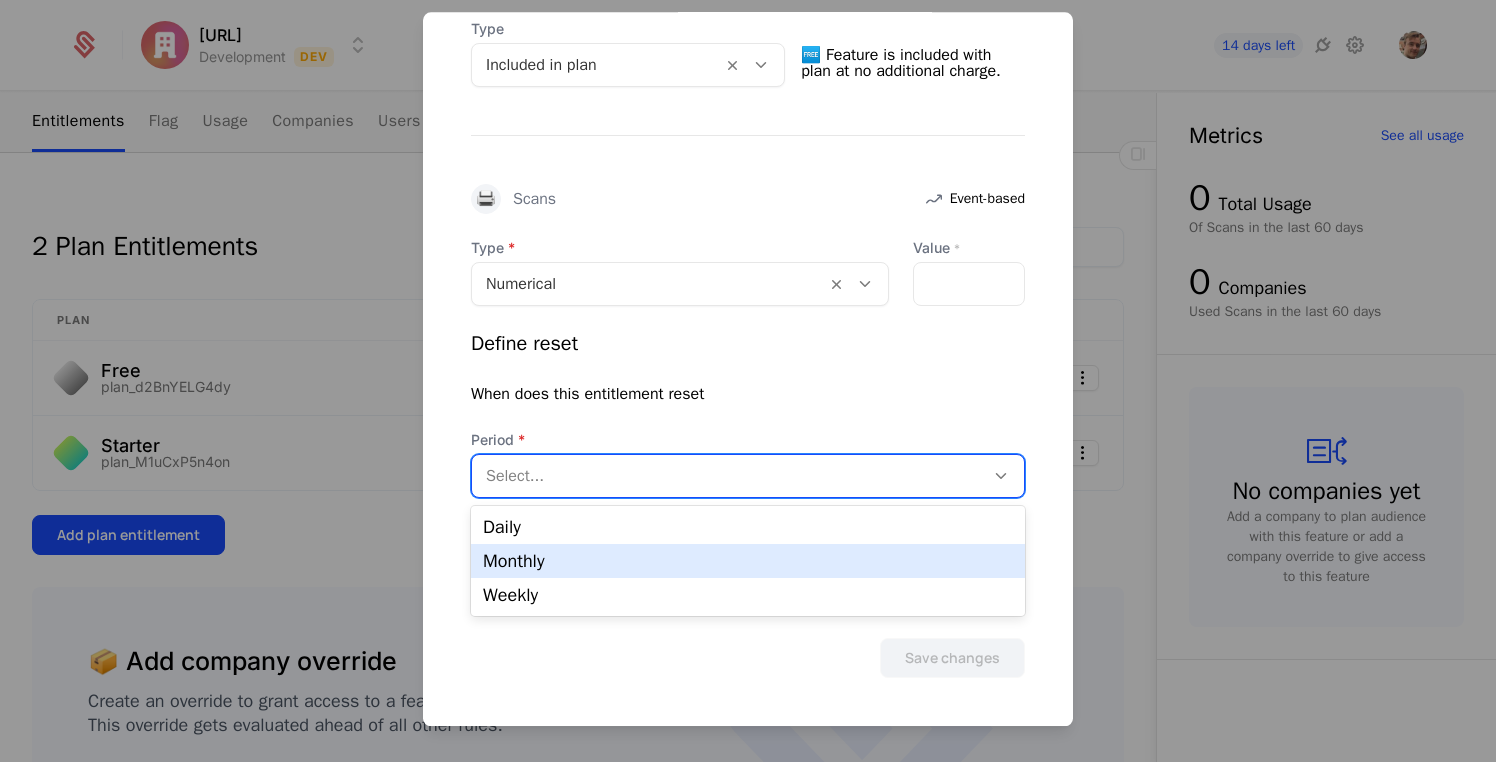 click on "Monthly" at bounding box center [748, 561] 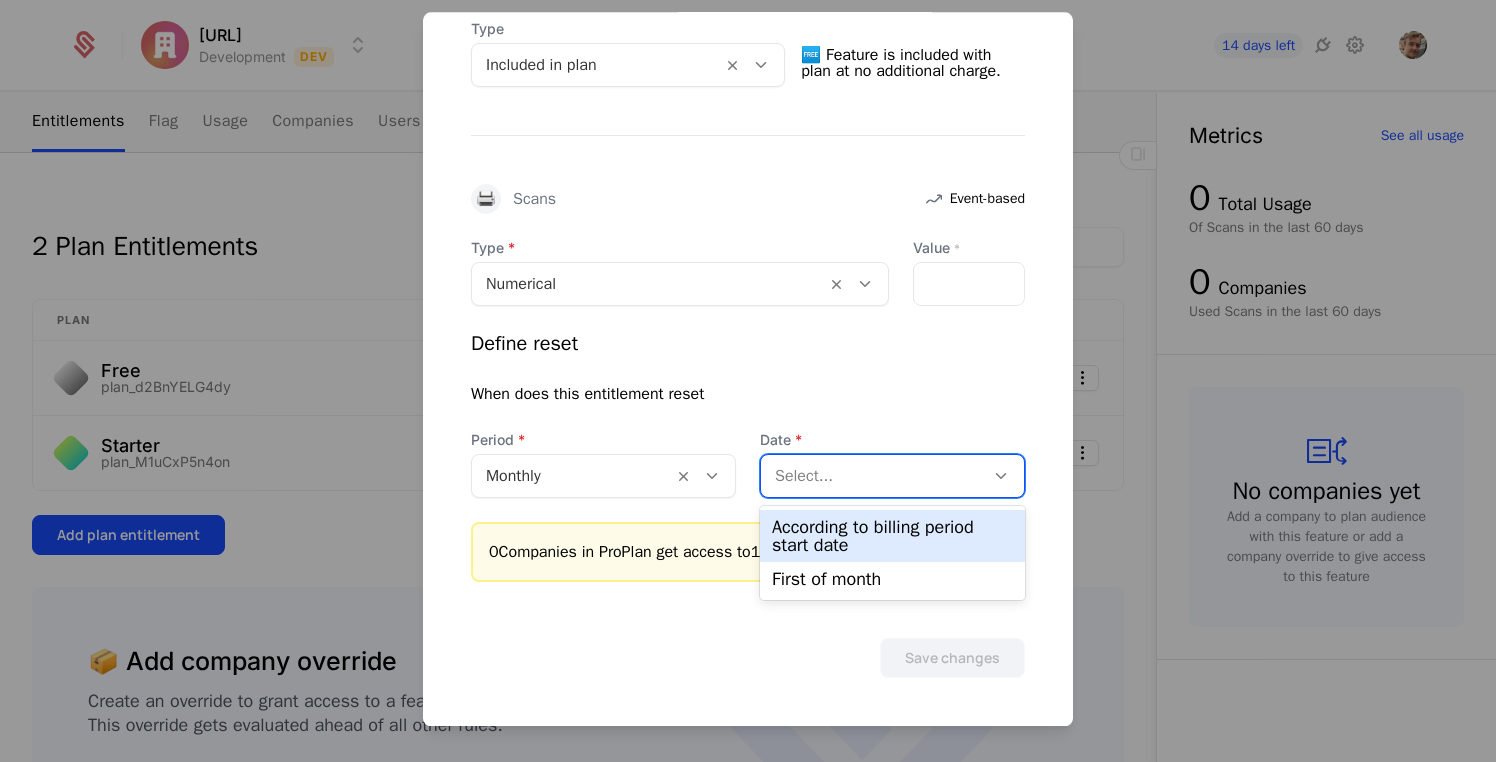 click at bounding box center [872, 476] 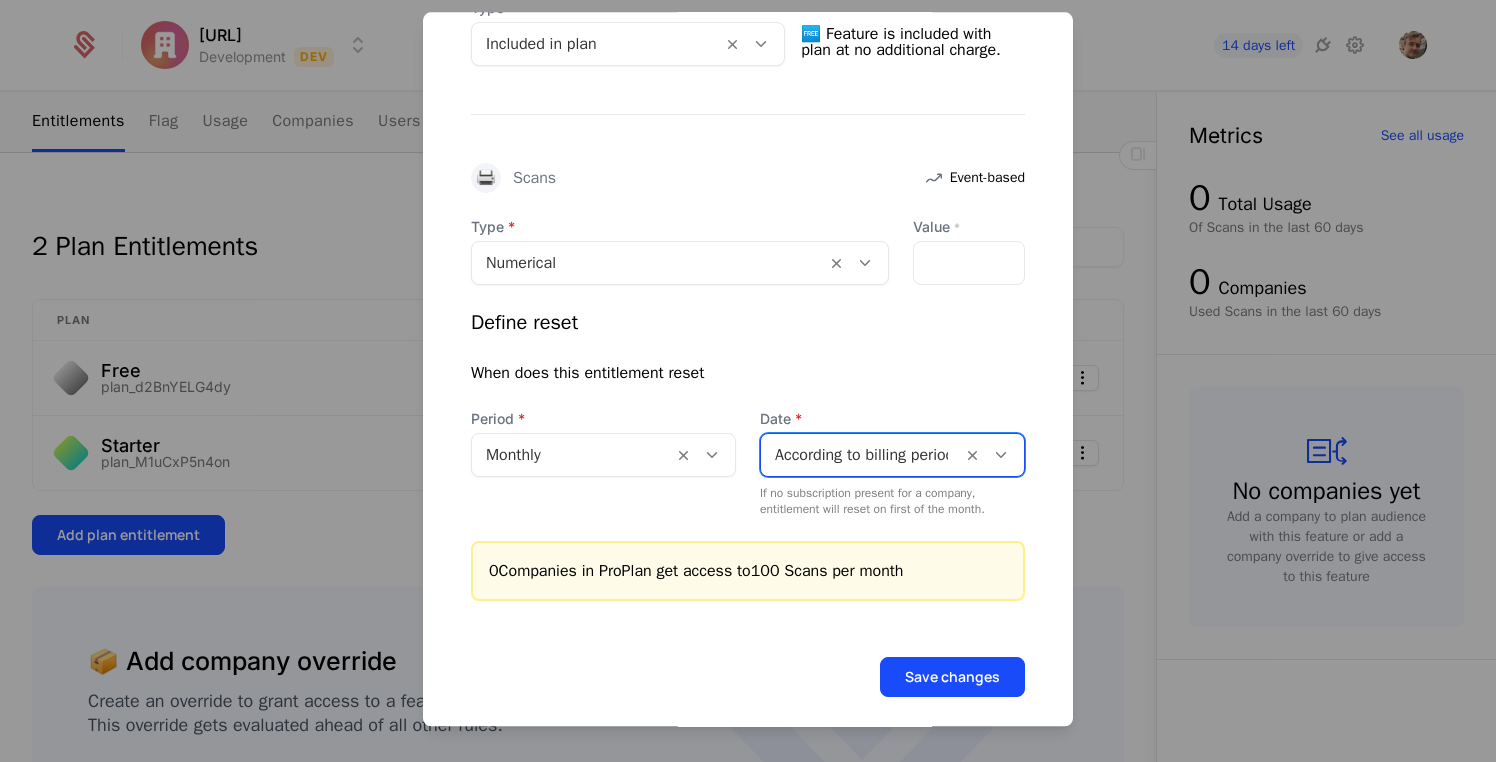 scroll, scrollTop: 506, scrollLeft: 0, axis: vertical 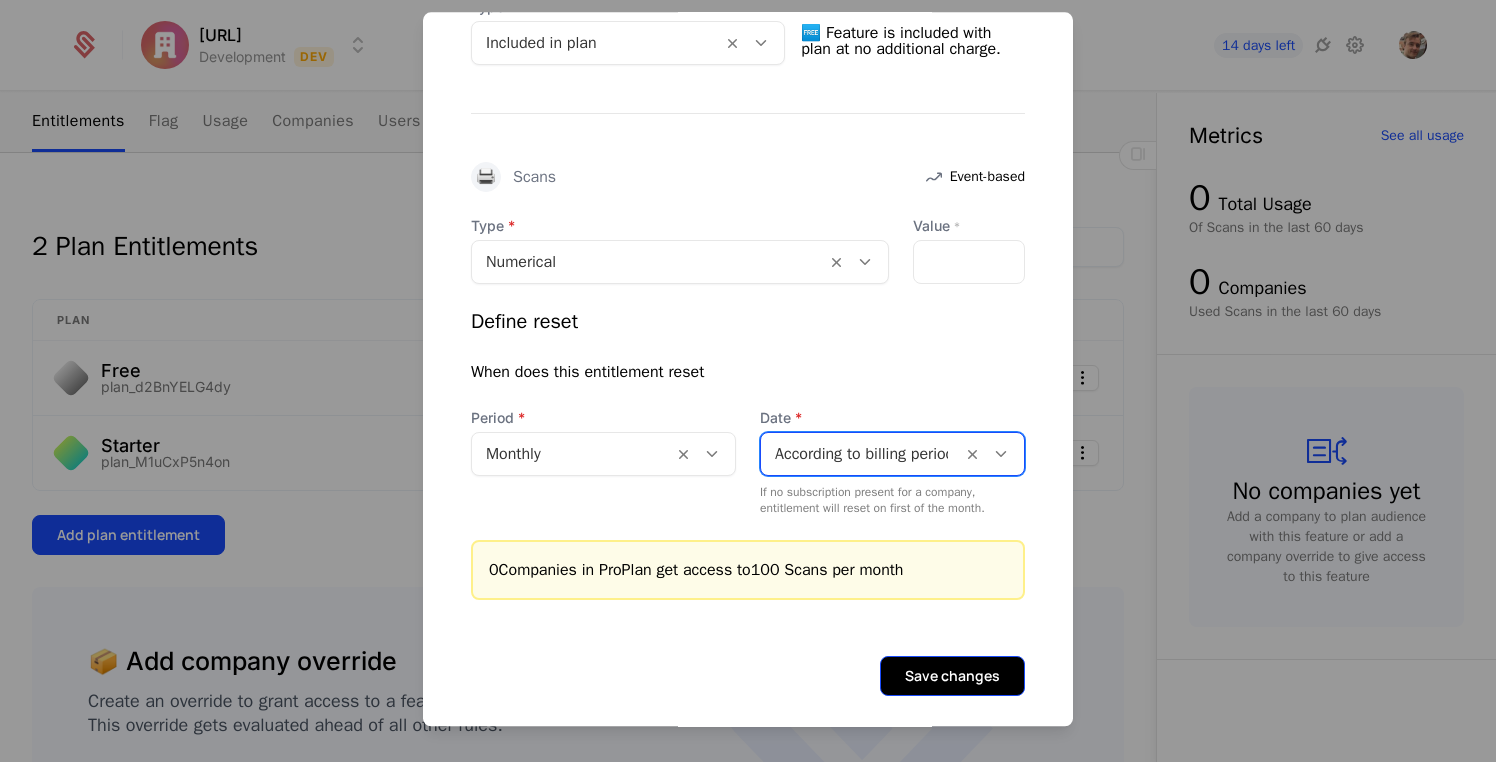 click on "Save changes" at bounding box center (952, 676) 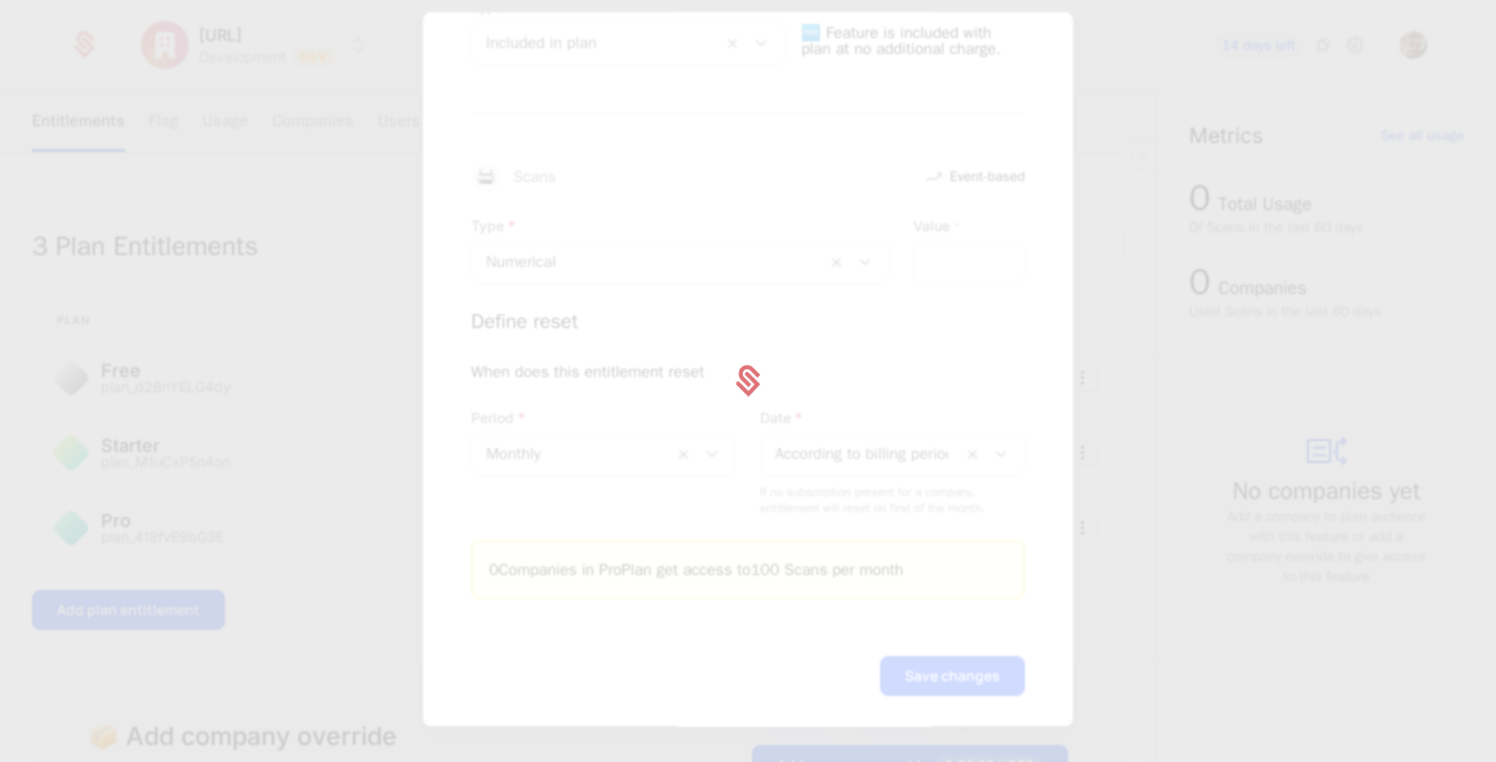scroll, scrollTop: 0, scrollLeft: 0, axis: both 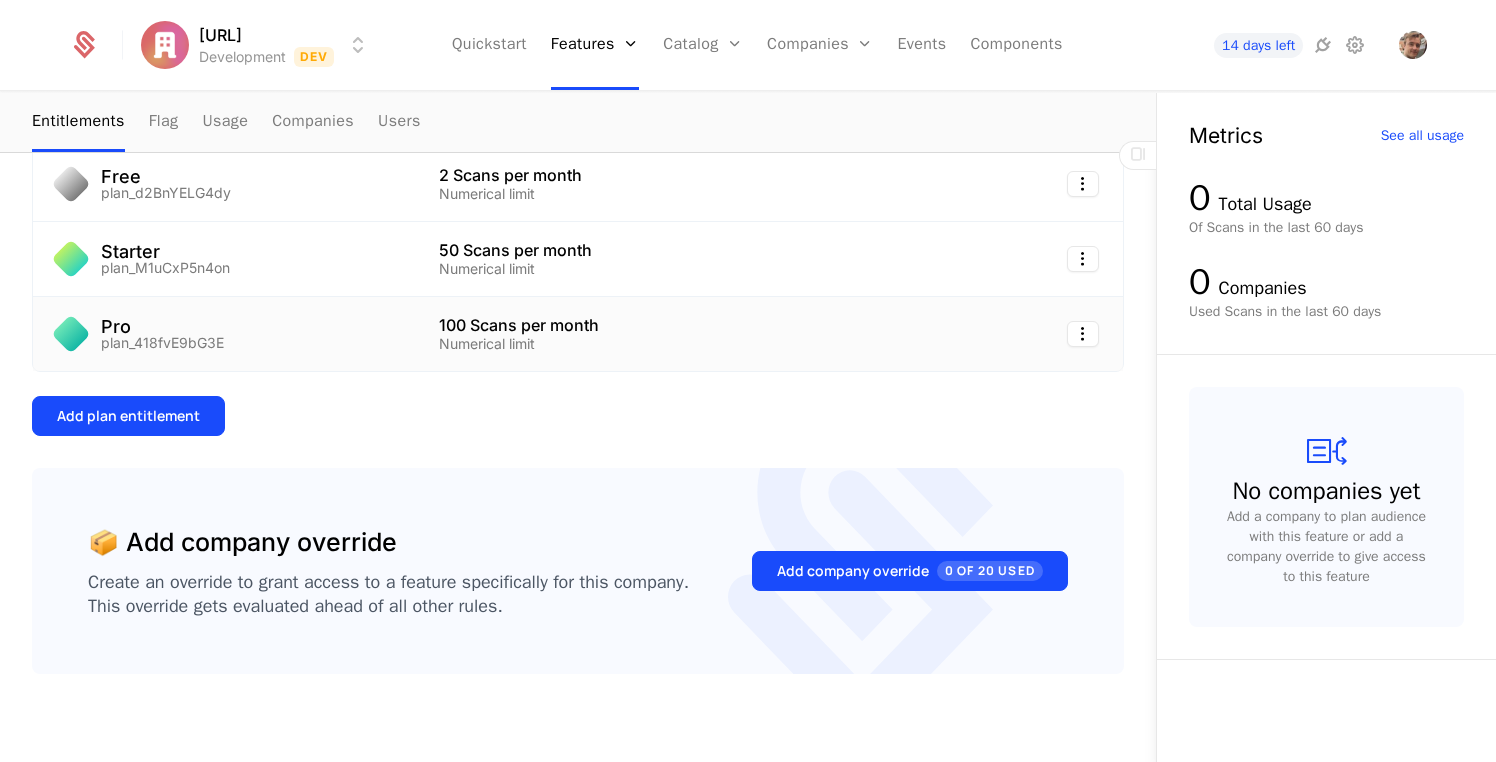 click on "100
Scans per month Numerical limit" at bounding box center [594, 334] 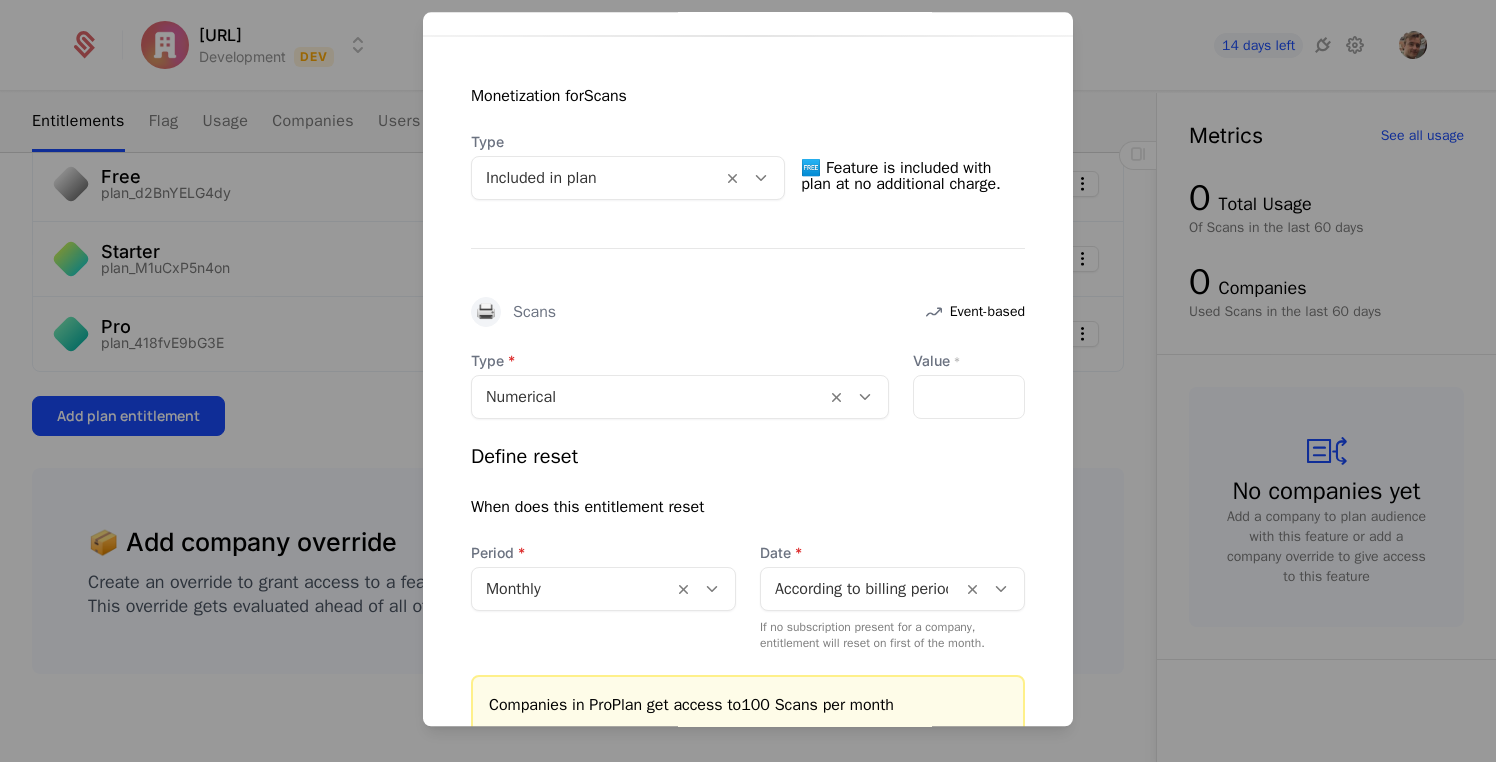 scroll, scrollTop: 524, scrollLeft: 0, axis: vertical 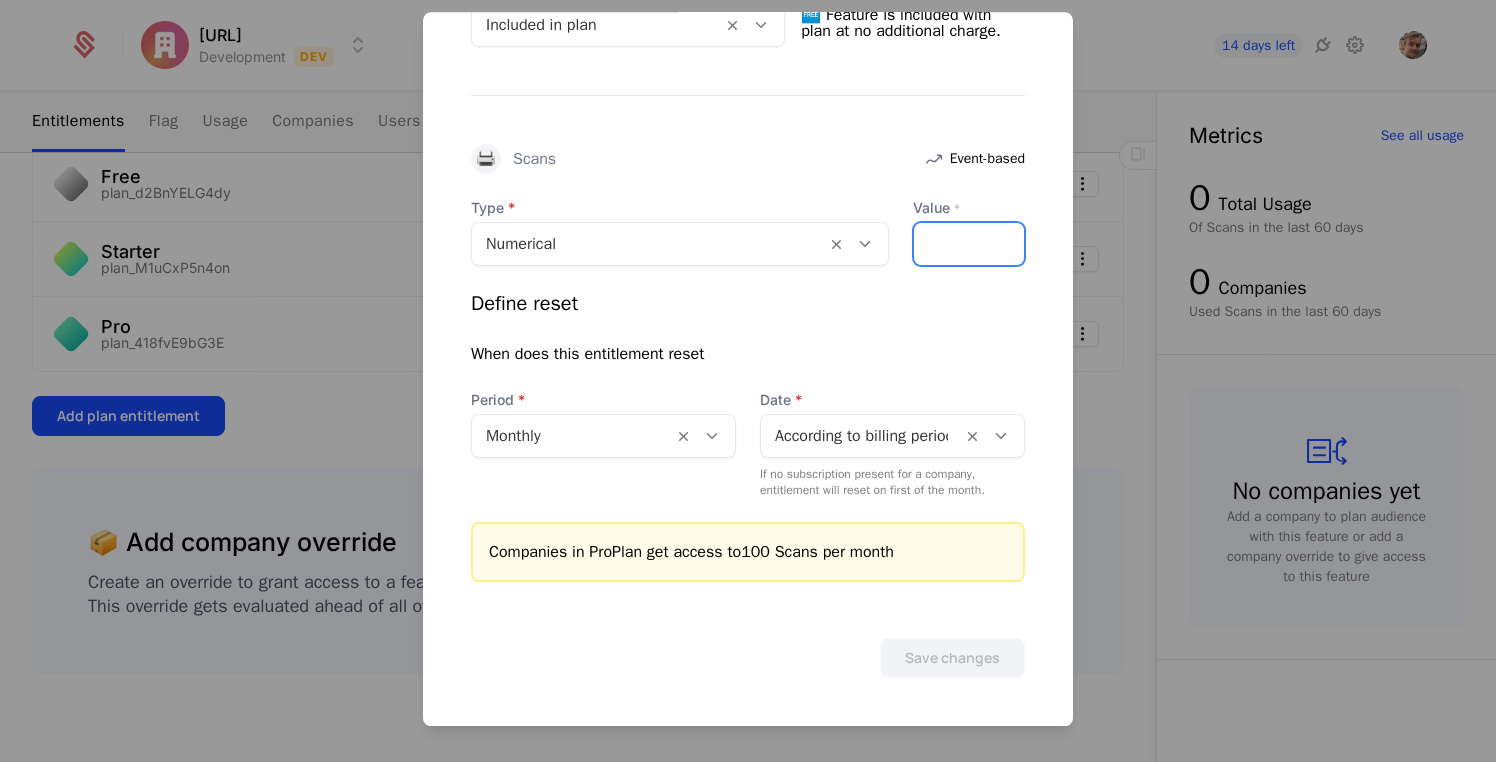 click on "***" at bounding box center (969, 244) 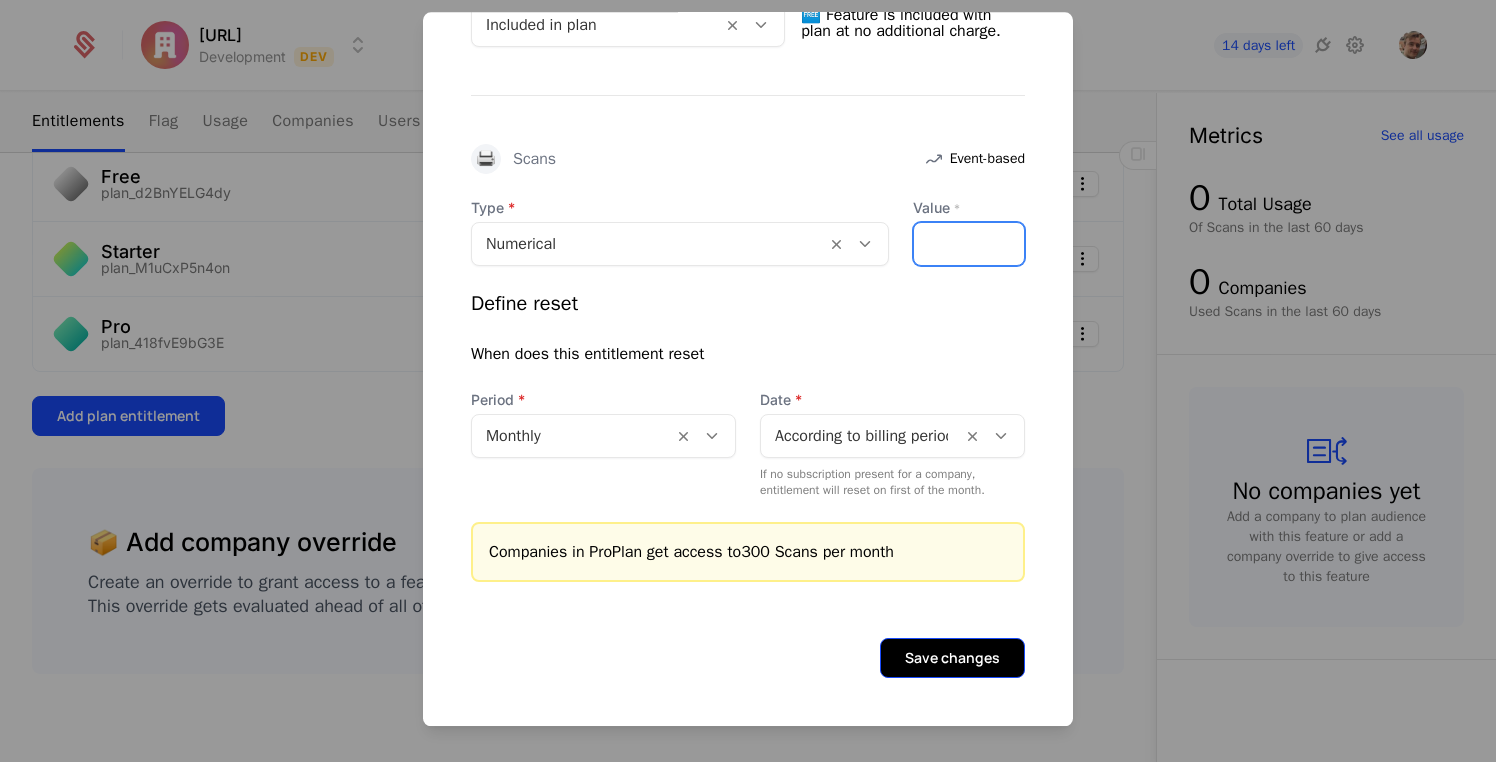 type on "***" 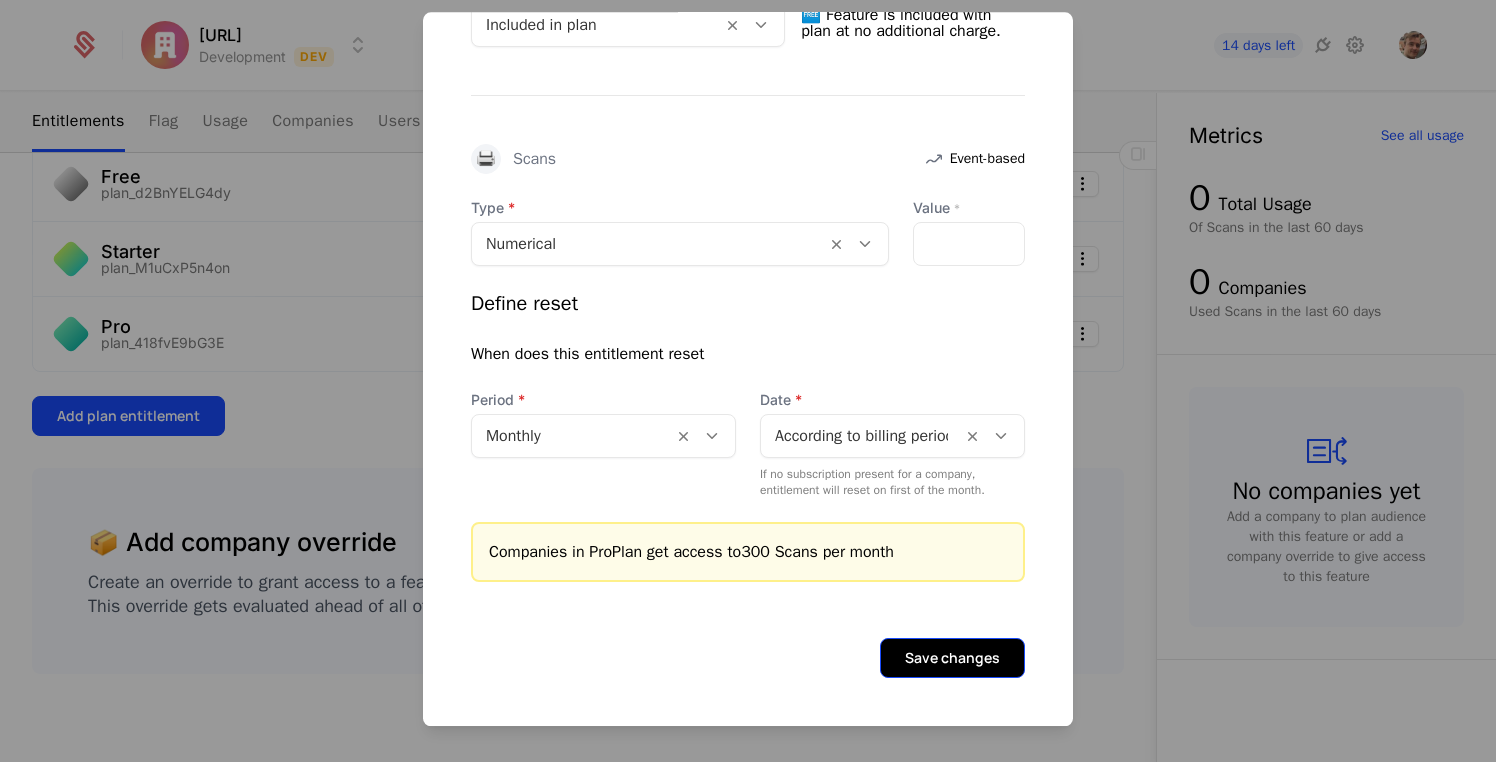 click on "Save changes" at bounding box center [952, 658] 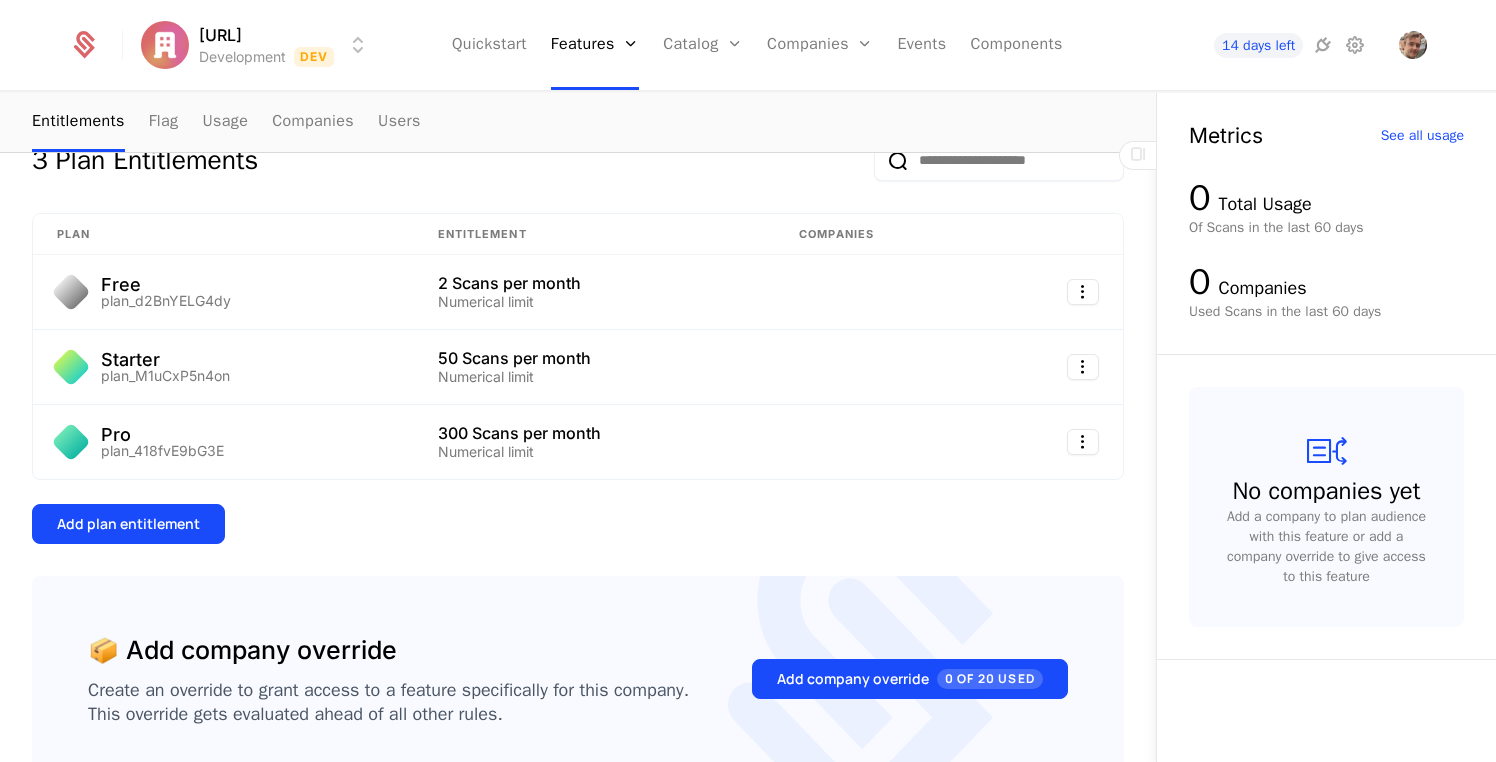scroll, scrollTop: 286, scrollLeft: 0, axis: vertical 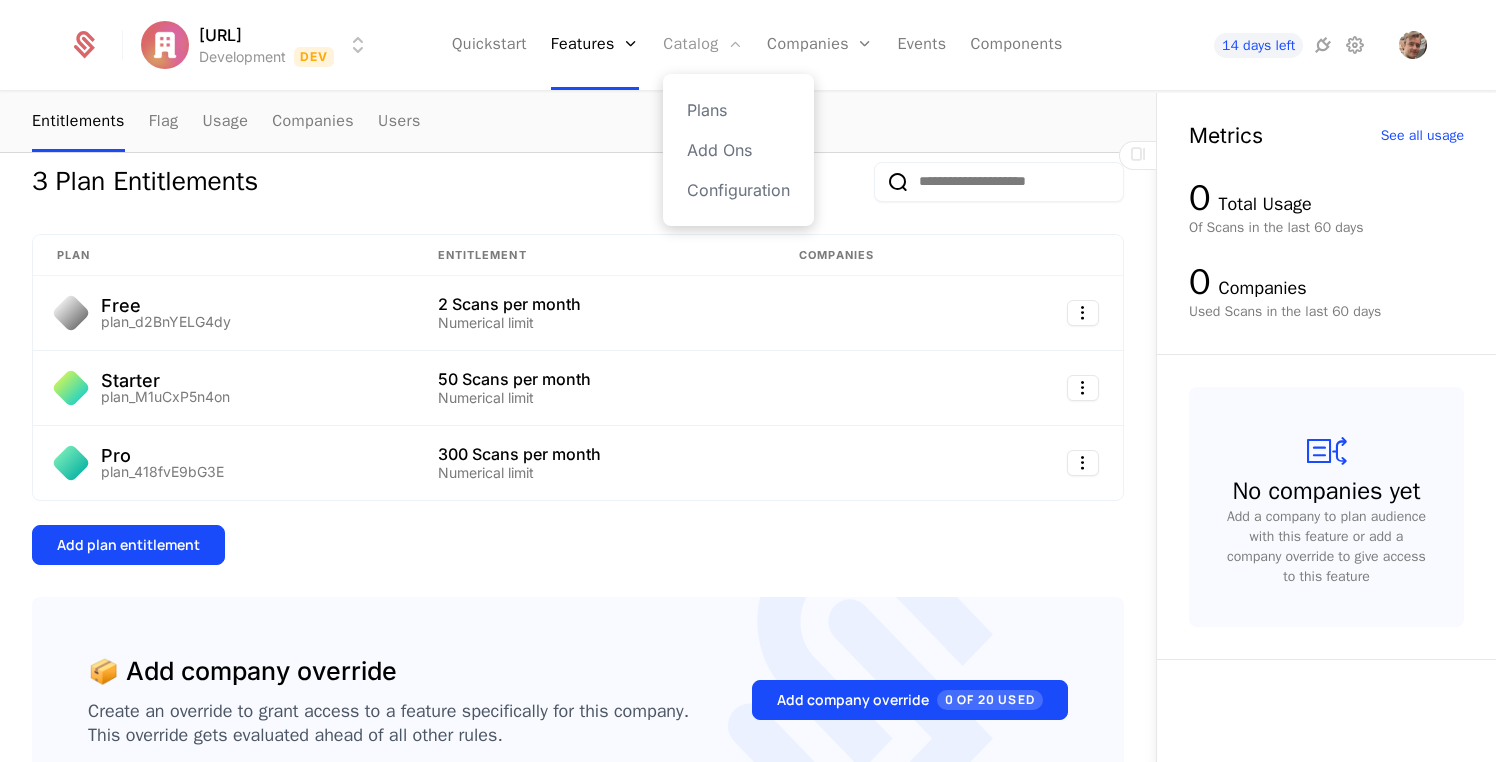 click at bounding box center [735, 44] 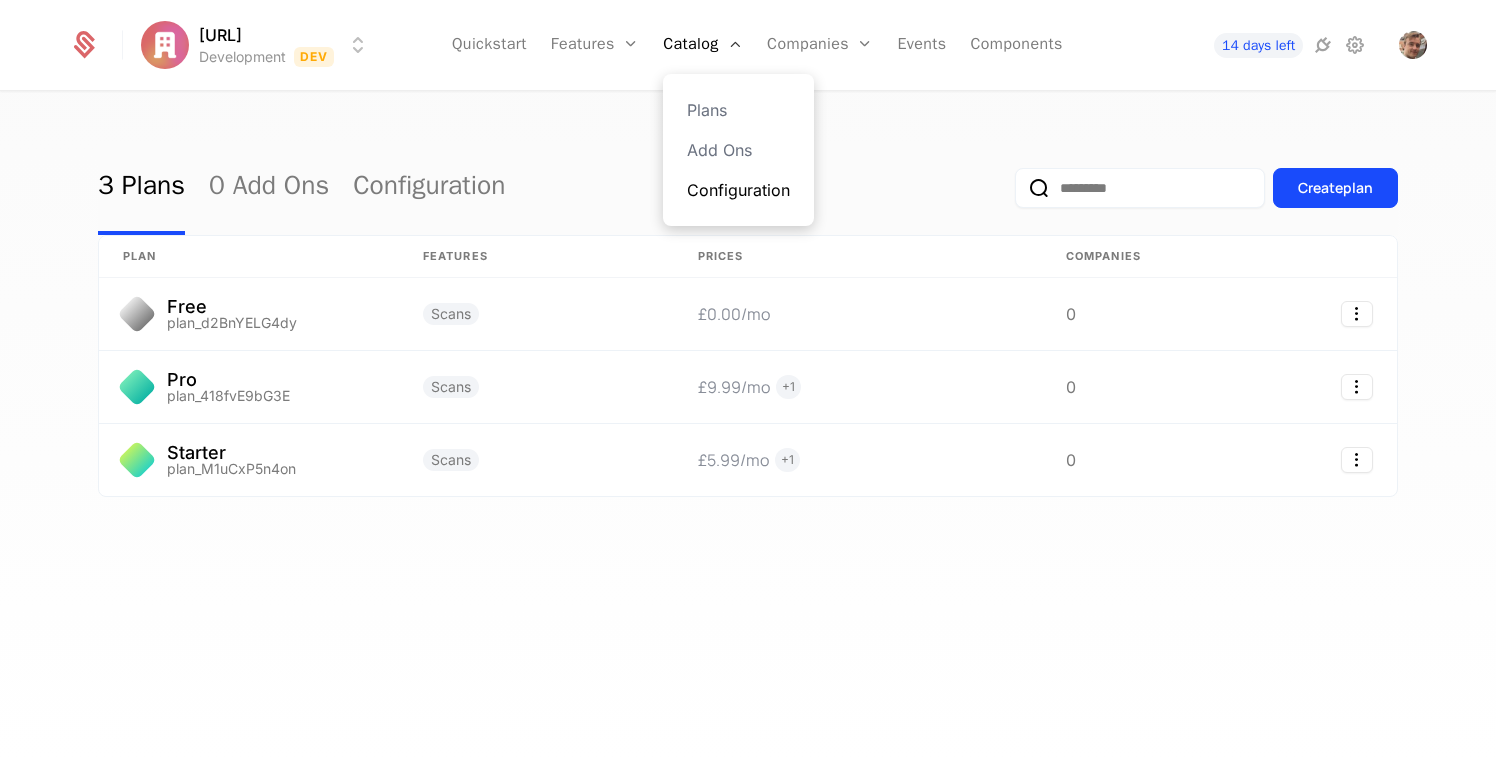 click on "Configuration" at bounding box center [738, 190] 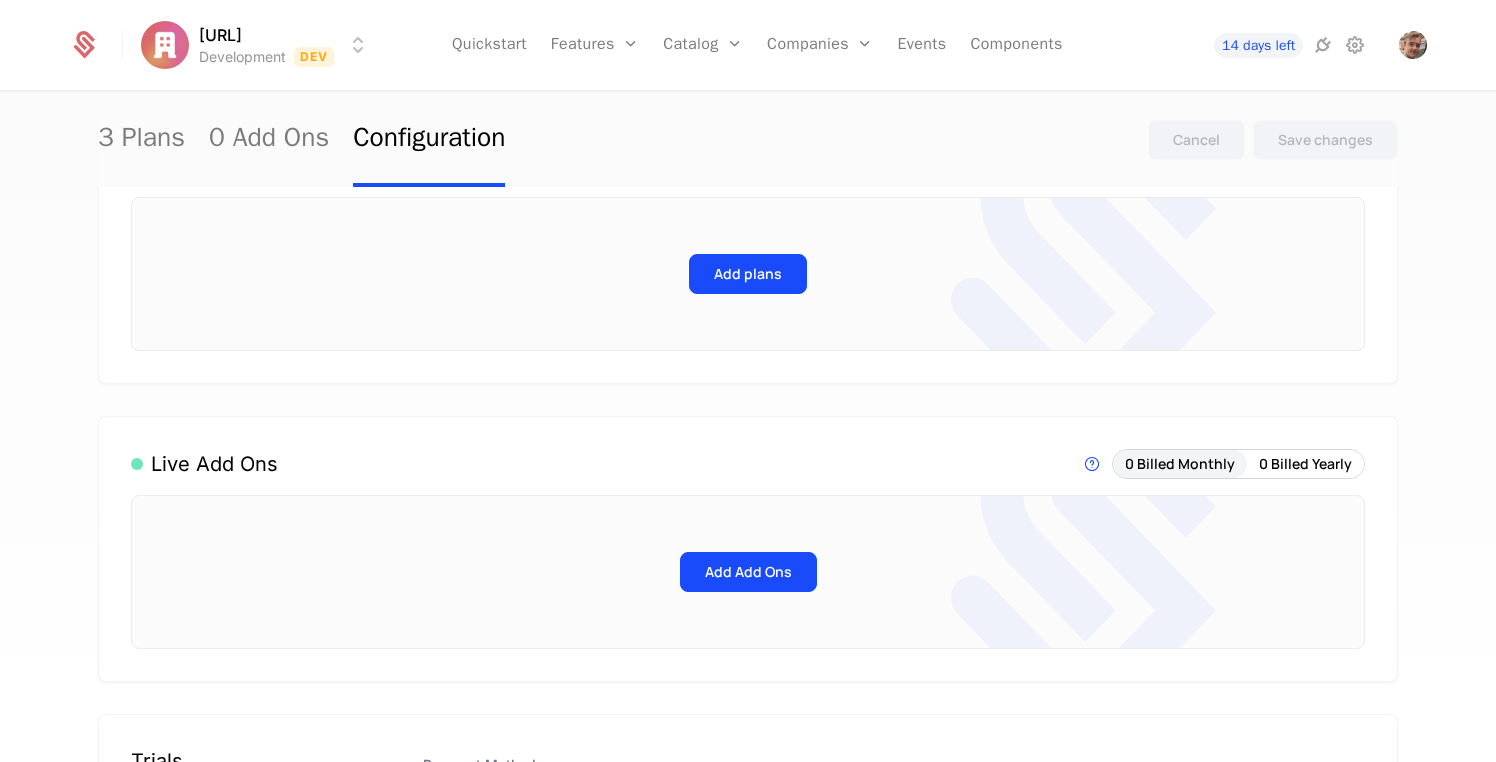 scroll, scrollTop: 0, scrollLeft: 0, axis: both 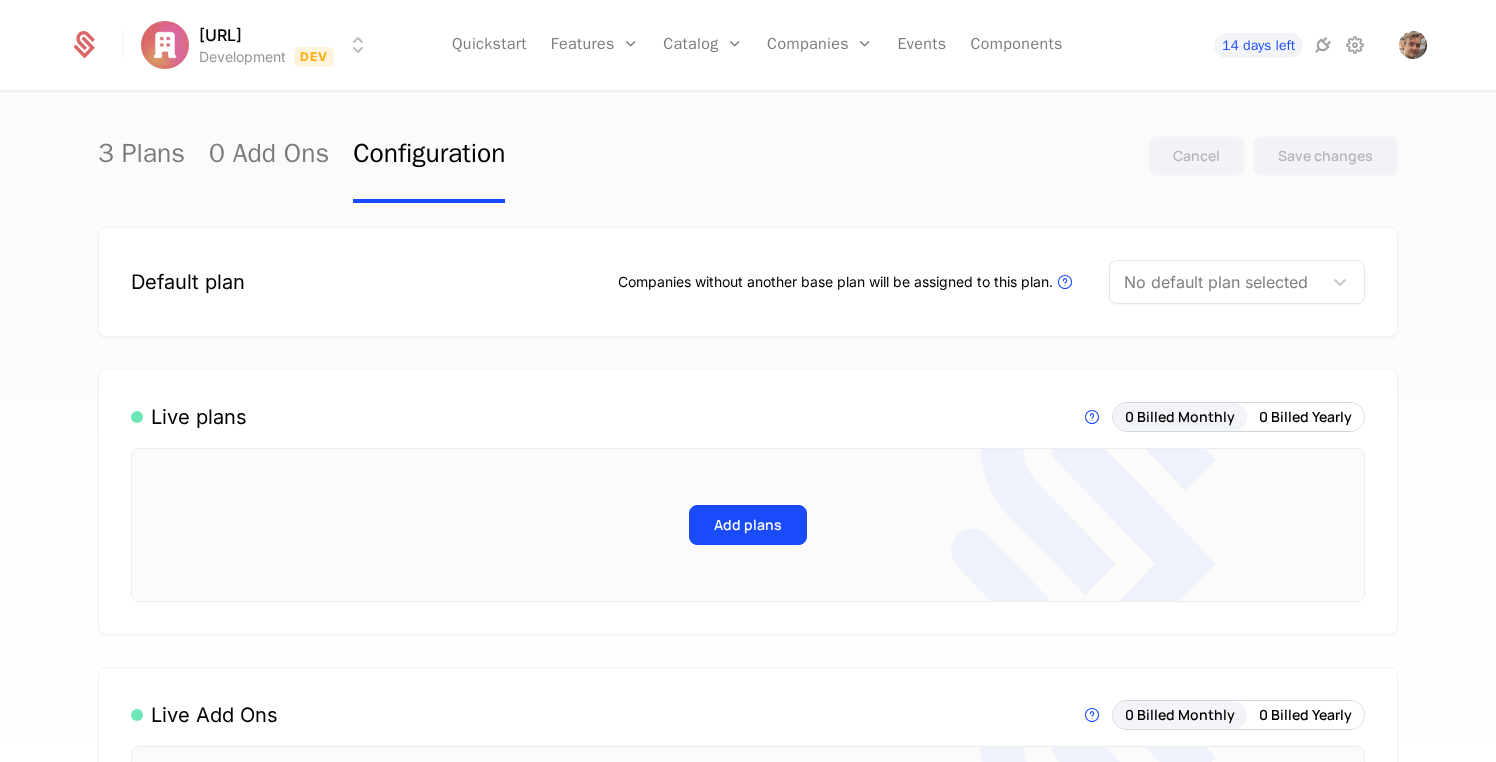 click on "No default plan selected" at bounding box center (1237, 282) 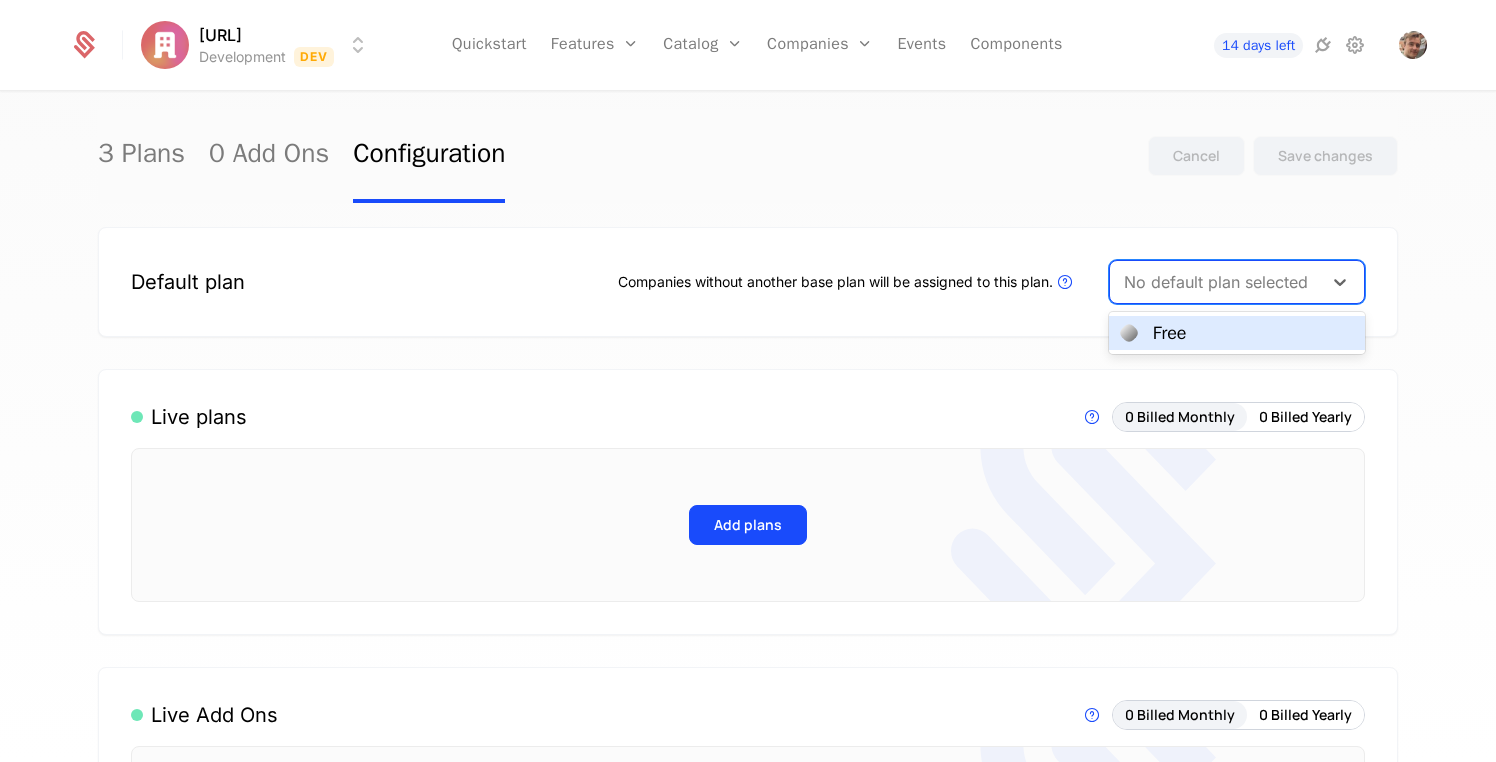 click on "Free" at bounding box center [1170, 333] 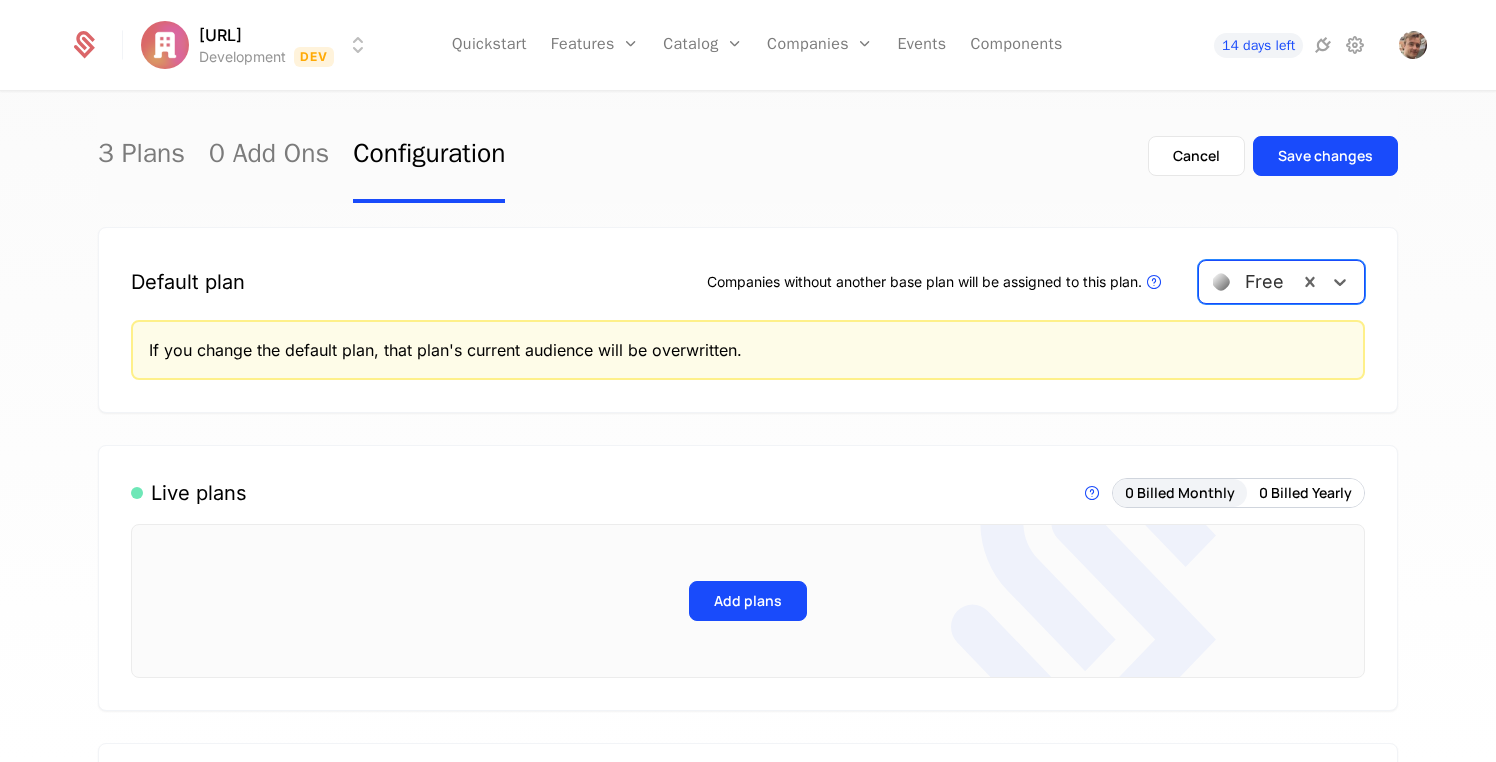 click on "Default plan Companies without another base plan will be assigned to this plan. Plans that are linked to paid billing products cannot be selected as the default plan option [object Object], selected. Free If you change the default plan, that plan's current audience will be overwritten. Live plans Live Plans are visible in components and available for purchase. 0 Billed Monthly 0 Billed Yearly Add plans Live Add Ons Live Add Ons are visible in components and available for purchase. 0 Billed Monthly 0 Billed Yearly Add Add Ons Trials Enable trials for any paid plan associated with a Stripe product by editing the plan. Only companies subscribing to a plan for the first time can access the trial. Trial type changes only impacts new trial subscribers. Payment Method Don't require payment method to start trial At end of trial, company will be downgraded to the default plan Free Default Trial Period in Days Plan Change Rules These rules apply when companies make plan changes using a component On upgrade Billing Rule" at bounding box center (748, 1086) 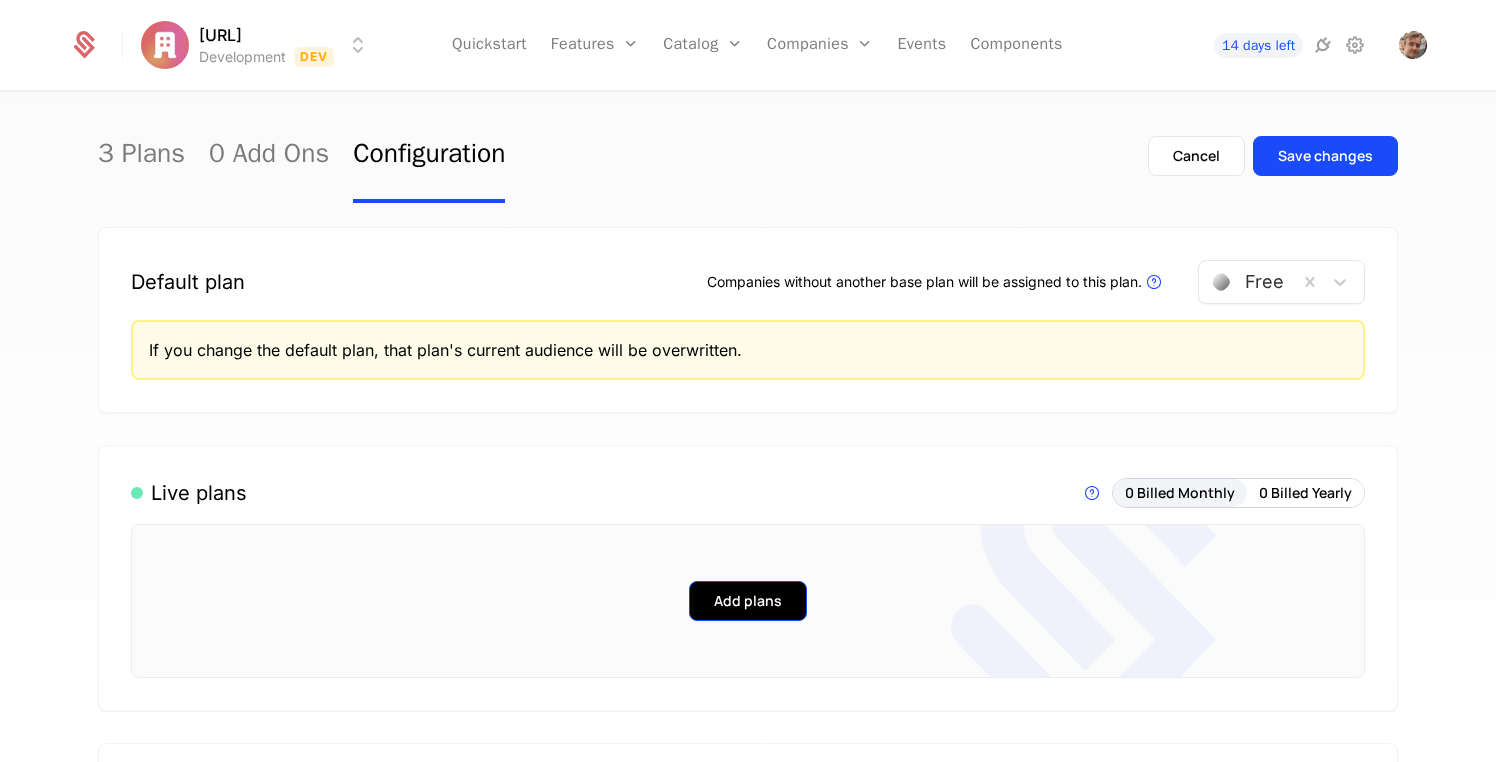 click on "Add plans" at bounding box center [748, 601] 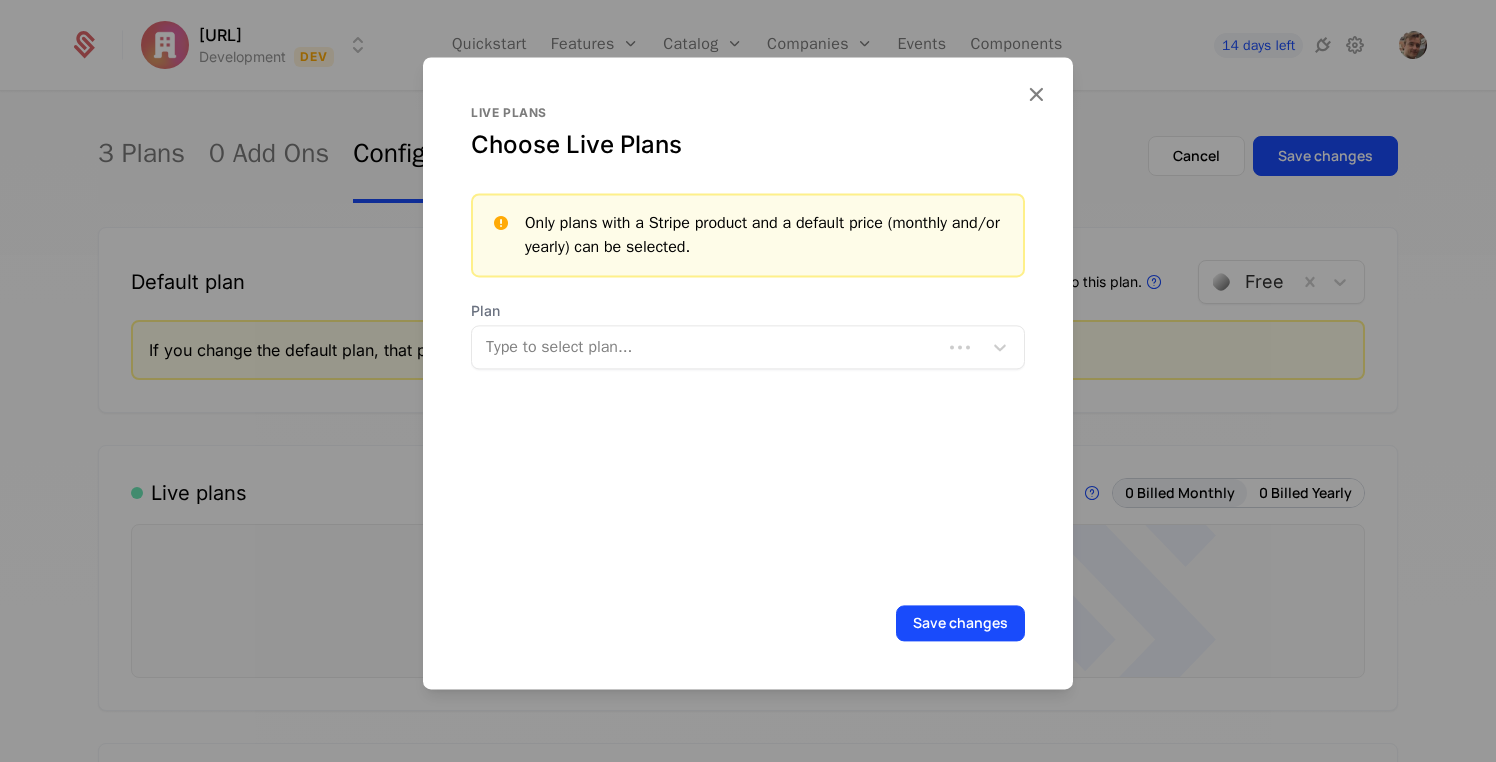 click at bounding box center [709, 347] 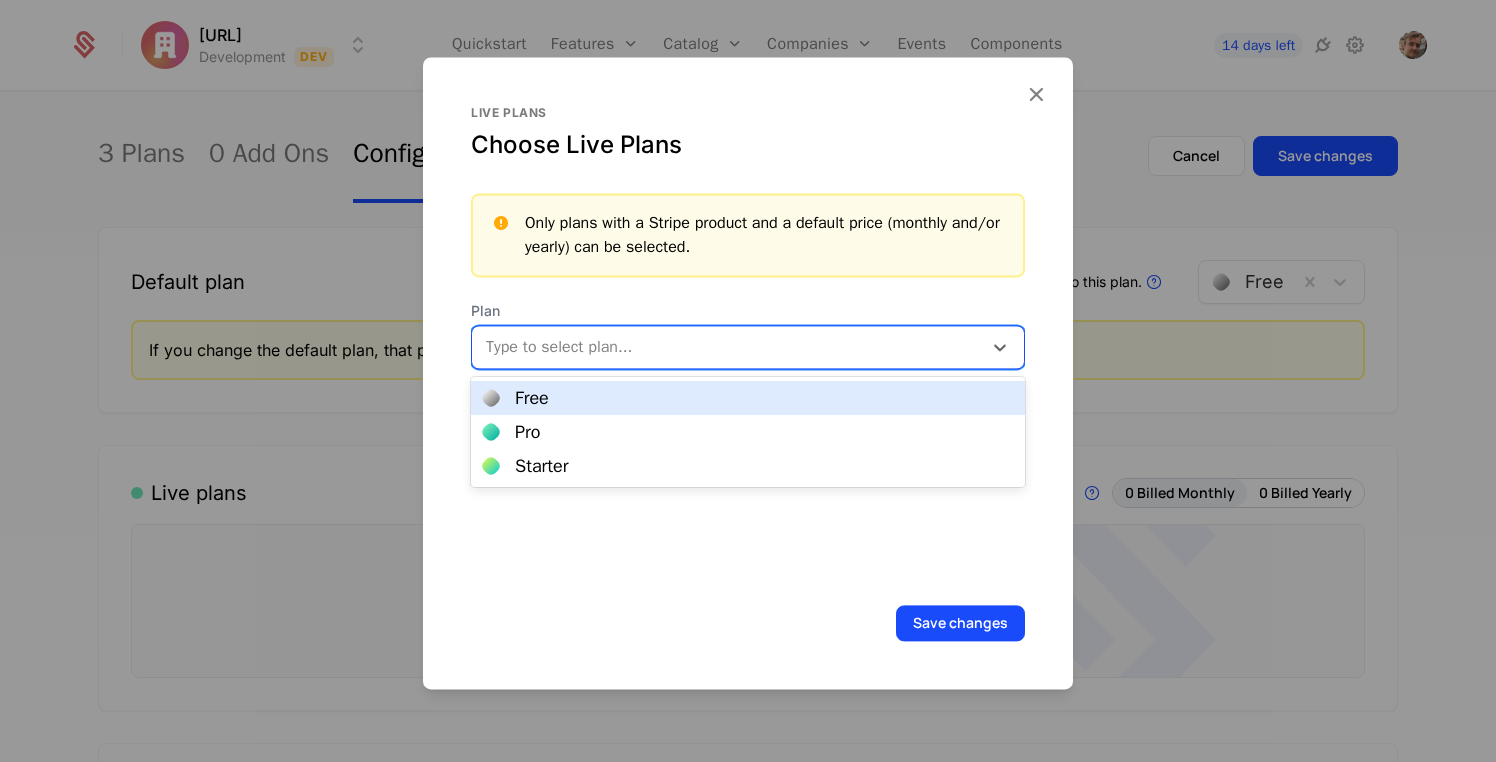 click on "Free" at bounding box center [748, 398] 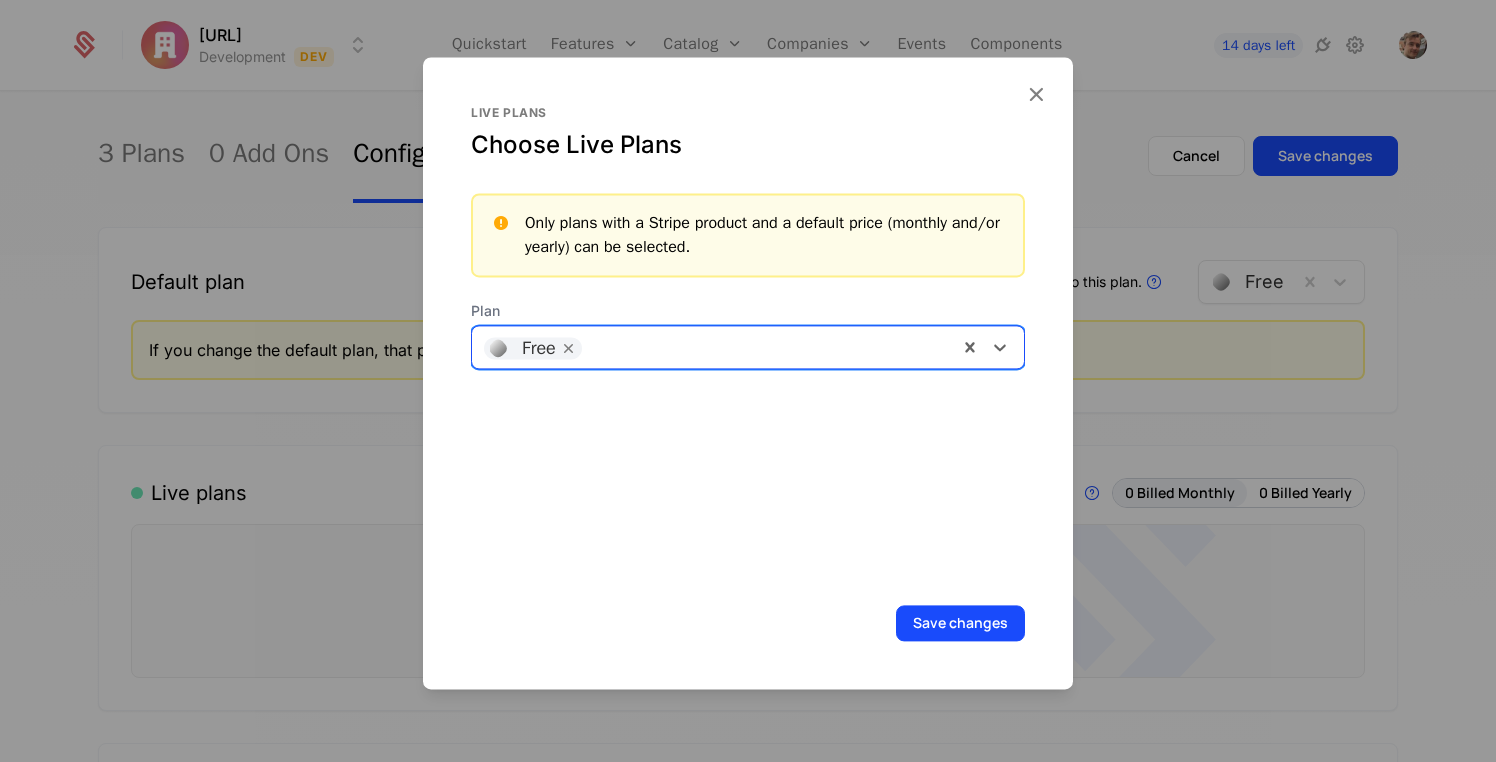 click at bounding box center [769, 345] 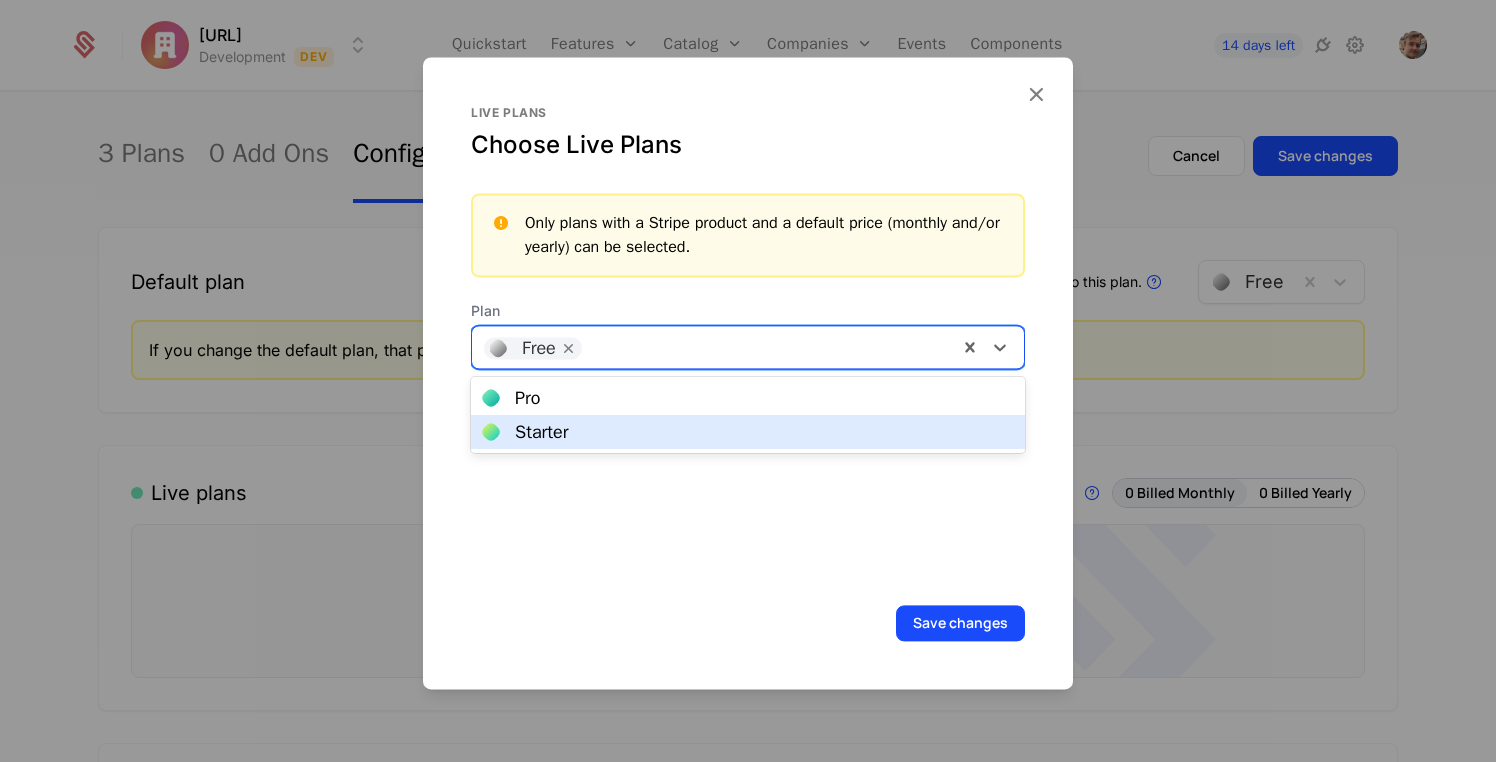 click on "Starter" at bounding box center [748, 432] 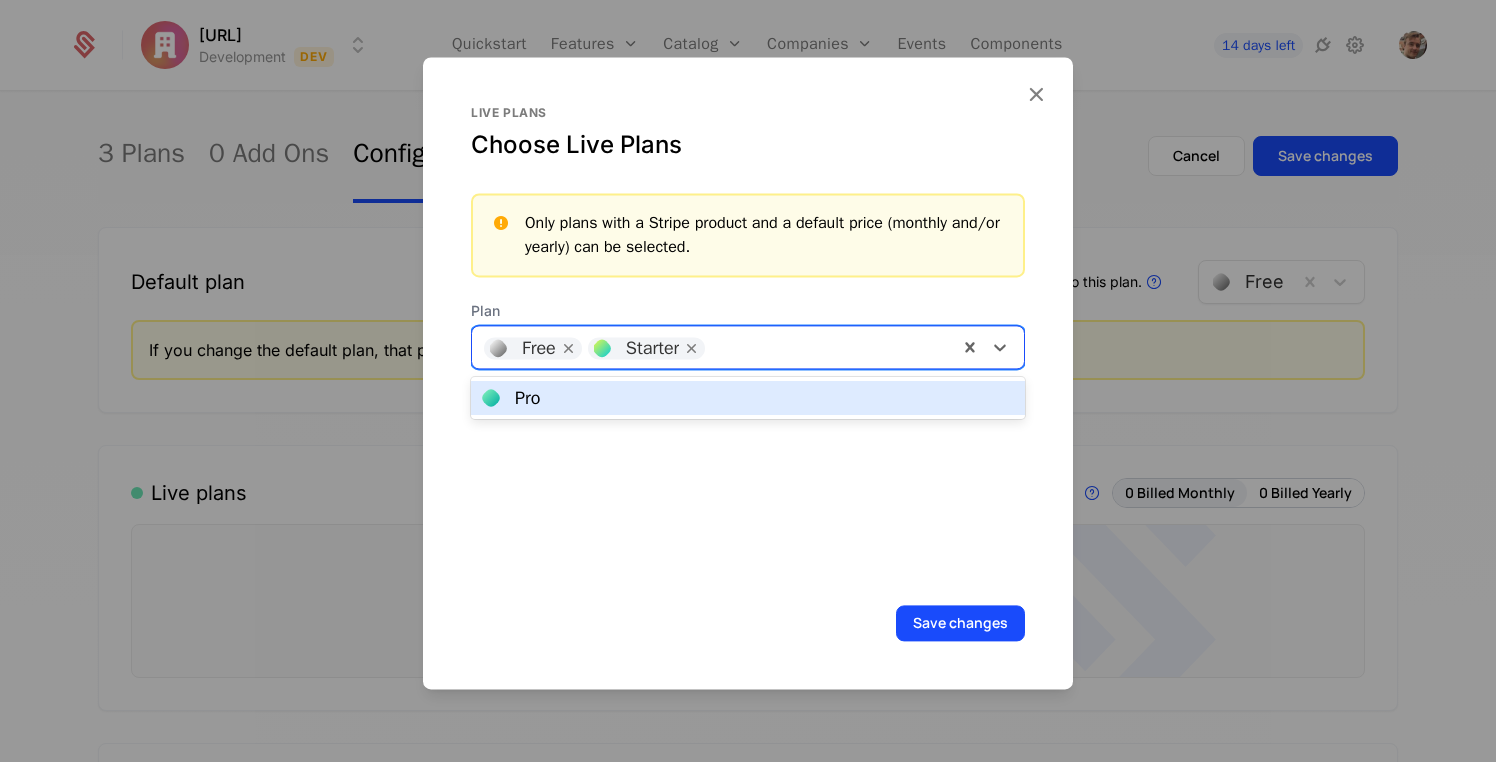 click at bounding box center (830, 345) 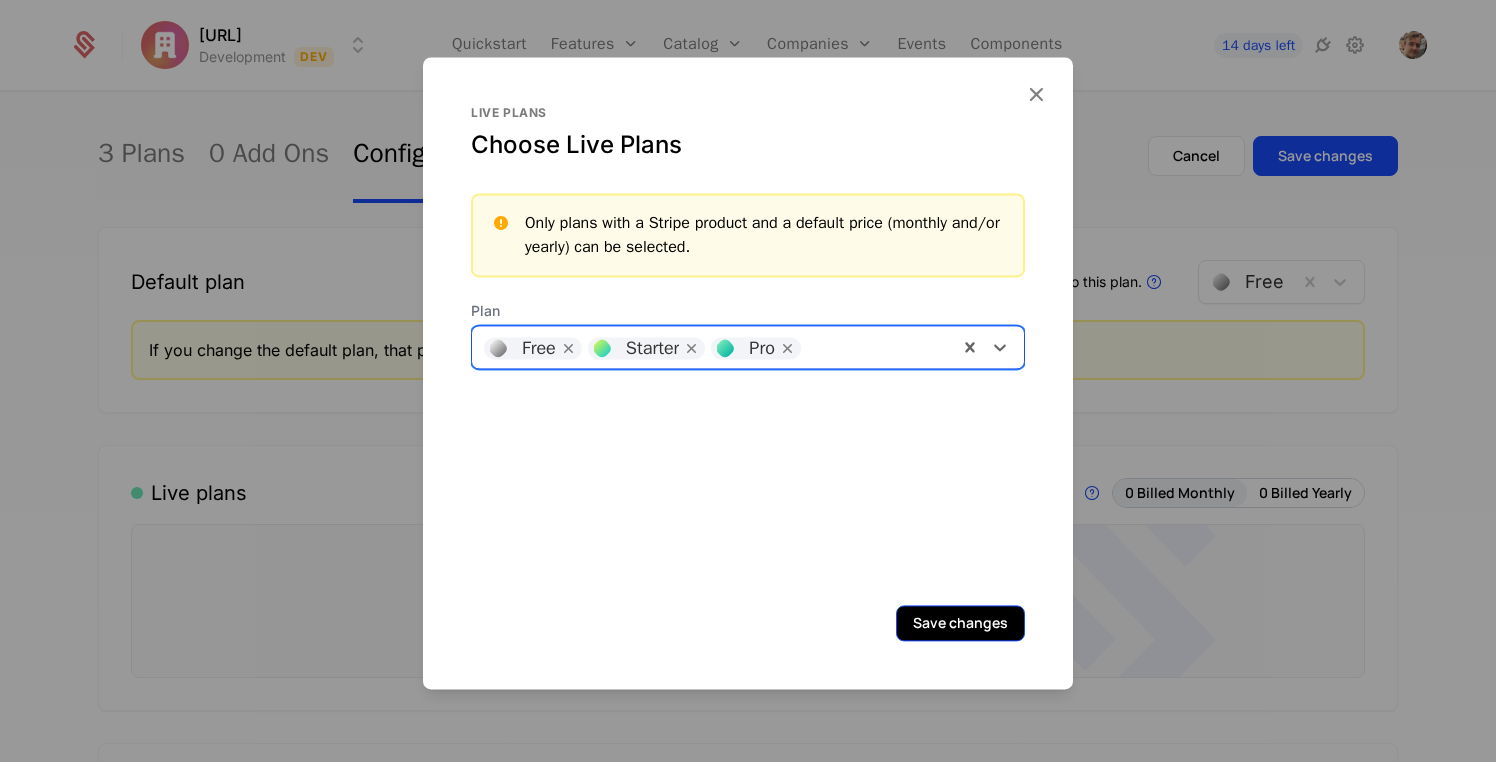 click on "Save changes" at bounding box center (960, 623) 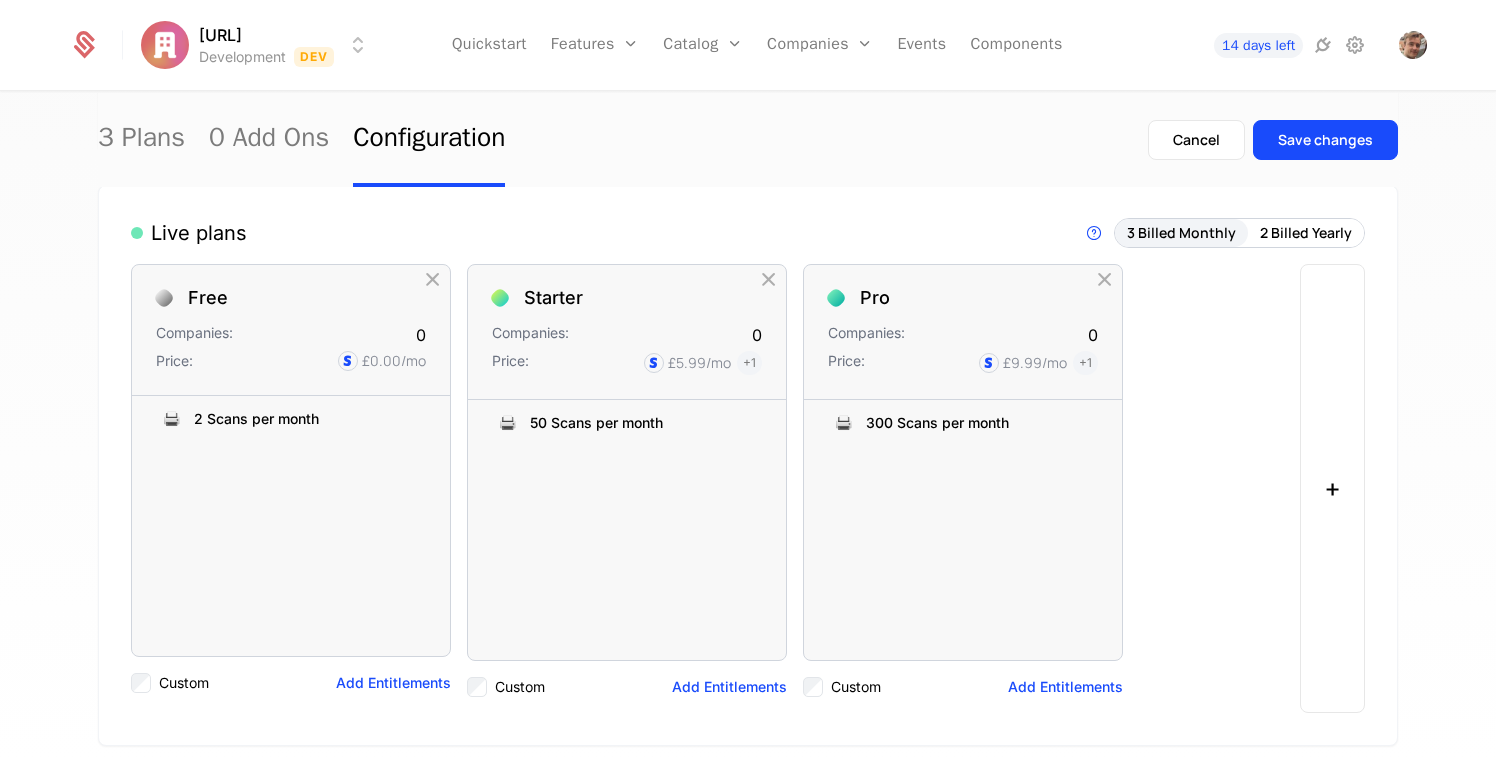scroll, scrollTop: 261, scrollLeft: 0, axis: vertical 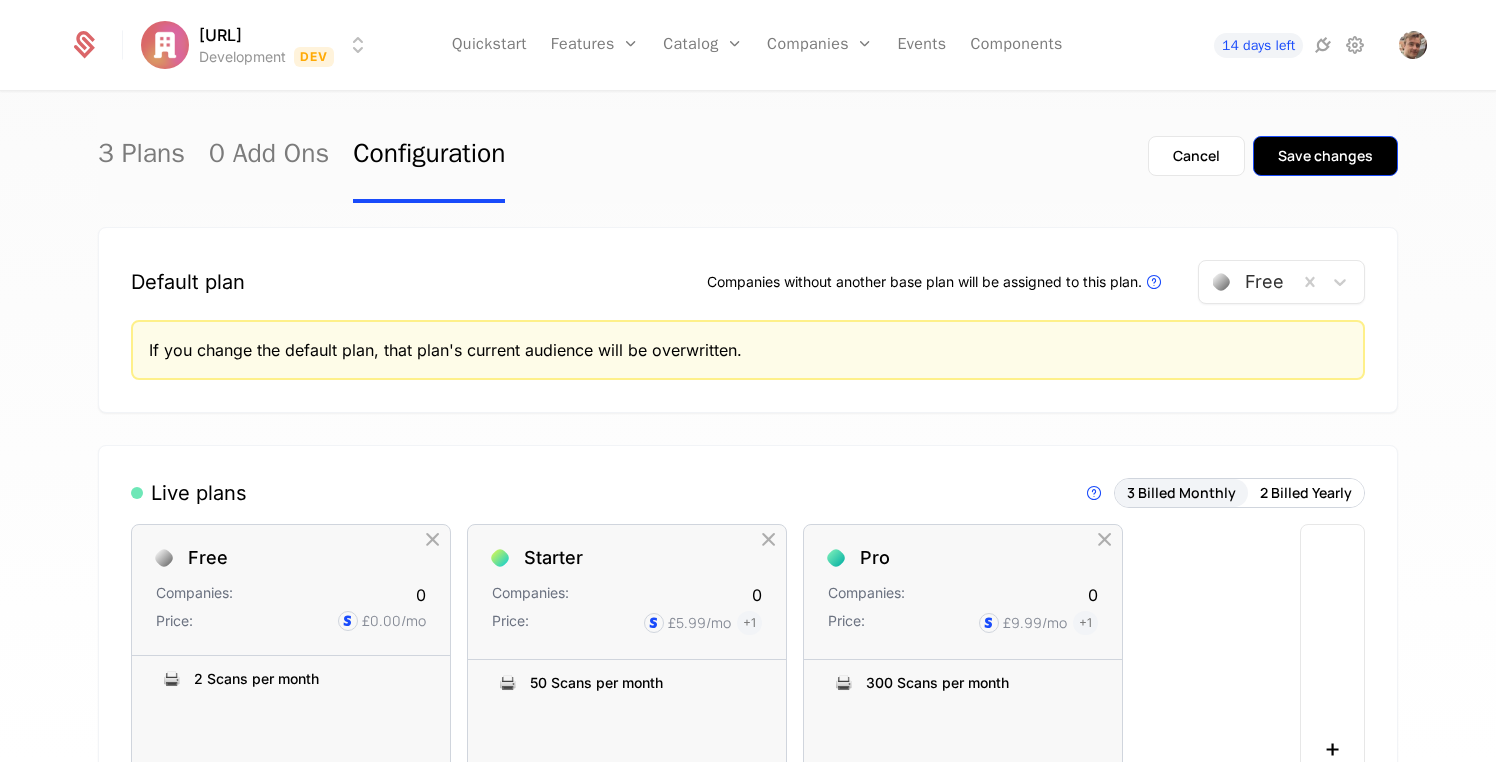 click on "Save changes" at bounding box center [1325, 156] 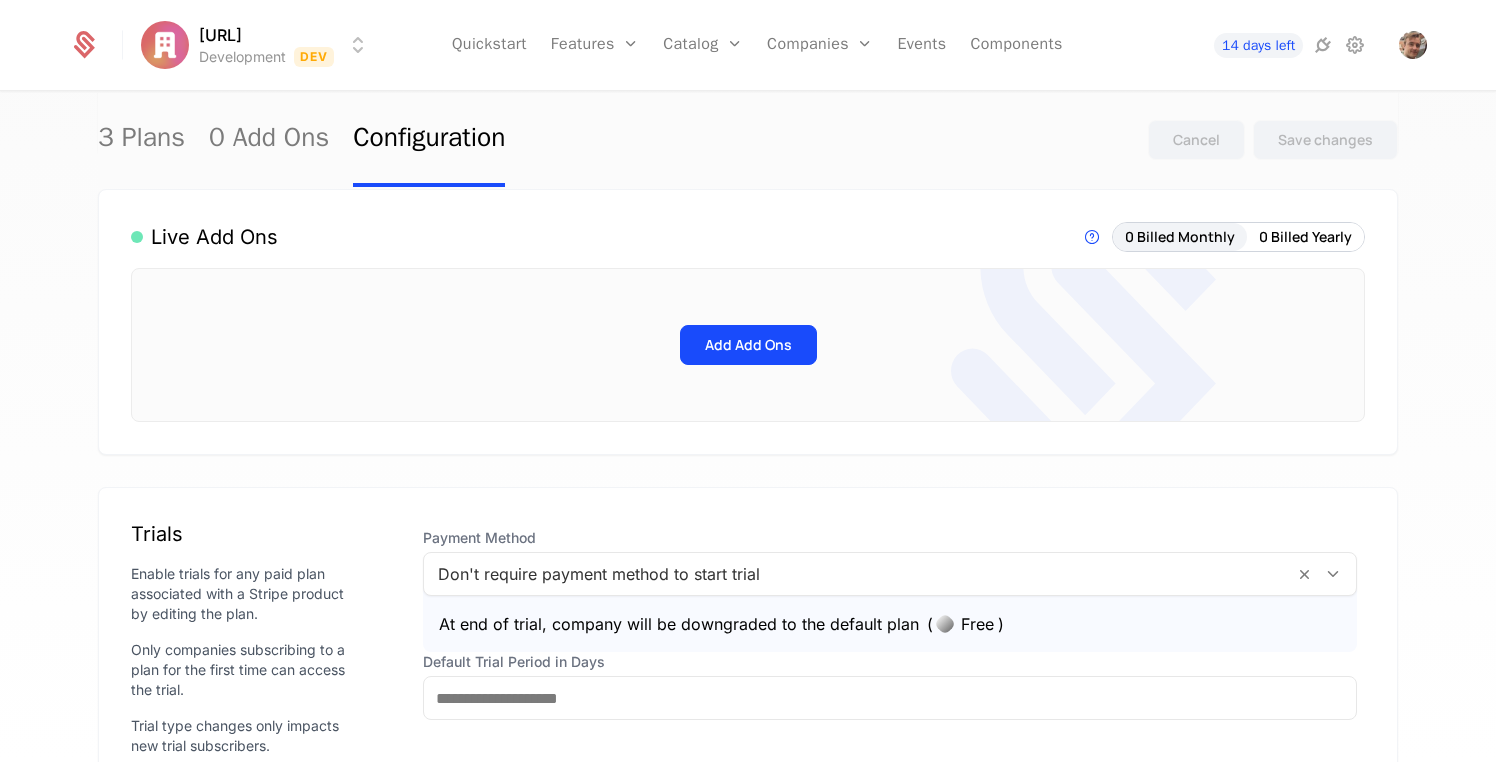 scroll, scrollTop: 774, scrollLeft: 0, axis: vertical 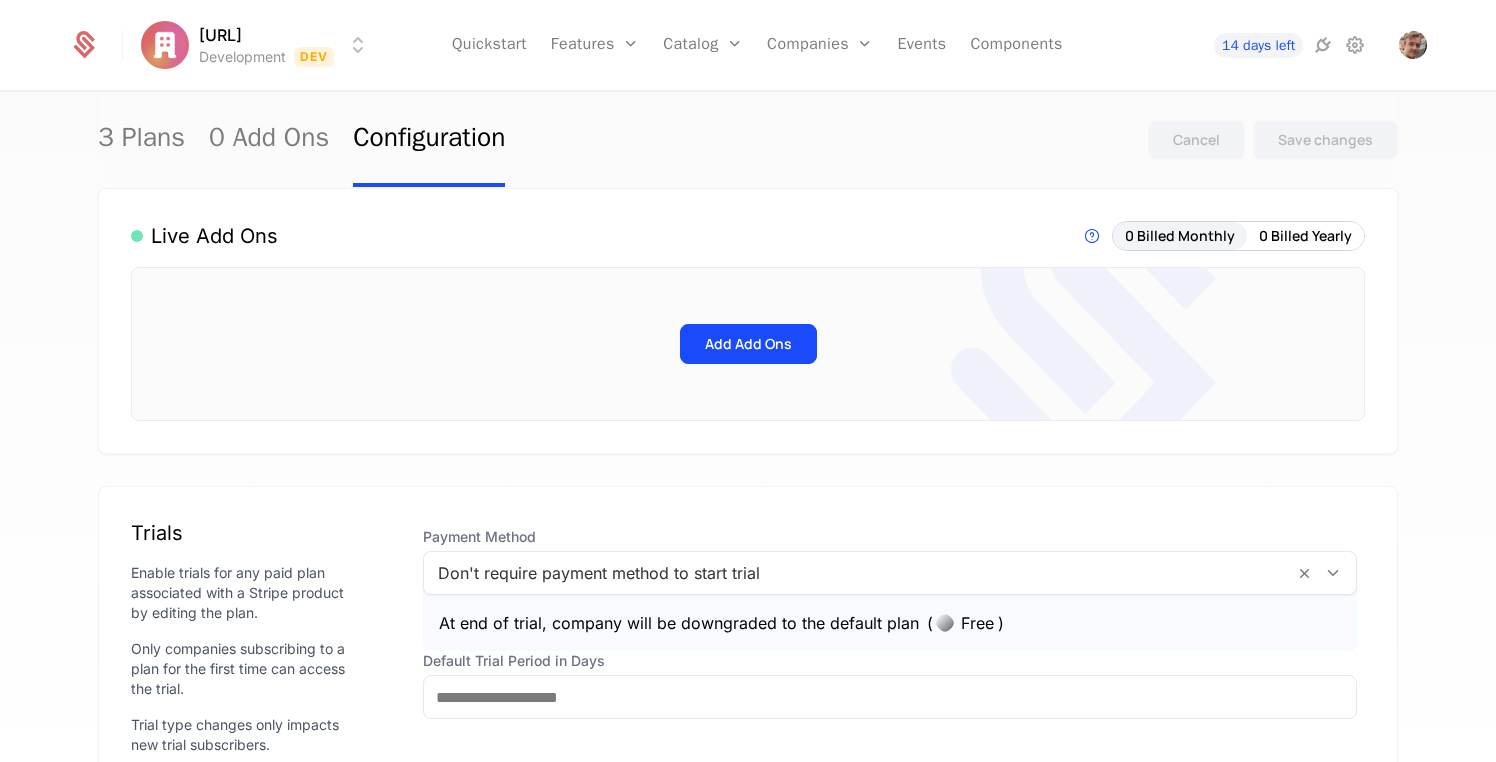 click on "3 Plans 0 Add Ons Configuration Cancel Save changes" at bounding box center (748, 140) 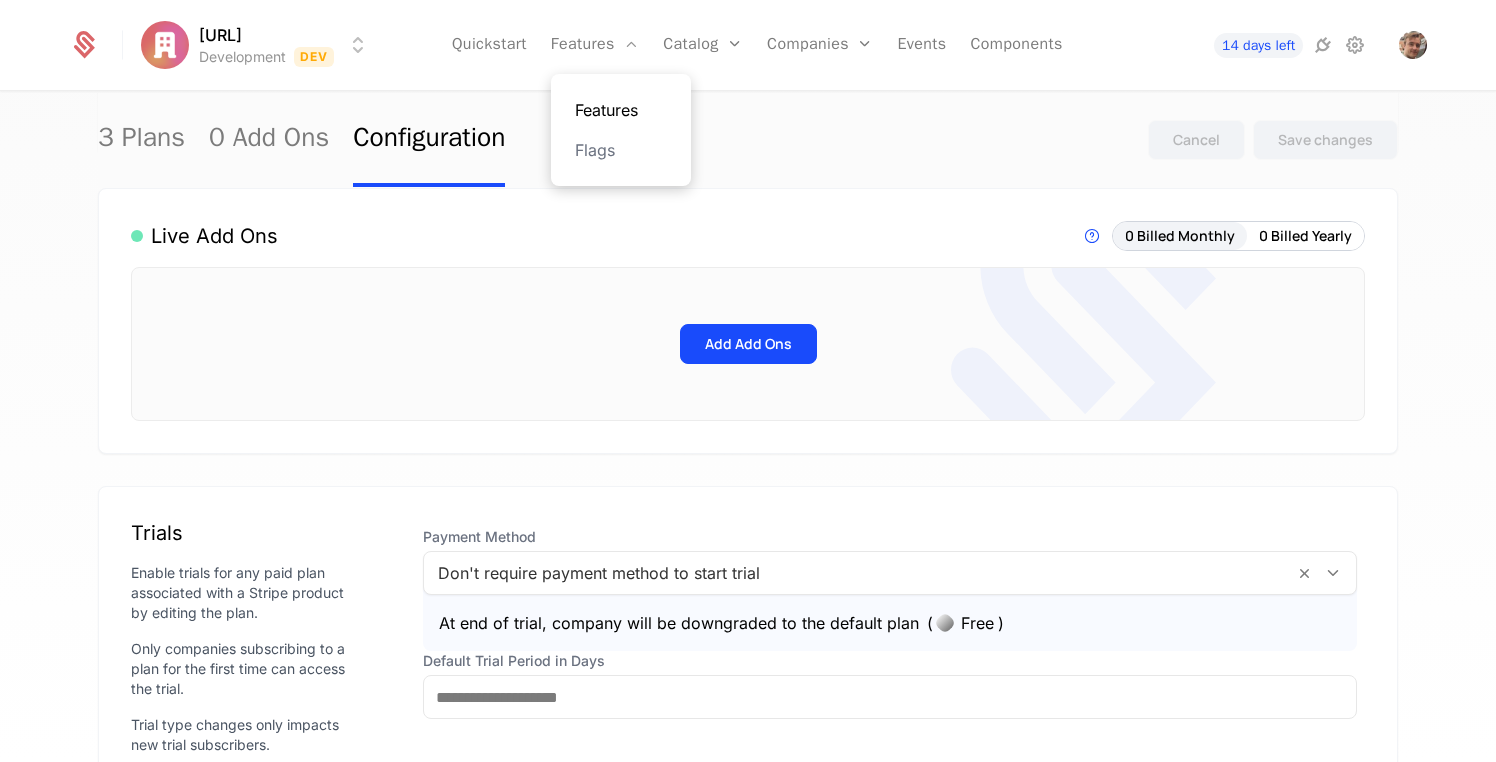 click on "Features" at bounding box center [621, 110] 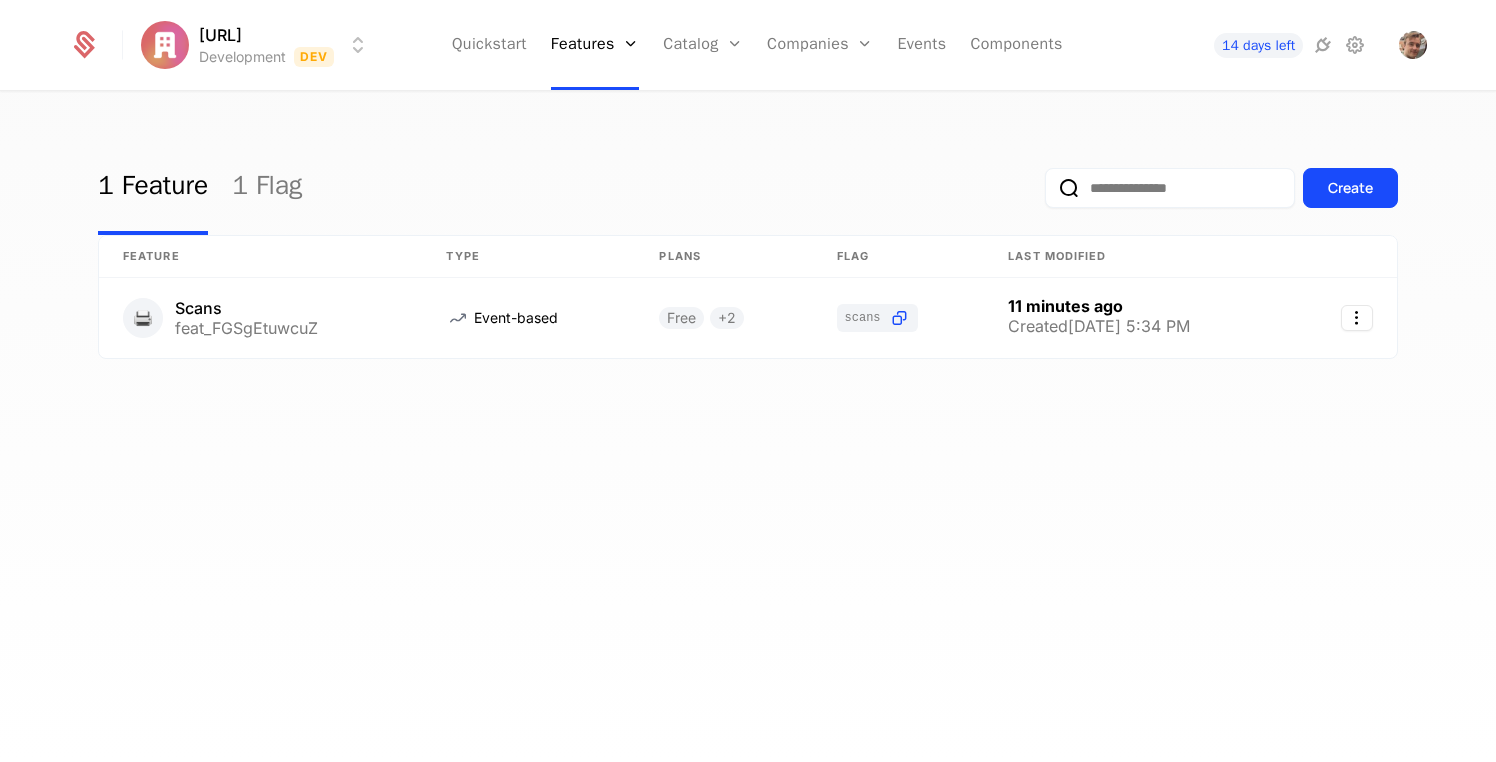 click on "1 Feature 1 Flag Create Feature Type Plans Flag Last Modified 🖨️ Scans feat_FGSgEtuwcuZ Event-based Free + 2 scans 11 minutes ago Created  [DATE] 5:34 PM" at bounding box center (748, 433) 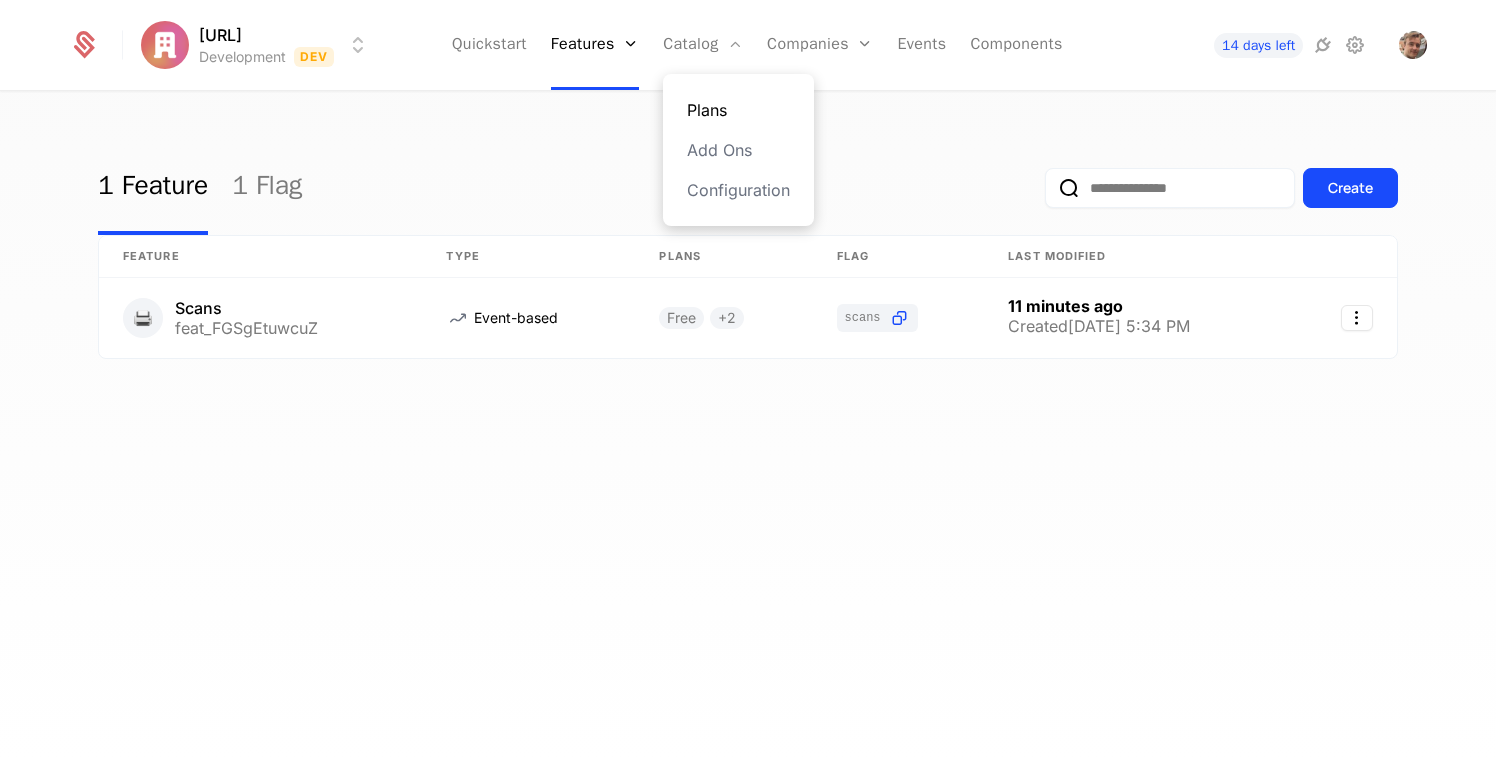click on "Plans" at bounding box center [738, 110] 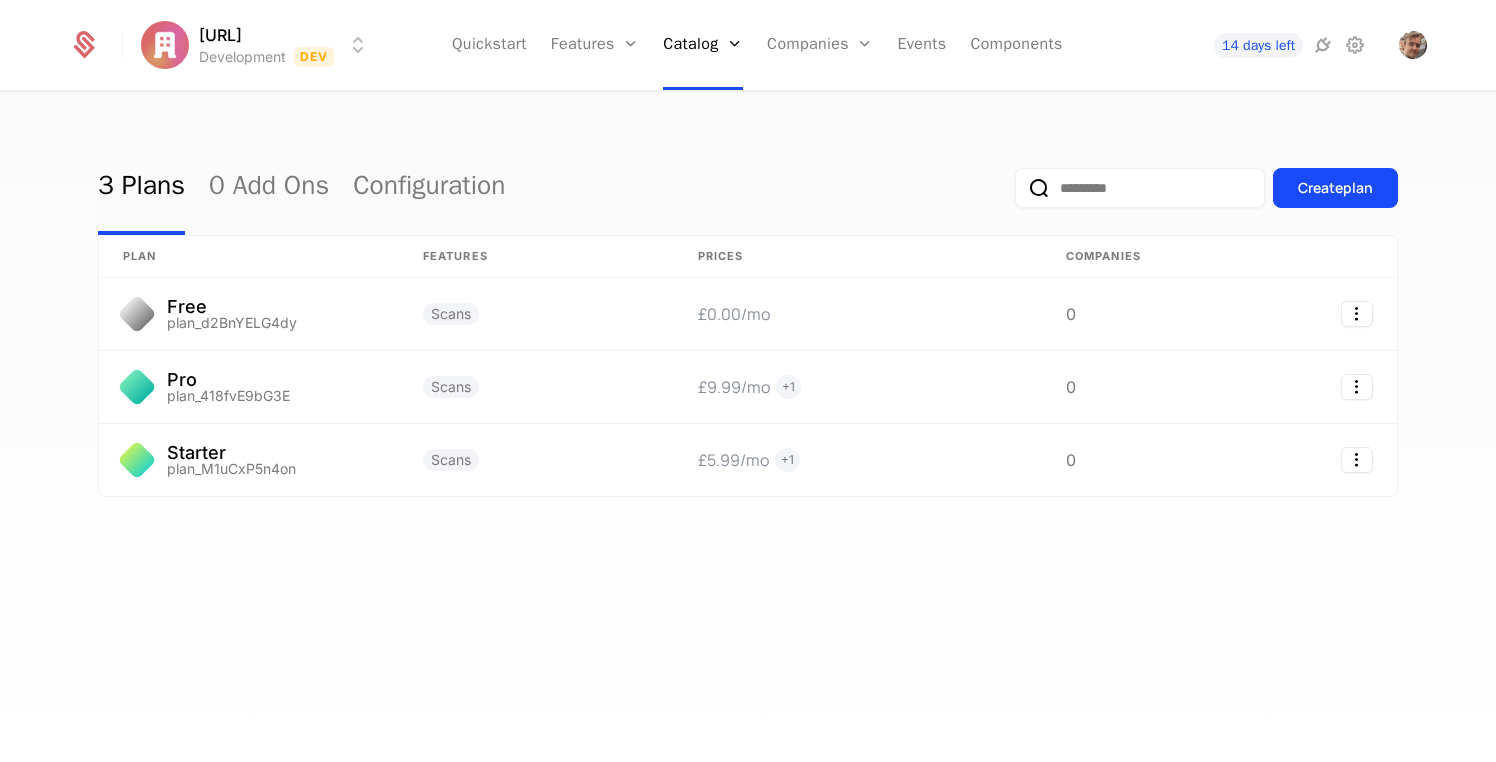 click on "3 Plans 0 Add Ons Configuration Create  plan" at bounding box center [748, 188] 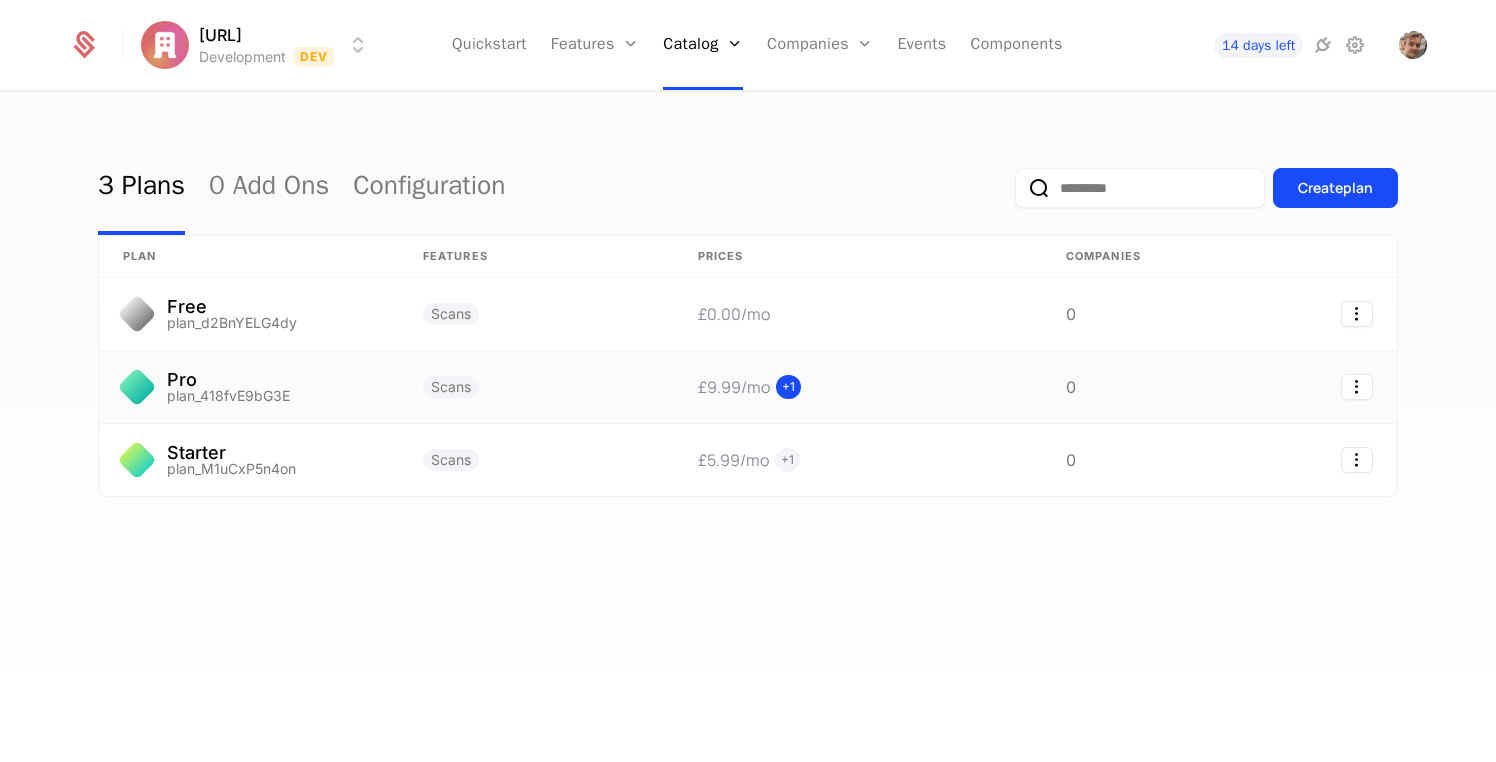 click on "+ 1" at bounding box center [788, 387] 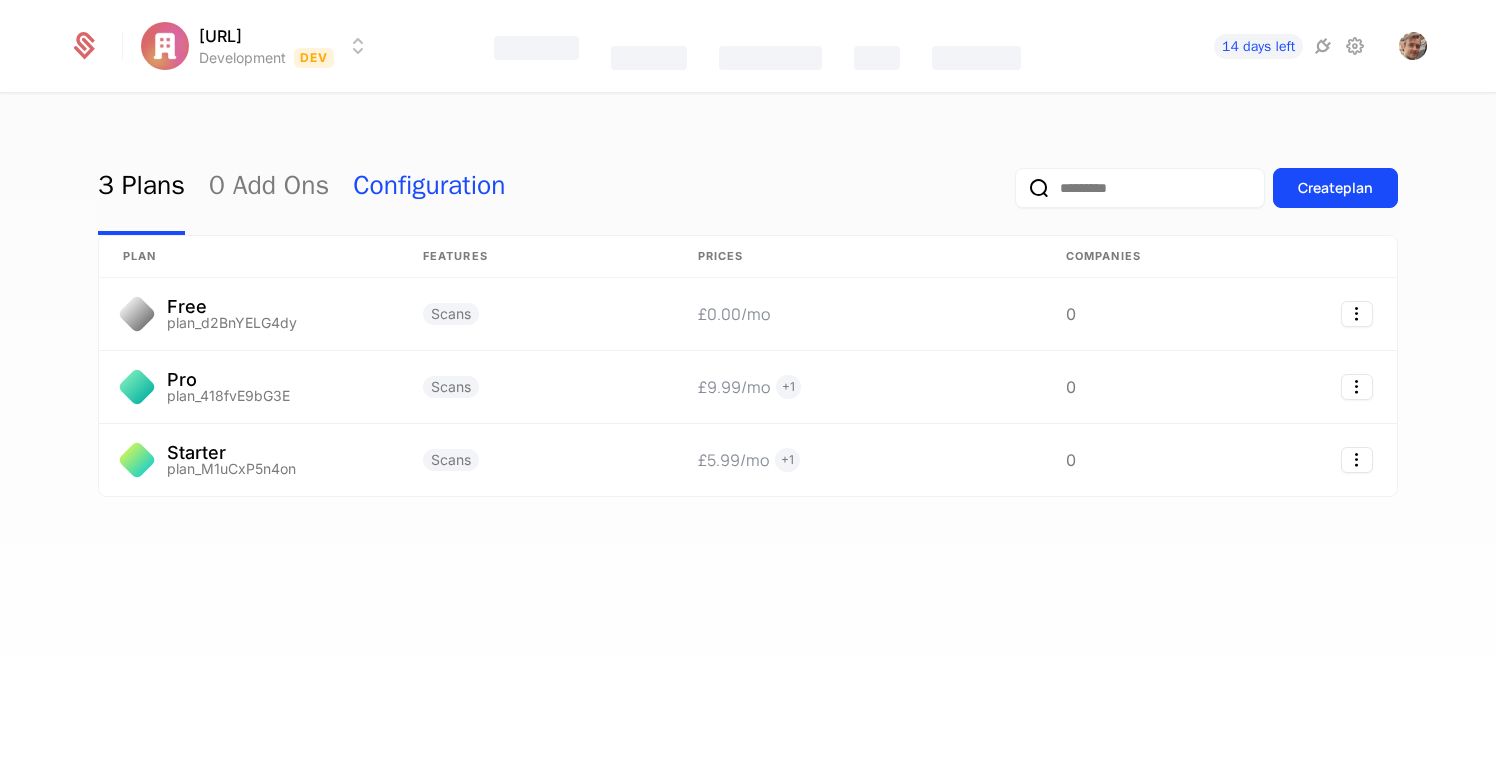 click on "Configuration" at bounding box center [429, 188] 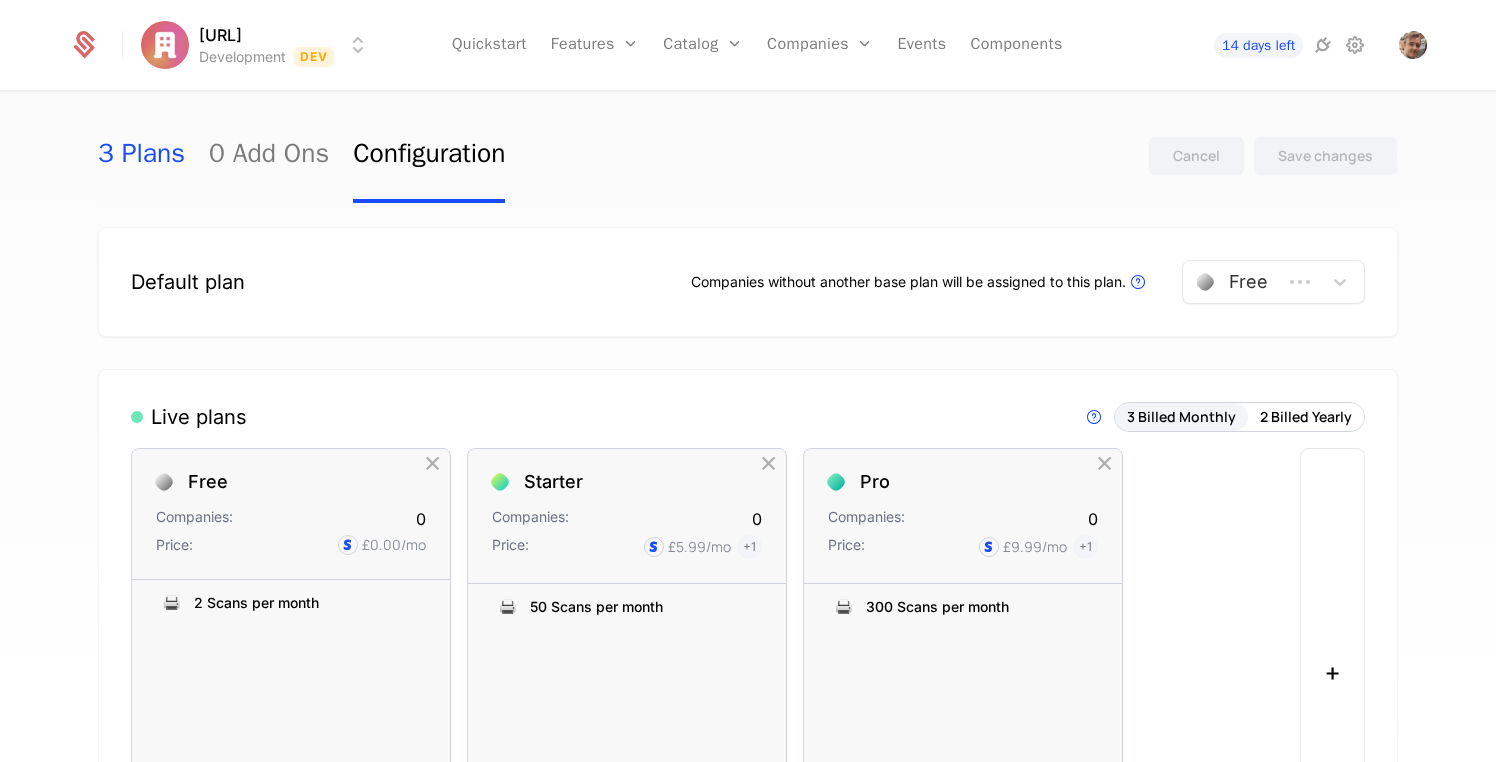 click on "3 Plans" at bounding box center [141, 156] 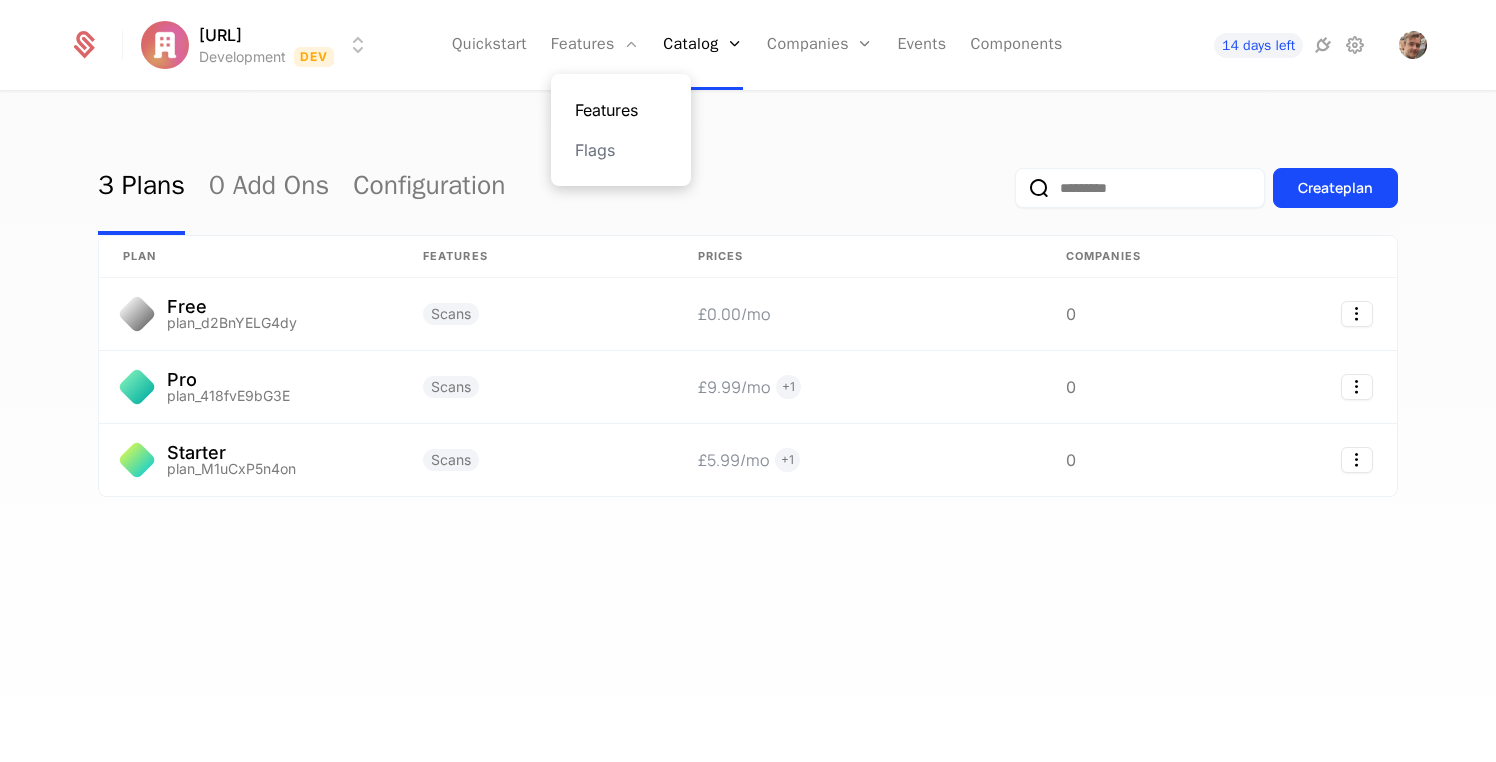 click on "Features" at bounding box center [621, 110] 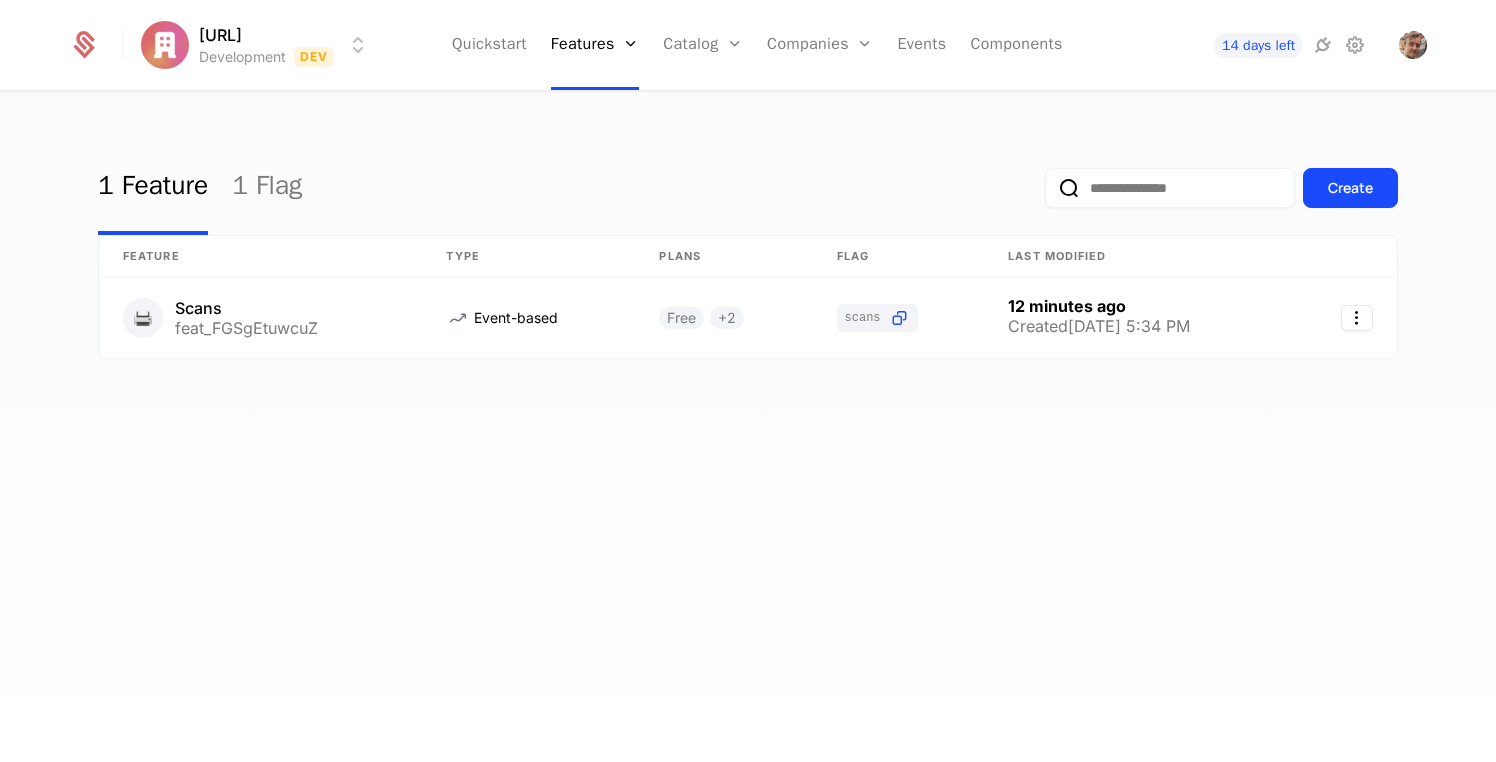 click on "1 Feature 1 Flag Create Feature Type Plans Flag Last Modified 🖨️ Scans feat_FGSgEtuwcuZ Event-based Free + 2 scans 12 minutes ago Created  [DATE] 5:34 PM" at bounding box center (748, 433) 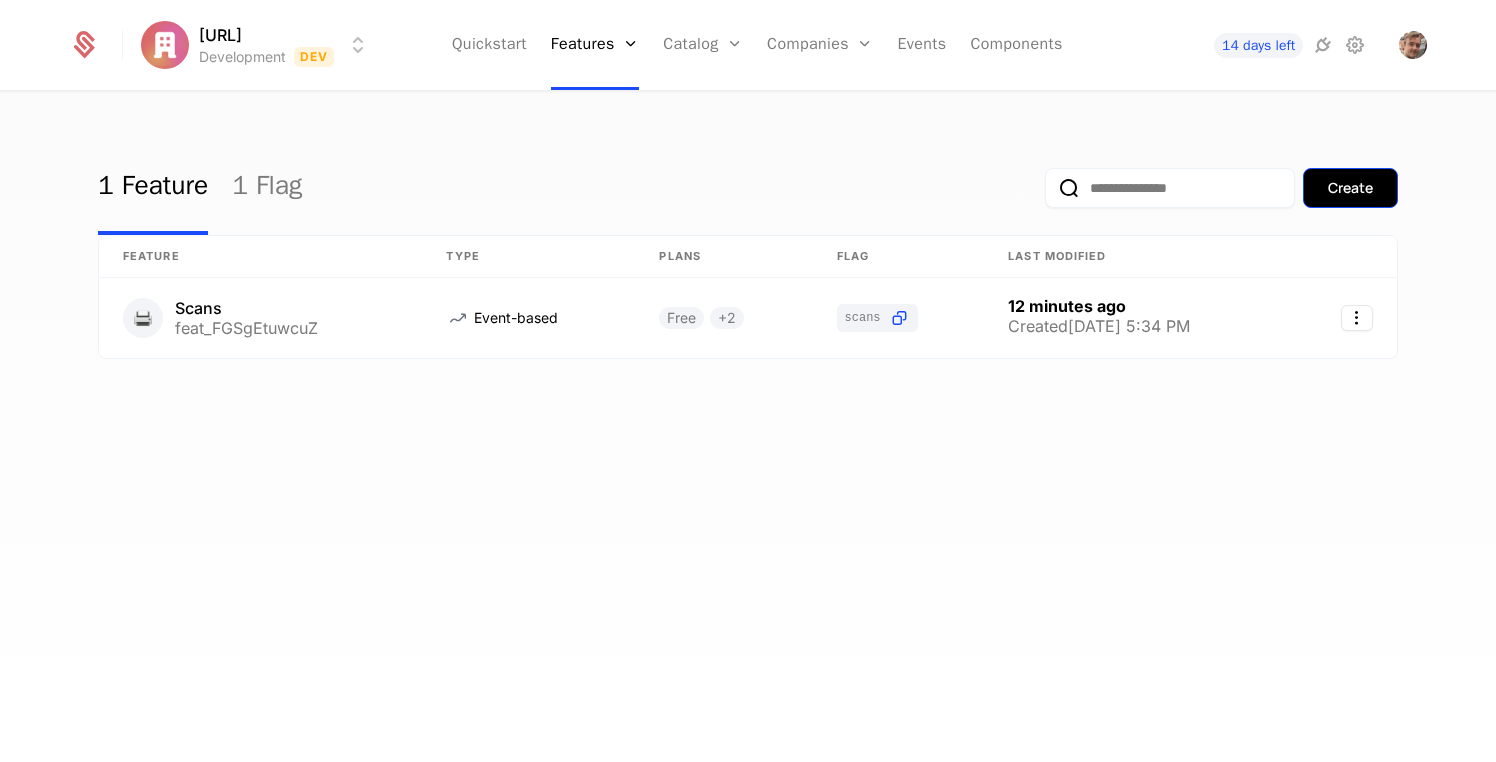click on "Create" at bounding box center (1350, 188) 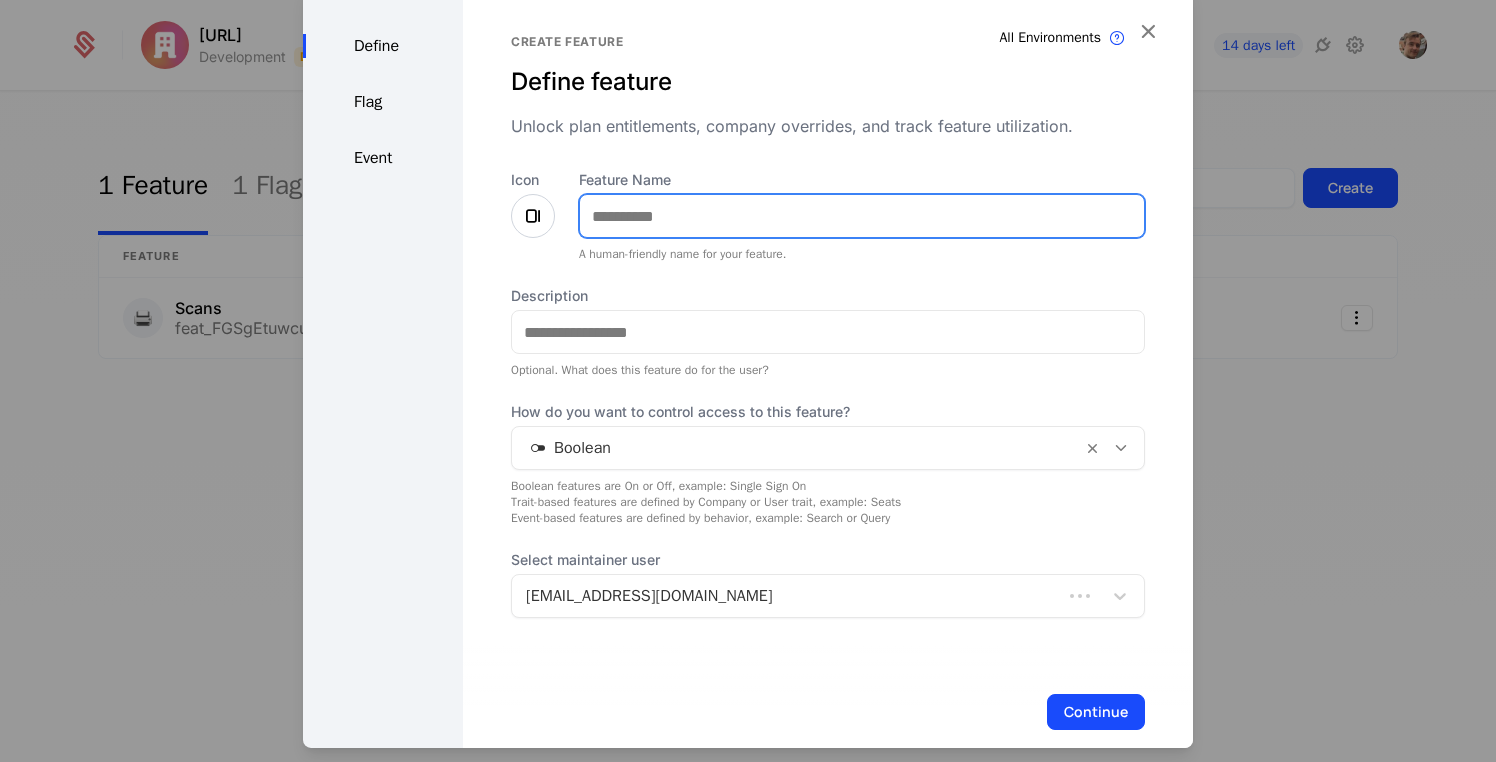 click on "Feature Name" at bounding box center (862, 216) 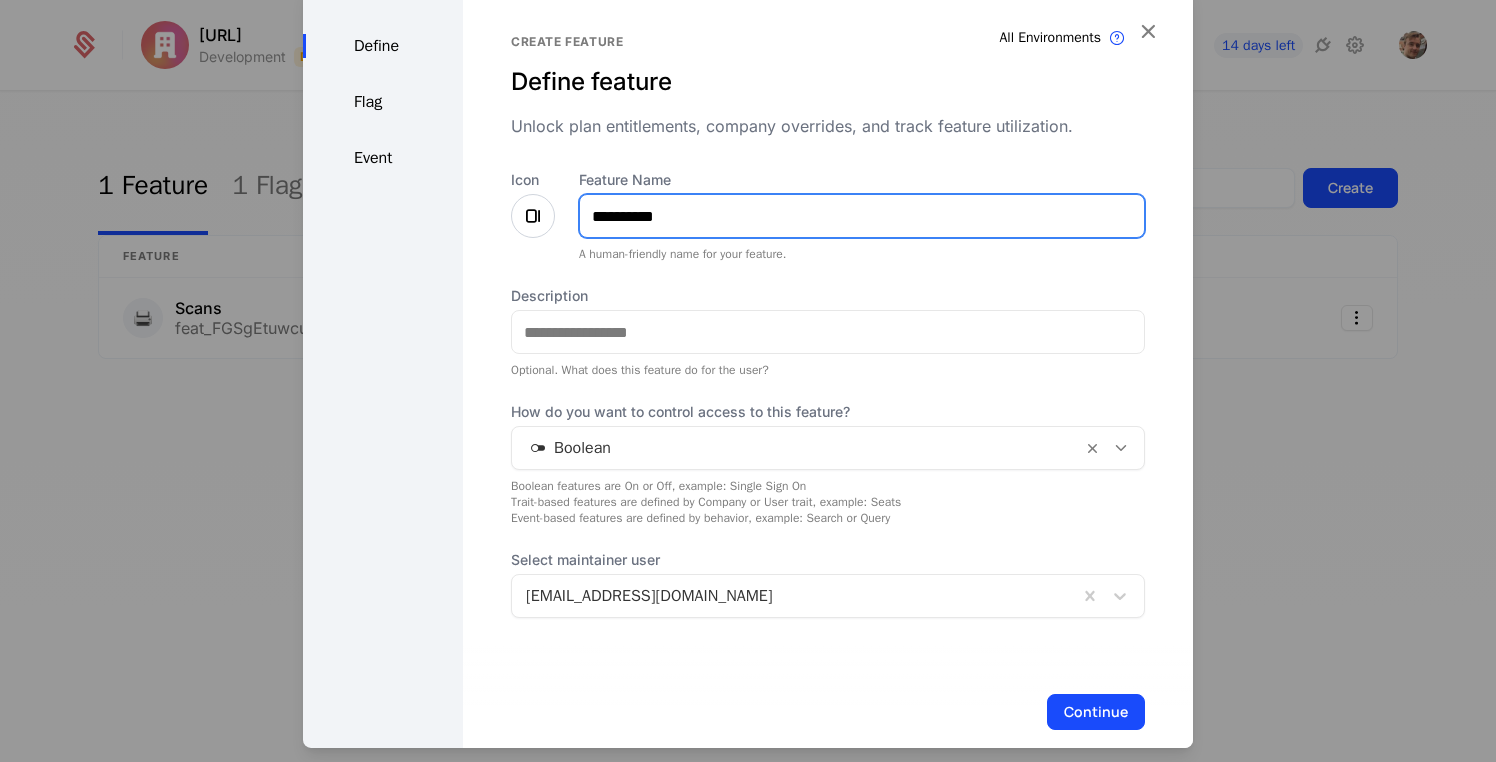 type on "**********" 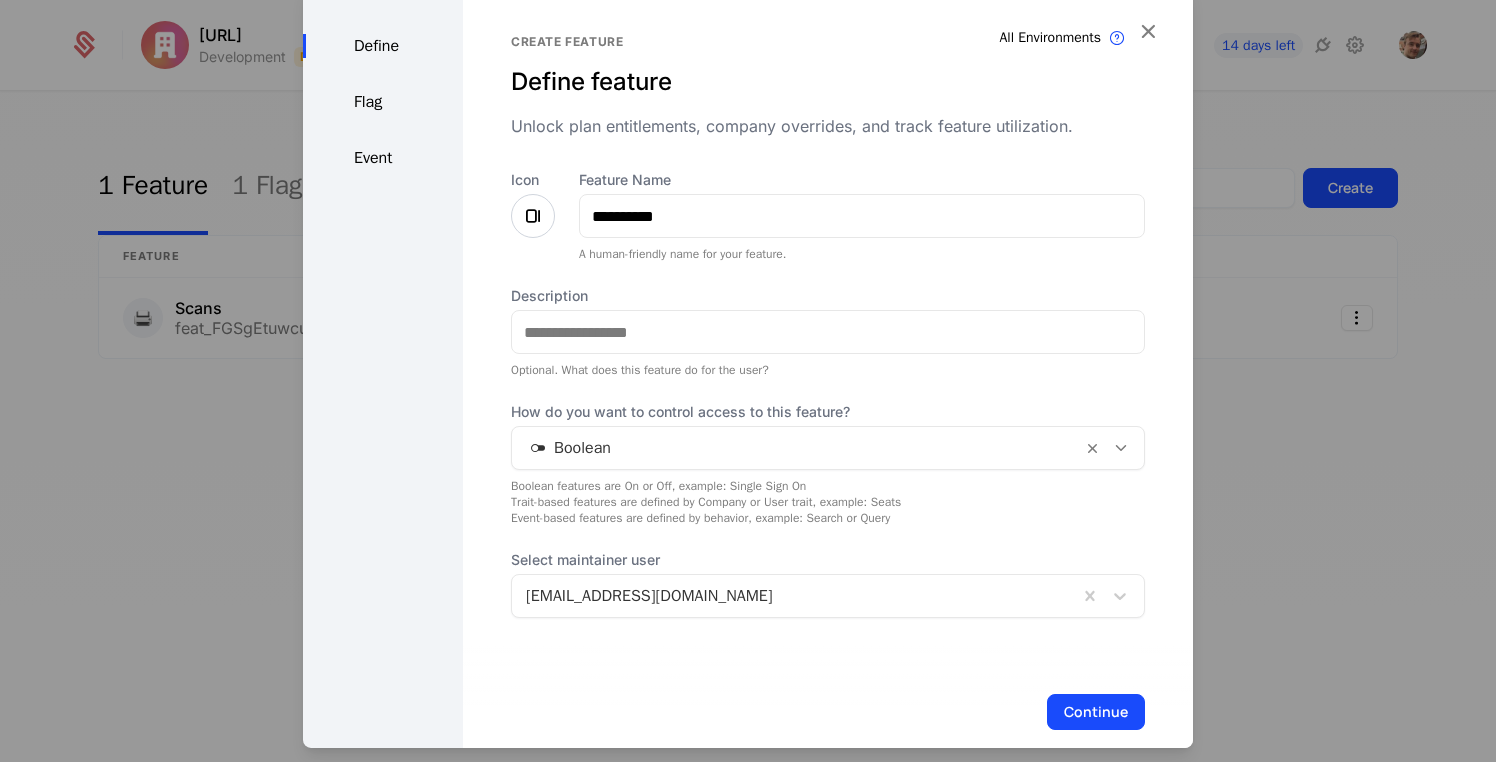 drag, startPoint x: 629, startPoint y: 211, endPoint x: 544, endPoint y: 225, distance: 86.145226 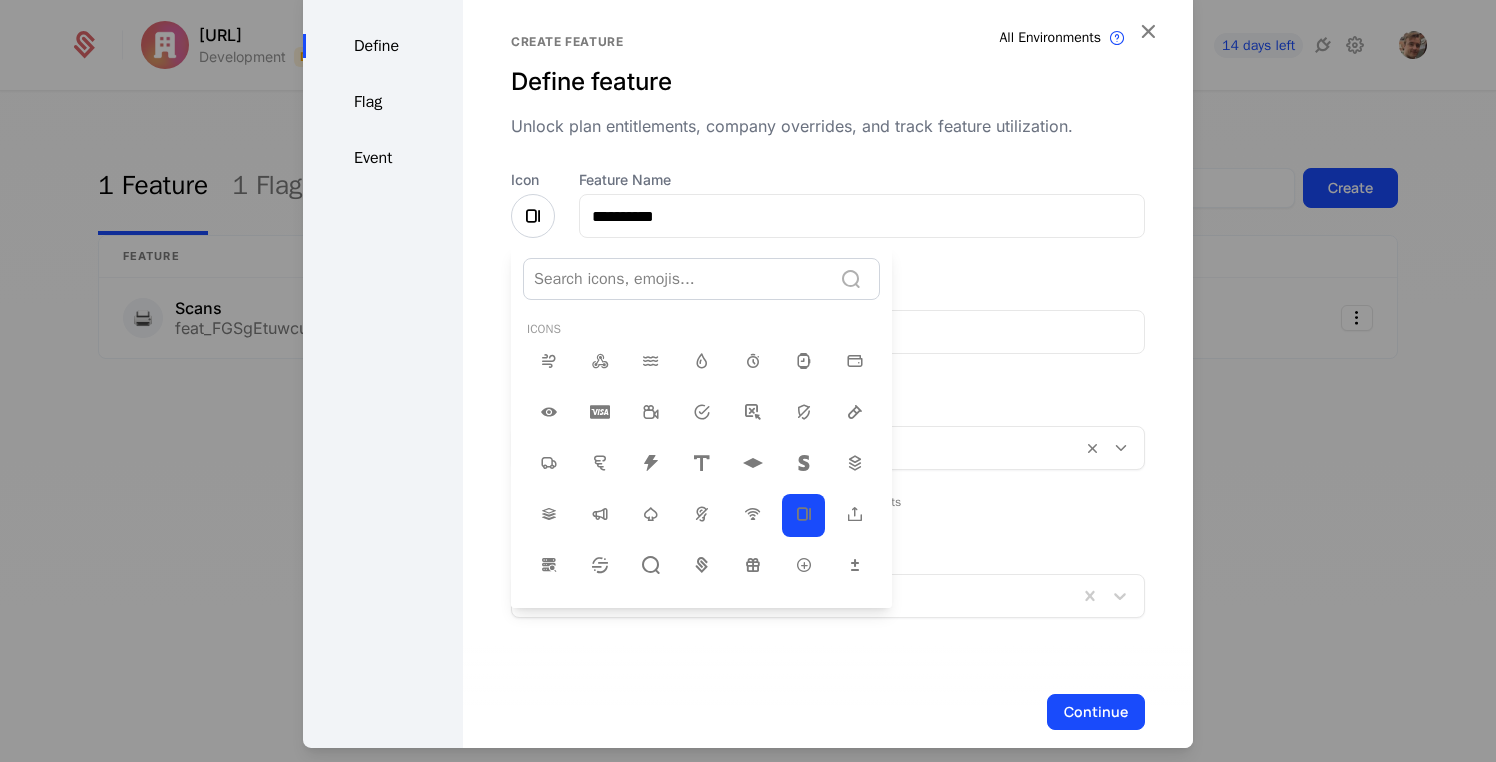 click at bounding box center (677, 279) 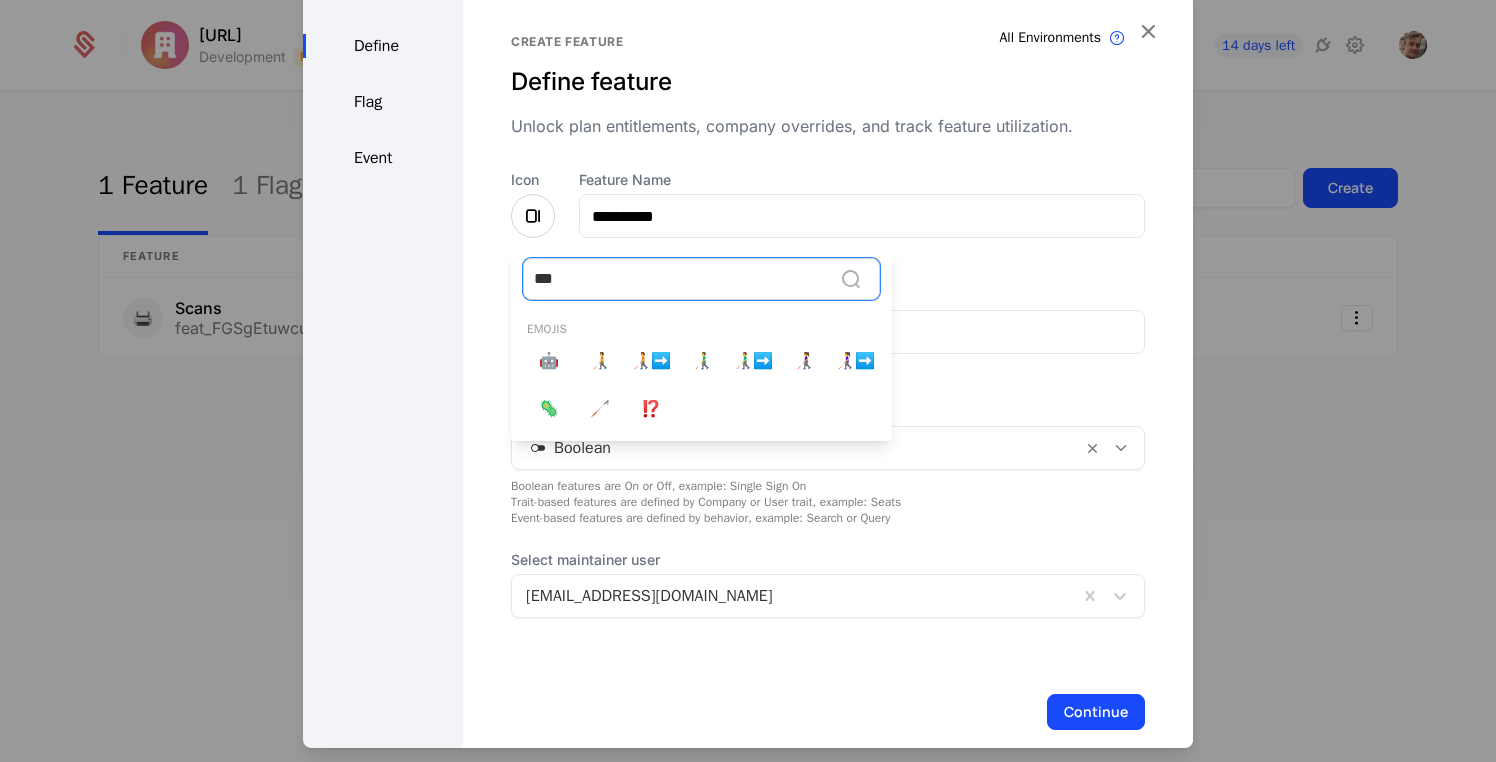 type on "****" 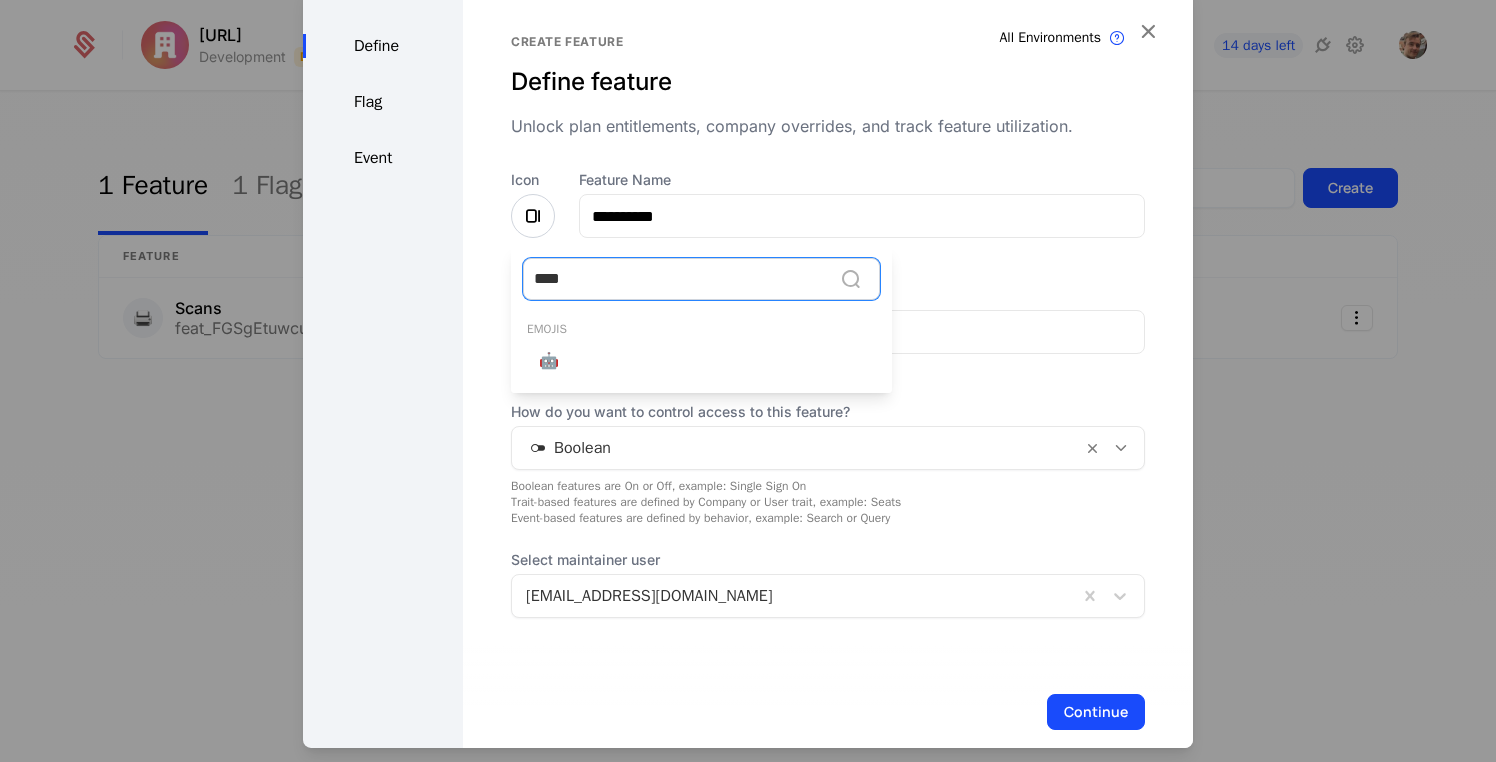 click on "🤖" at bounding box center (549, 361) 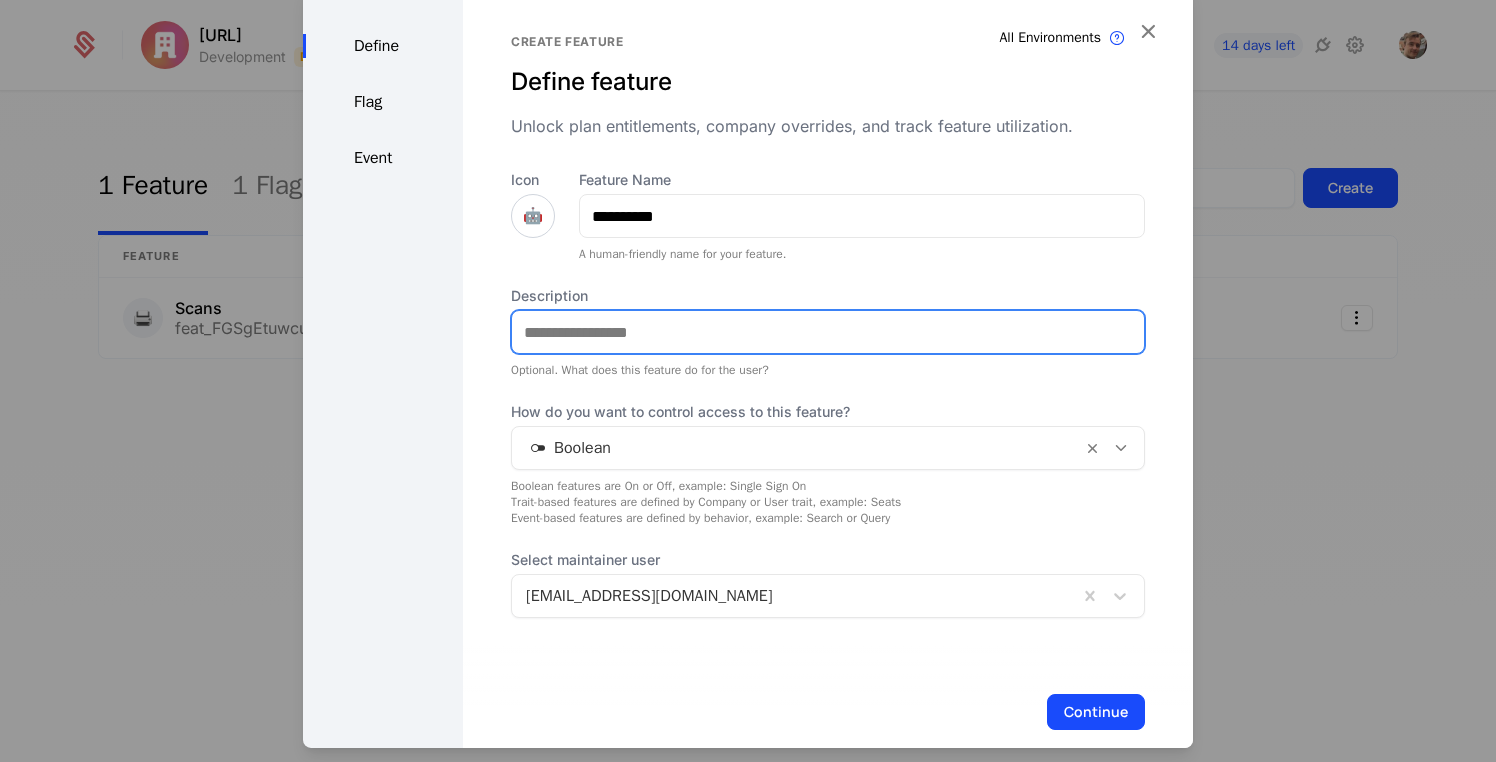 click on "Description" at bounding box center [828, 332] 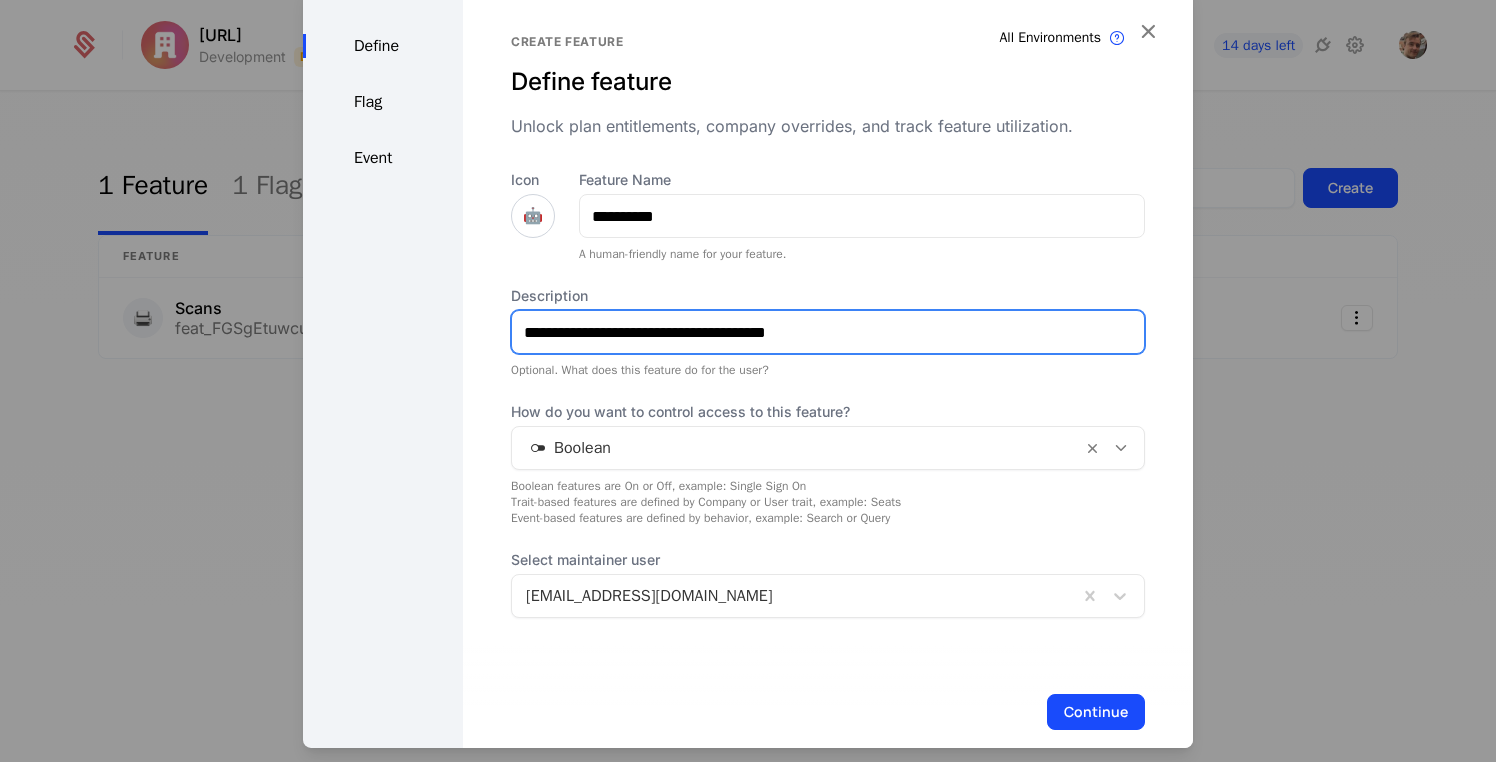 type on "**********" 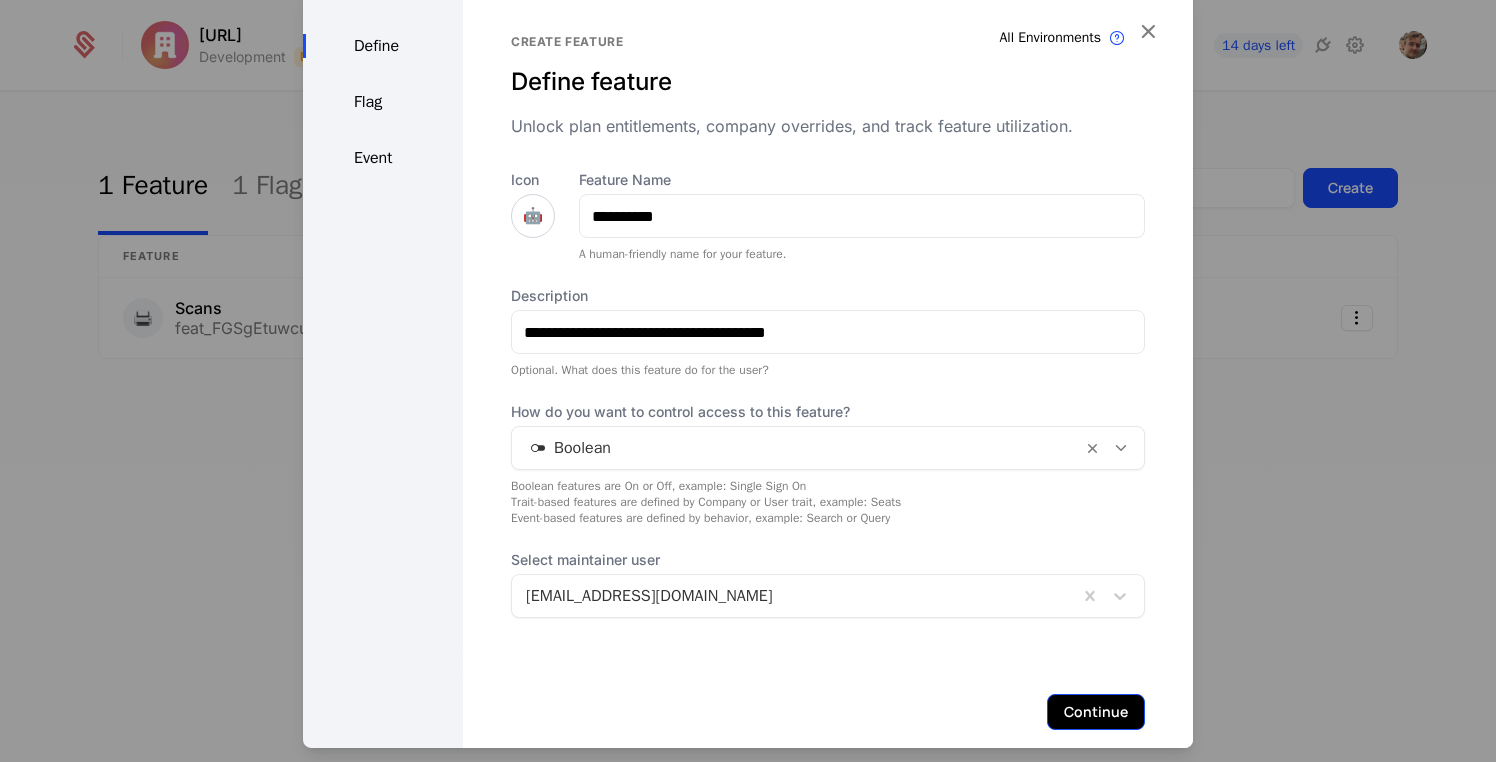 click on "Continue" at bounding box center (1096, 712) 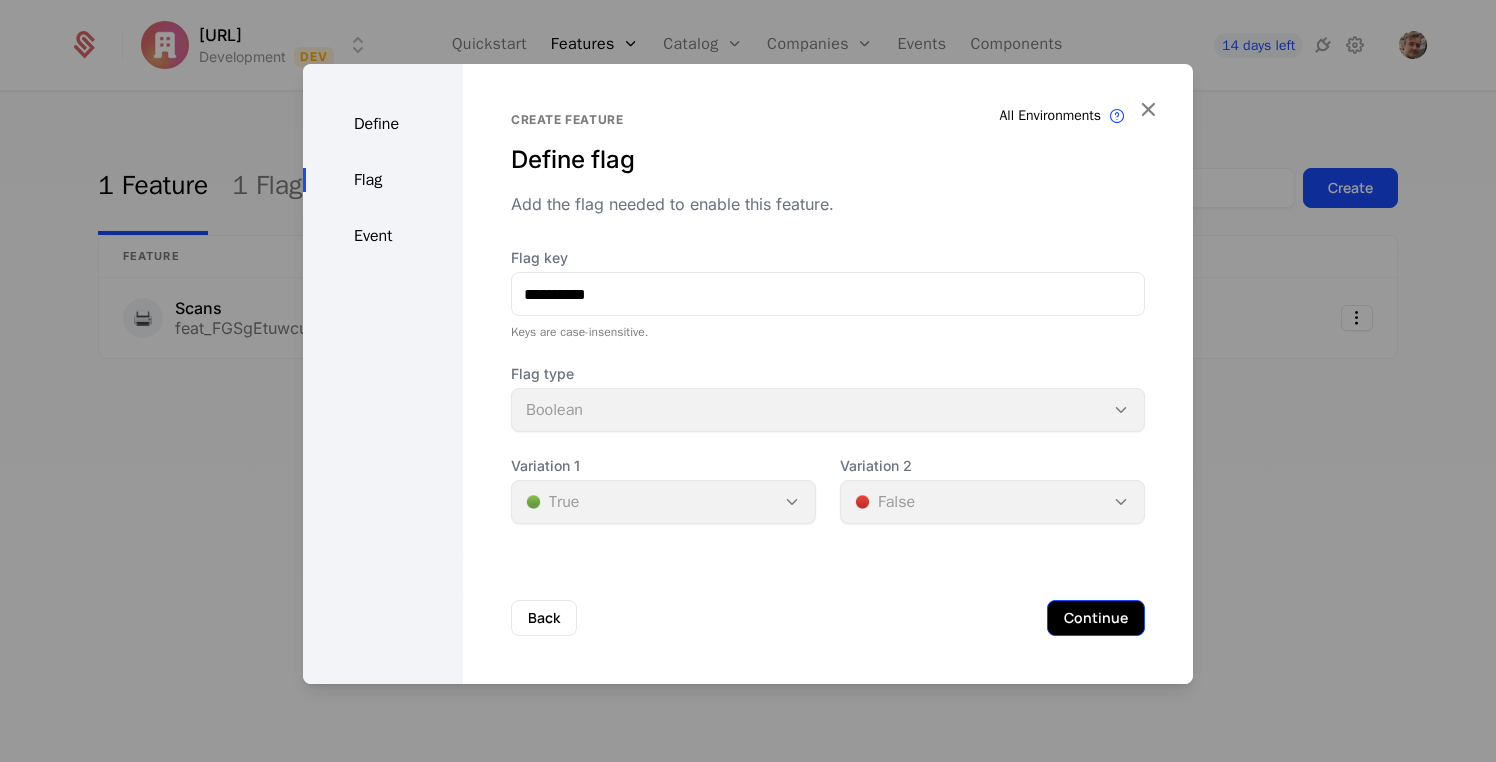 click on "Continue" at bounding box center (1096, 618) 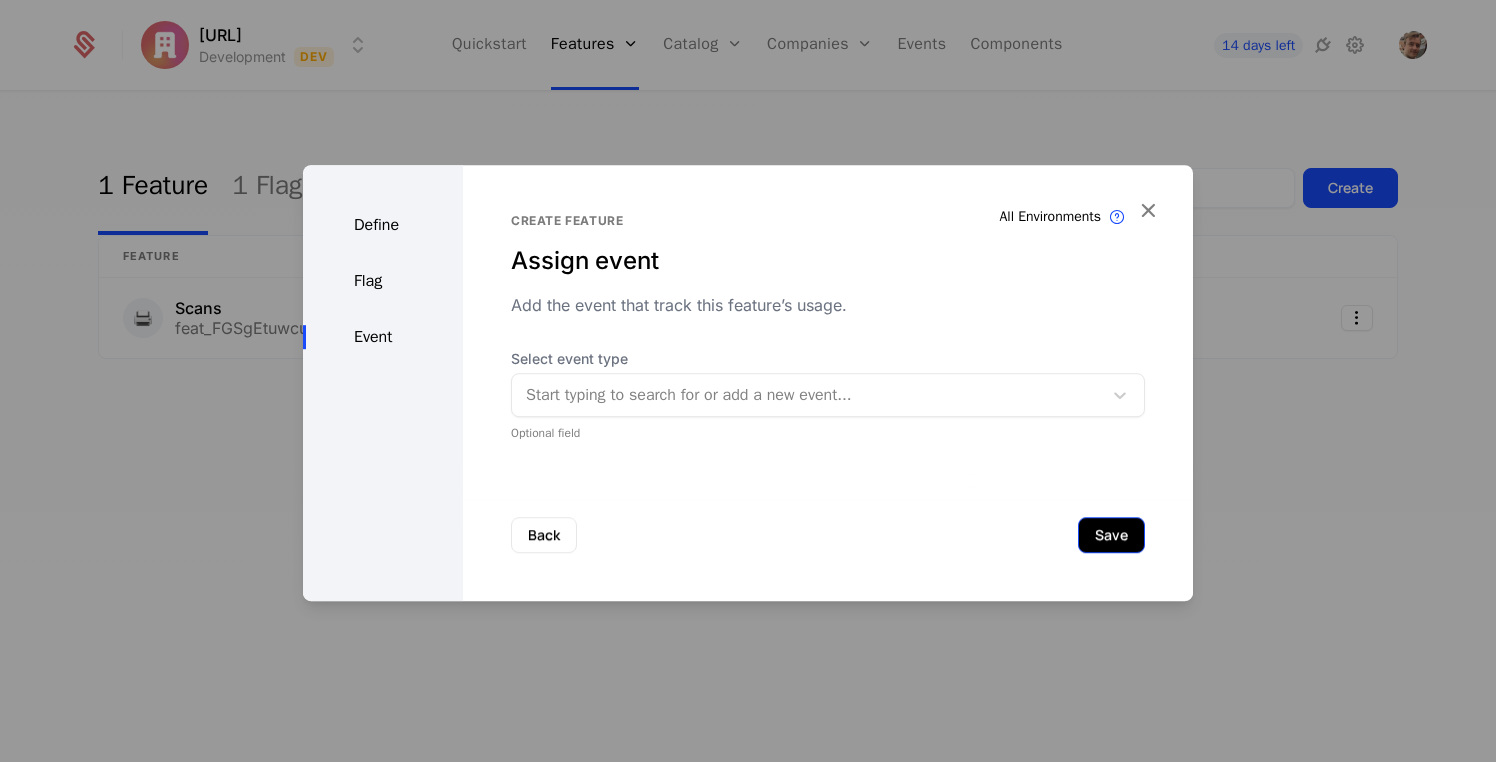 click on "Save" at bounding box center (1111, 535) 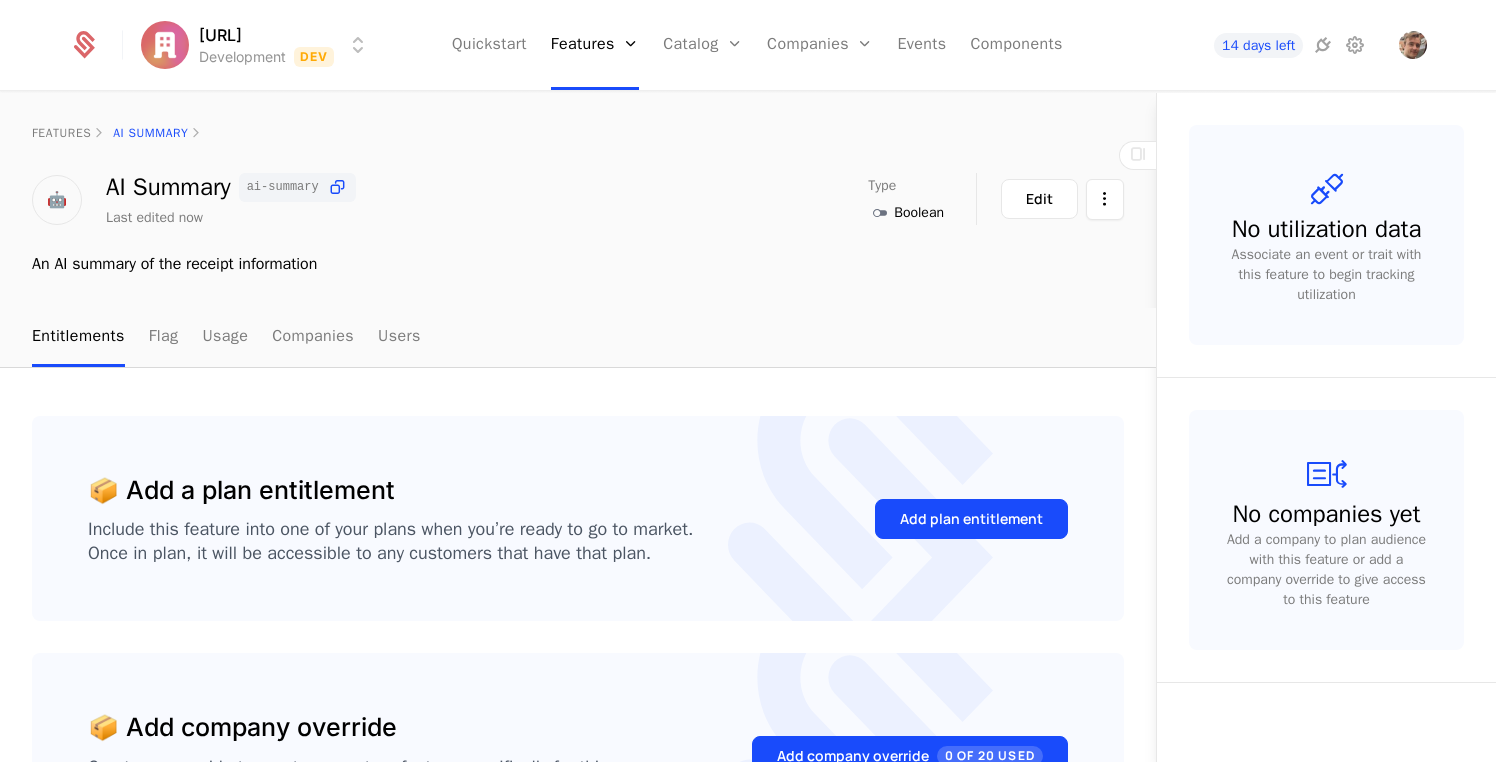 click on "📦 Add a plan entitlement Include this feature into one of your plans when you’re ready to go to market. Once in plan, it will be accessible to any customers that have that plan. Add plan entitlement" at bounding box center [578, 519] 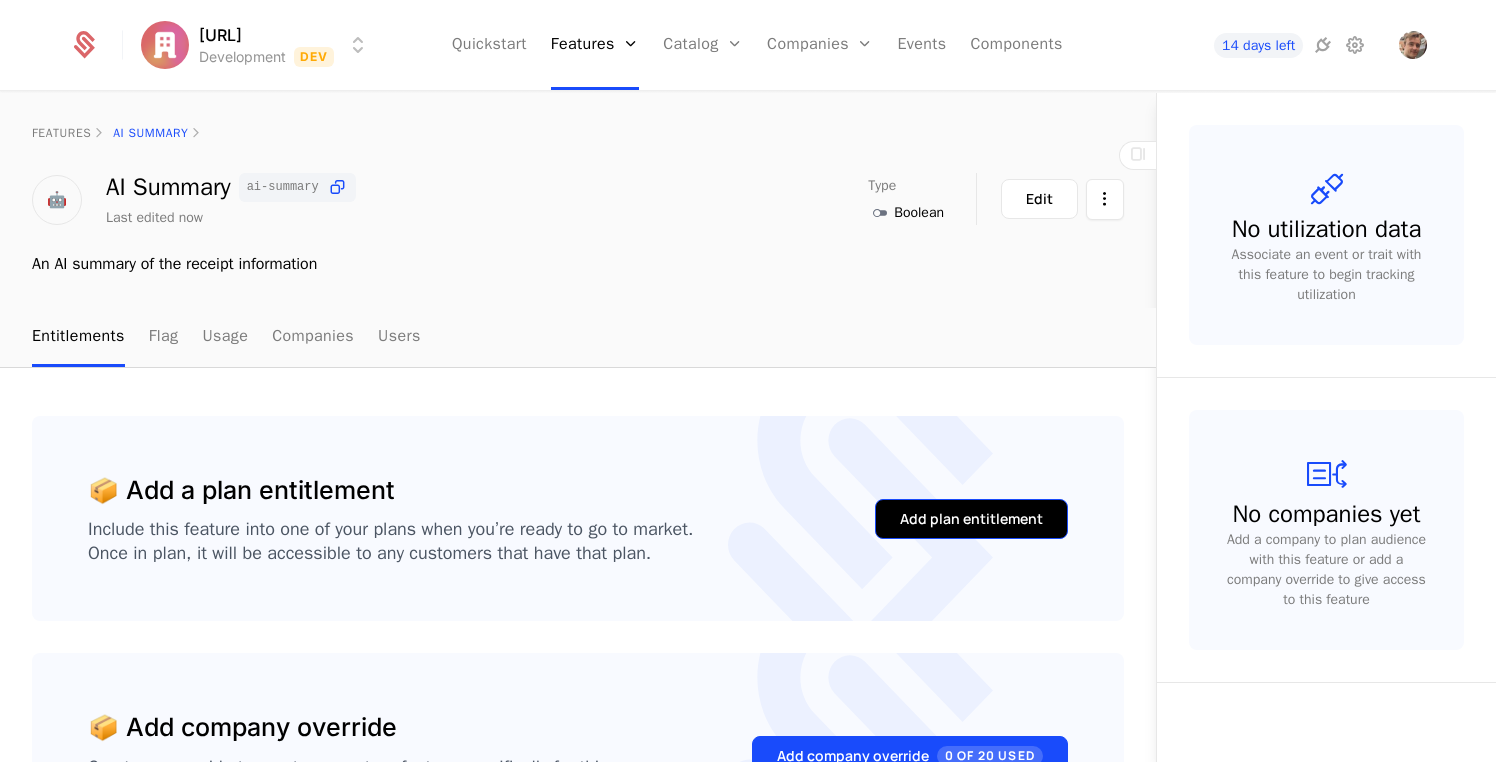 click on "Add plan entitlement" at bounding box center (971, 519) 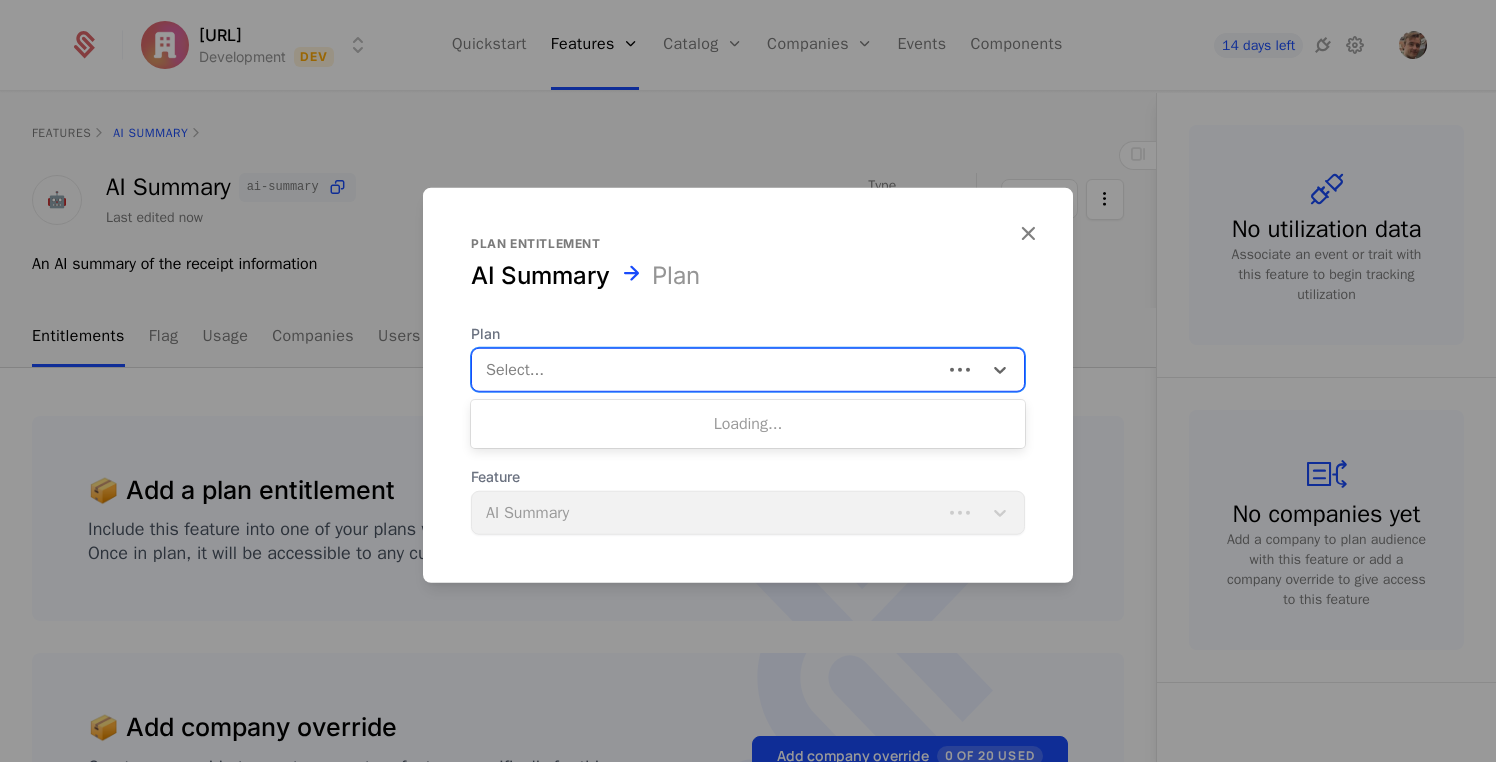 click at bounding box center (707, 370) 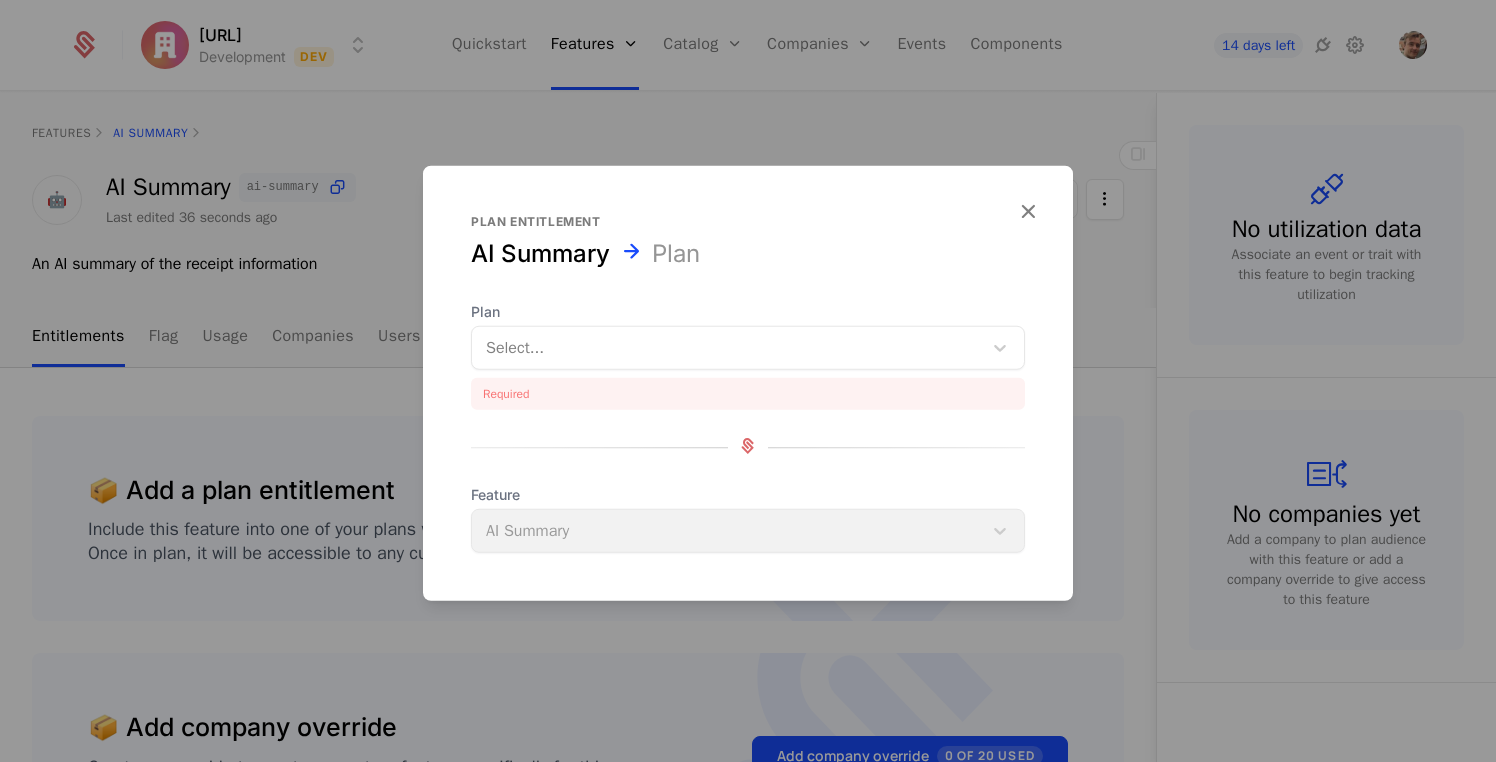 drag, startPoint x: 708, startPoint y: 428, endPoint x: 586, endPoint y: 350, distance: 144.80331 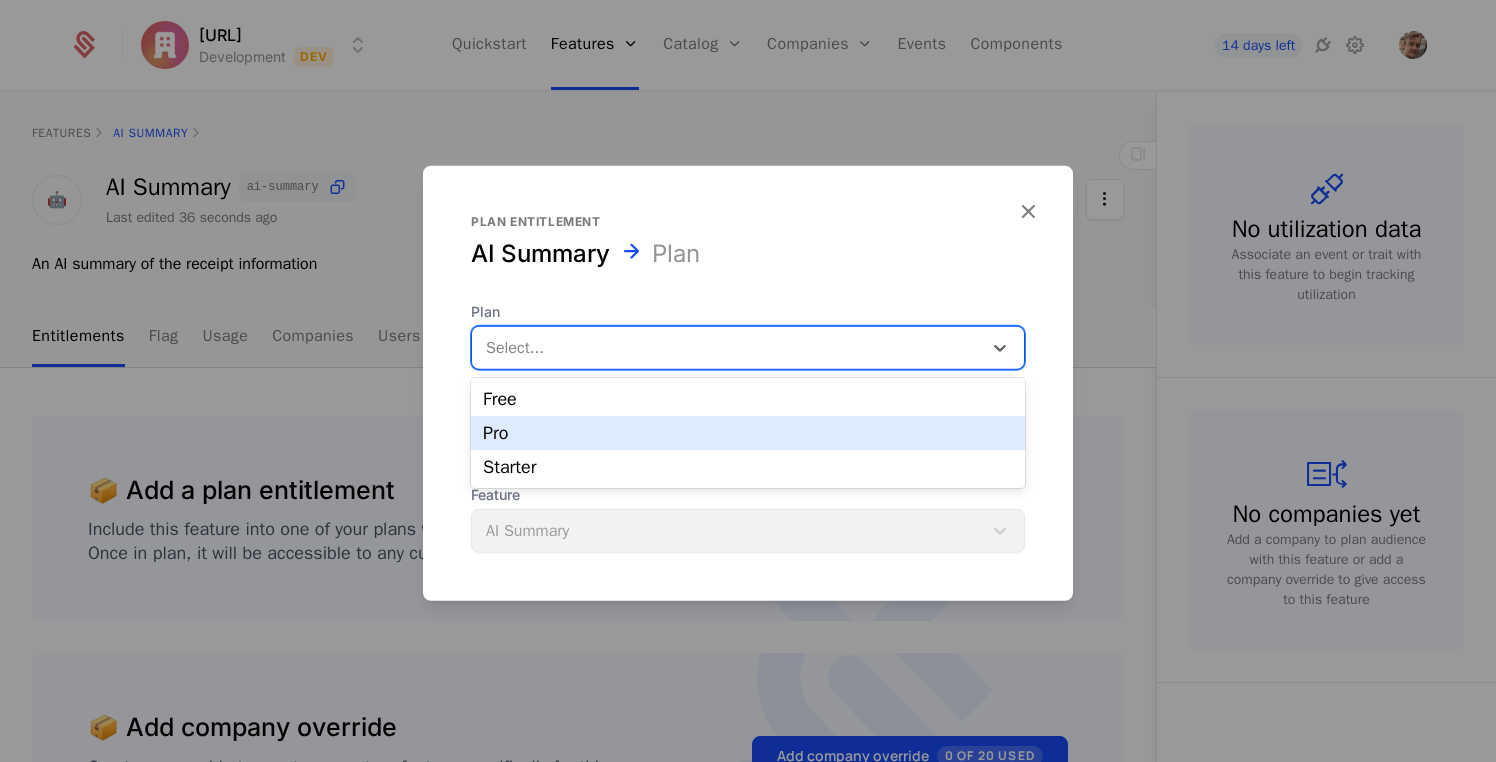 click on "Pro" at bounding box center [748, 433] 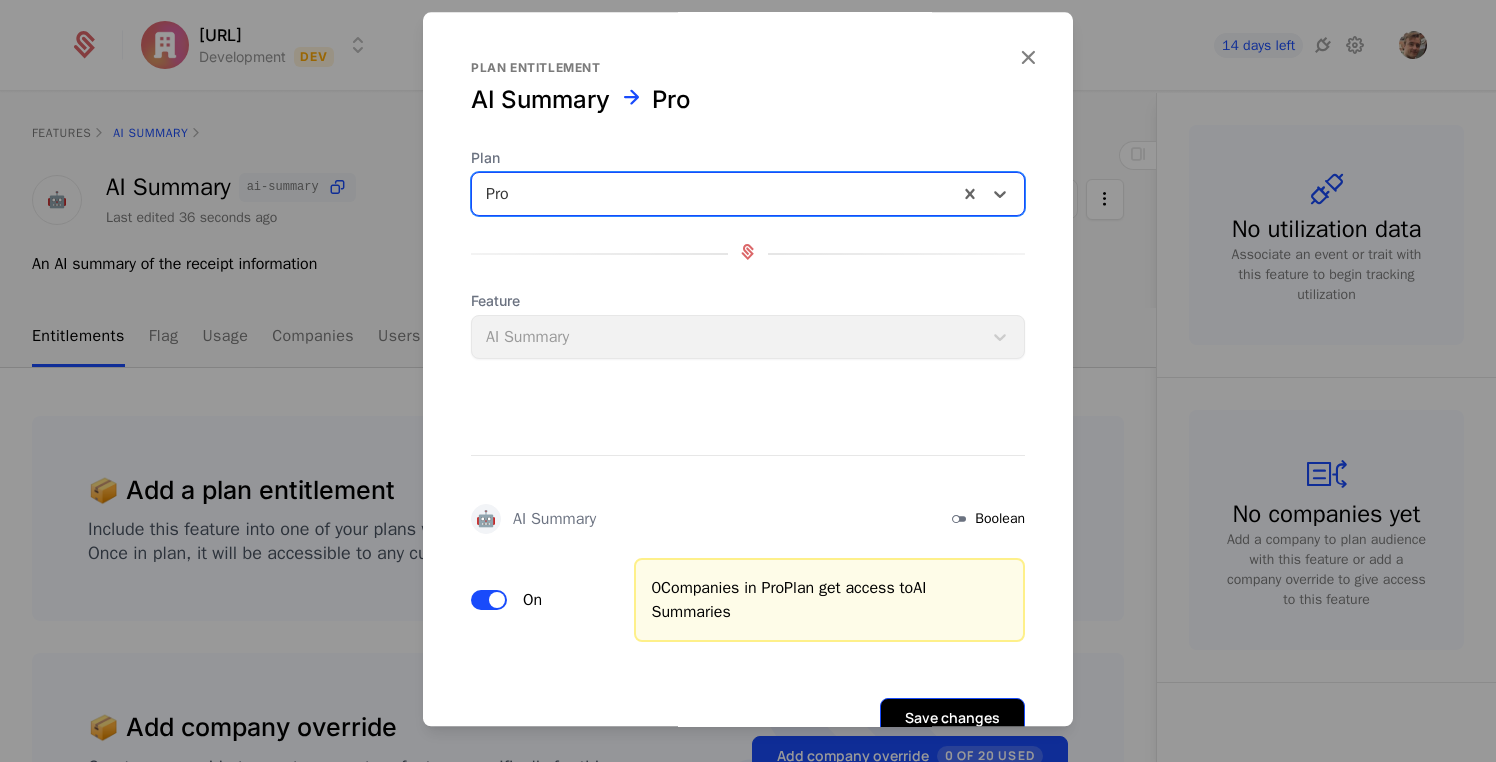click on "Save changes" at bounding box center [952, 718] 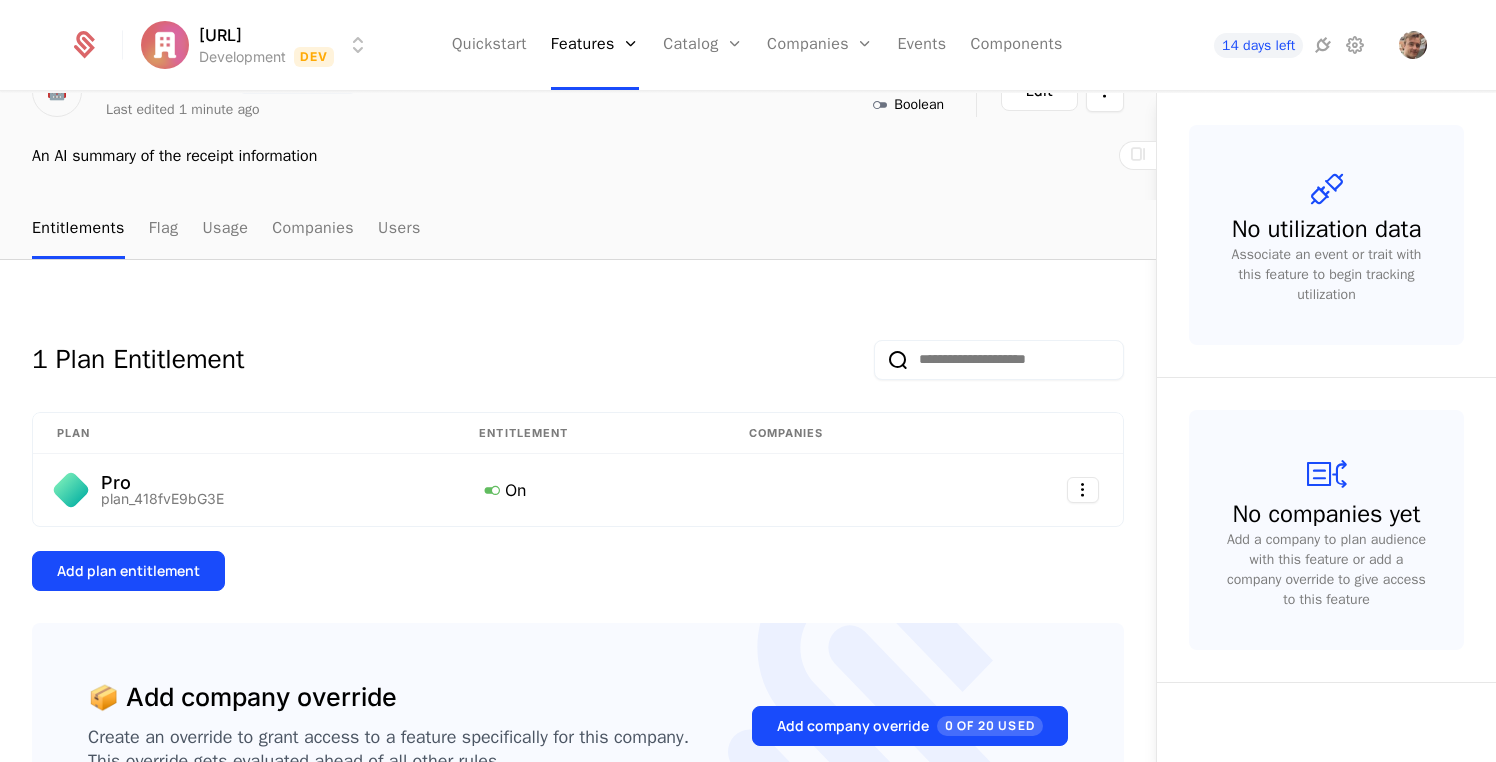 scroll, scrollTop: 0, scrollLeft: 0, axis: both 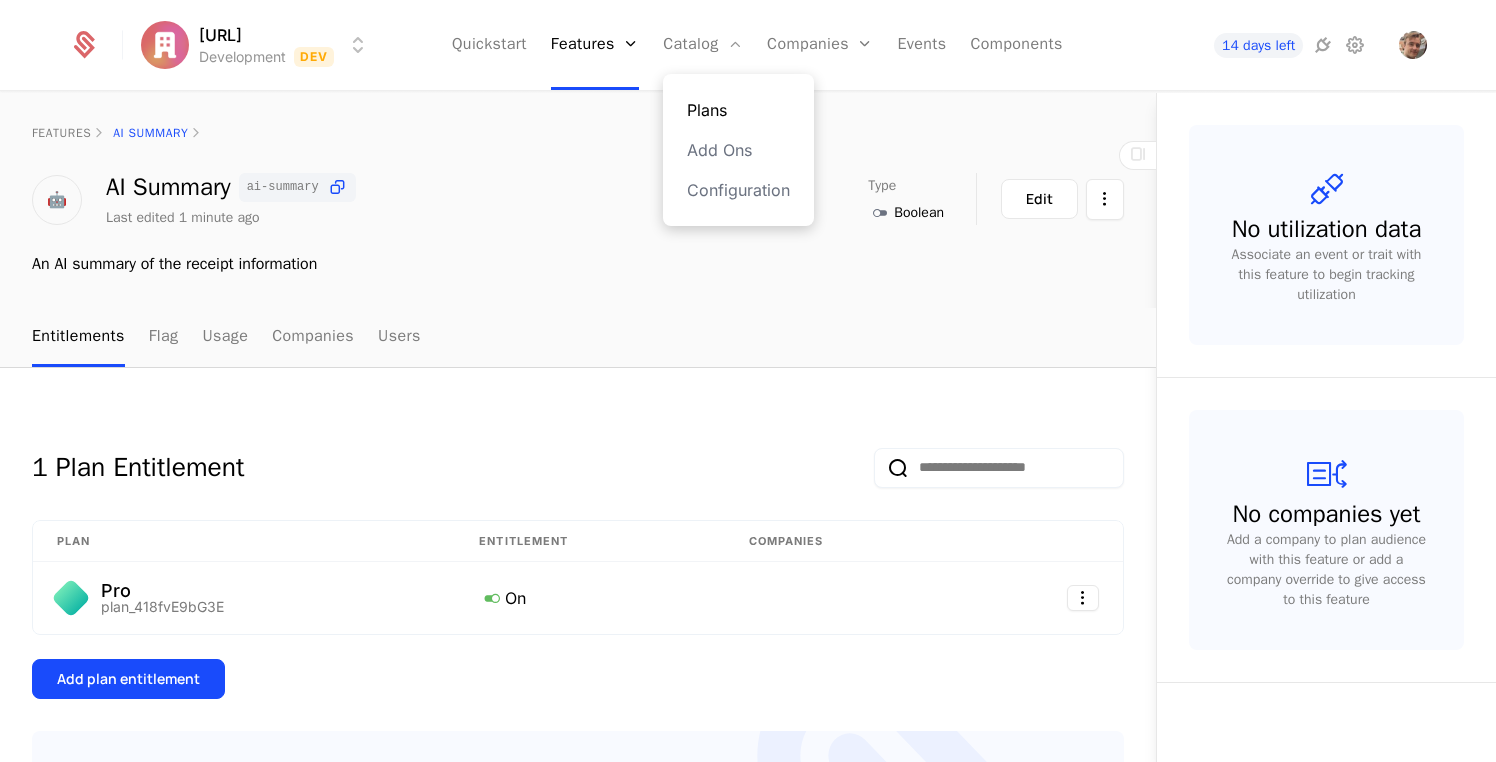 click on "Plans" at bounding box center (738, 110) 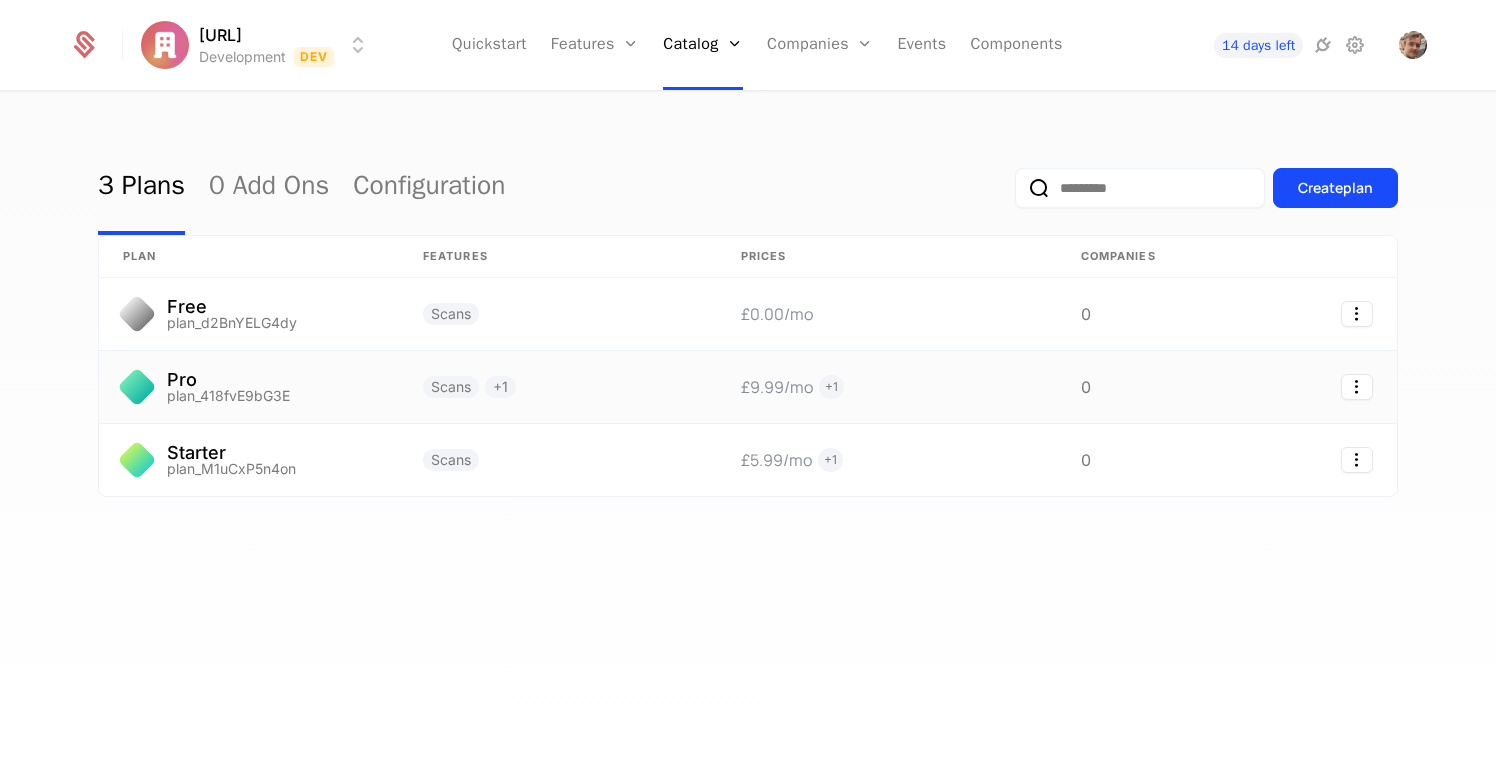 click on "Pro plan_418fvE9bG3E" at bounding box center [249, 387] 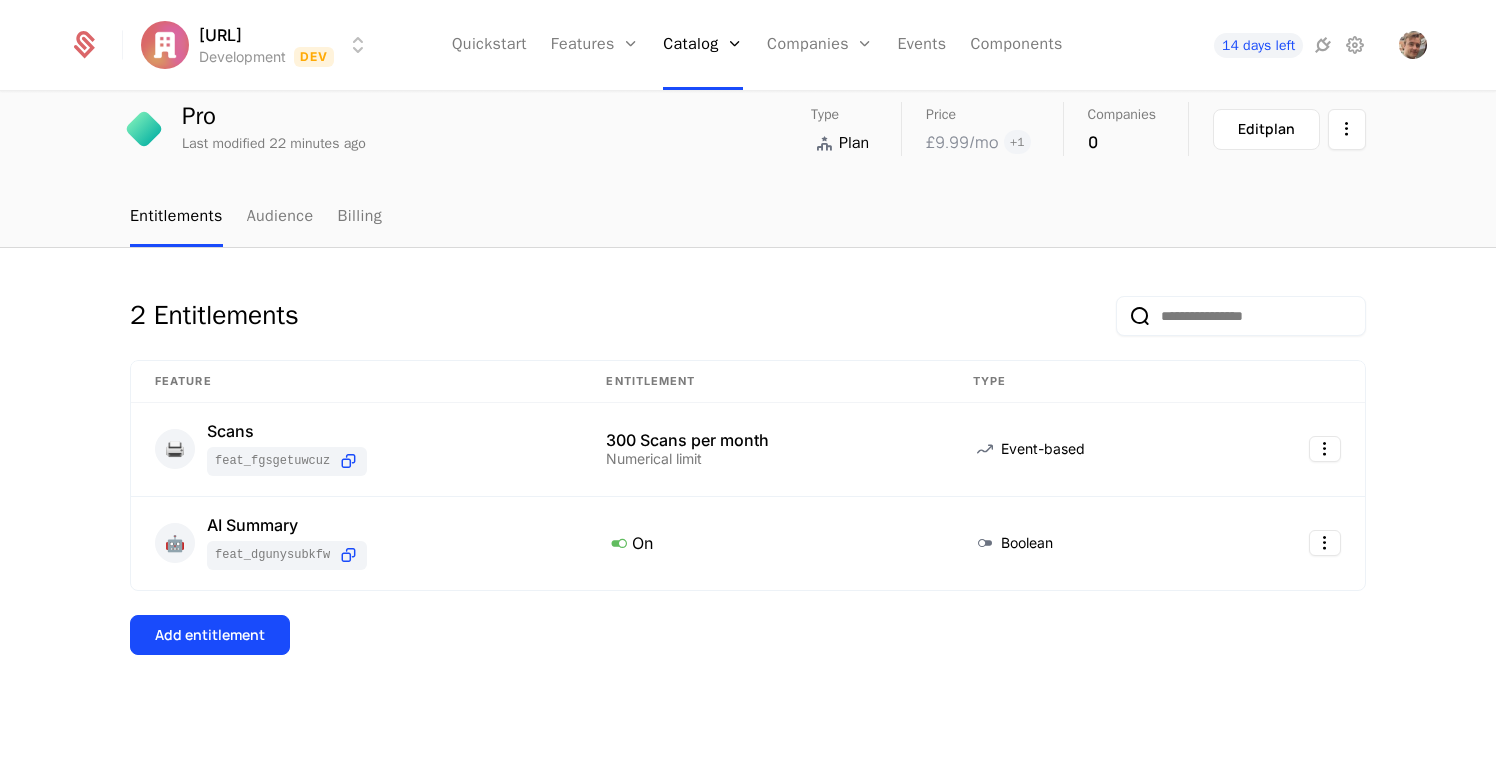 scroll, scrollTop: 75, scrollLeft: 0, axis: vertical 